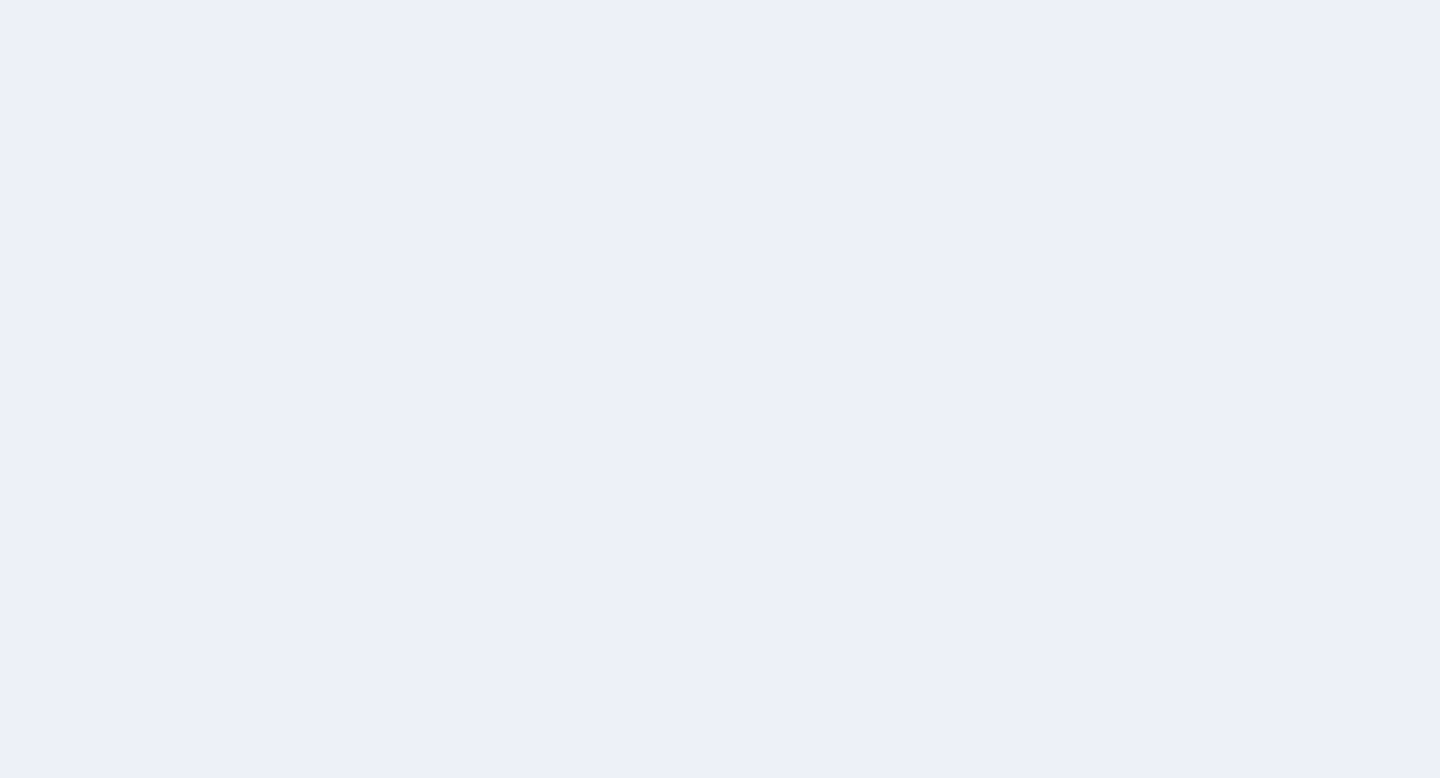 scroll, scrollTop: 0, scrollLeft: 0, axis: both 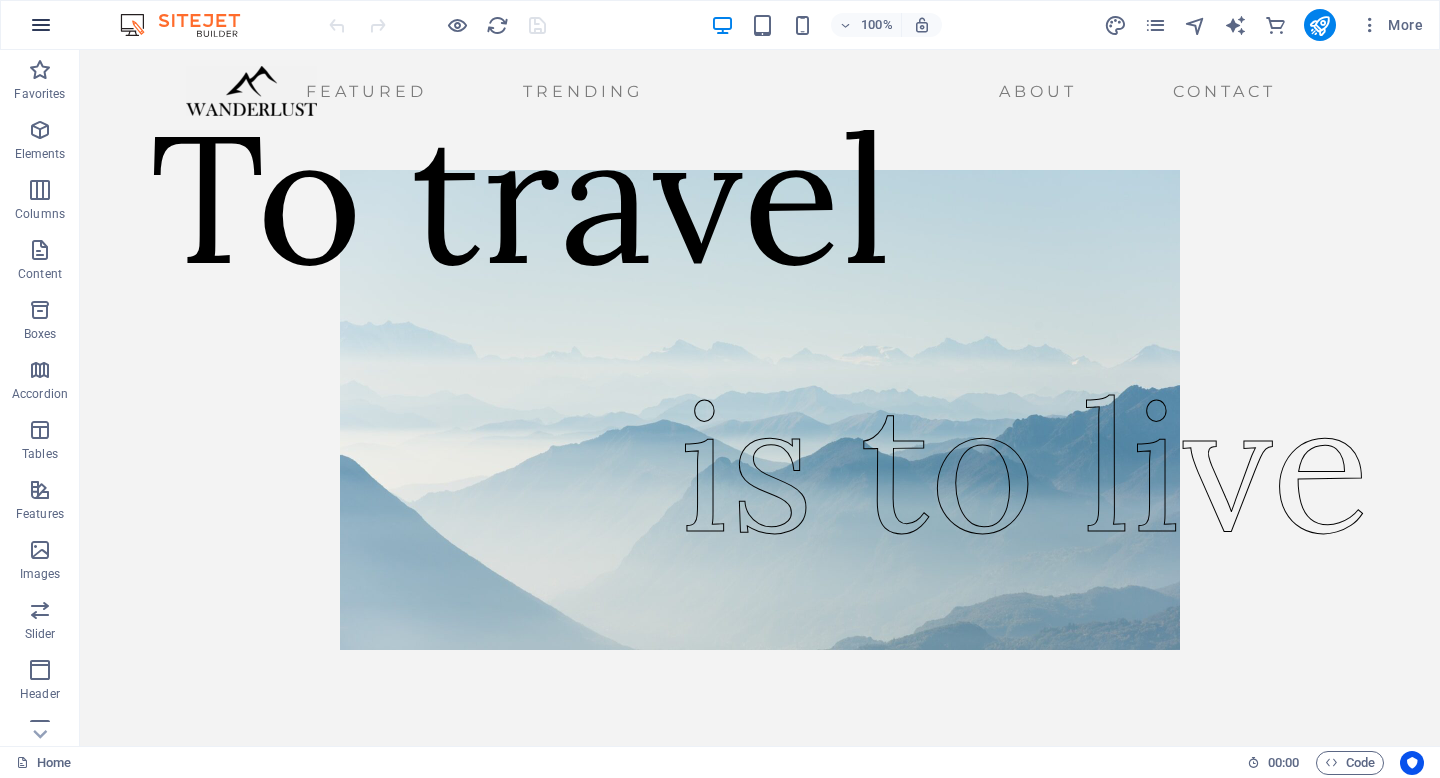 click at bounding box center (41, 25) 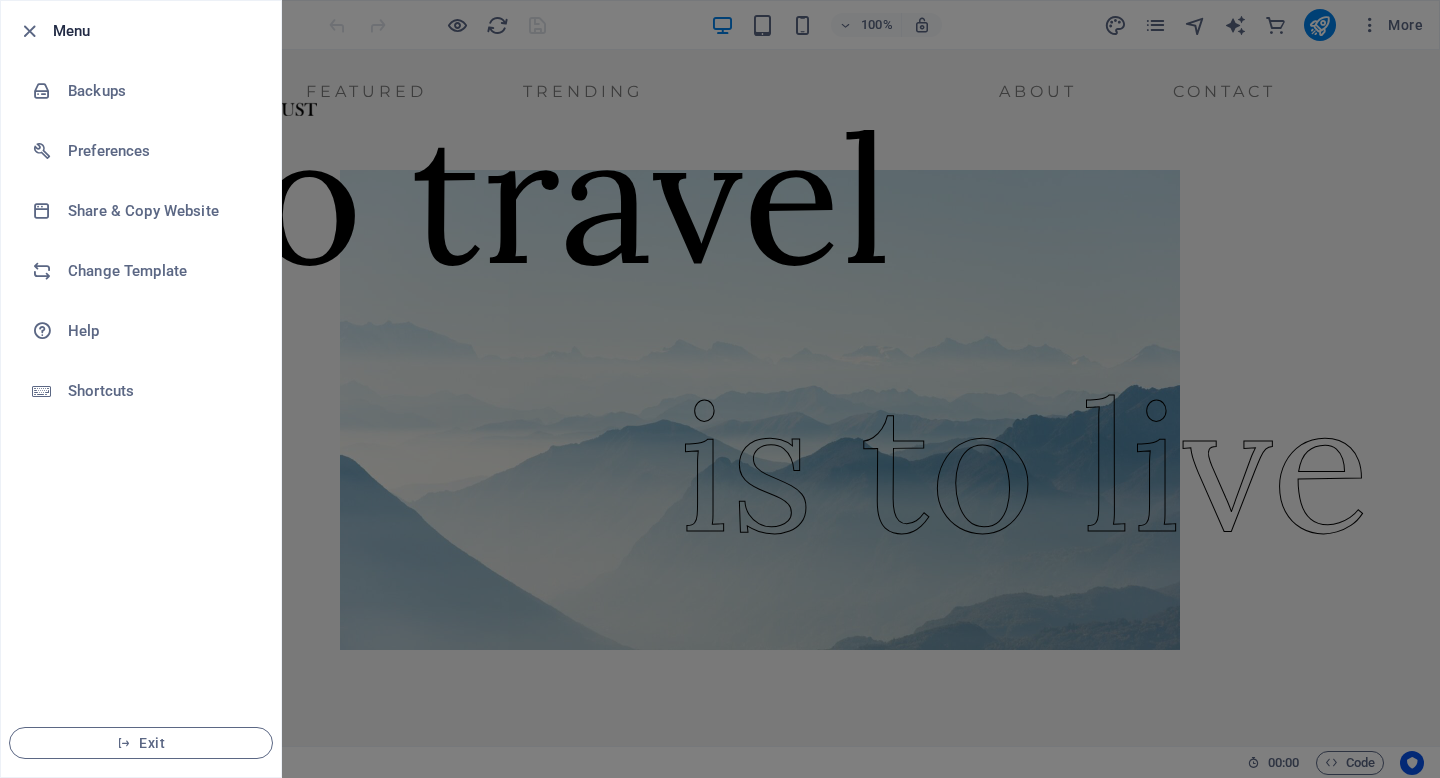 click at bounding box center [720, 389] 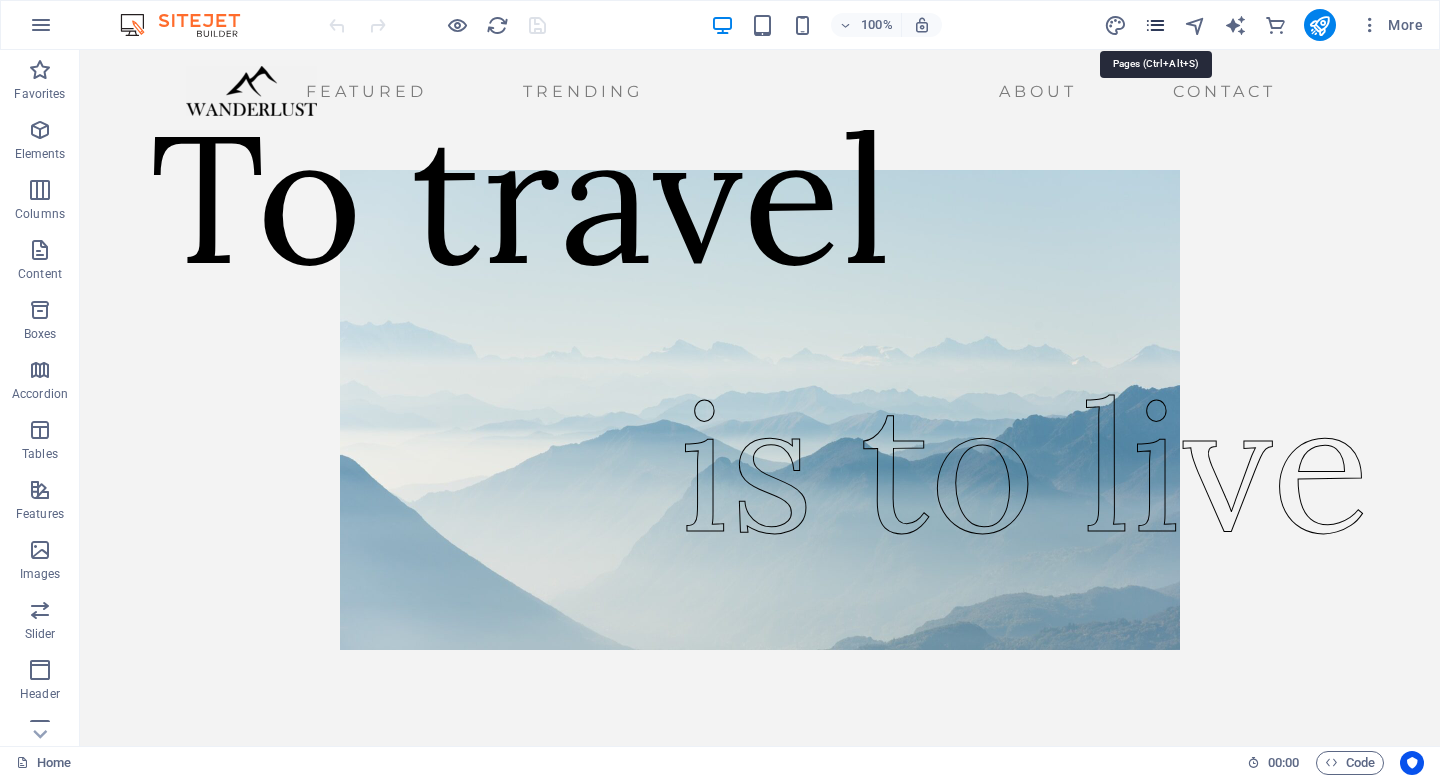 click at bounding box center (1155, 25) 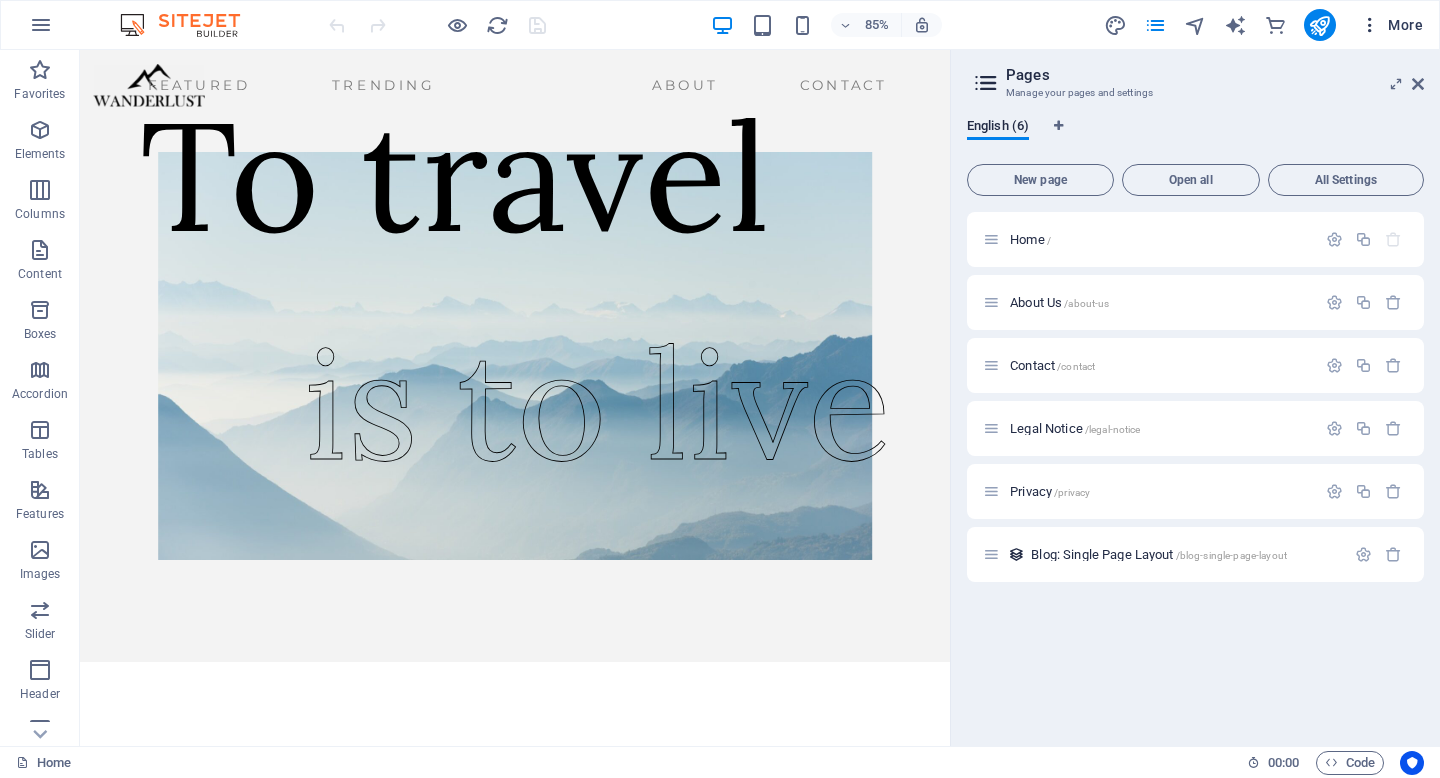 click at bounding box center [1370, 25] 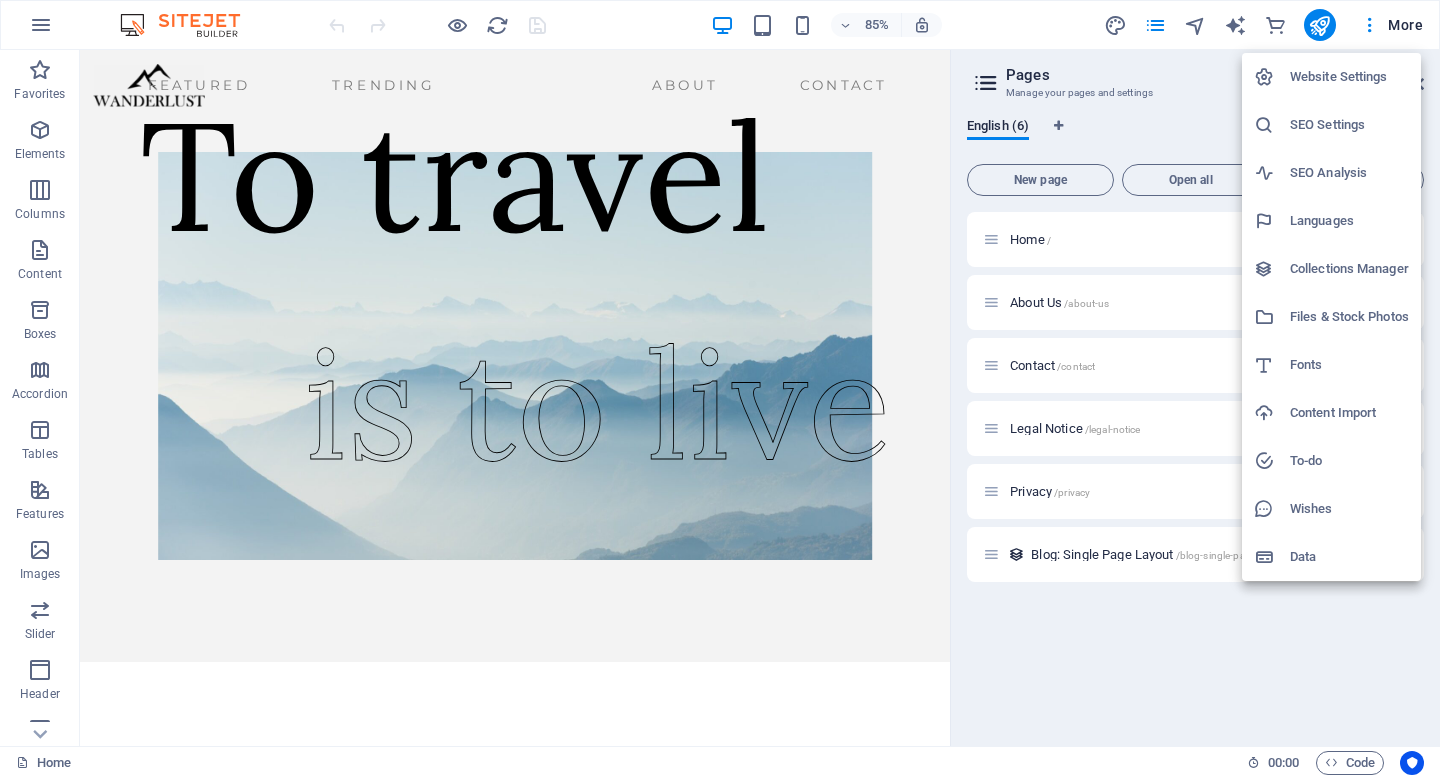 click at bounding box center (720, 389) 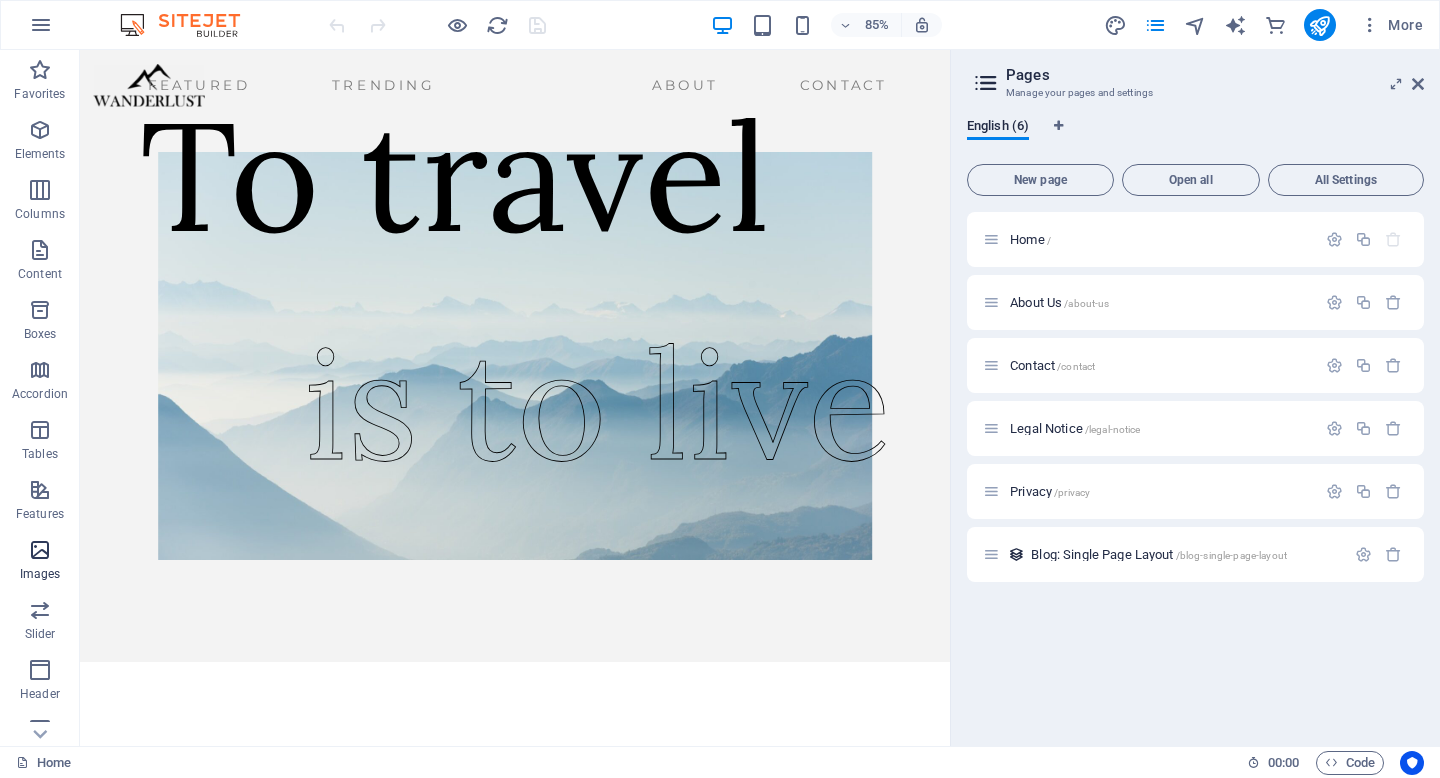 click on "Images" at bounding box center (40, 562) 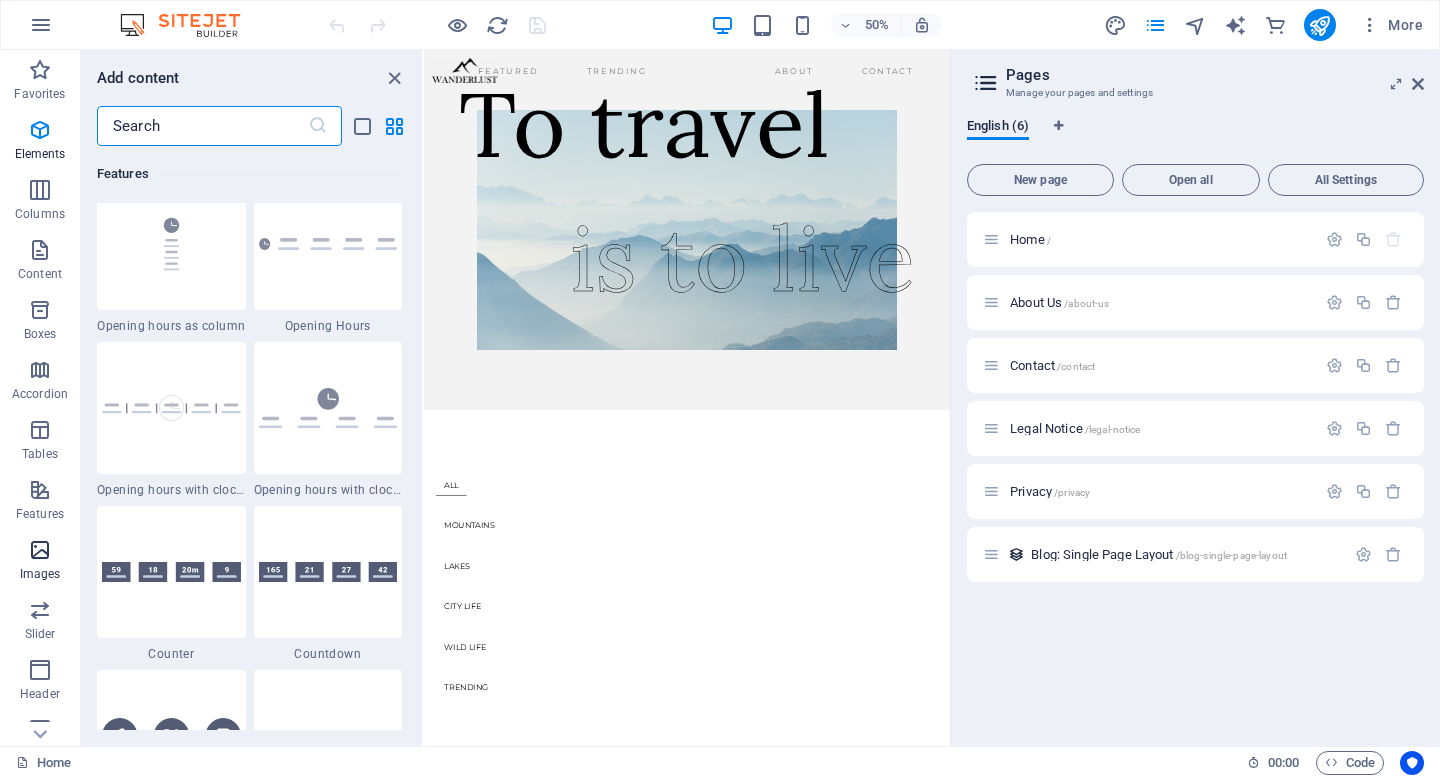 scroll, scrollTop: 10140, scrollLeft: 0, axis: vertical 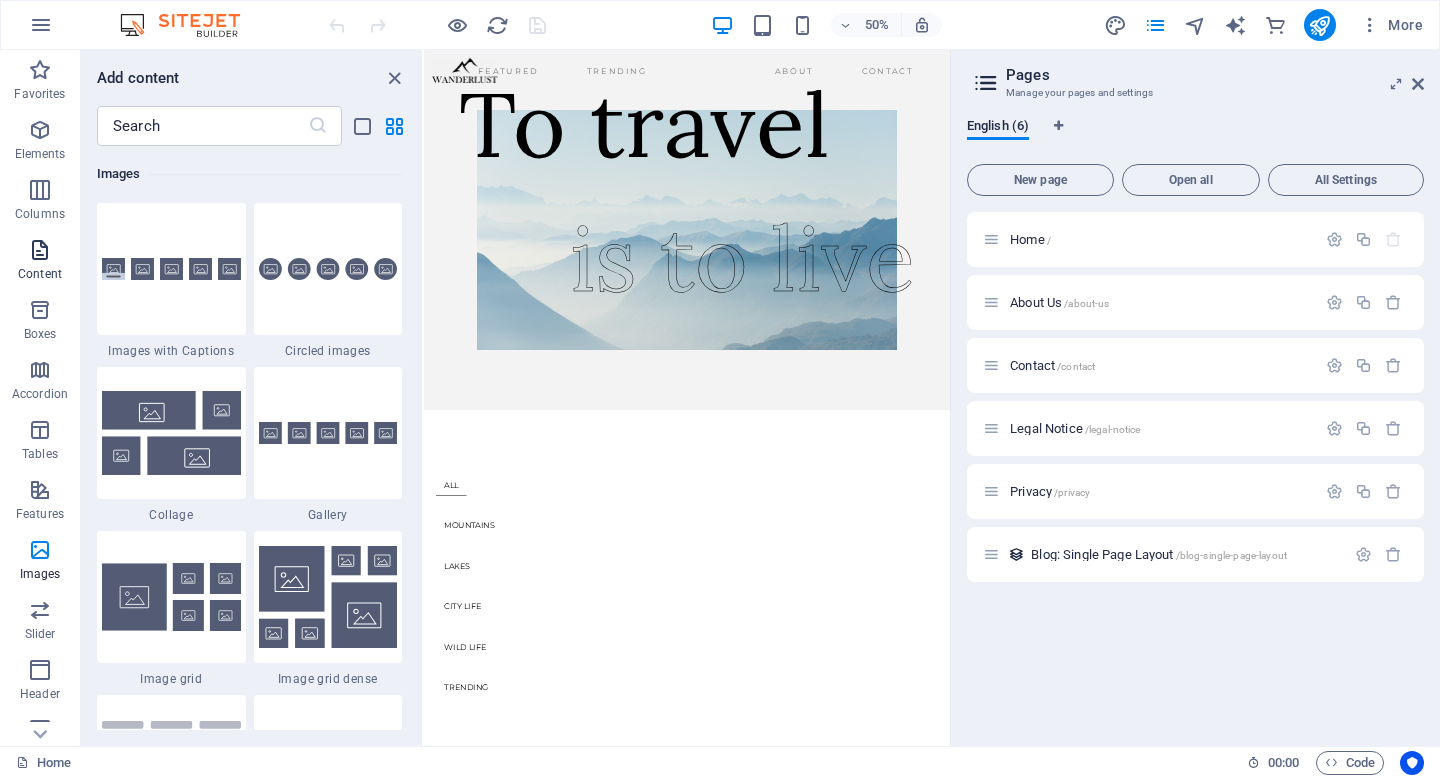 click at bounding box center (40, 250) 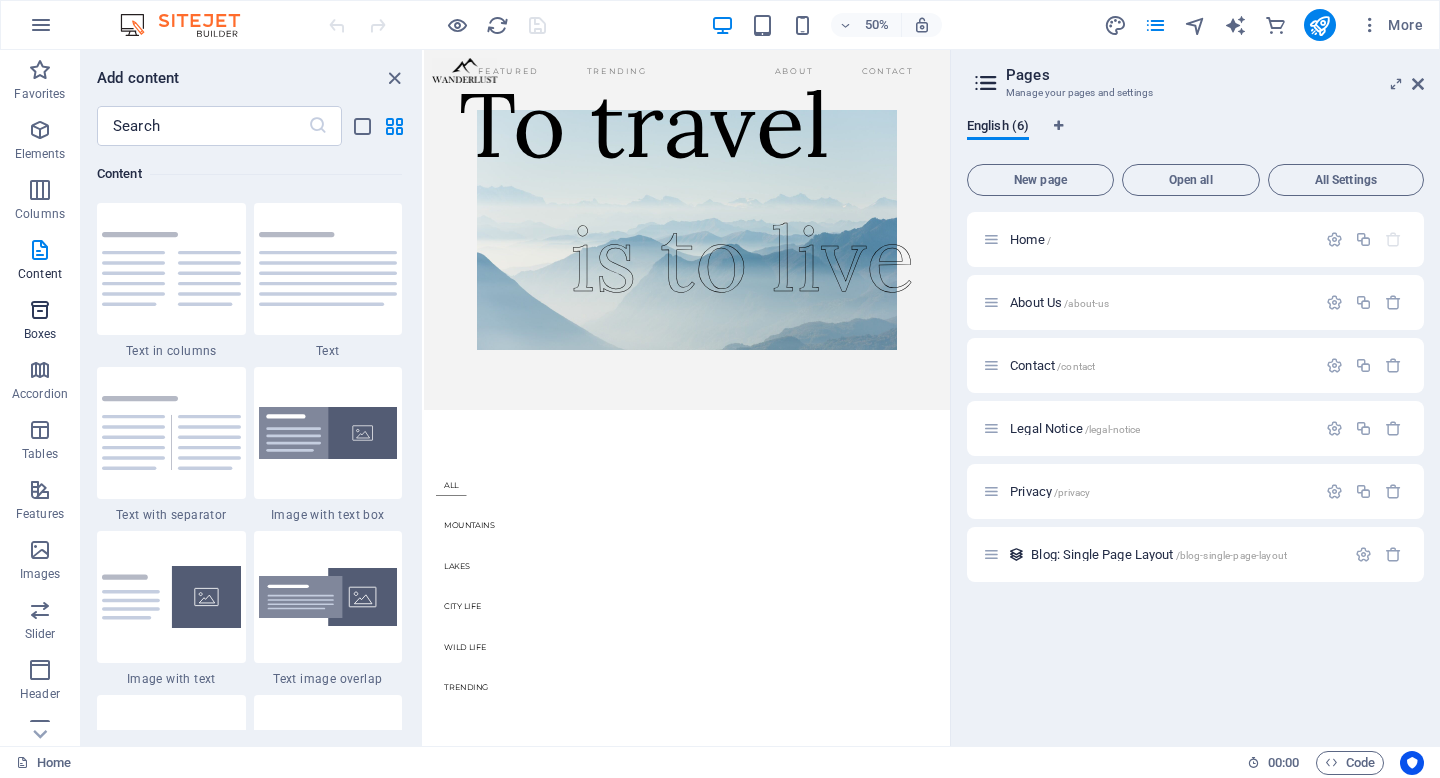 click at bounding box center [40, 310] 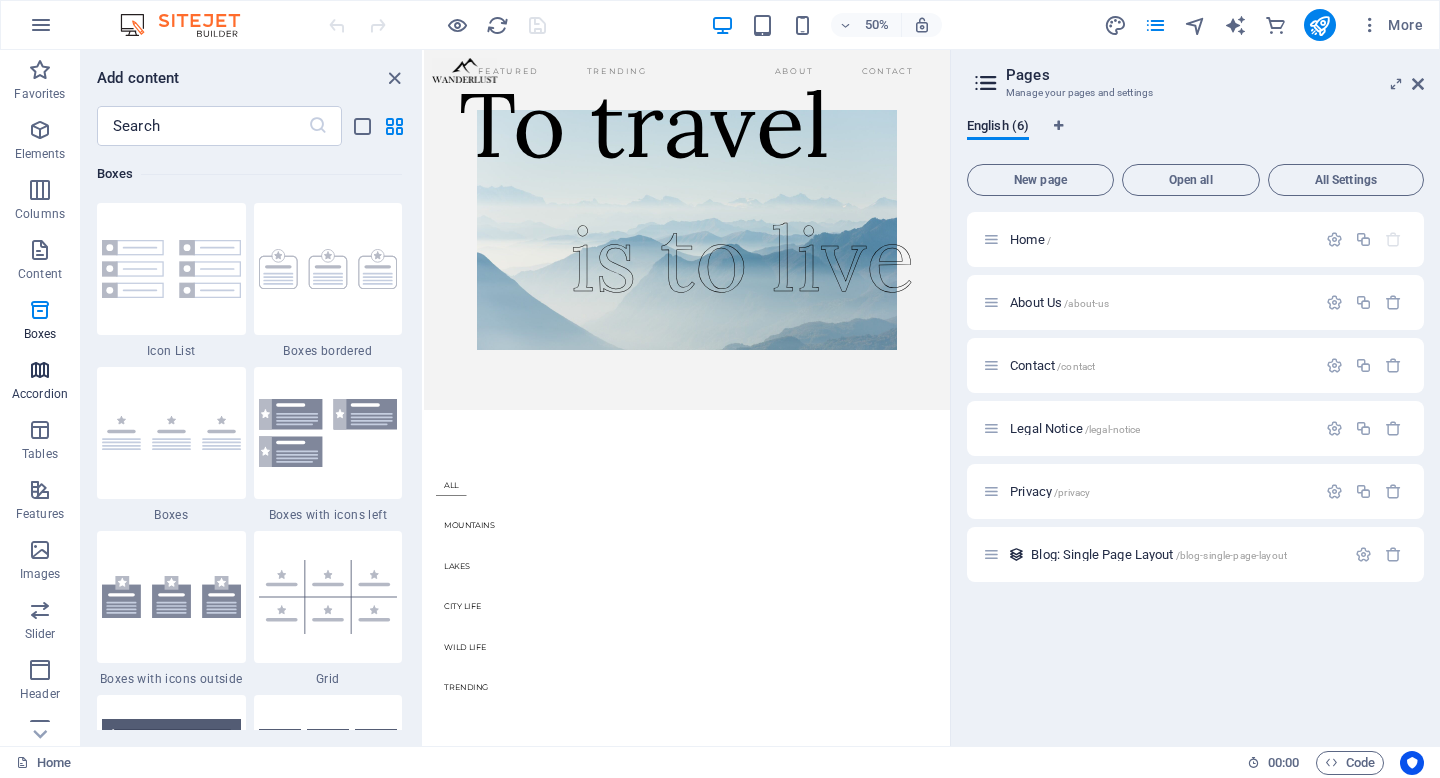 click on "Accordion" at bounding box center [40, 394] 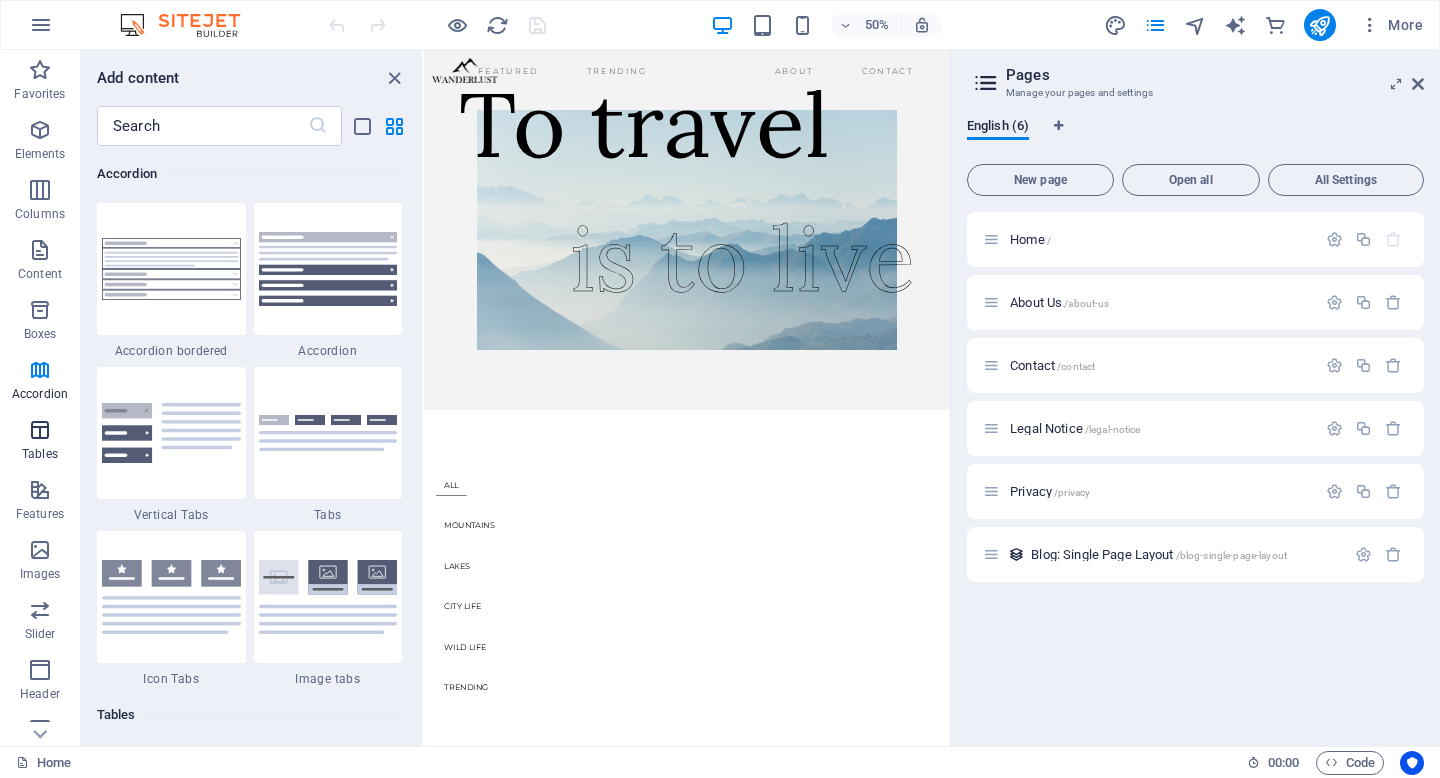 click on "Tables" at bounding box center [40, 442] 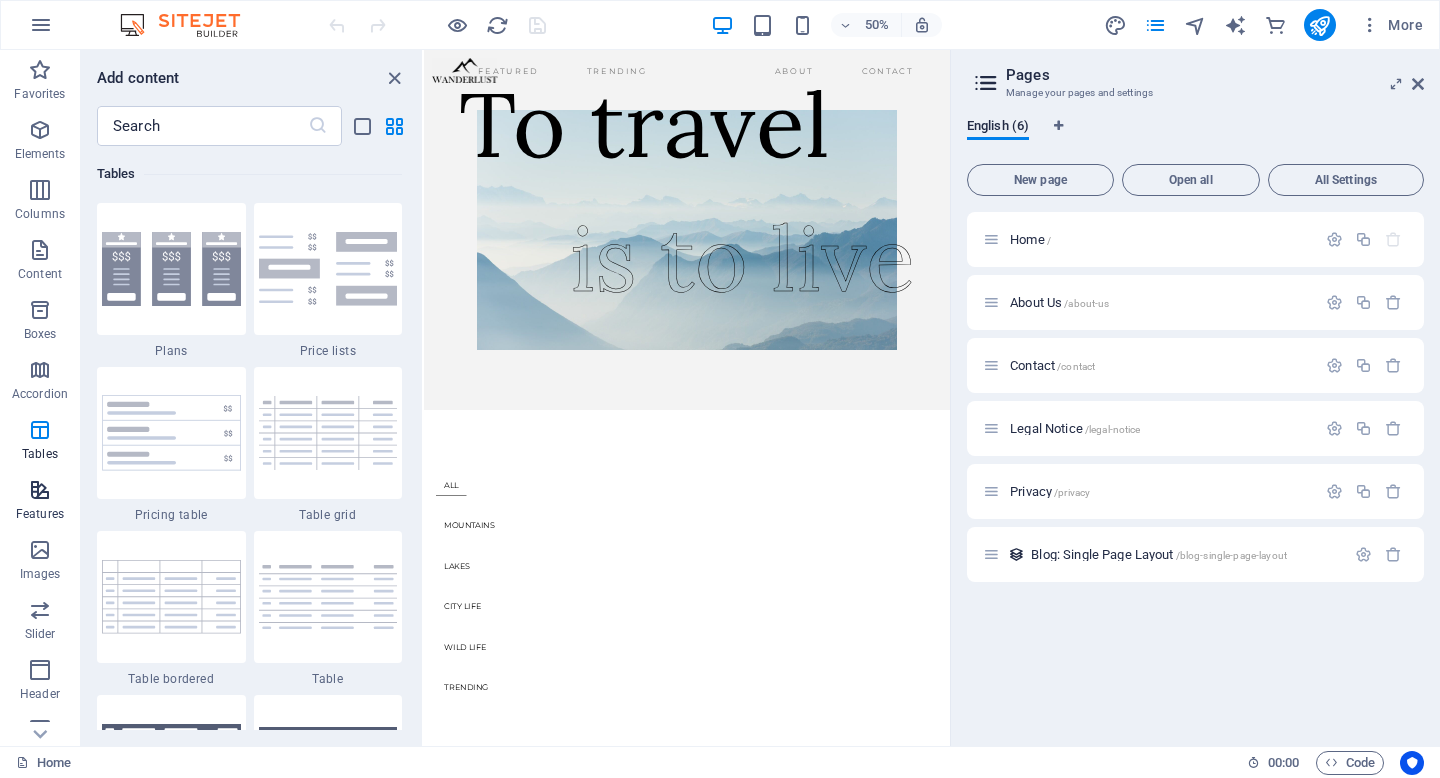 click on "Features" at bounding box center (40, 514) 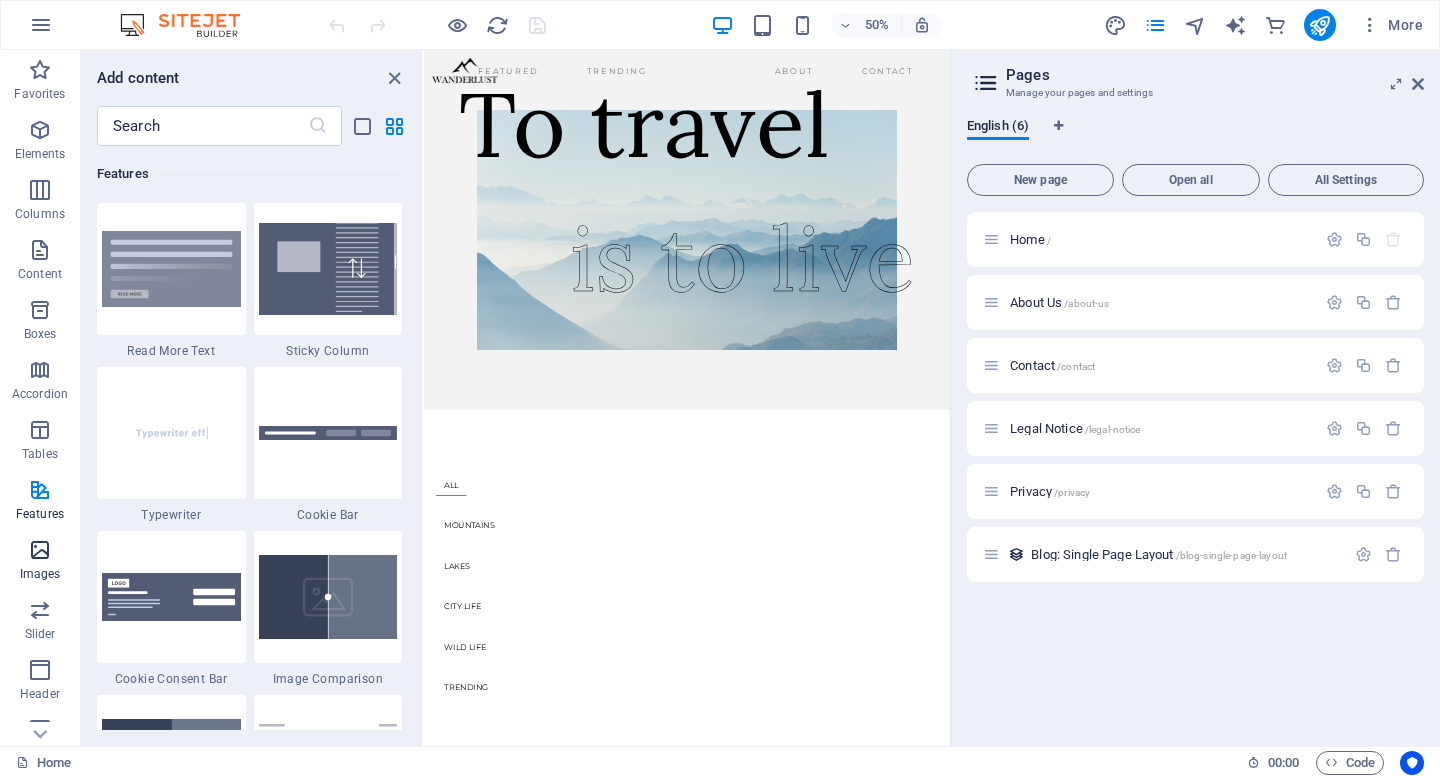 click on "Images" at bounding box center (40, 574) 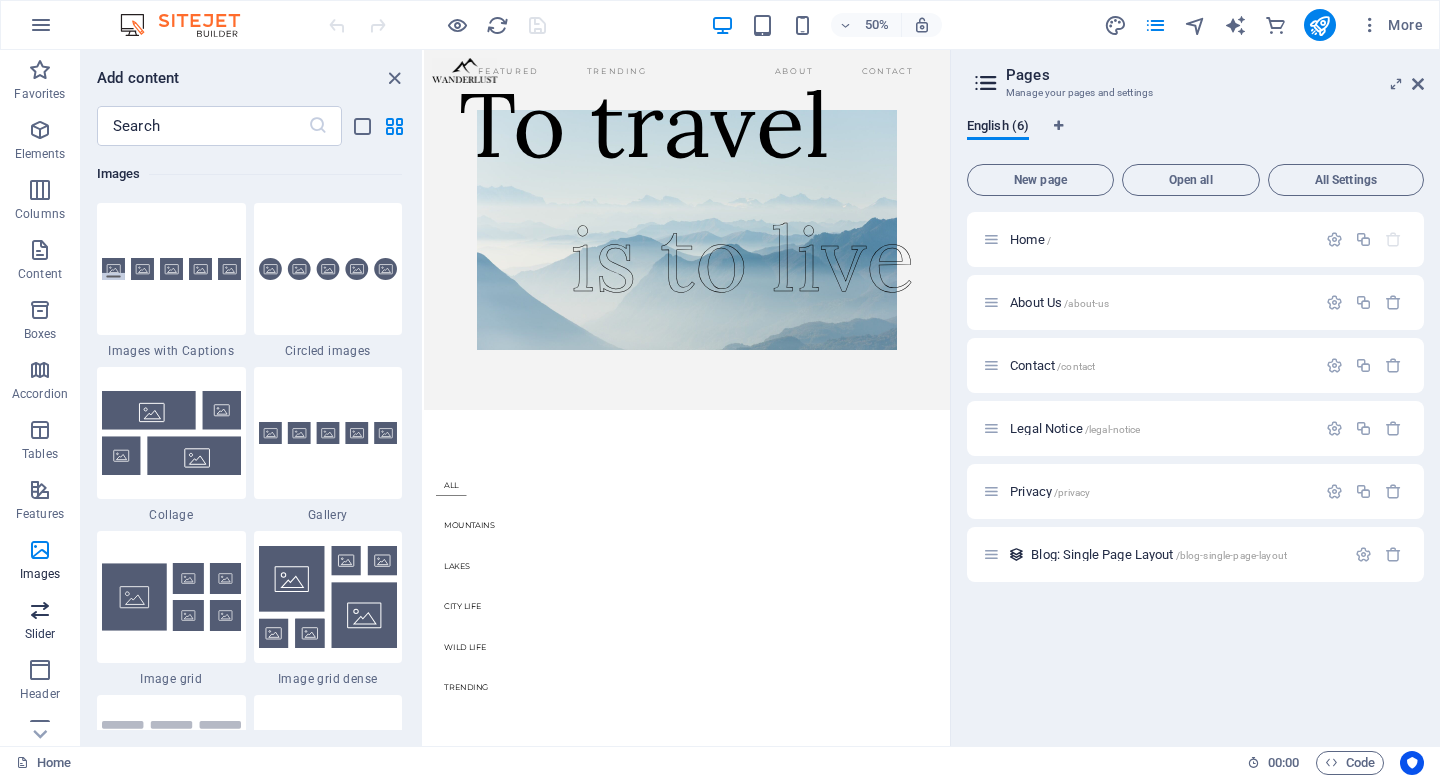 click on "Slider" at bounding box center [40, 622] 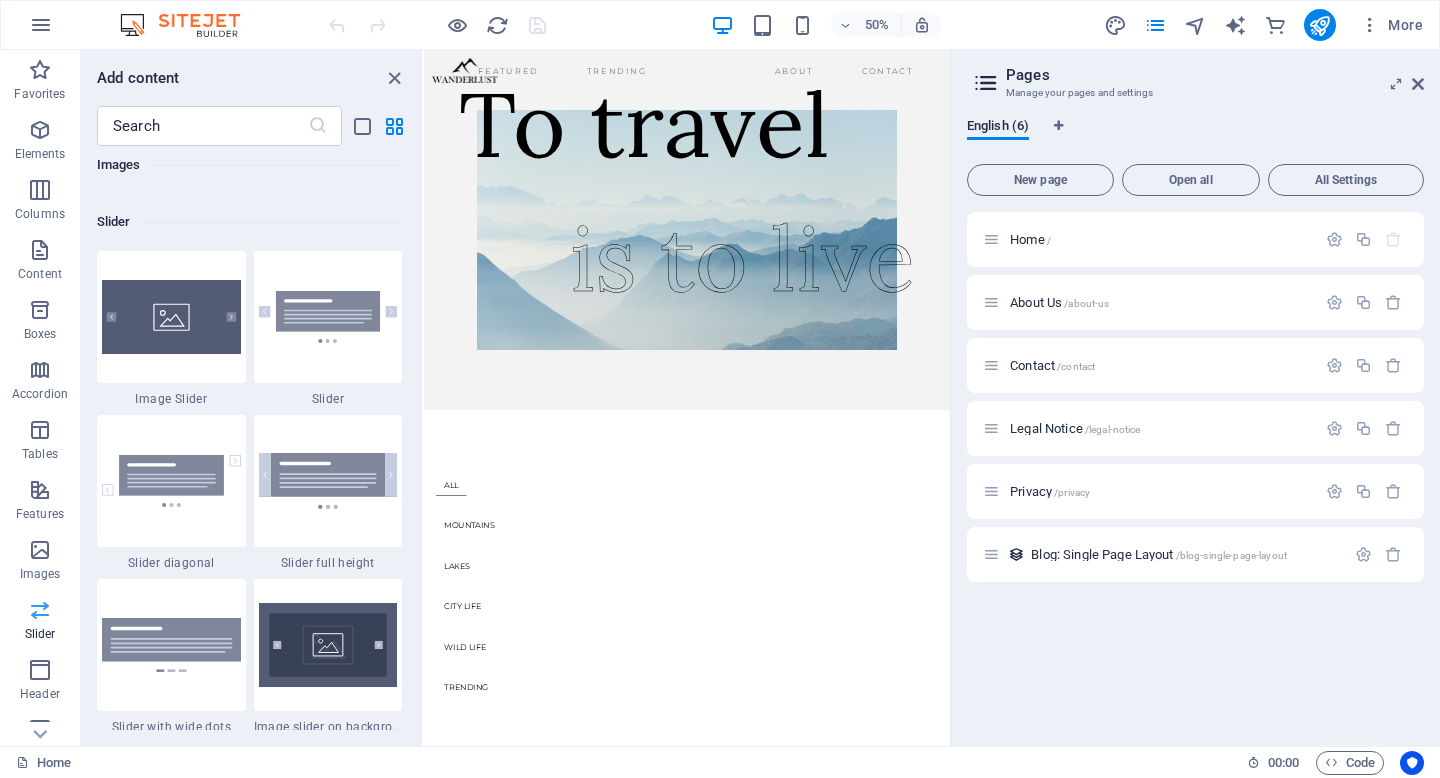 scroll, scrollTop: 11337, scrollLeft: 0, axis: vertical 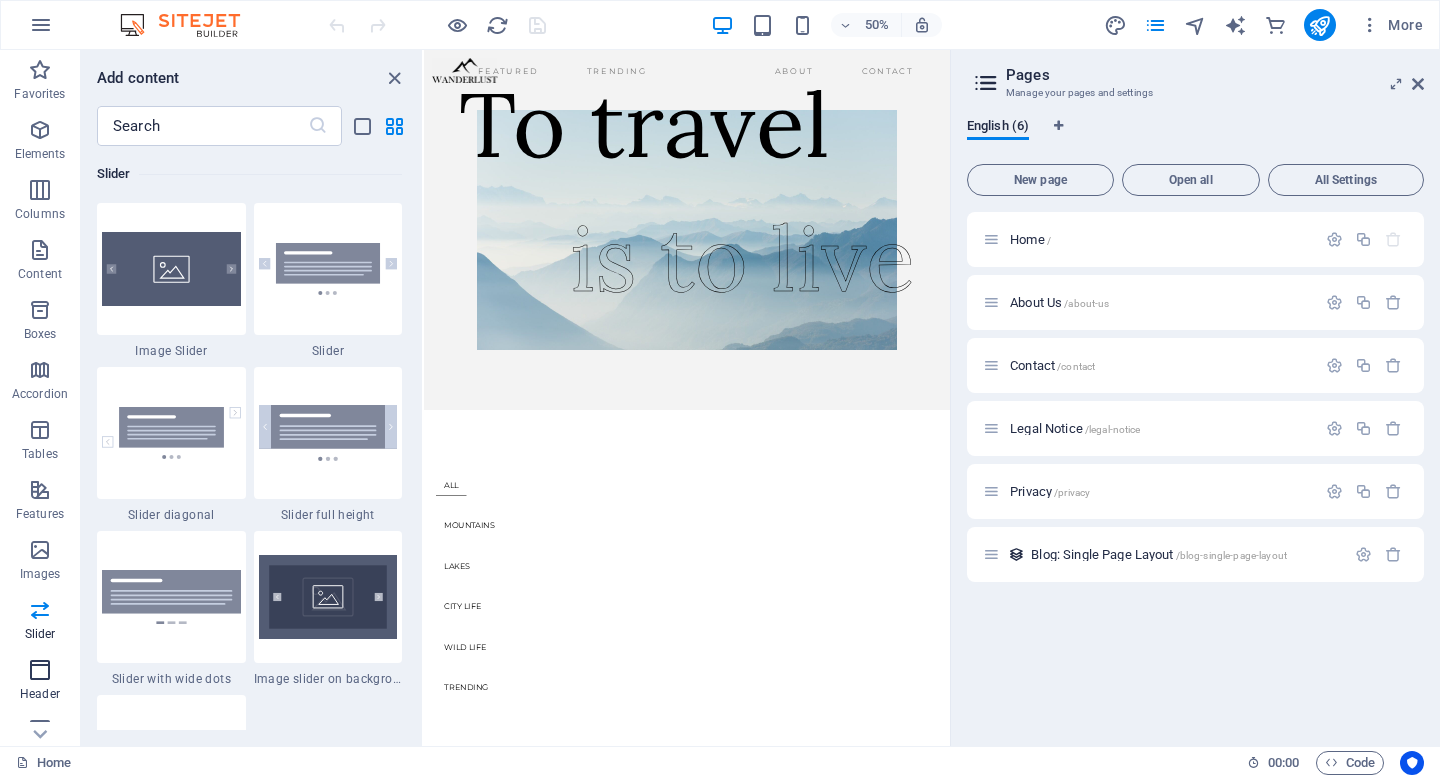 click at bounding box center [40, 670] 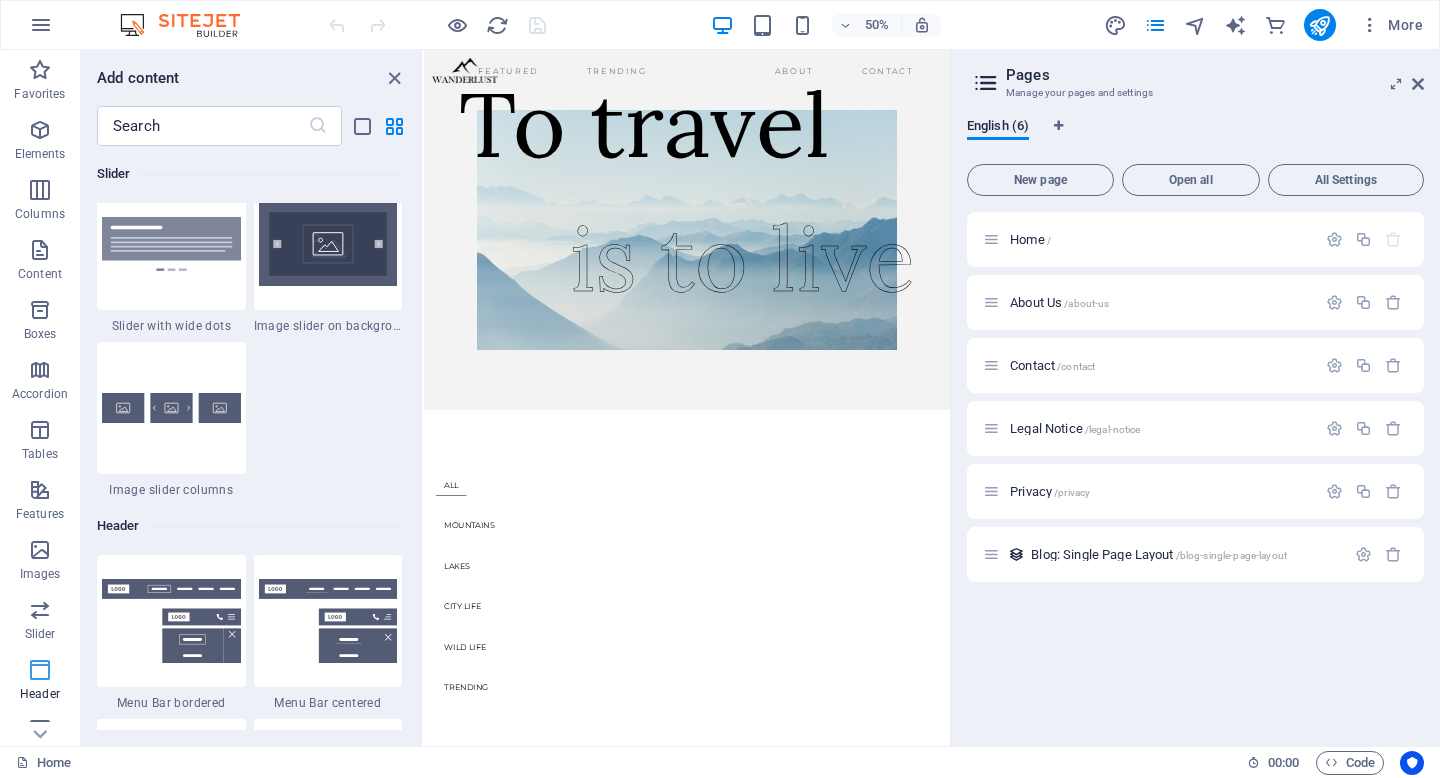 scroll, scrollTop: 12042, scrollLeft: 0, axis: vertical 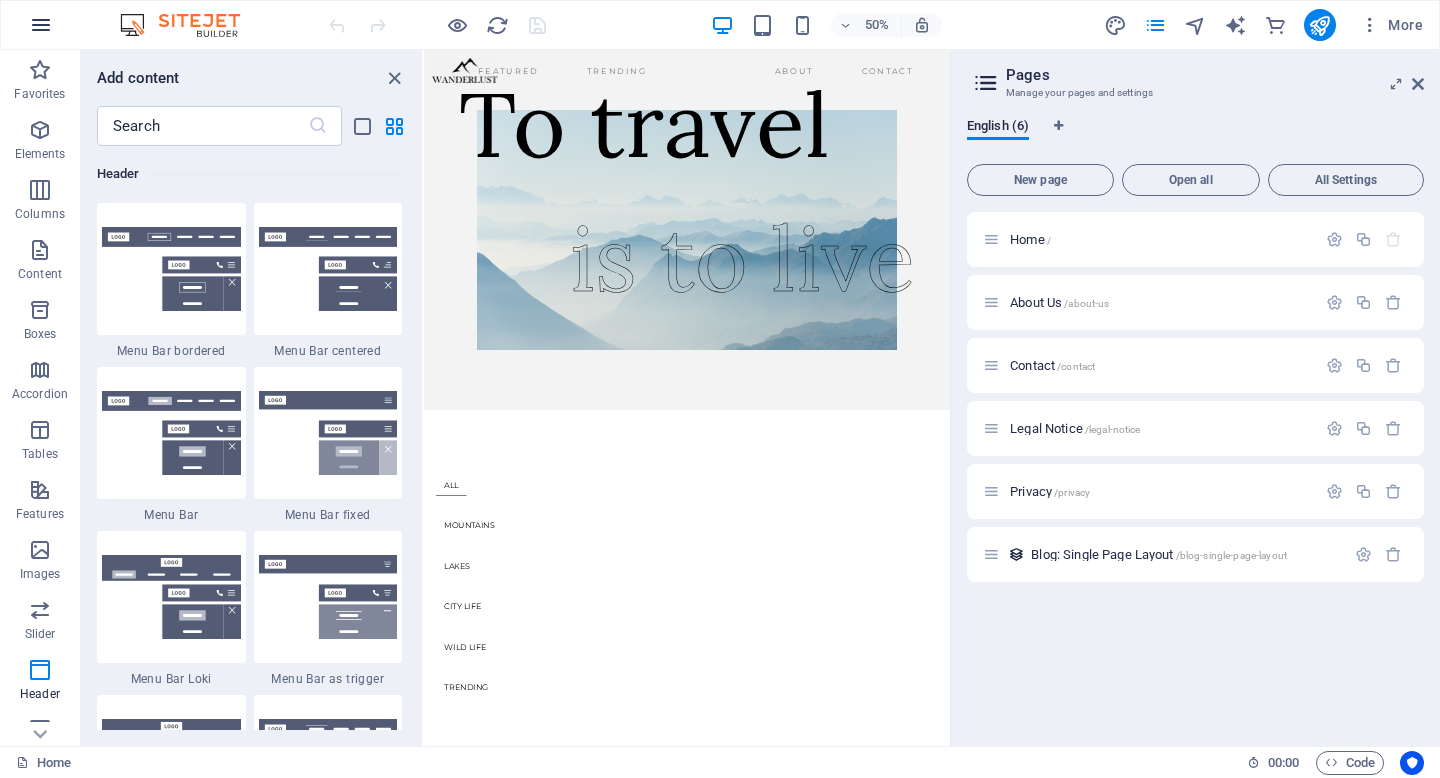 click at bounding box center [41, 25] 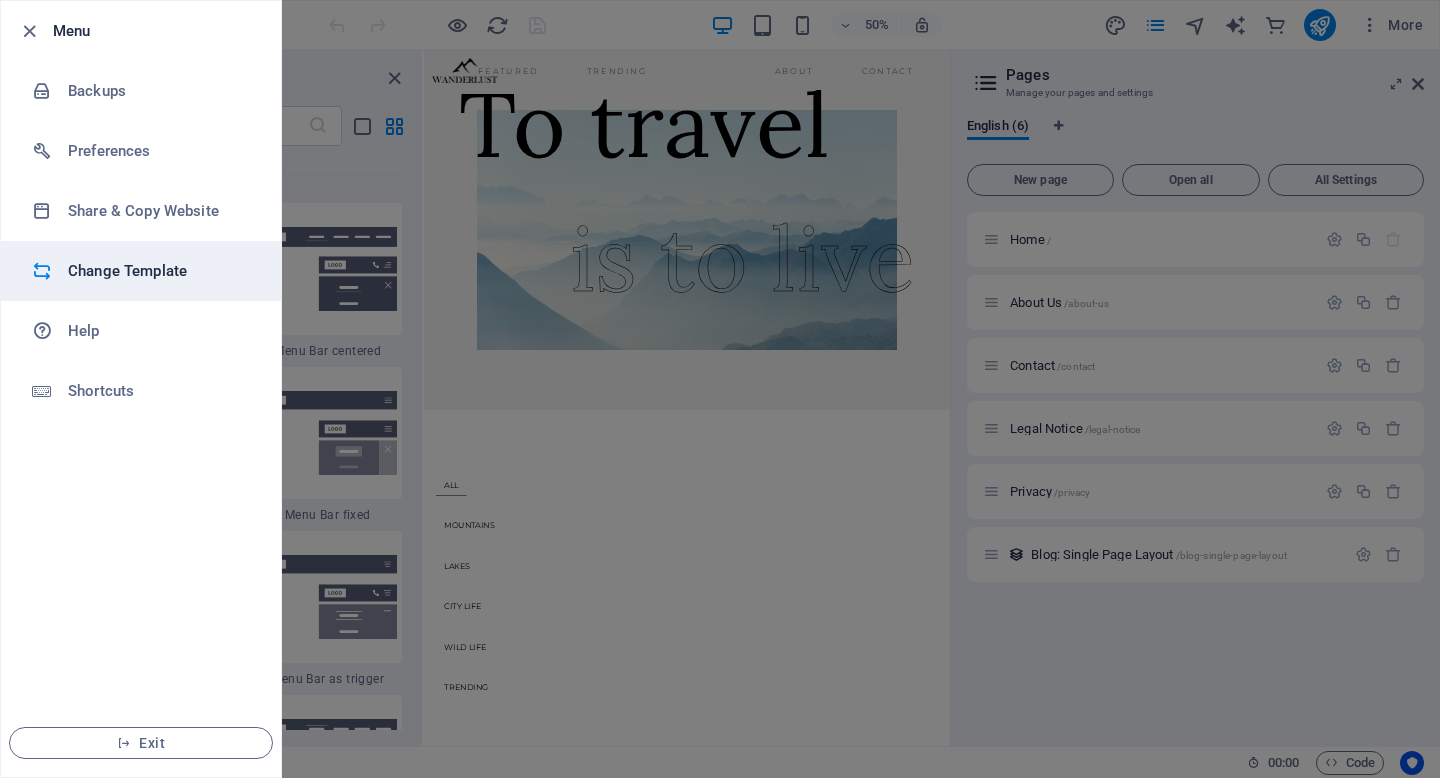click on "Change Template" at bounding box center [160, 271] 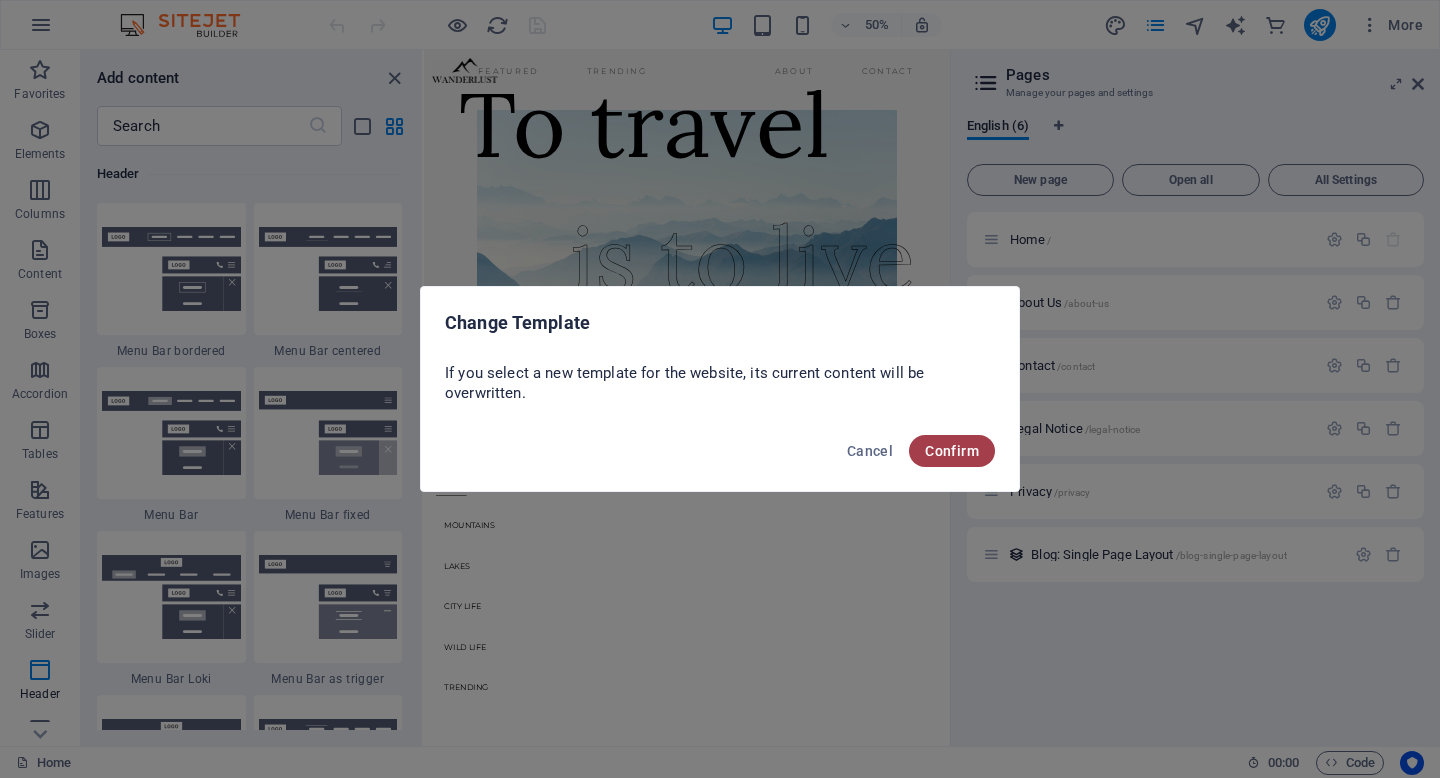 click on "Confirm" at bounding box center (952, 451) 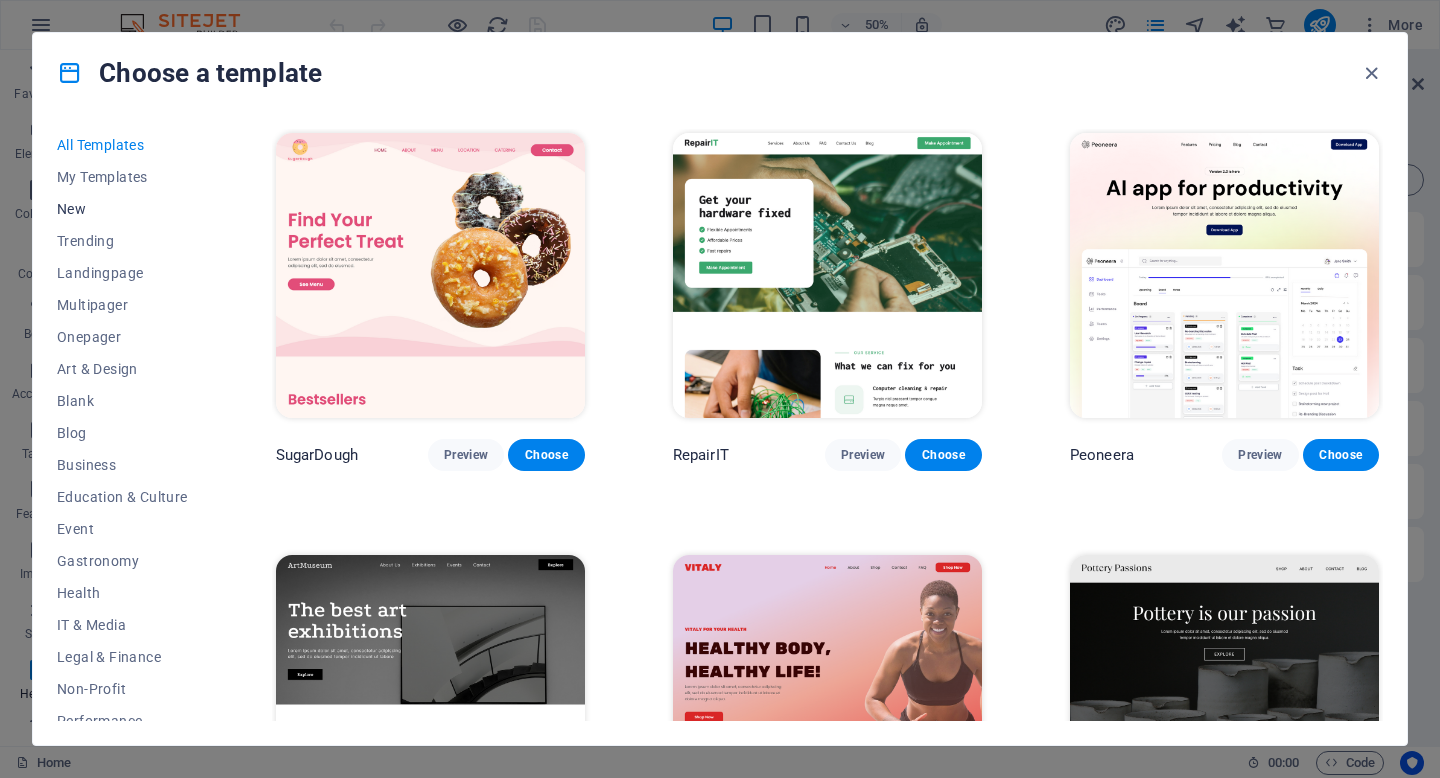 click on "New" at bounding box center (122, 209) 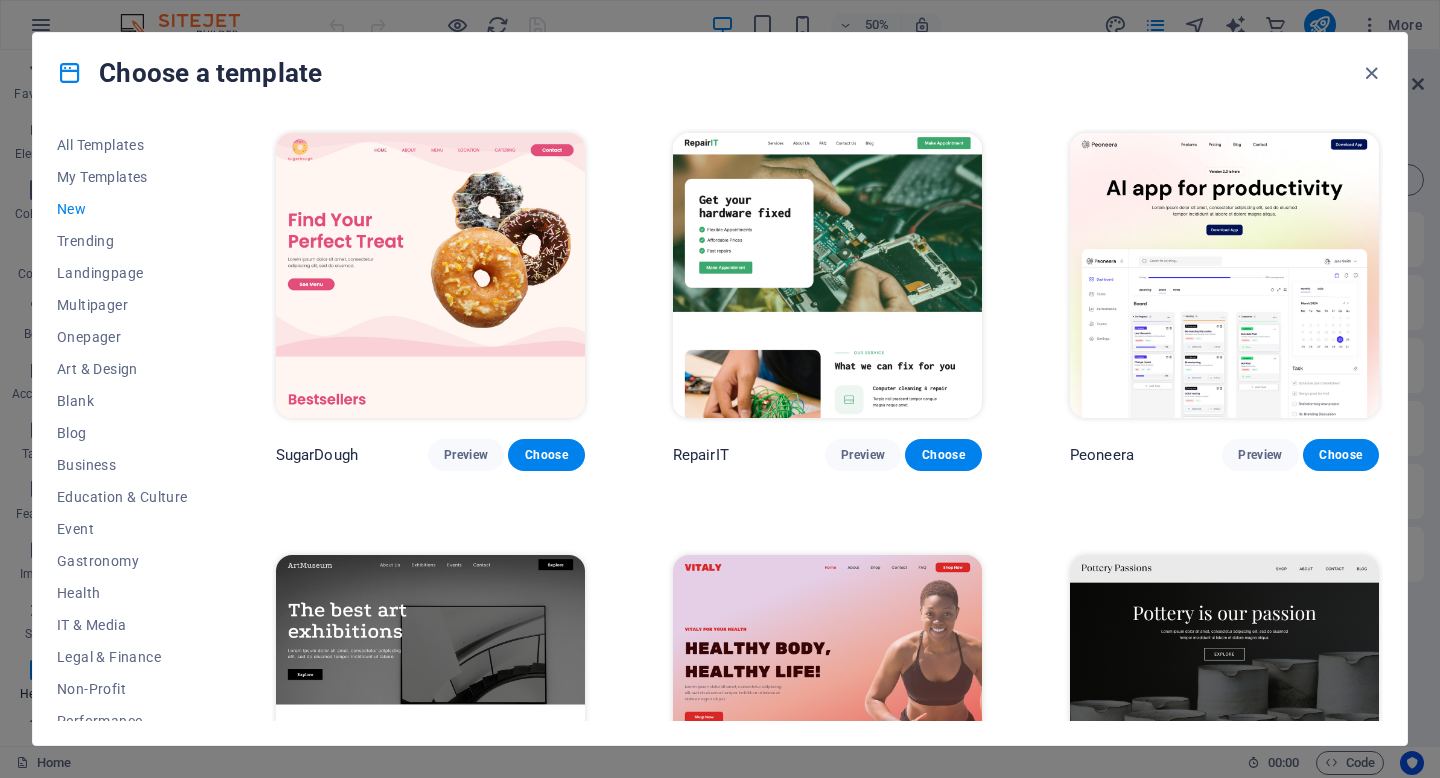 click on "New" at bounding box center [122, 209] 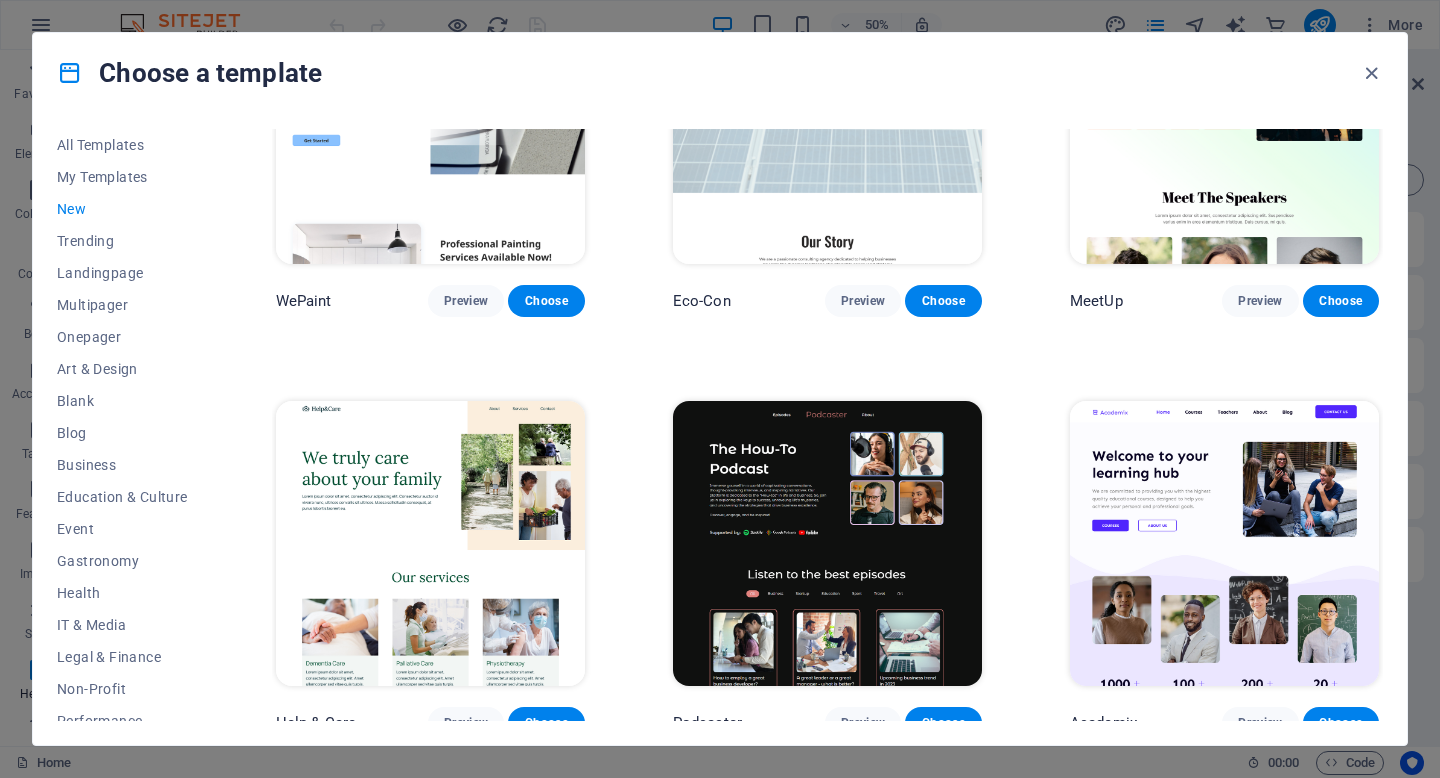 scroll, scrollTop: 1842, scrollLeft: 0, axis: vertical 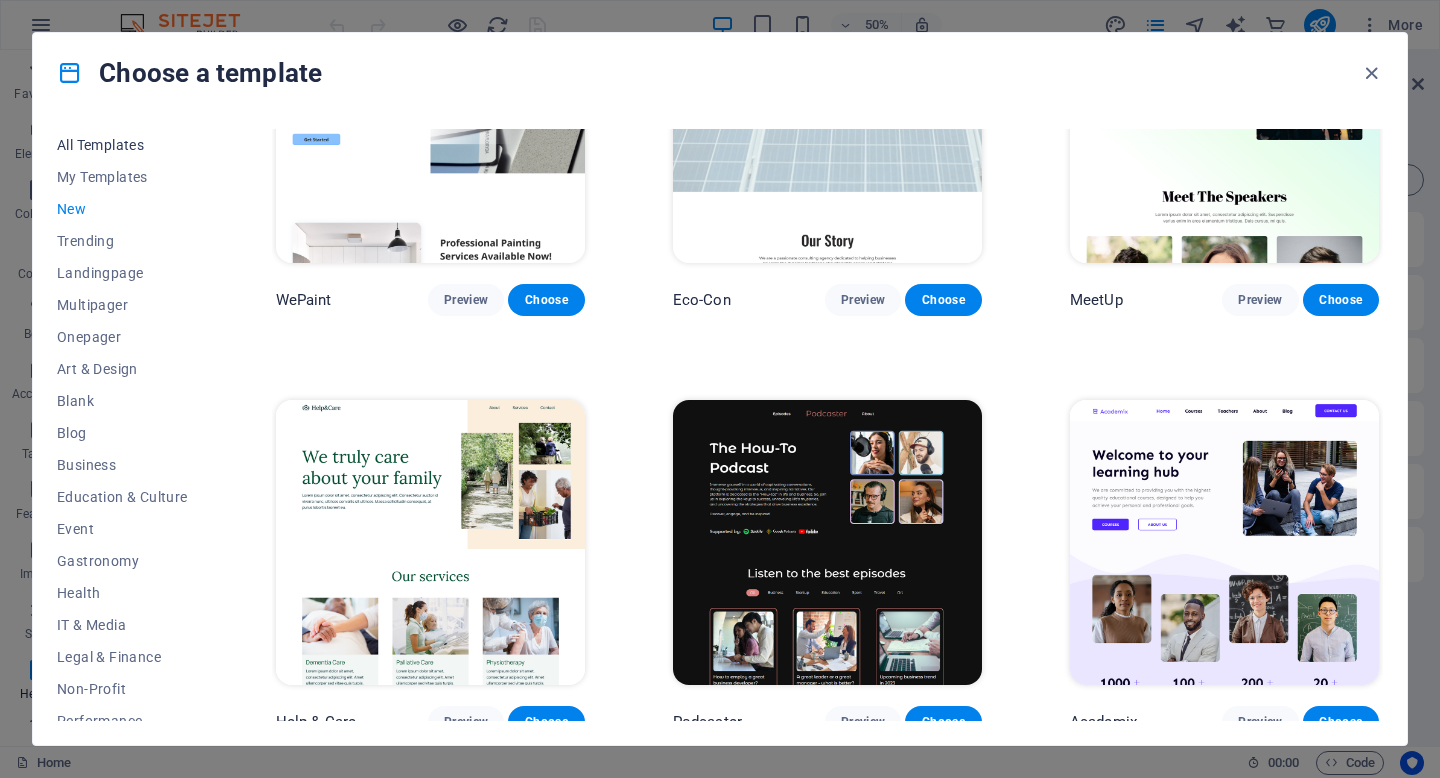 click on "All Templates" at bounding box center (122, 145) 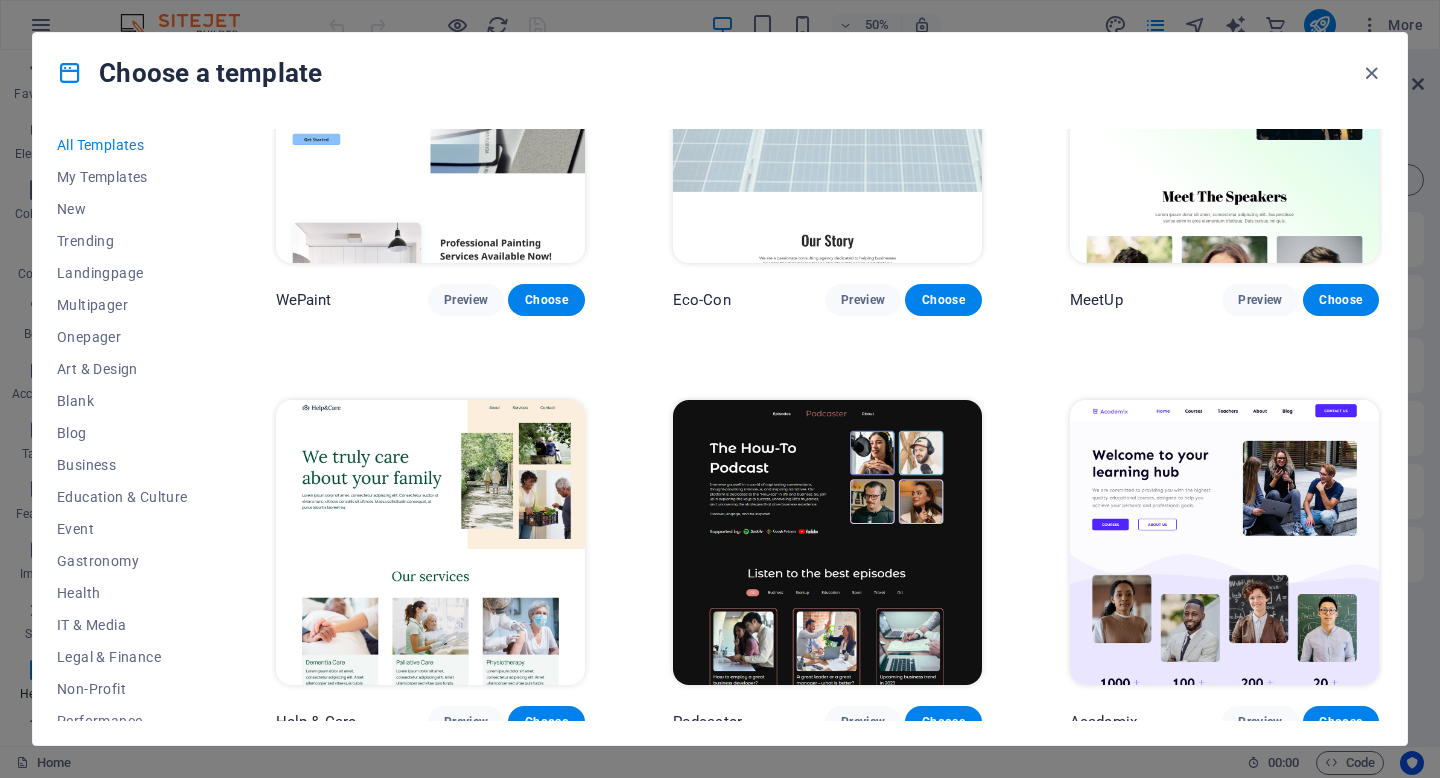 click on "All Templates" at bounding box center [122, 145] 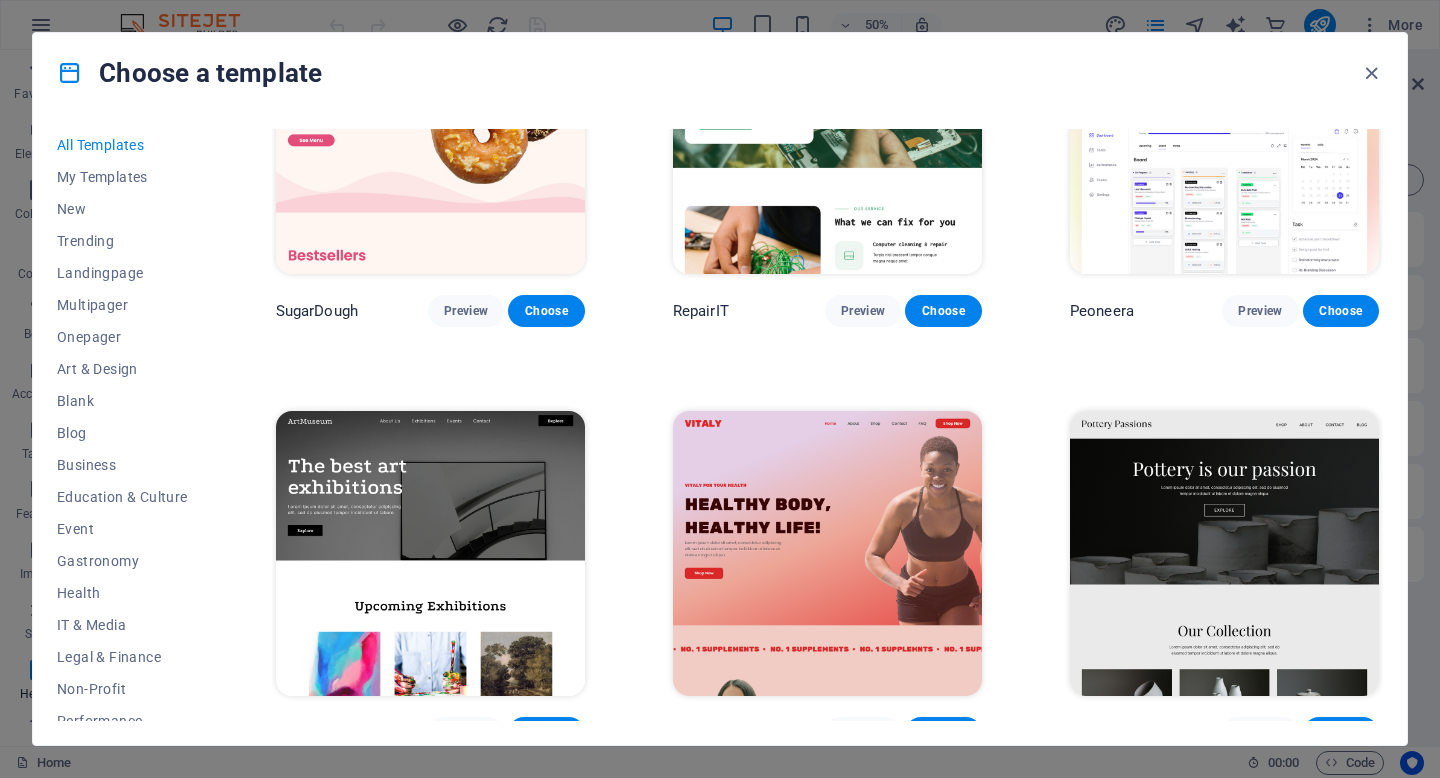 scroll, scrollTop: 0, scrollLeft: 0, axis: both 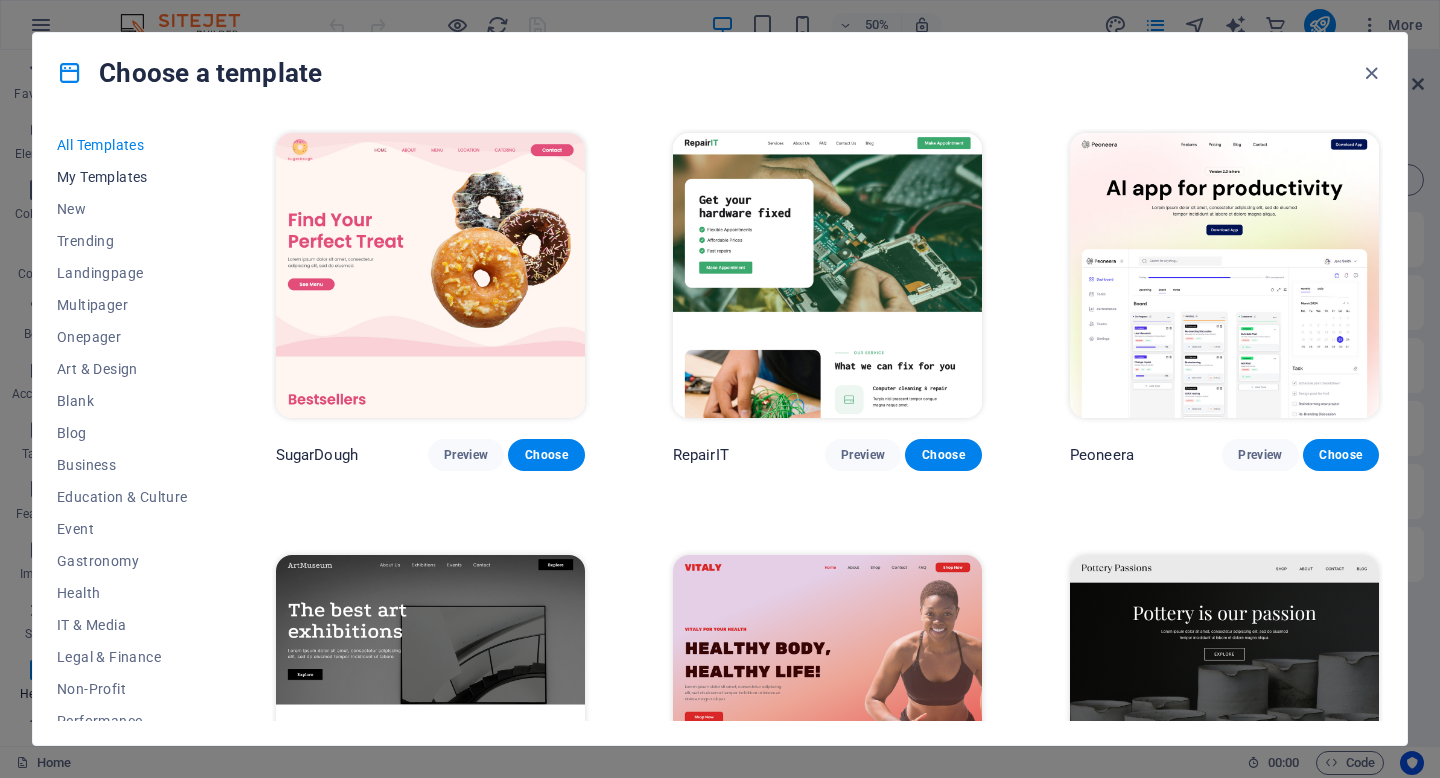 click on "My Templates" at bounding box center [122, 177] 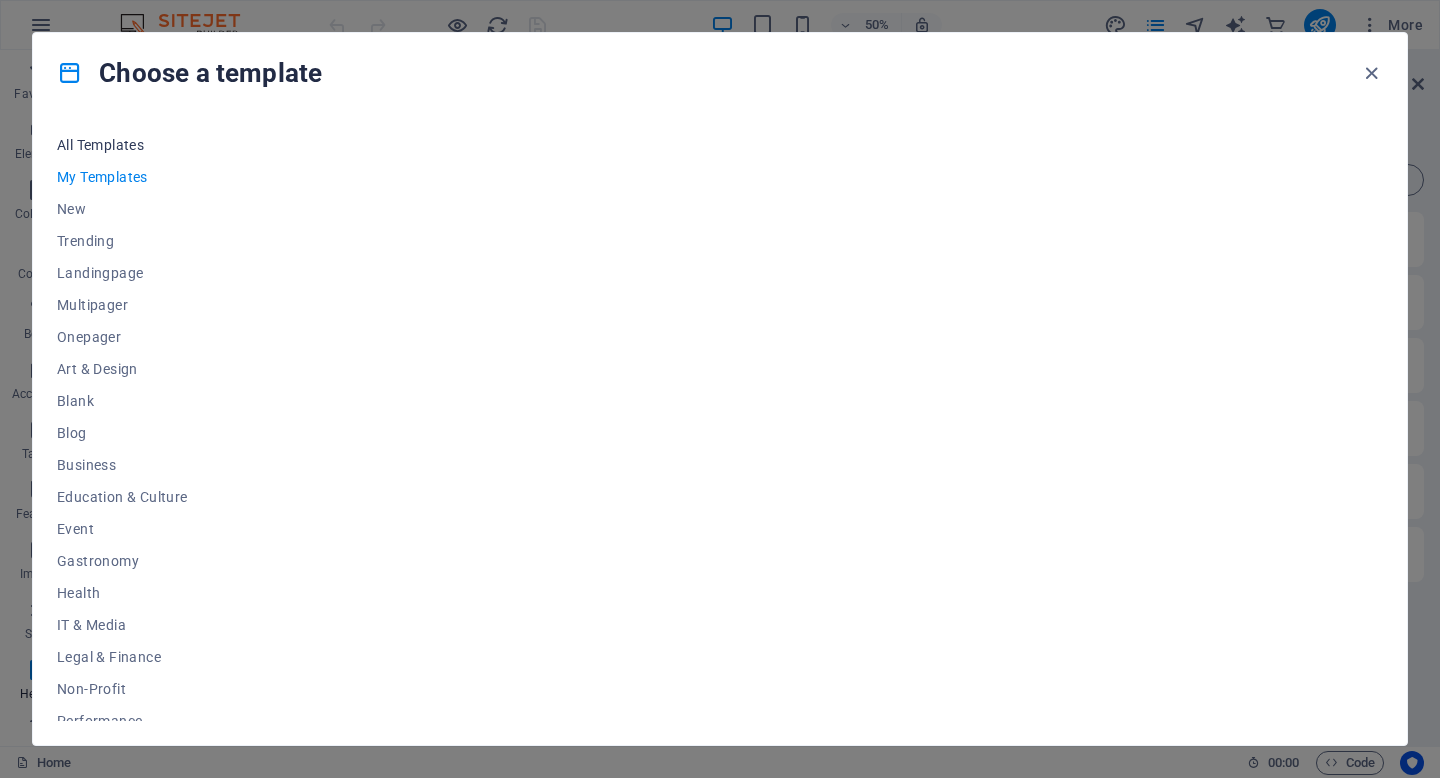 click on "All Templates" at bounding box center (122, 145) 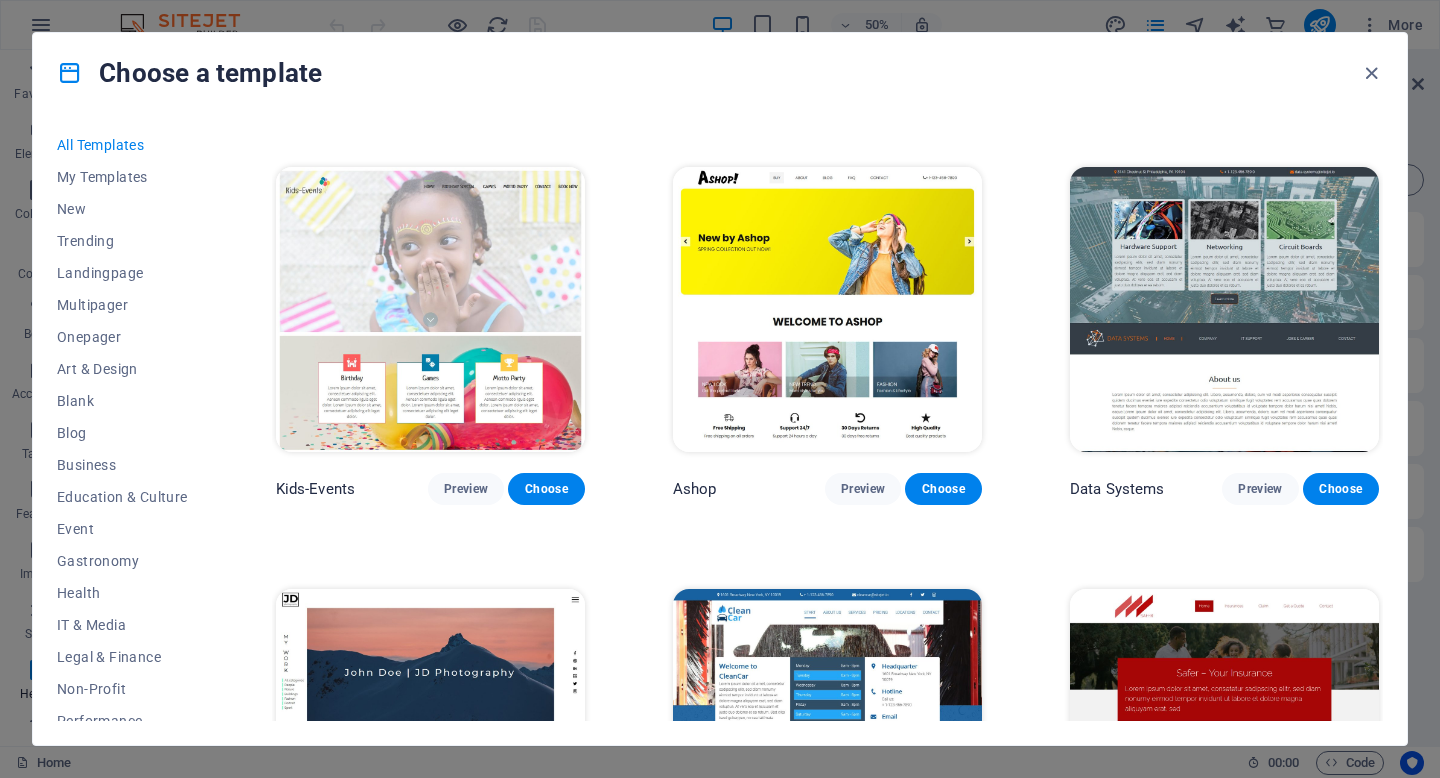 scroll, scrollTop: 8408, scrollLeft: 0, axis: vertical 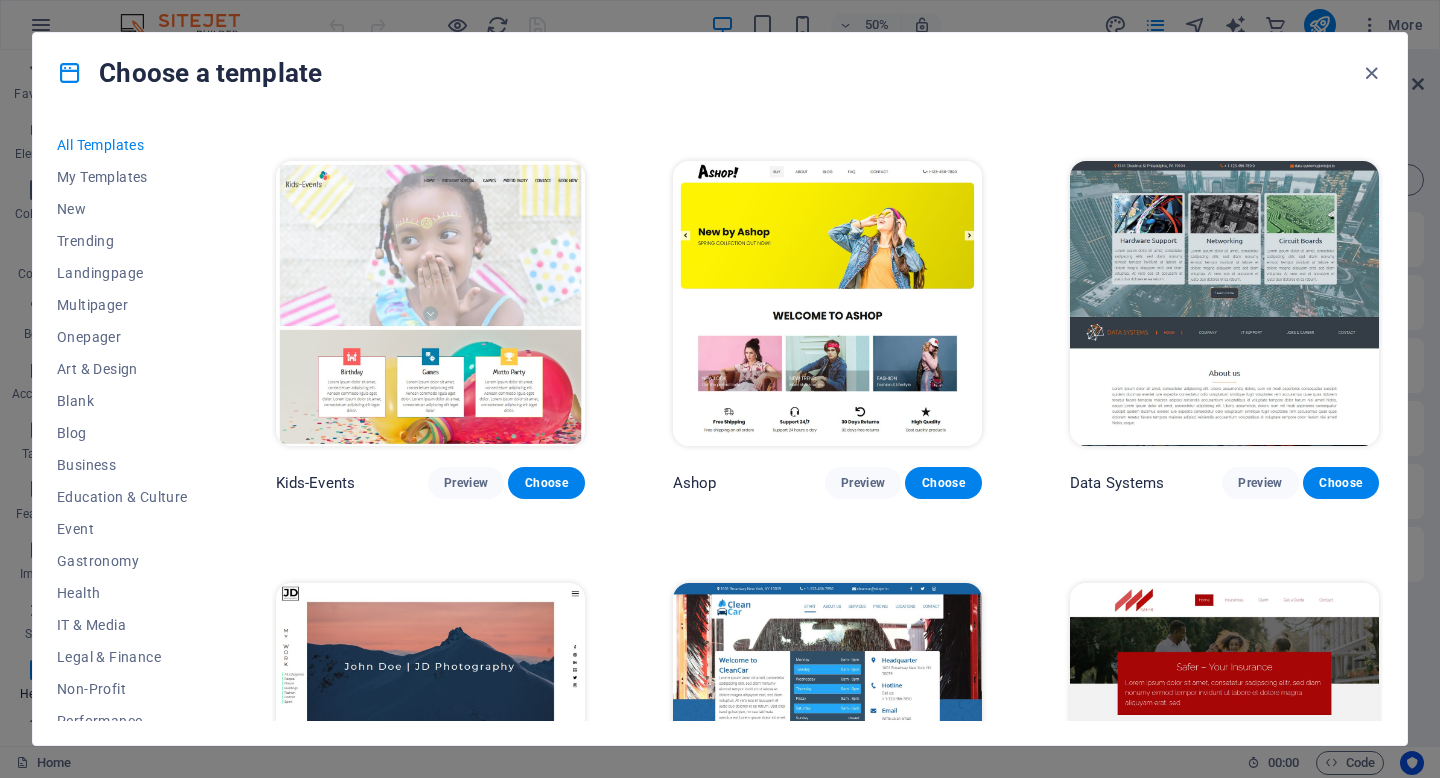 click at bounding box center [827, 303] 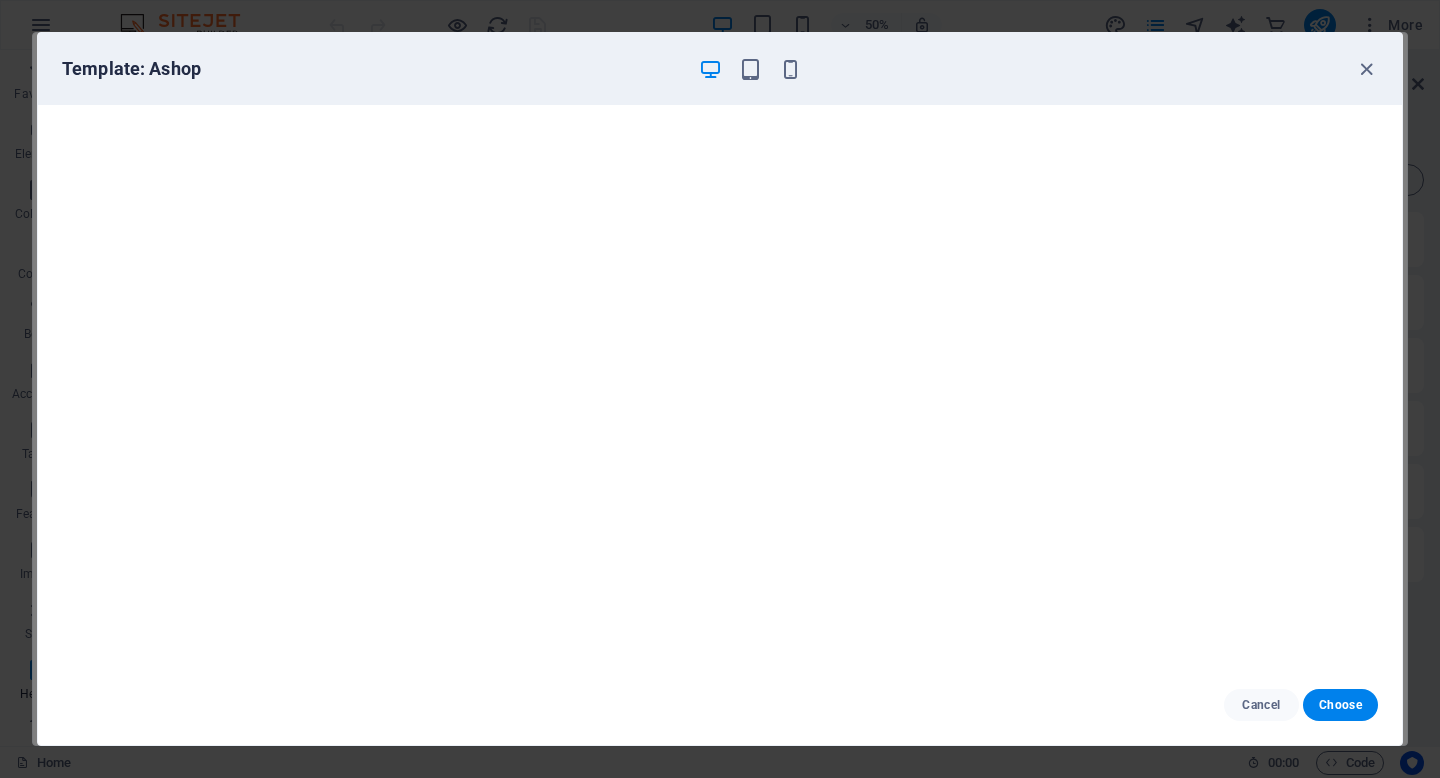 scroll, scrollTop: 4, scrollLeft: 0, axis: vertical 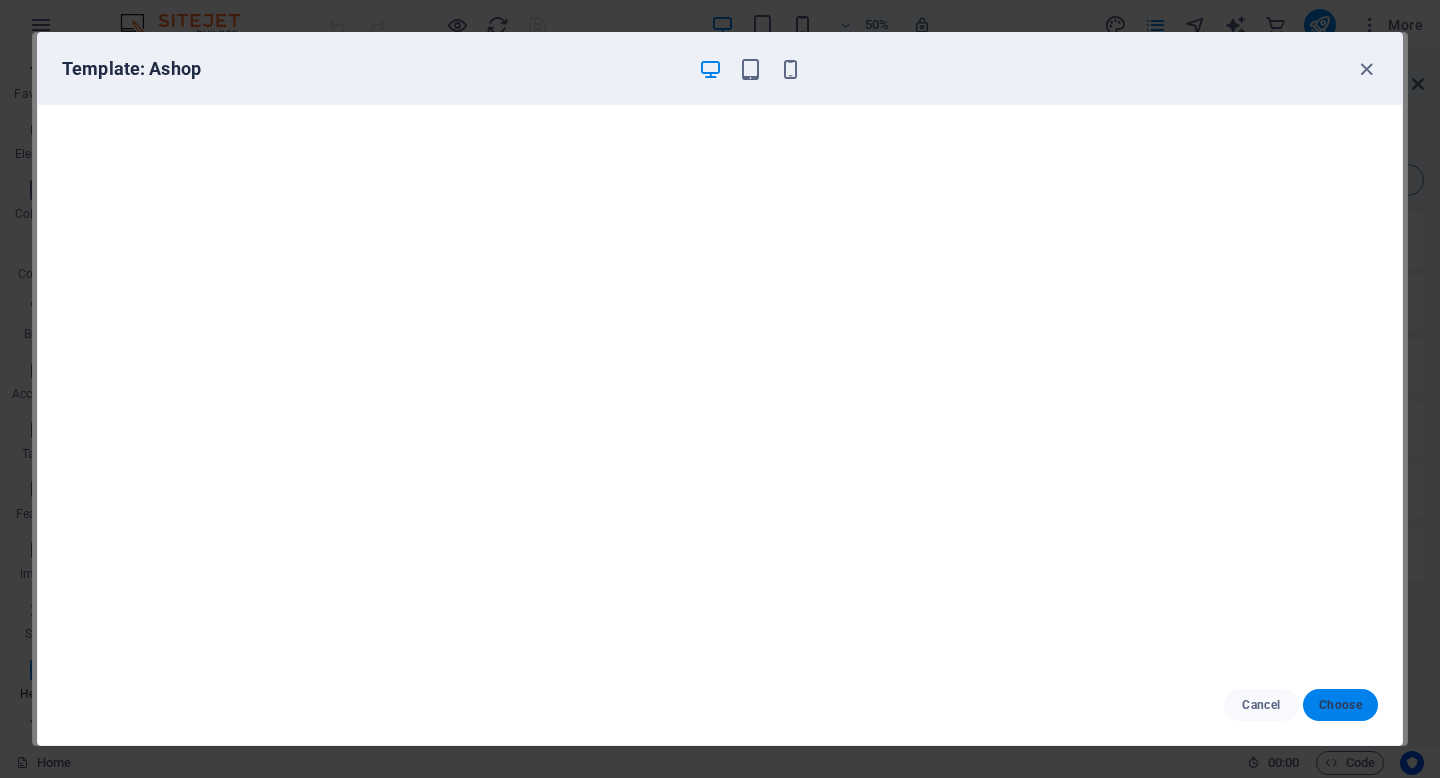 click on "Choose" at bounding box center (1340, 705) 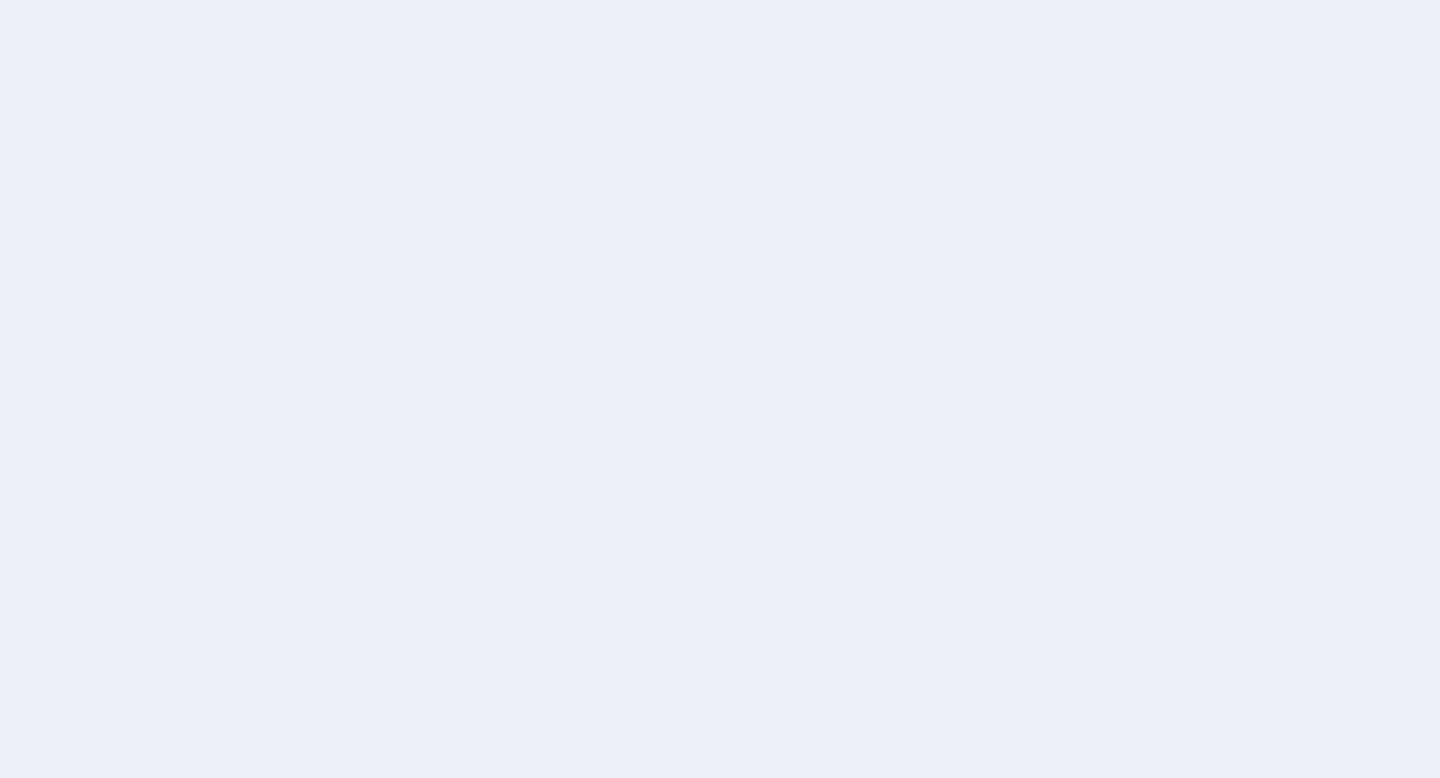 scroll, scrollTop: 0, scrollLeft: 0, axis: both 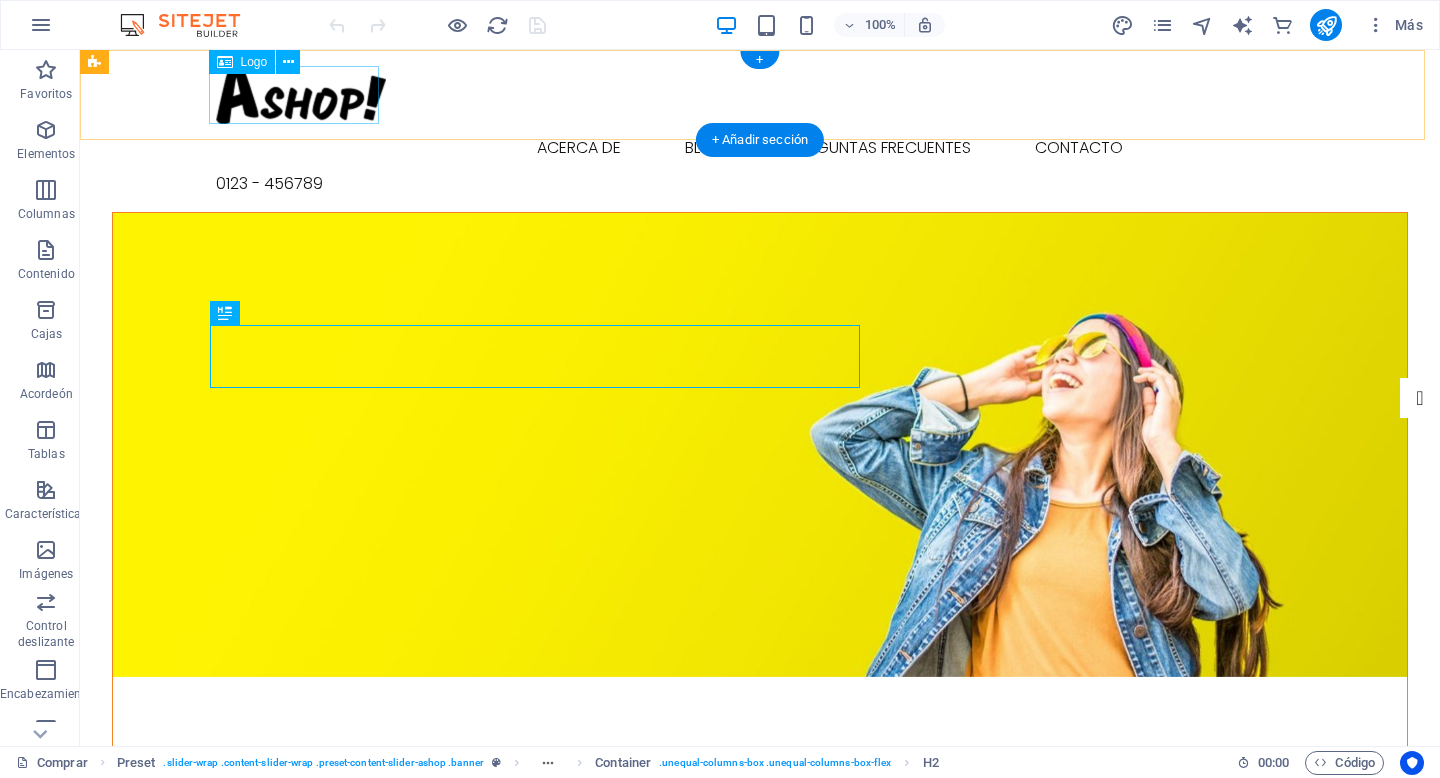 click at bounding box center (760, 95) 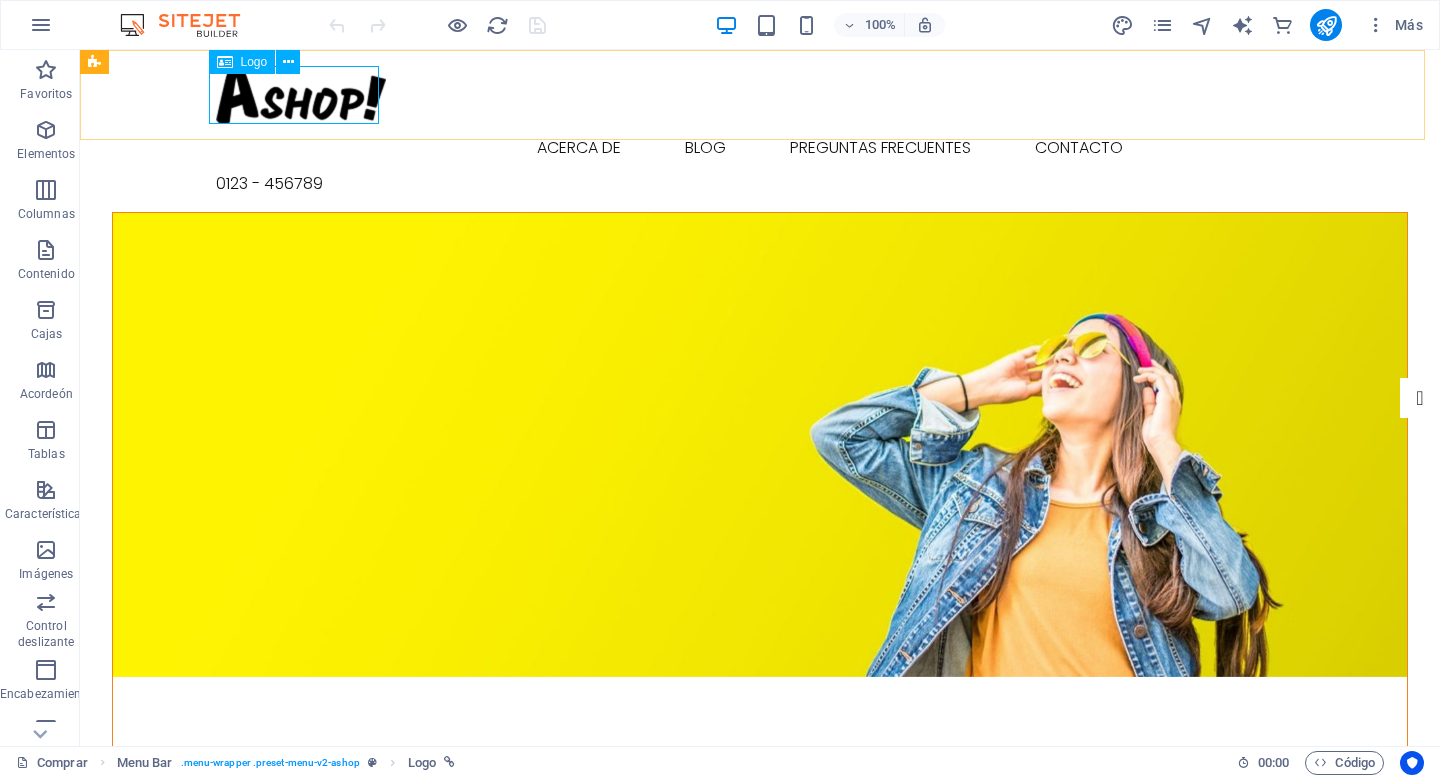 click on "Logo" at bounding box center (242, 62) 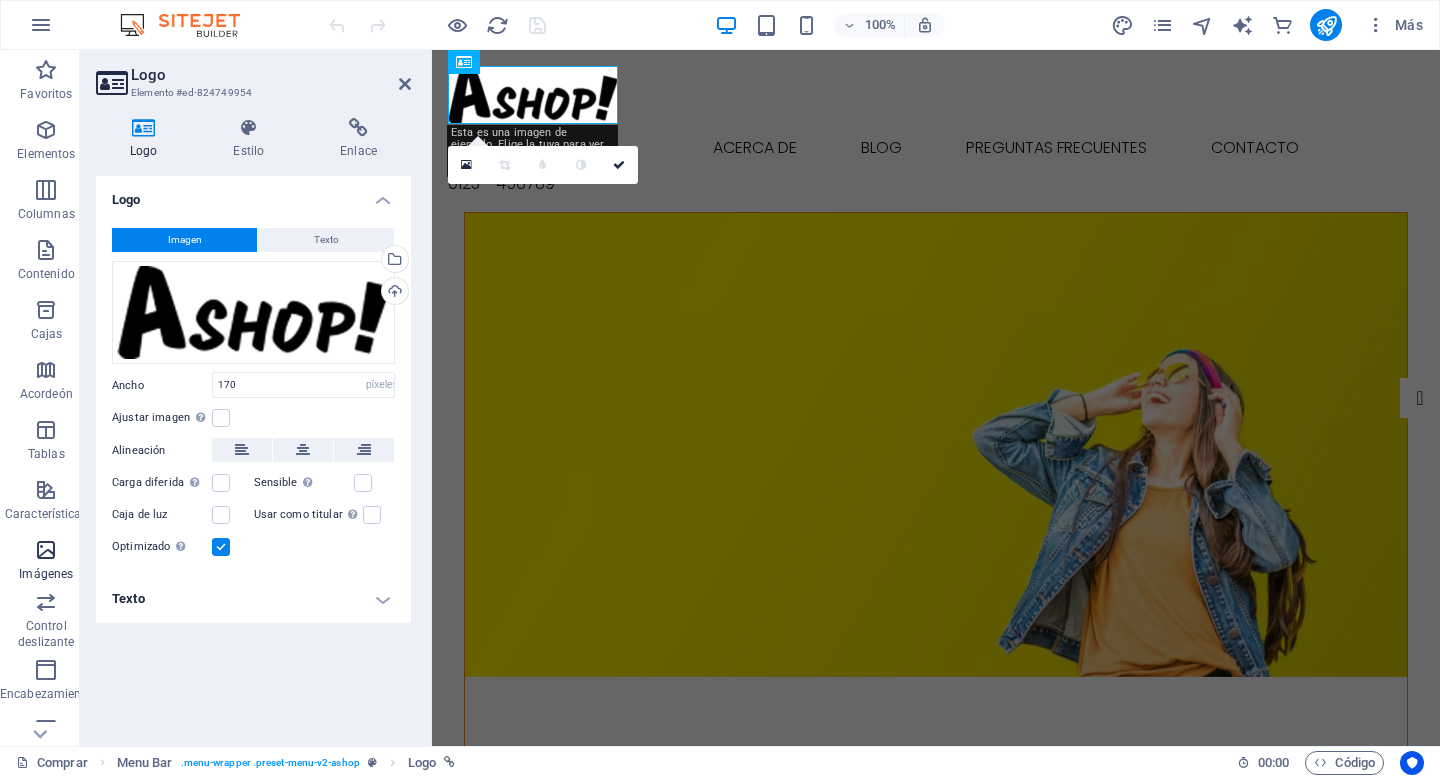 click at bounding box center (46, 550) 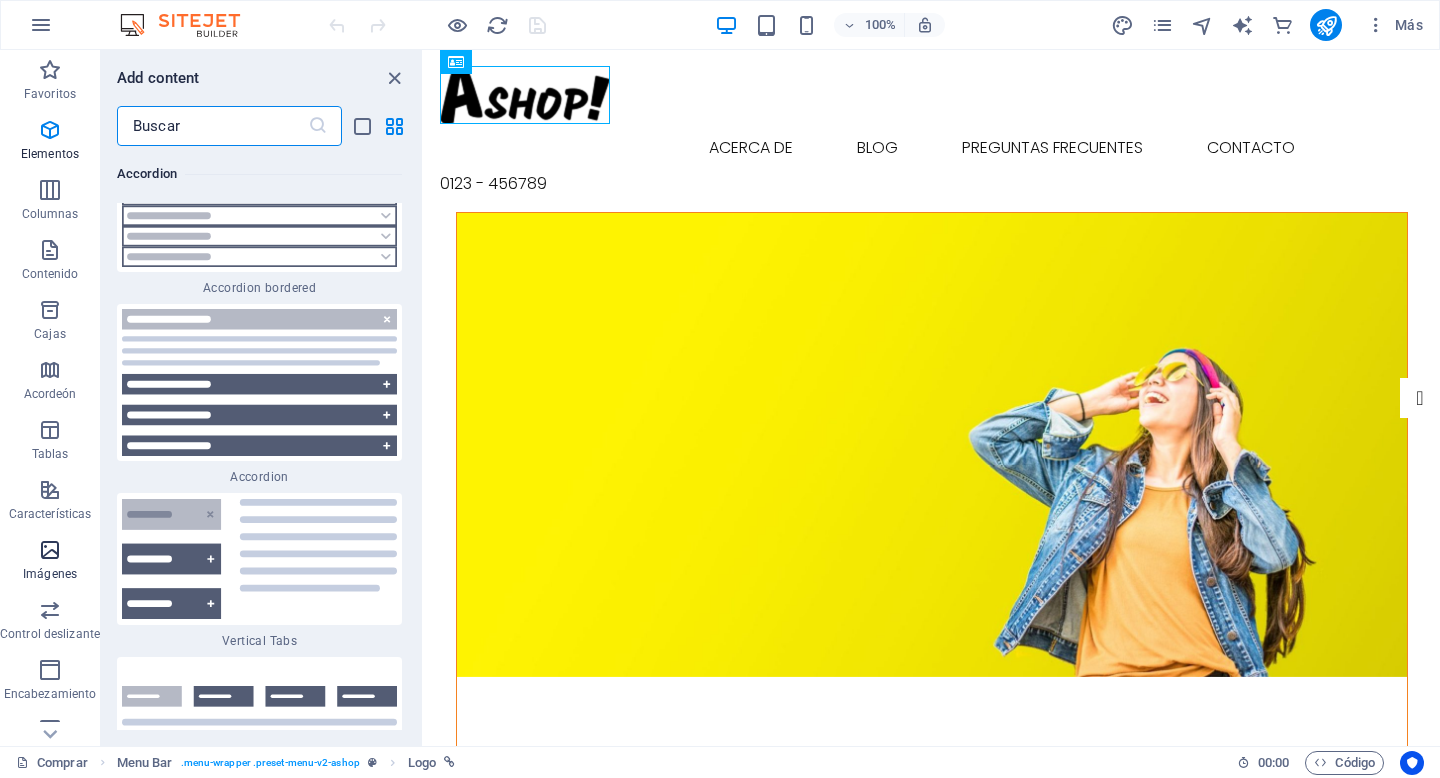 scroll, scrollTop: 20138, scrollLeft: 0, axis: vertical 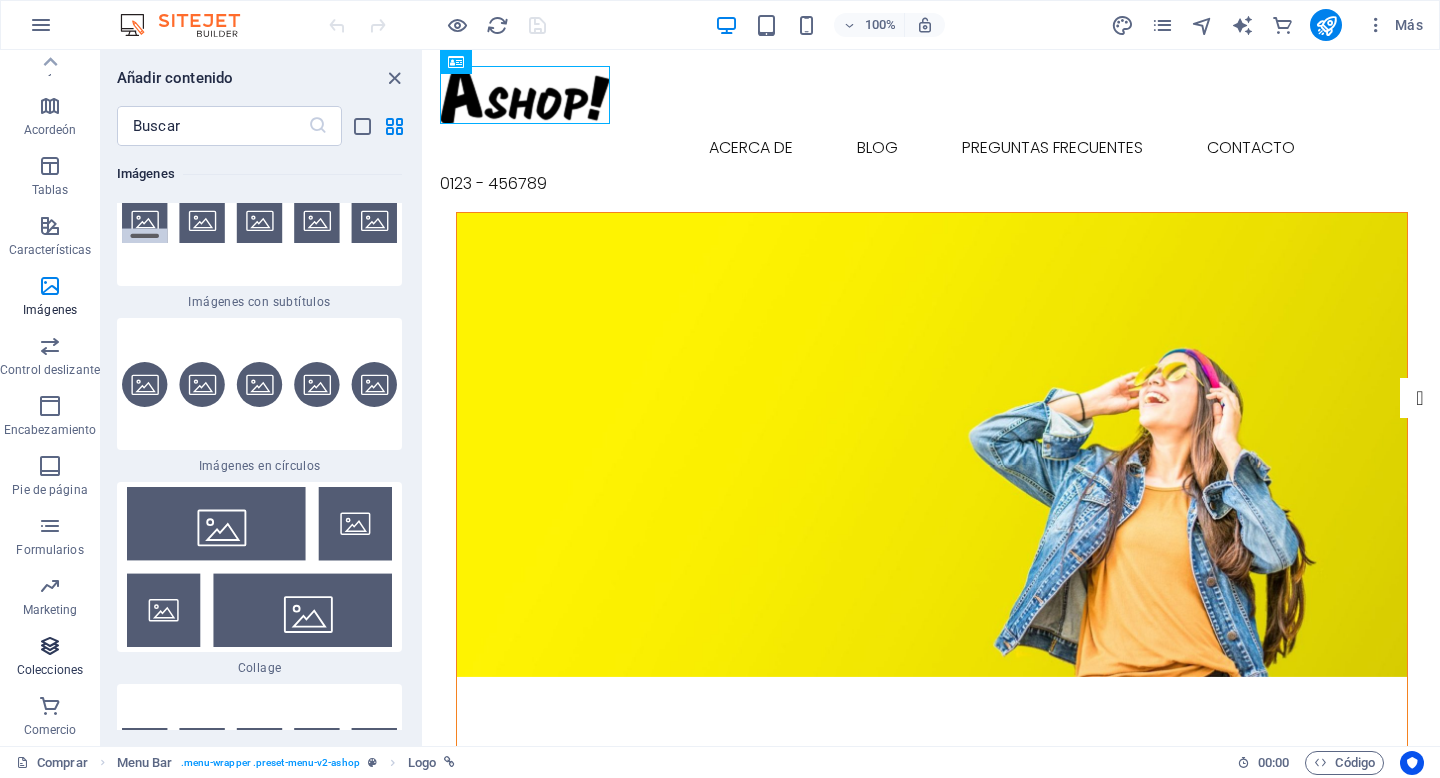 click on "Colecciones" at bounding box center (50, 670) 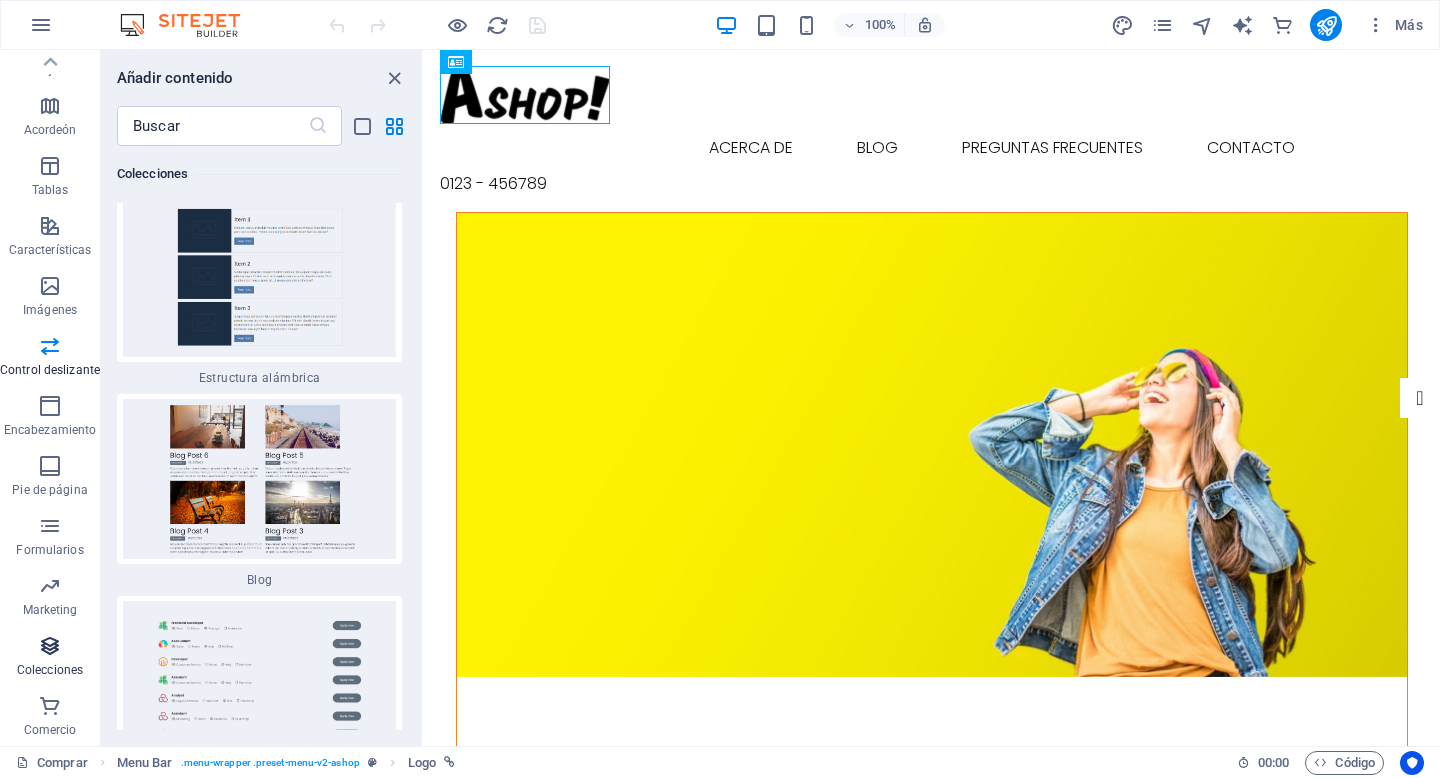 scroll, scrollTop: 37070, scrollLeft: 0, axis: vertical 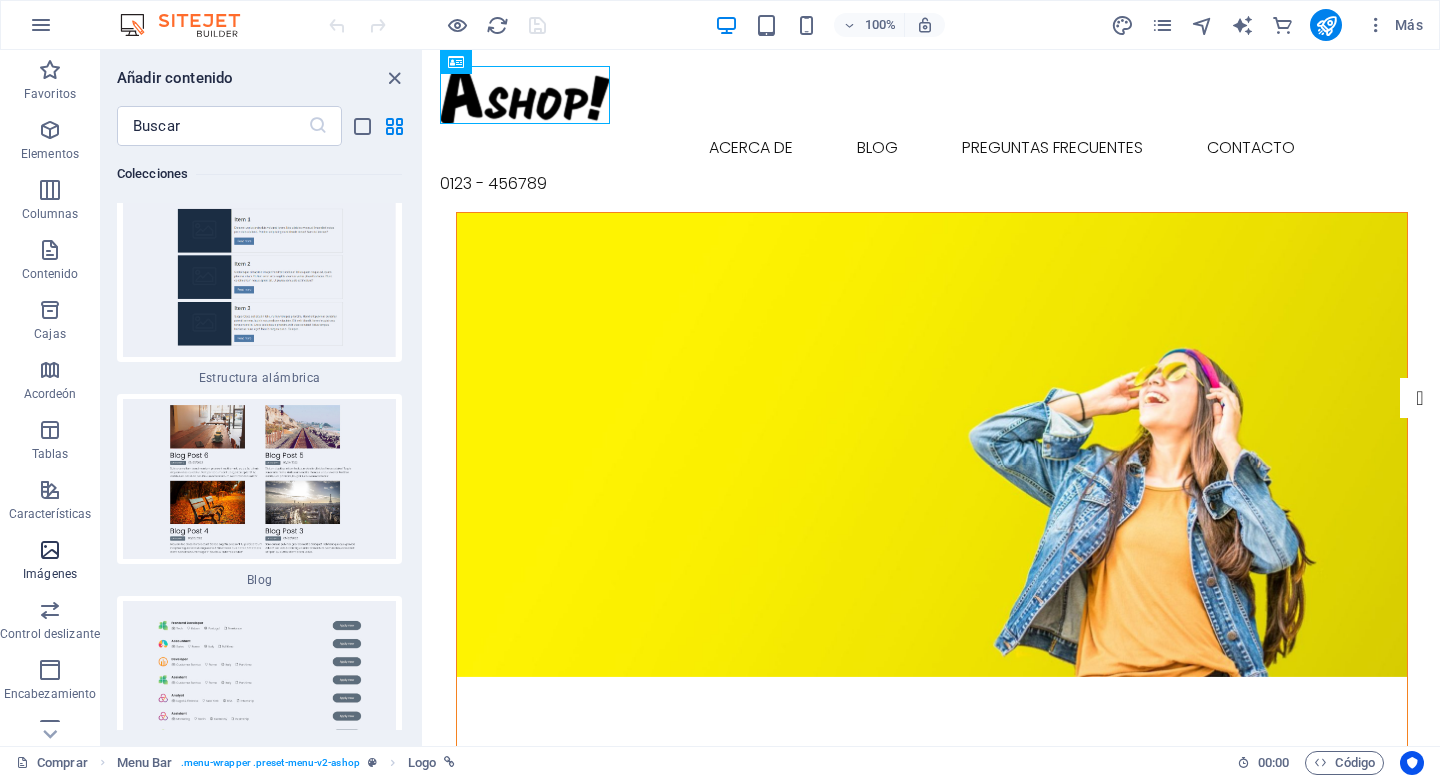 click at bounding box center [50, 550] 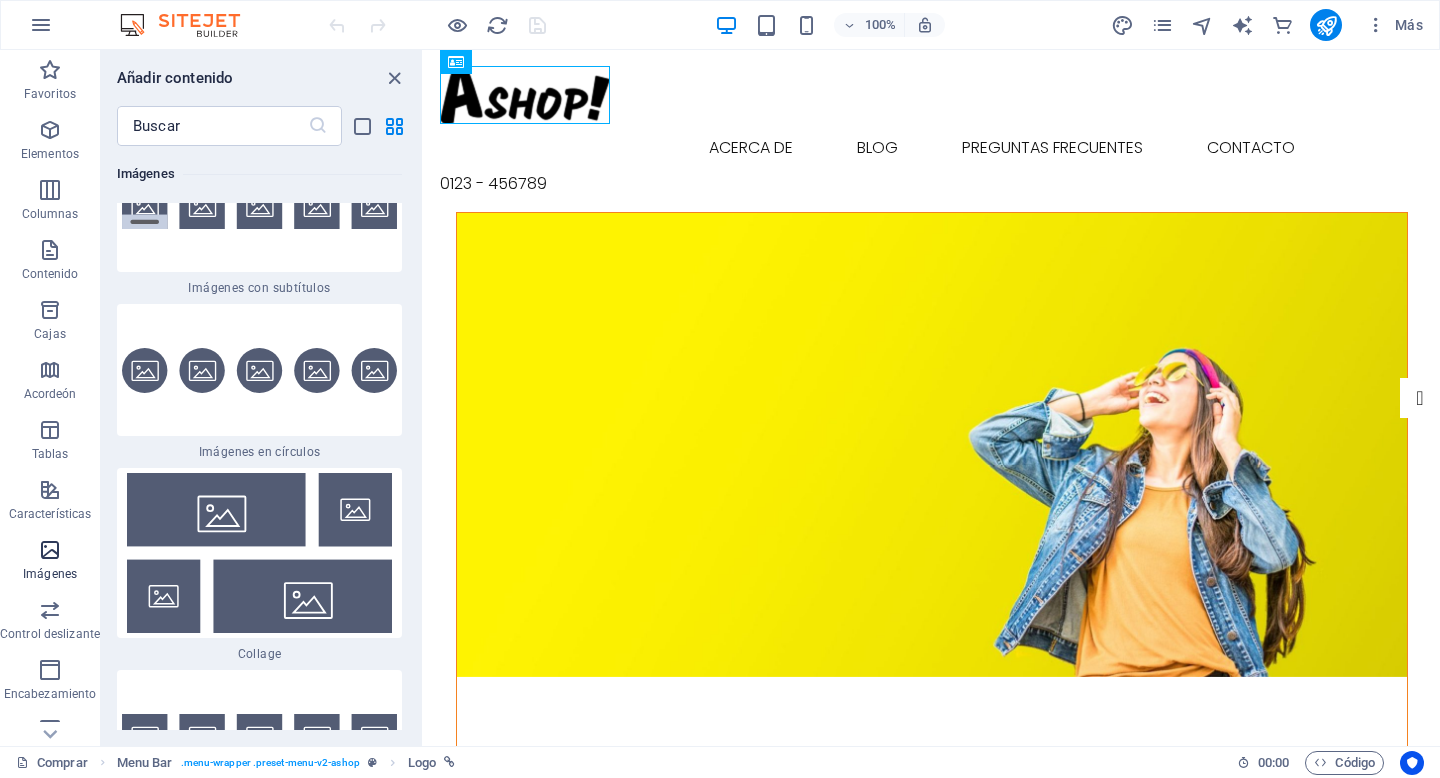 scroll, scrollTop: 20138, scrollLeft: 0, axis: vertical 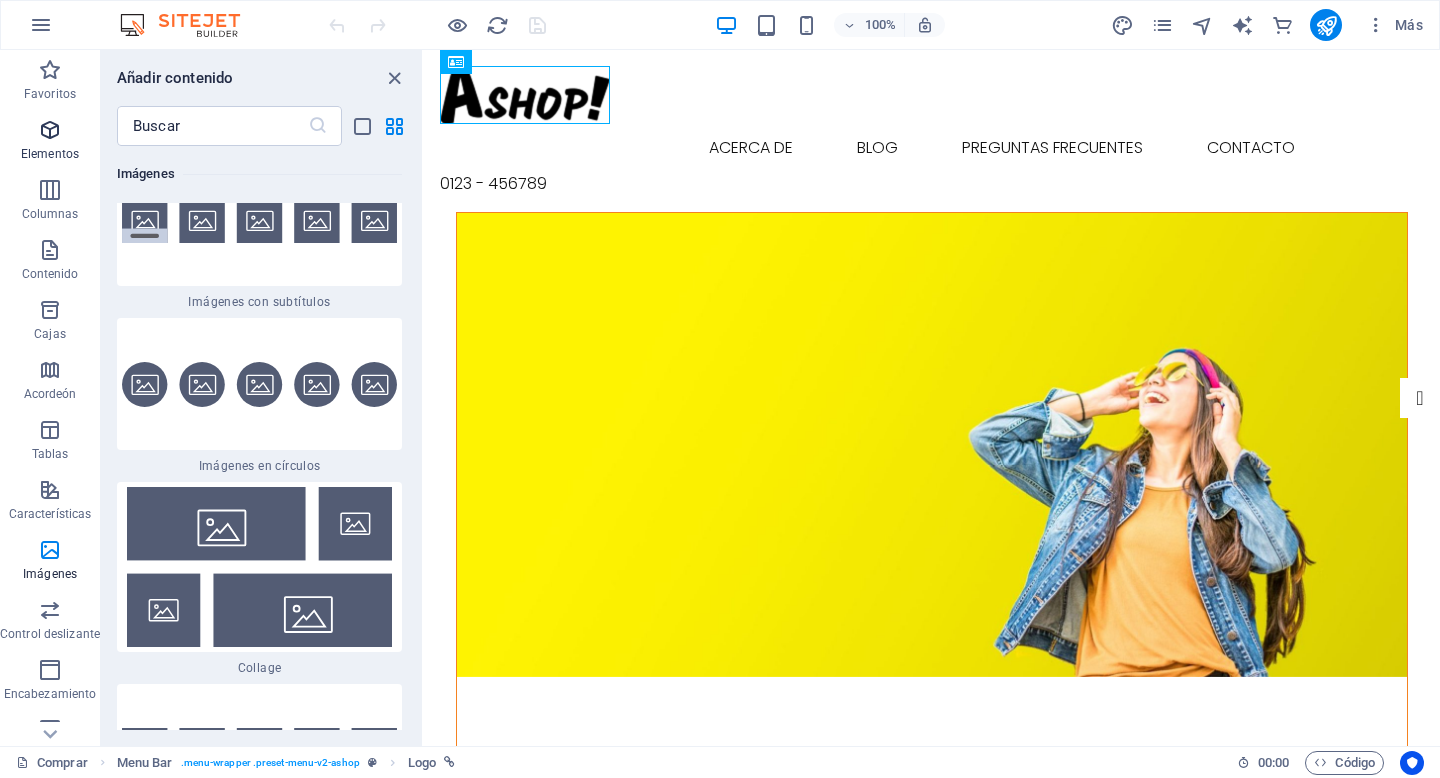 click at bounding box center [50, 130] 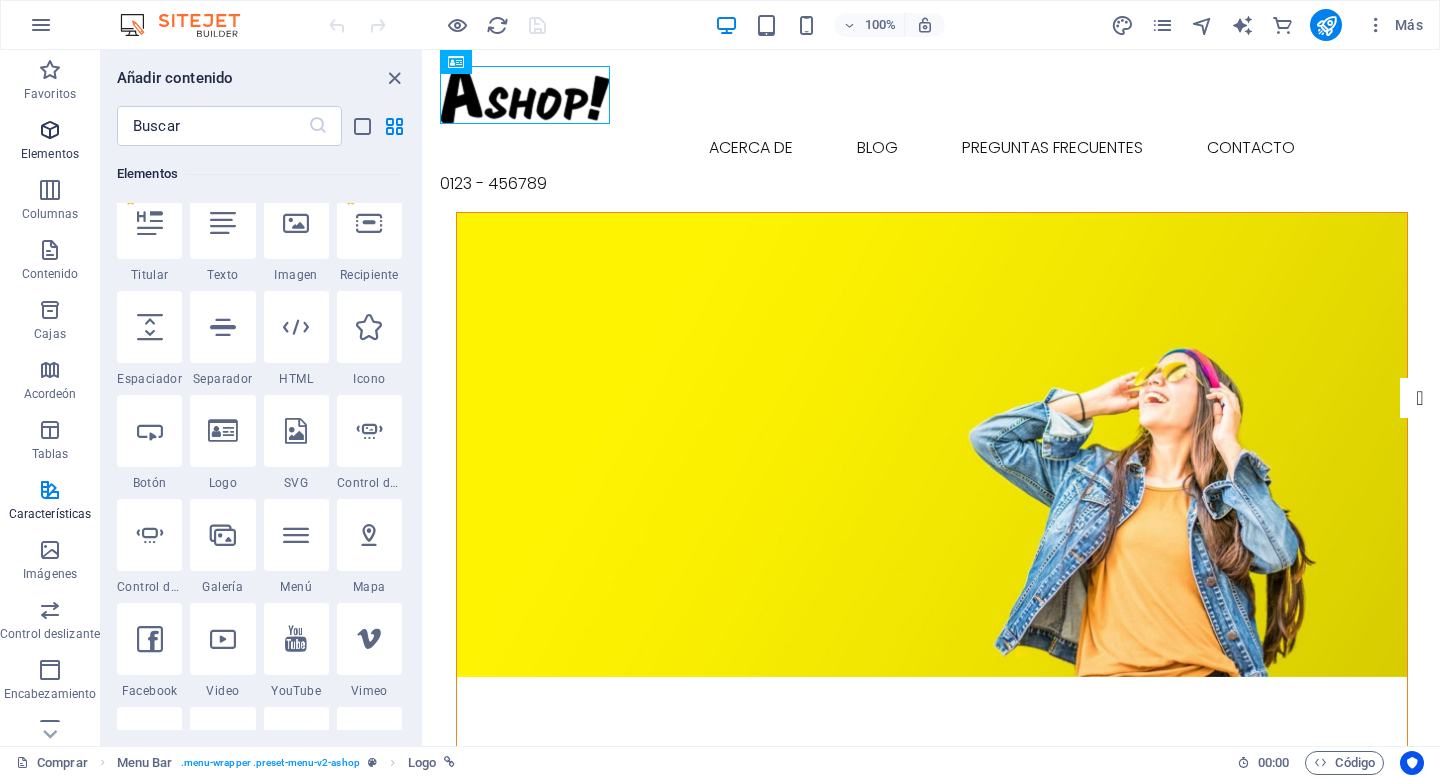 scroll, scrollTop: 377, scrollLeft: 0, axis: vertical 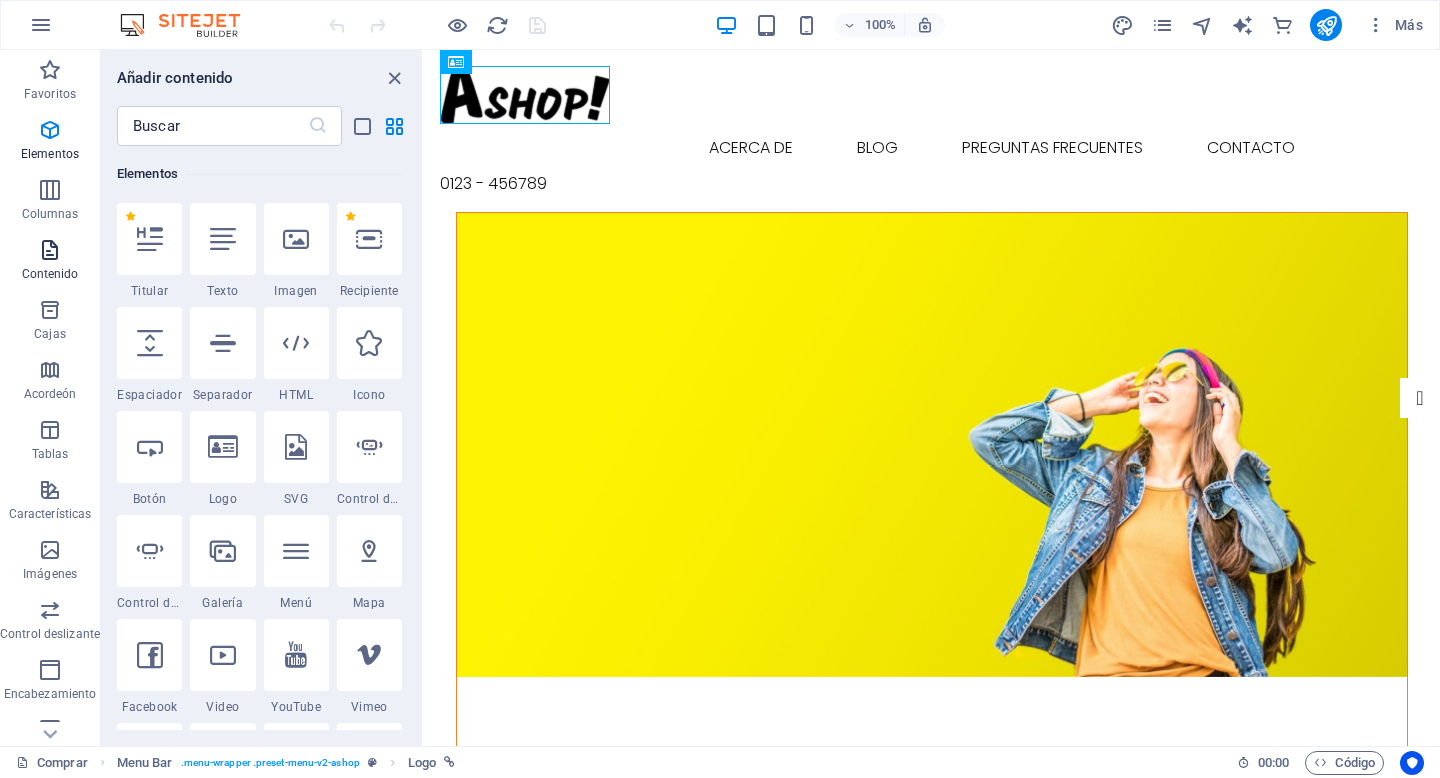 click at bounding box center (50, 250) 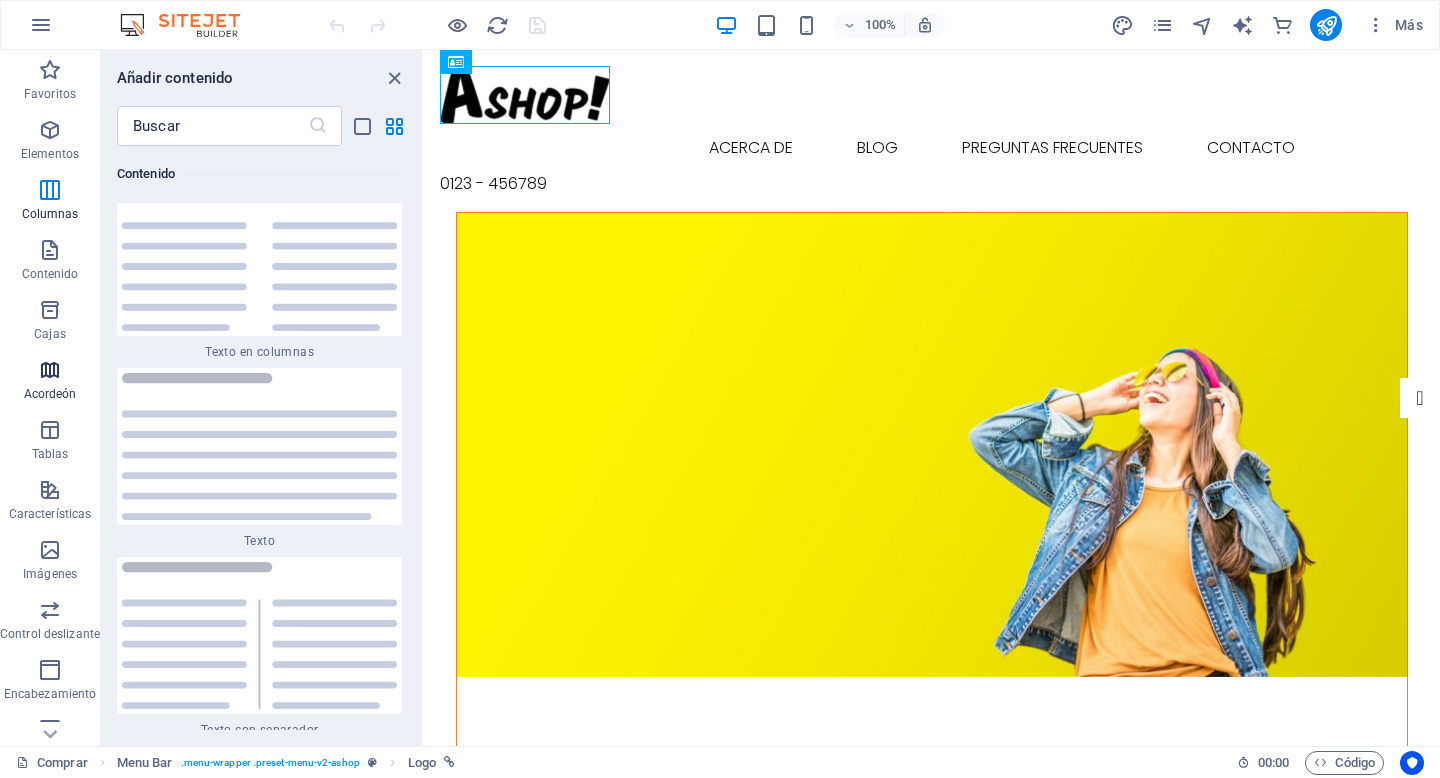 click on "Acordeón" at bounding box center (50, 394) 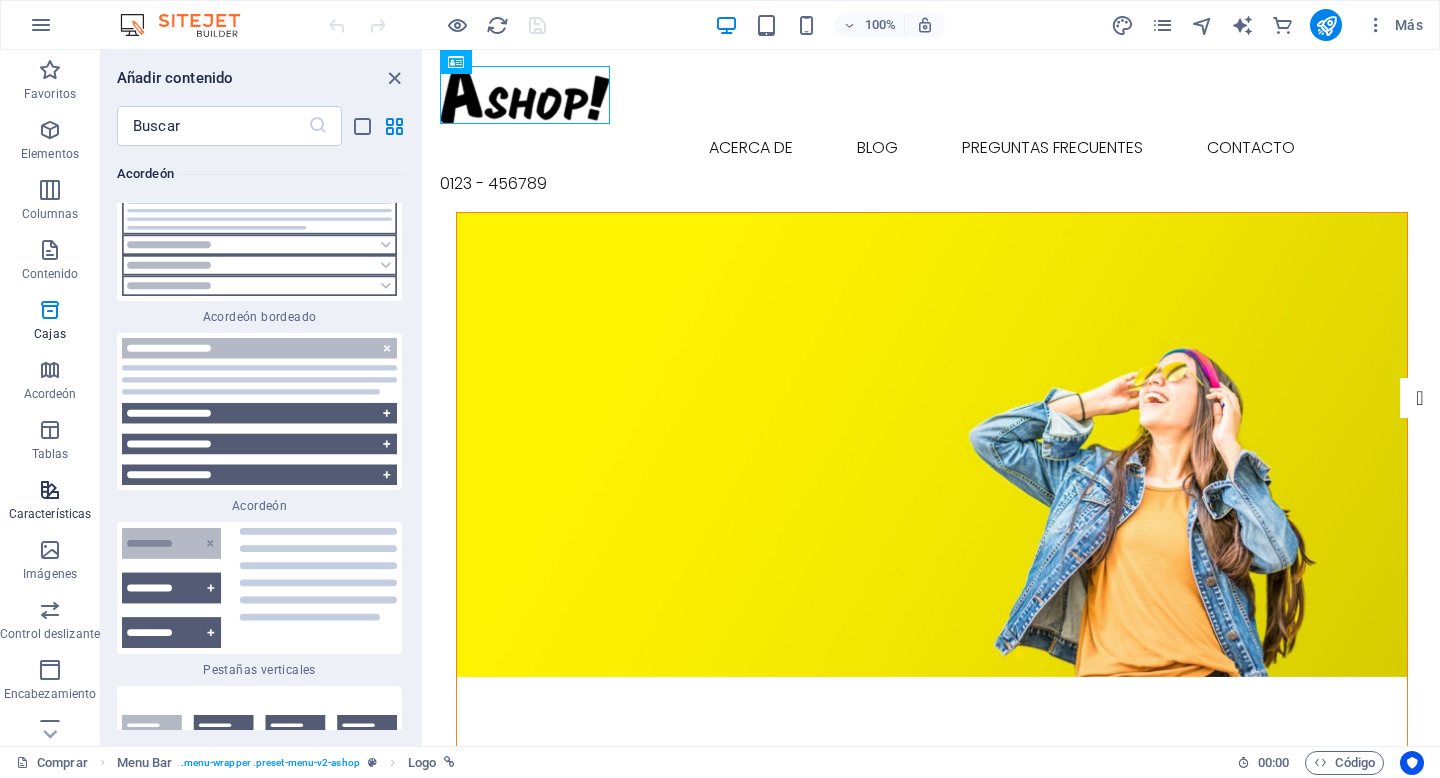 scroll, scrollTop: 12465, scrollLeft: 0, axis: vertical 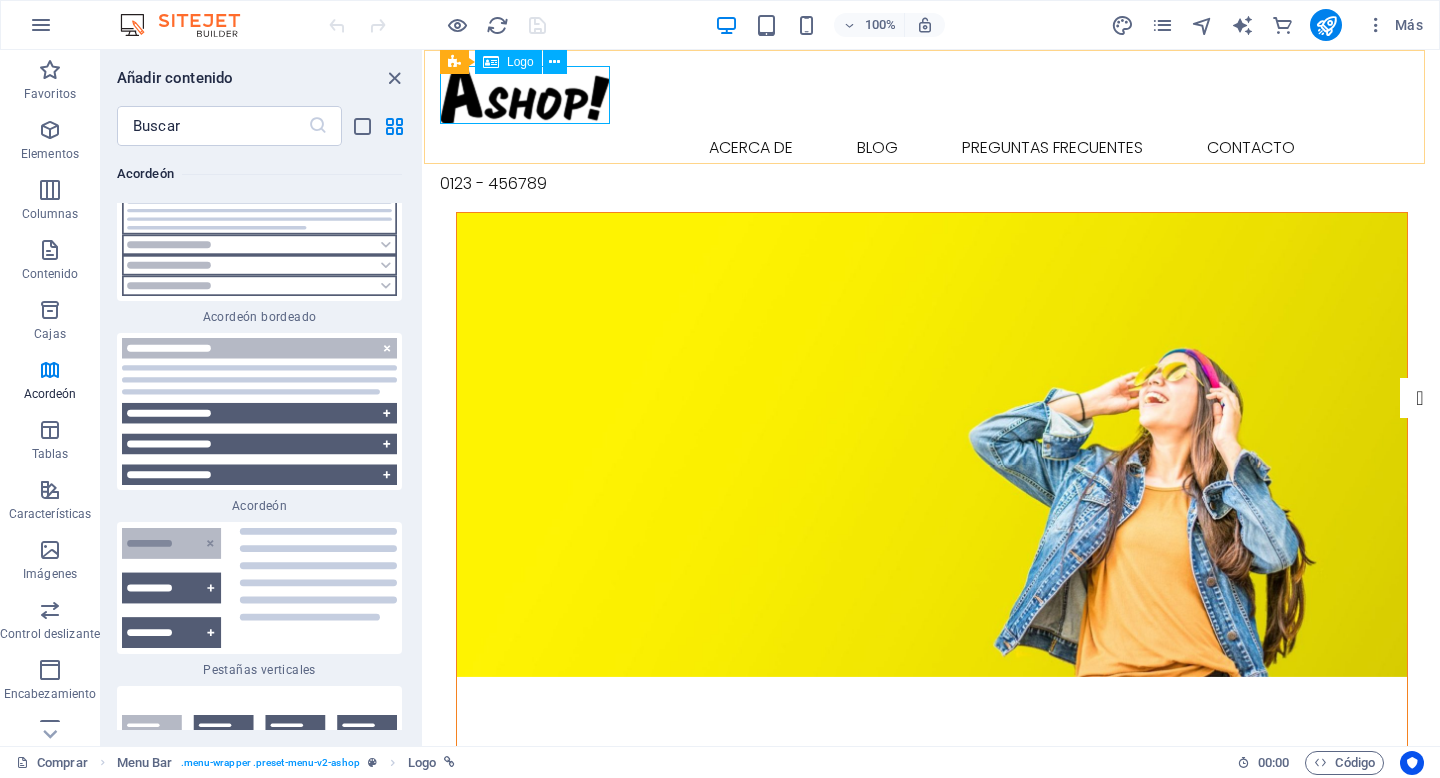 click on "Logo" at bounding box center [520, 62] 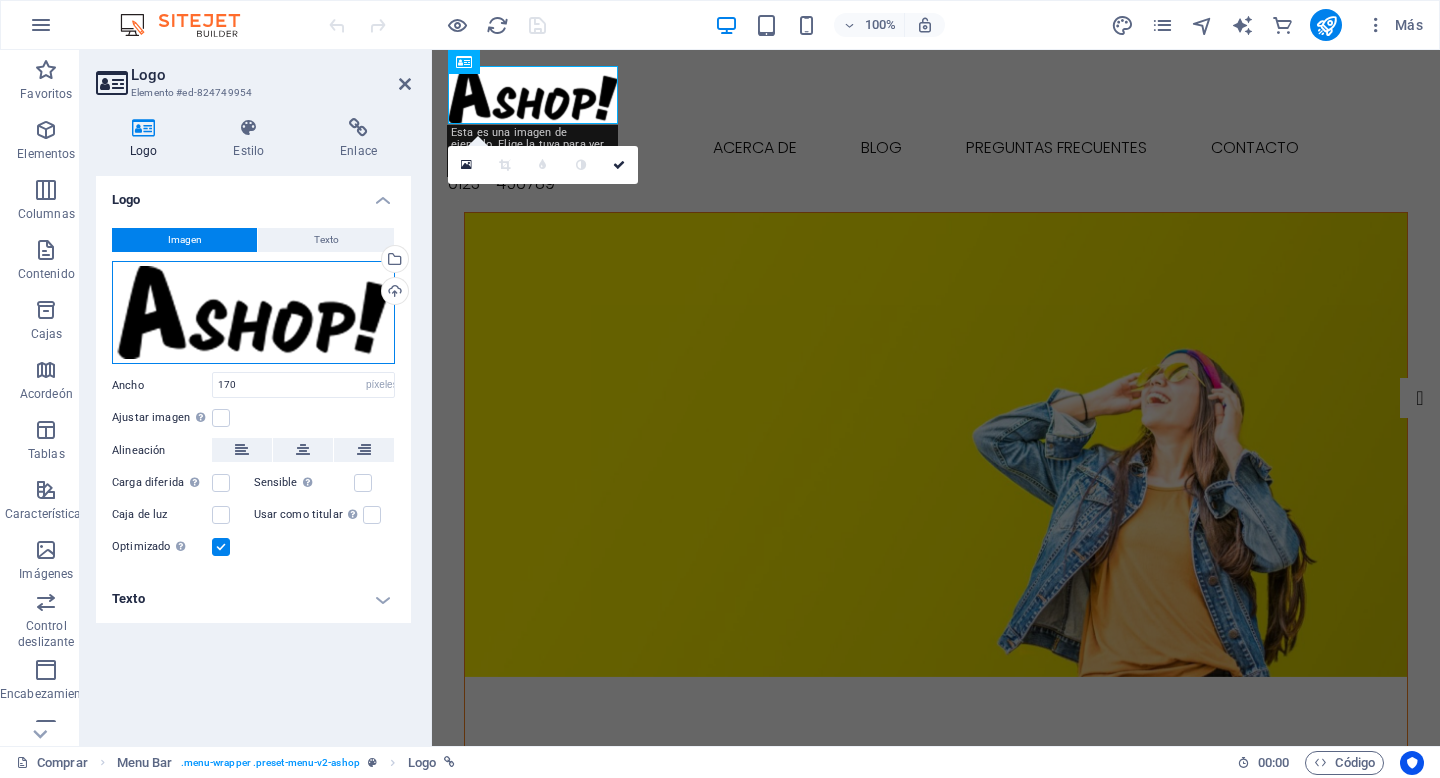 click on "Arrastre los archivos aquí, haga clic para elegir archivos o  seleccione archivos de Archivos o de nuestras fotos y videos de archivo gratuitos" at bounding box center (253, 313) 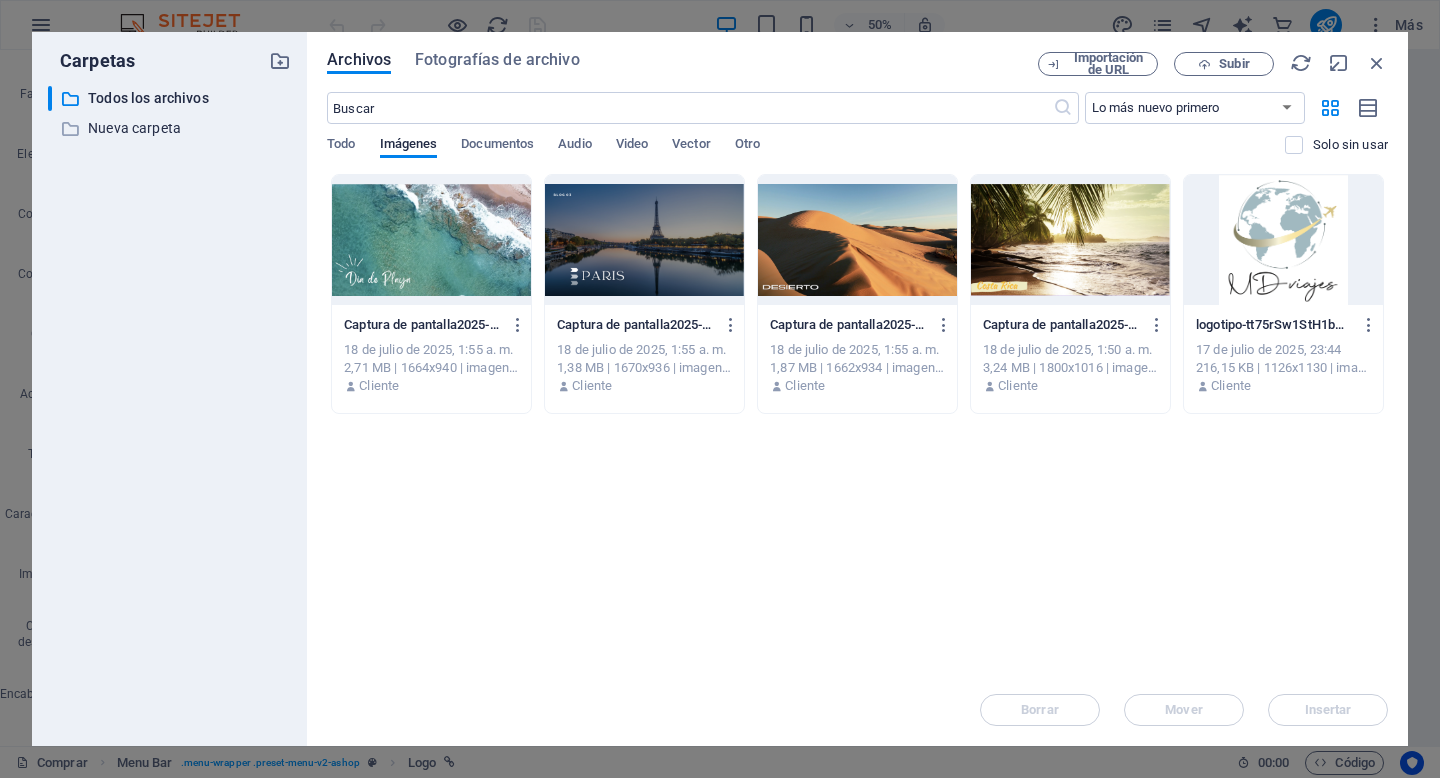 click at bounding box center [1283, 240] 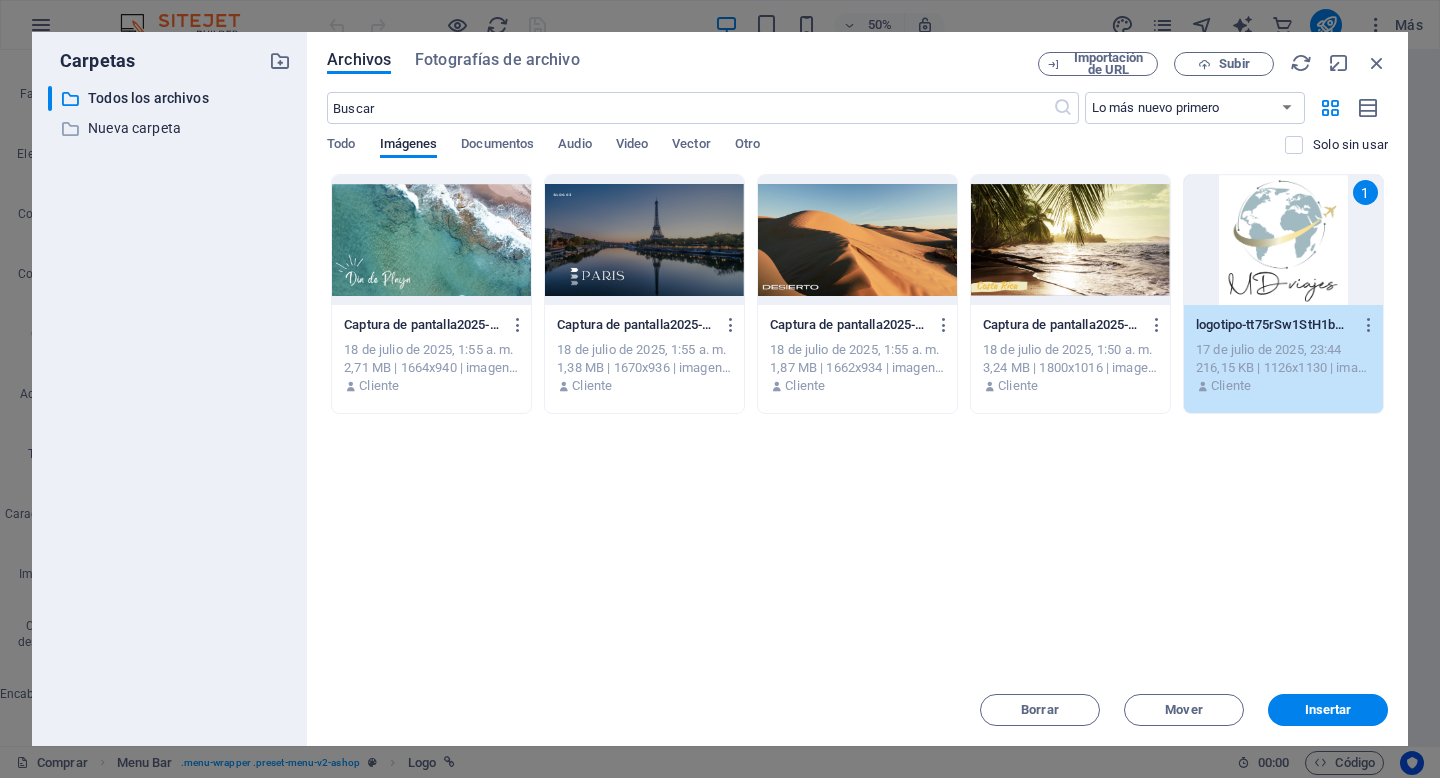 click on "1" at bounding box center [1283, 240] 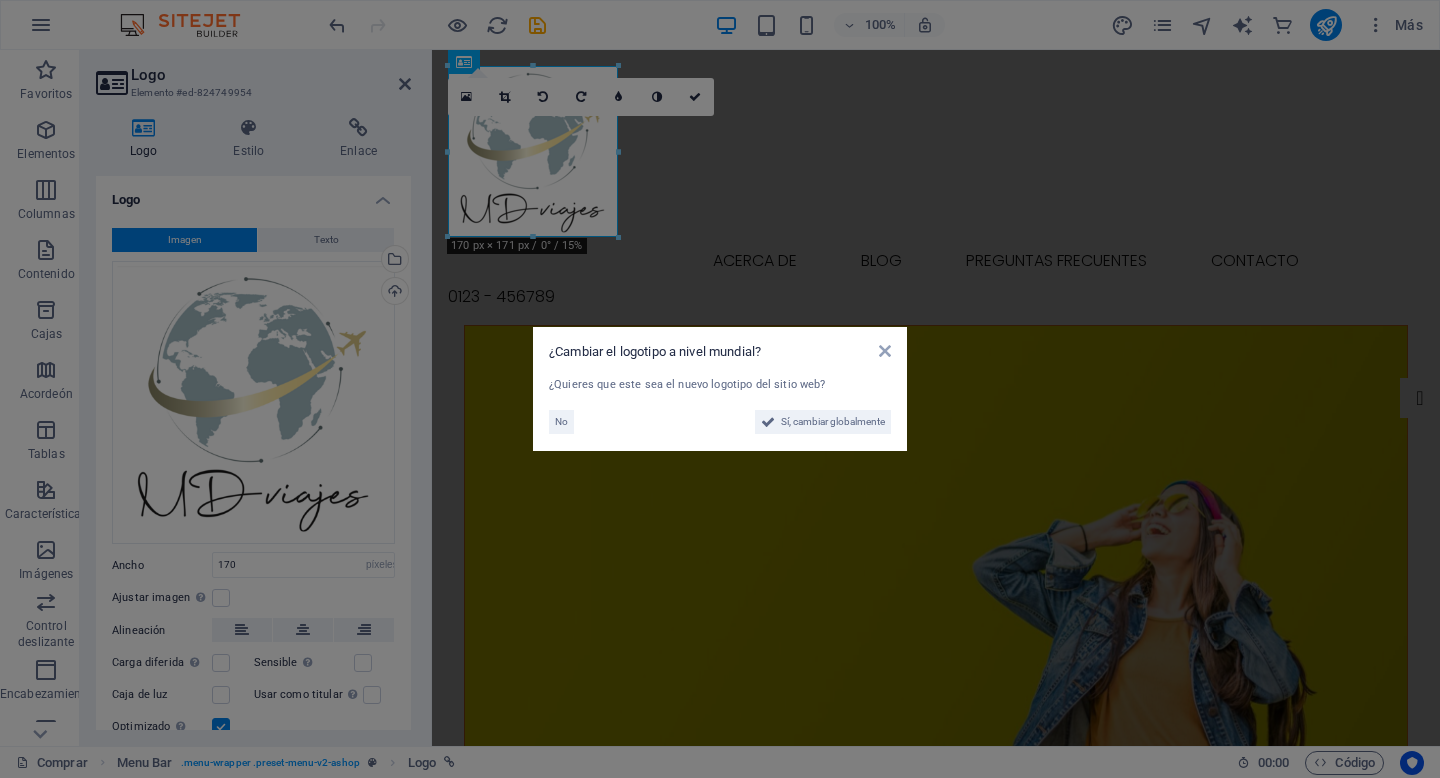 click on "¿Cambiar el logotipo a nivel mundial? ¿Quieres que este sea el nuevo logotipo del sitio web? No Sí, cambiar globalmente" at bounding box center [720, 389] 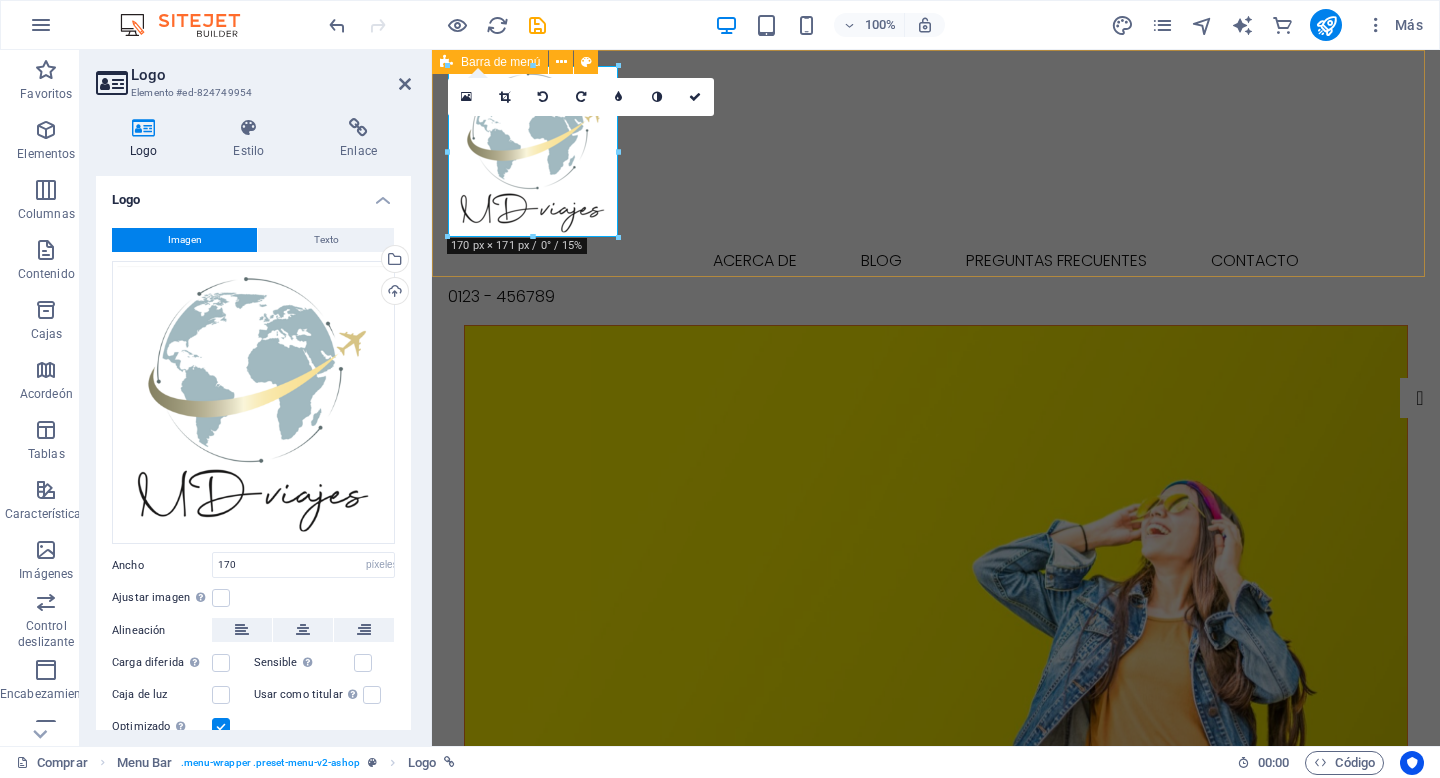 click on "Comprar Acerca de Blog Preguntas frecuentes Contacto   [PHONE]" at bounding box center (936, 187) 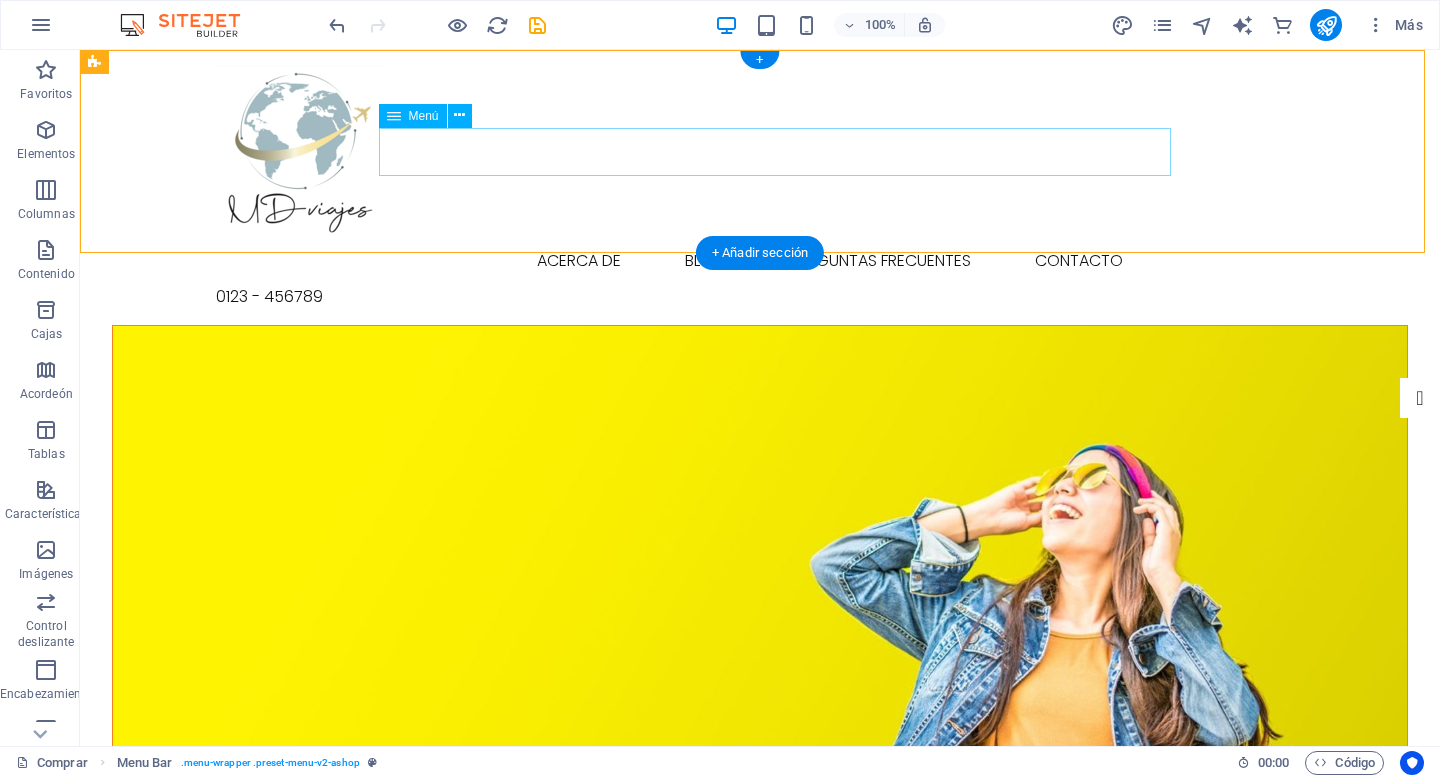 click on "Comprar Acerca de Blog Preguntas frecuentes Contacto" at bounding box center [760, 261] 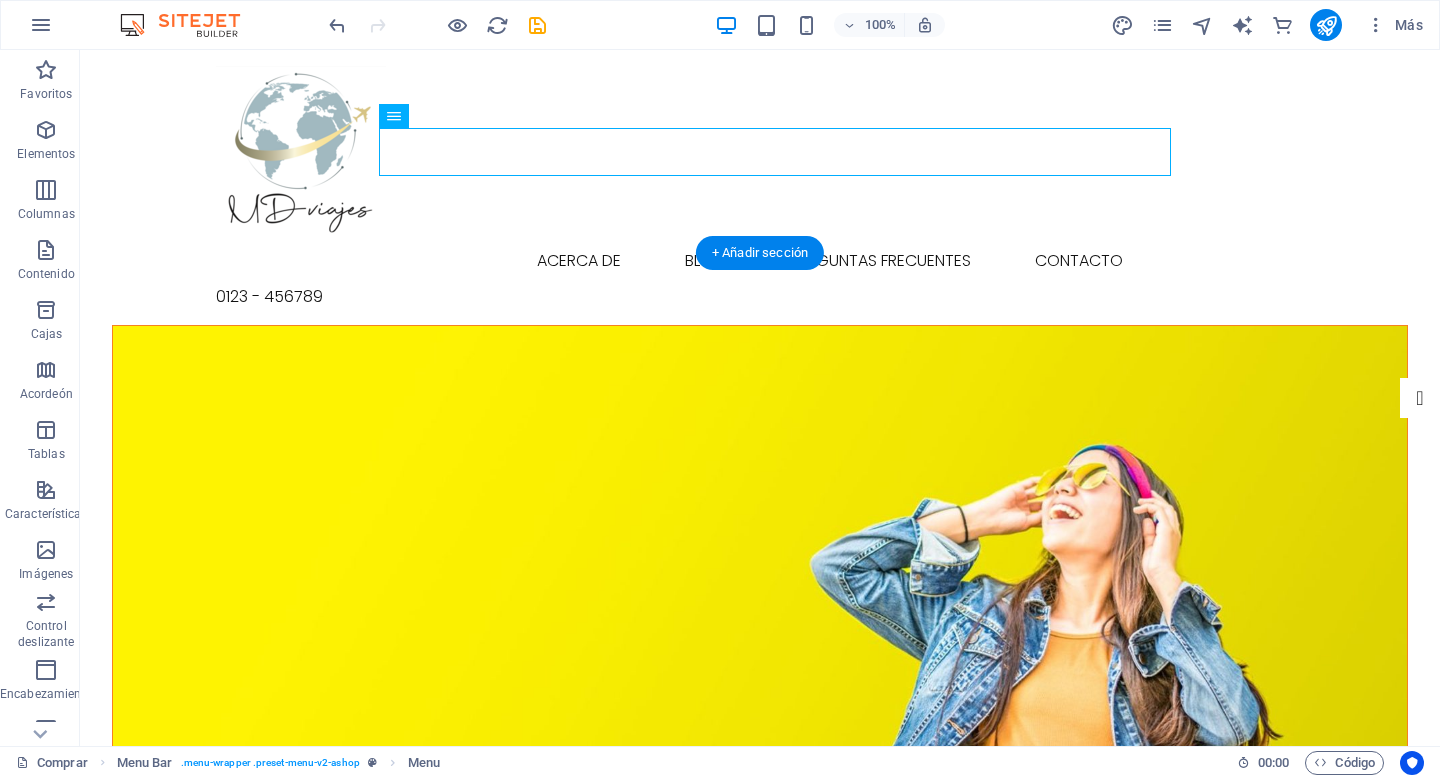 click at bounding box center [760, 576] 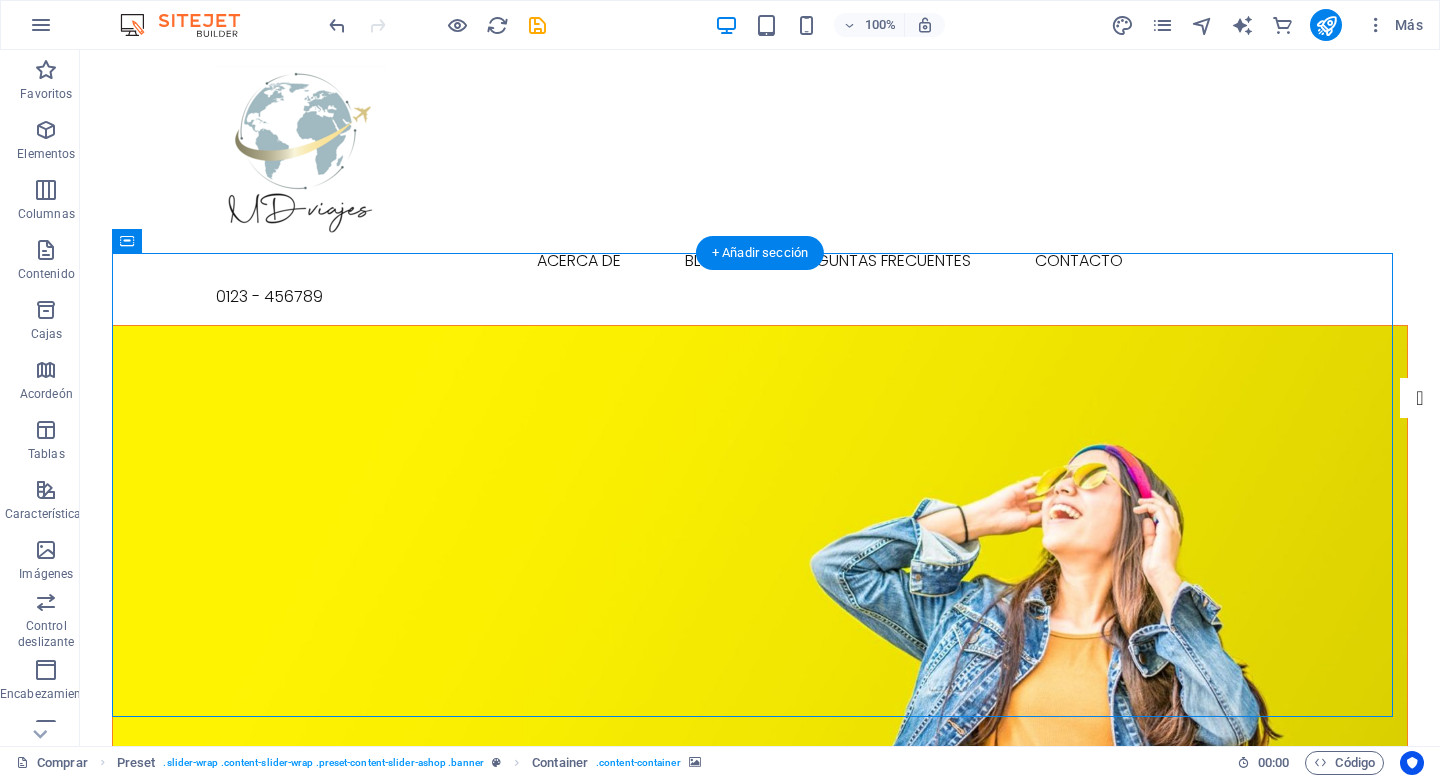 click at bounding box center (760, 576) 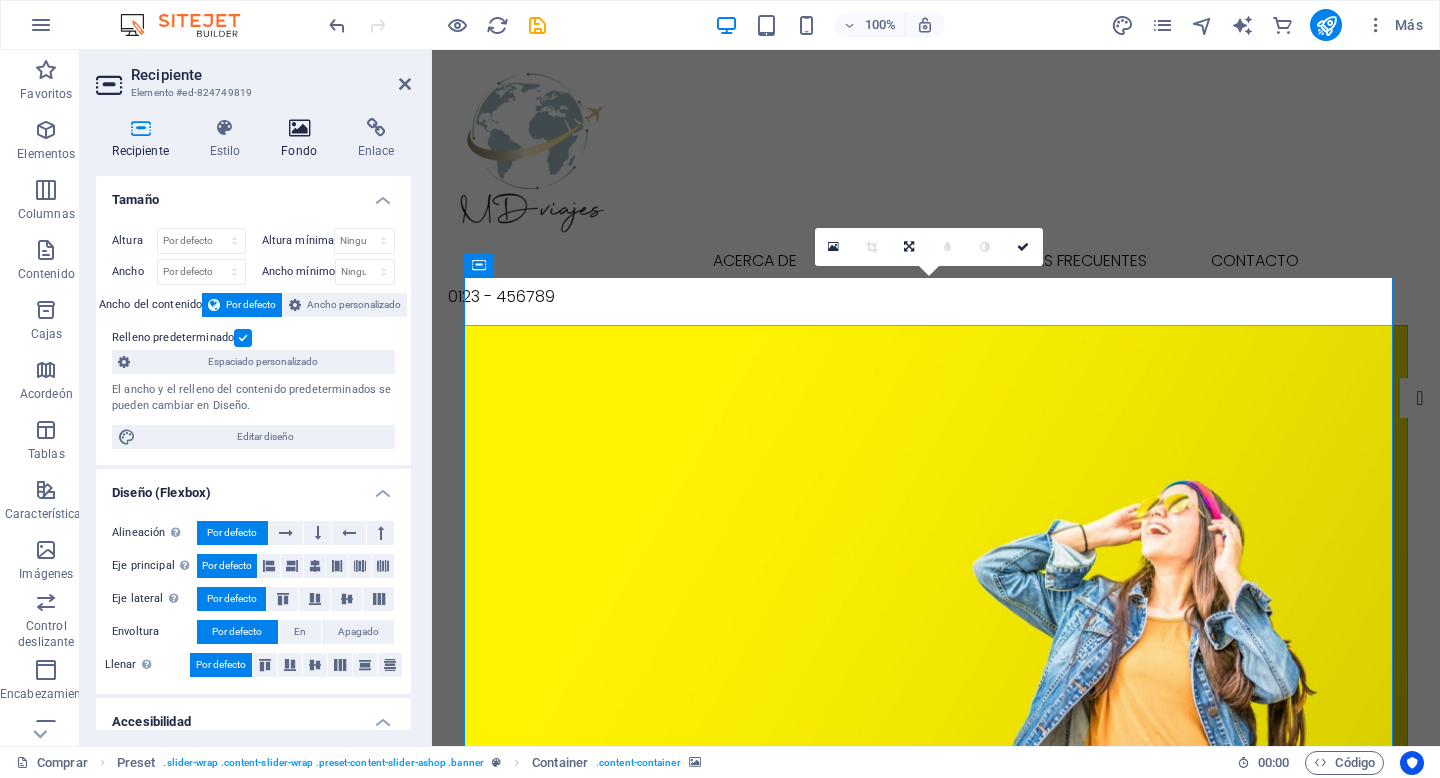 click at bounding box center [299, 128] 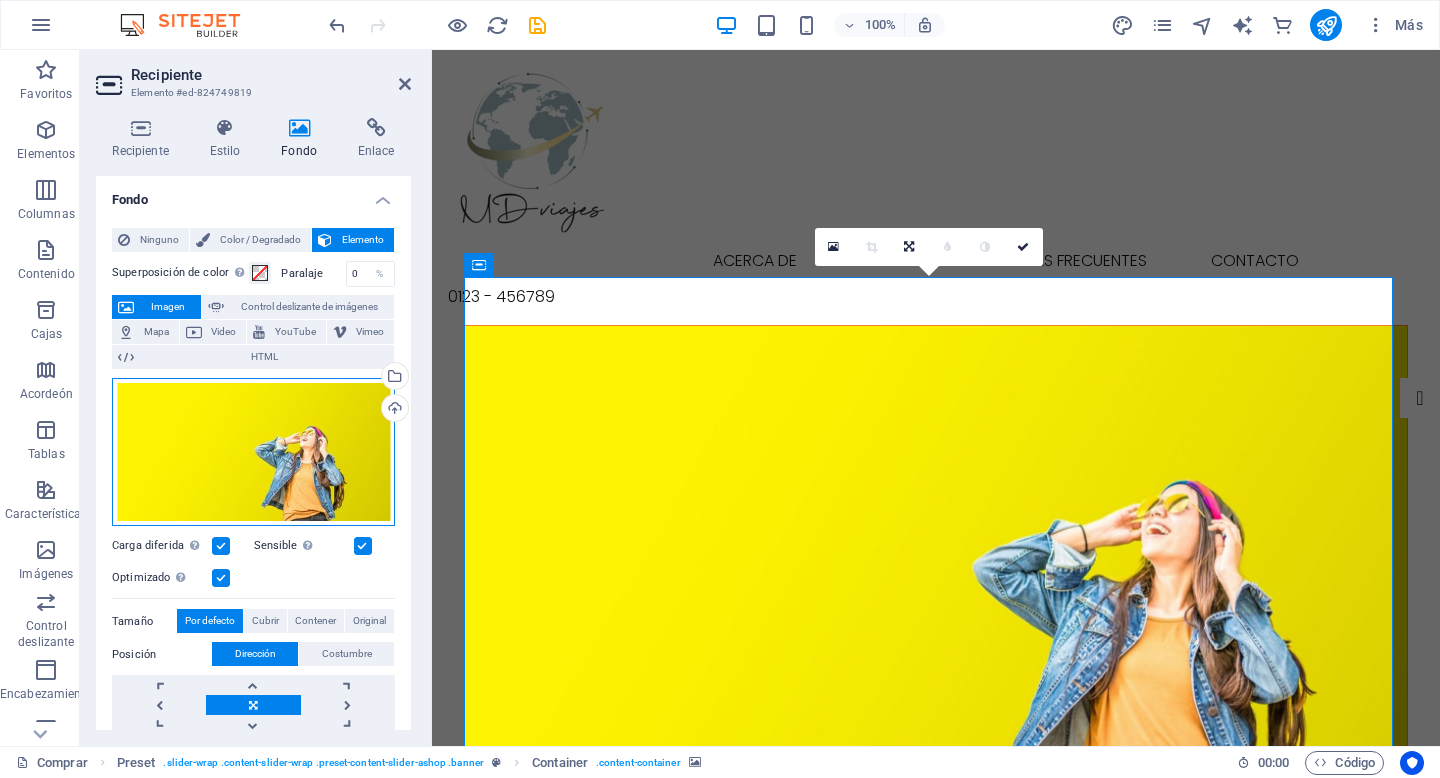 click on "Arrastre los archivos aquí, haga clic para elegir archivos o  seleccione archivos de Archivos o de nuestras fotos y videos de archivo gratuitos" at bounding box center [253, 452] 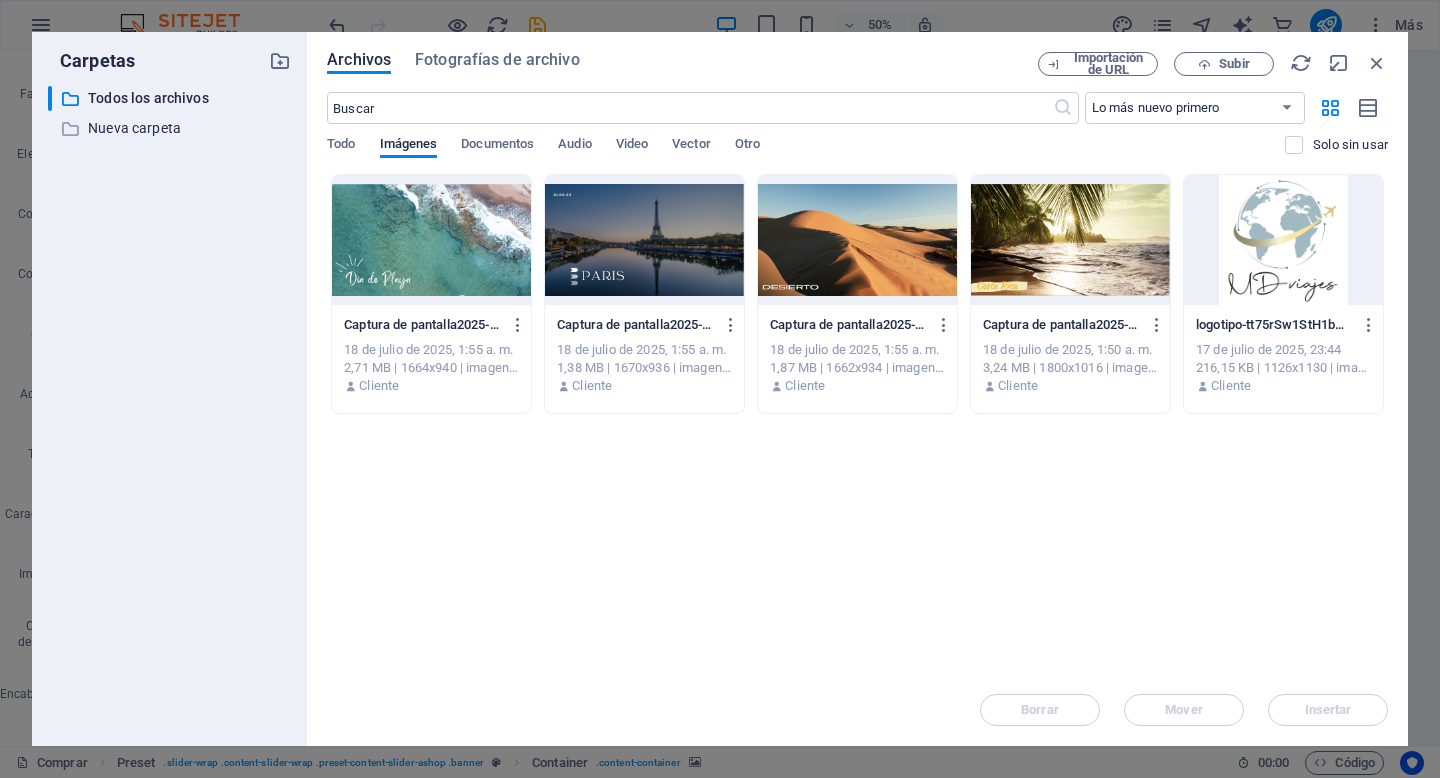 click at bounding box center (431, 240) 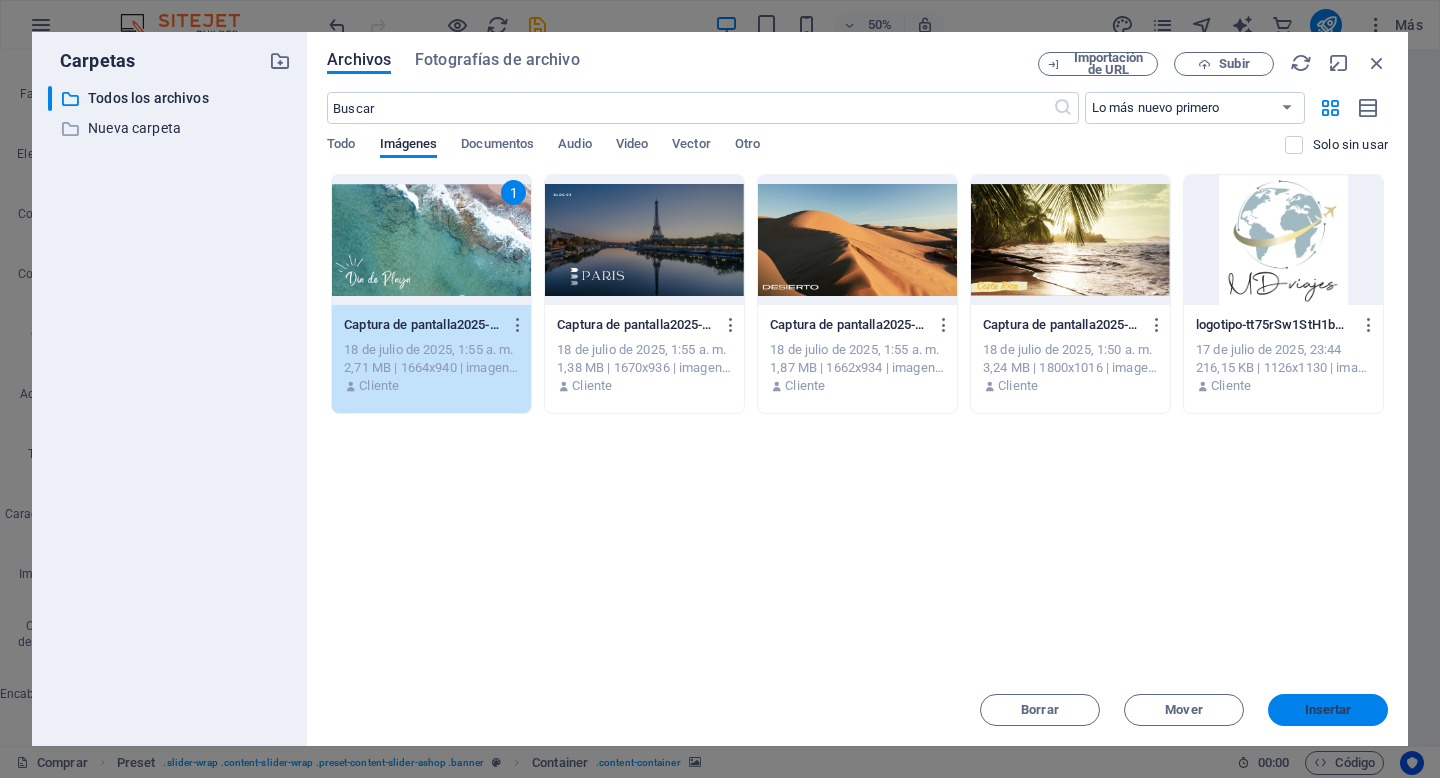 click on "Insertar" at bounding box center (1328, 710) 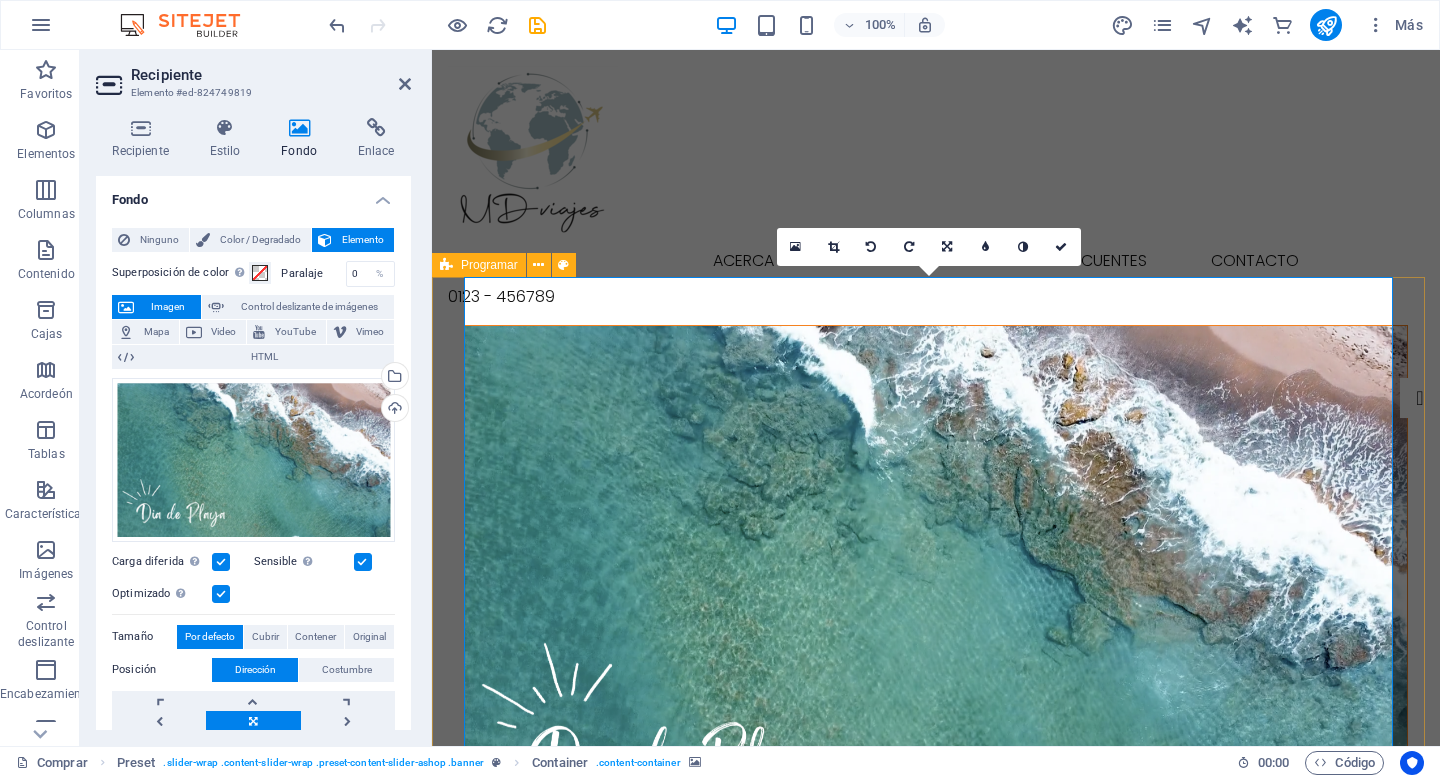 scroll, scrollTop: 4, scrollLeft: 0, axis: vertical 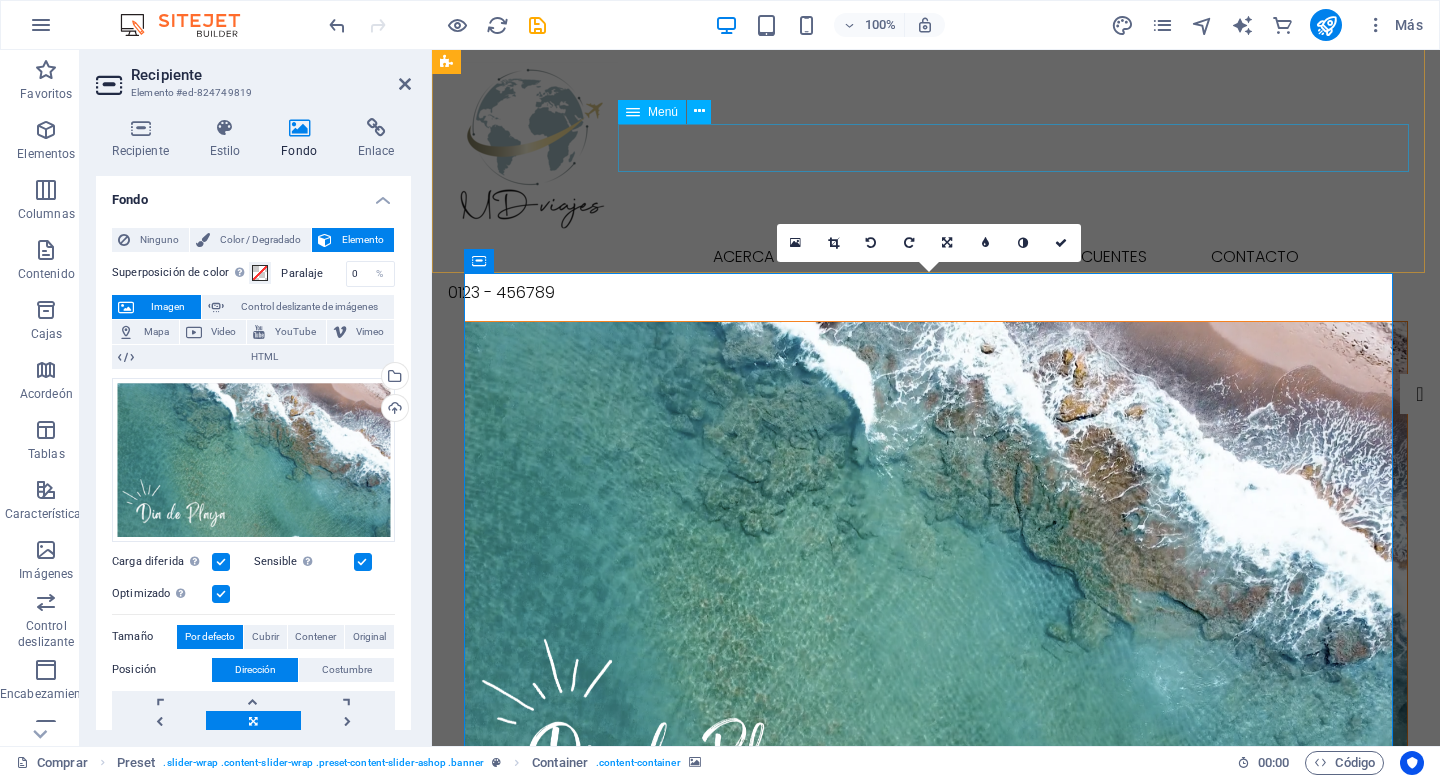 click on "Comprar Acerca de Blog Preguntas frecuentes Contacto" at bounding box center [936, 257] 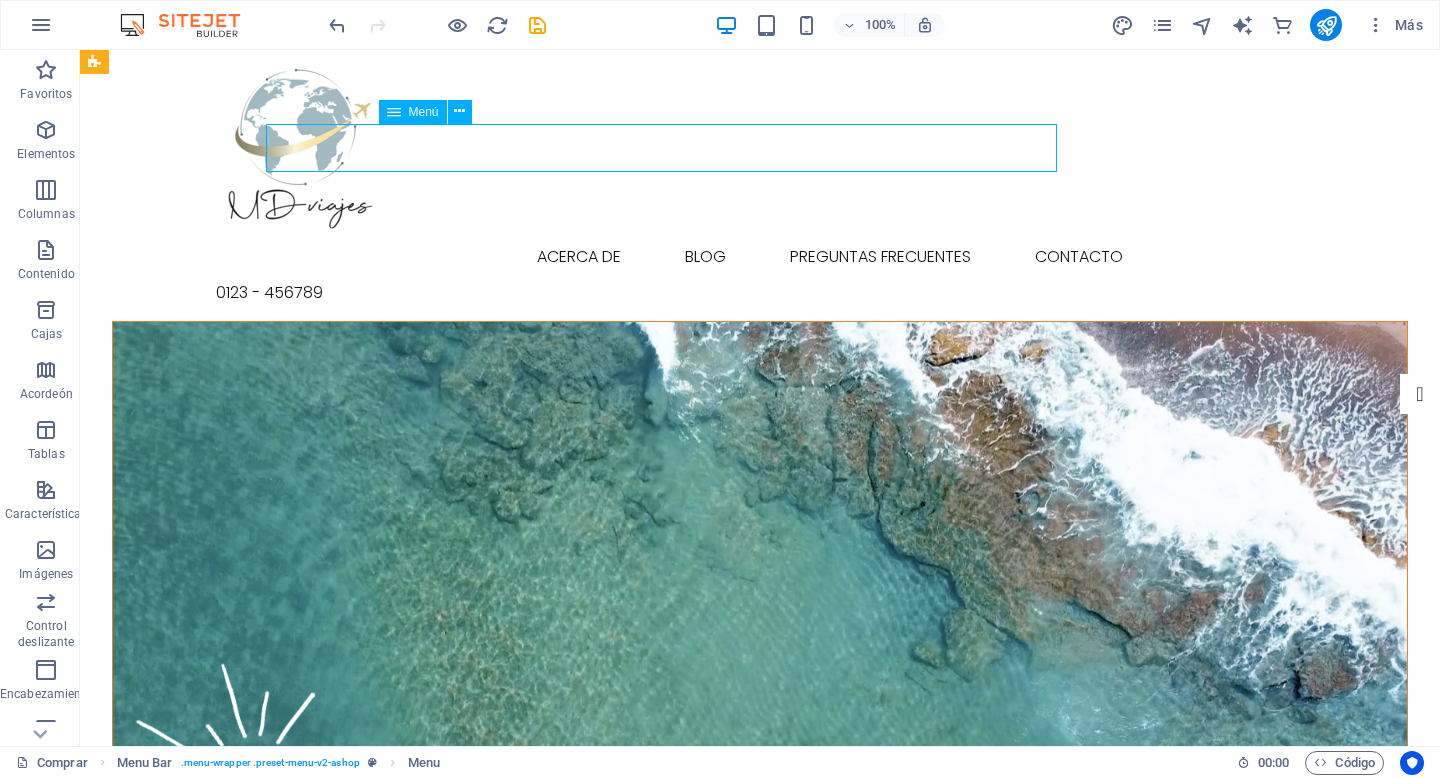 click on "Comprar Acerca de Blog Preguntas frecuentes Contacto" at bounding box center [760, 257] 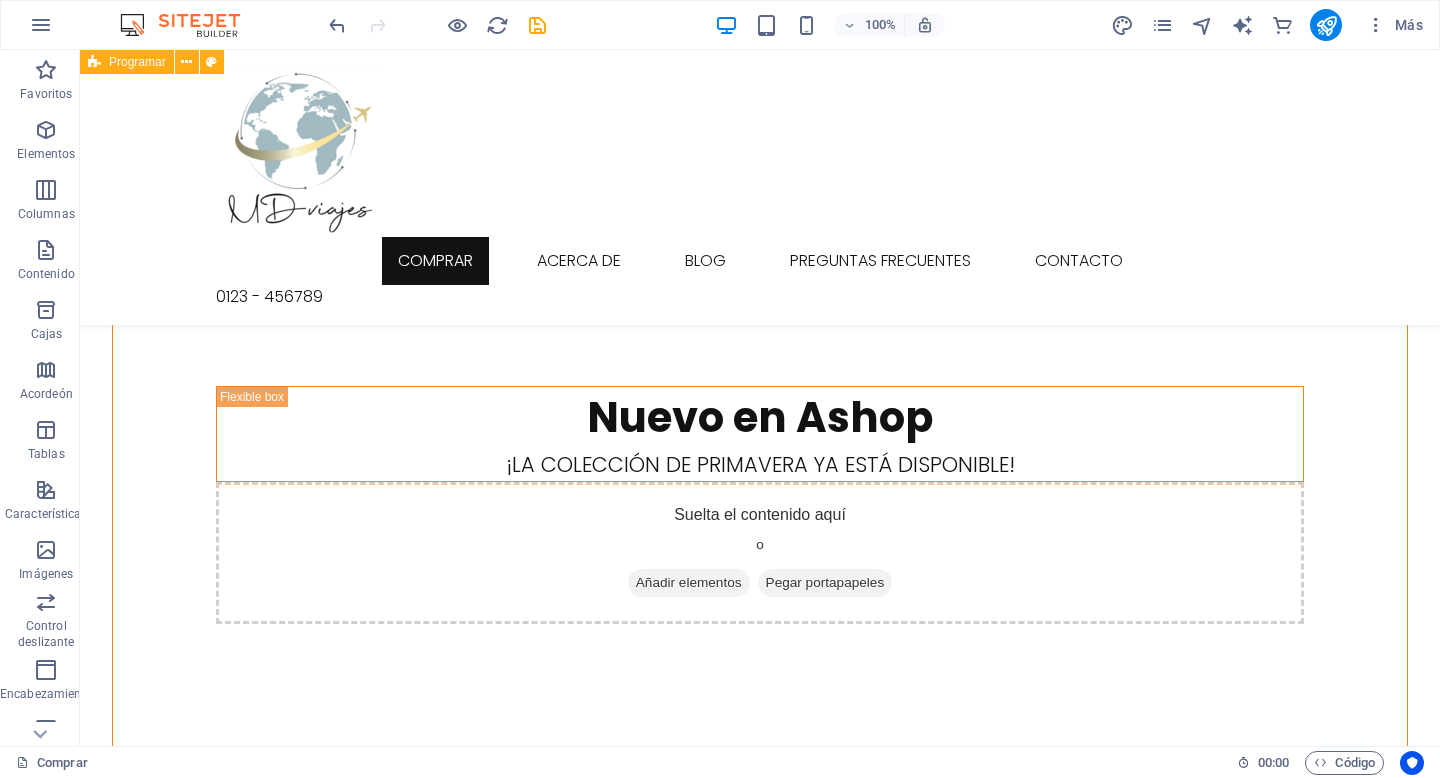 scroll, scrollTop: 517, scrollLeft: 0, axis: vertical 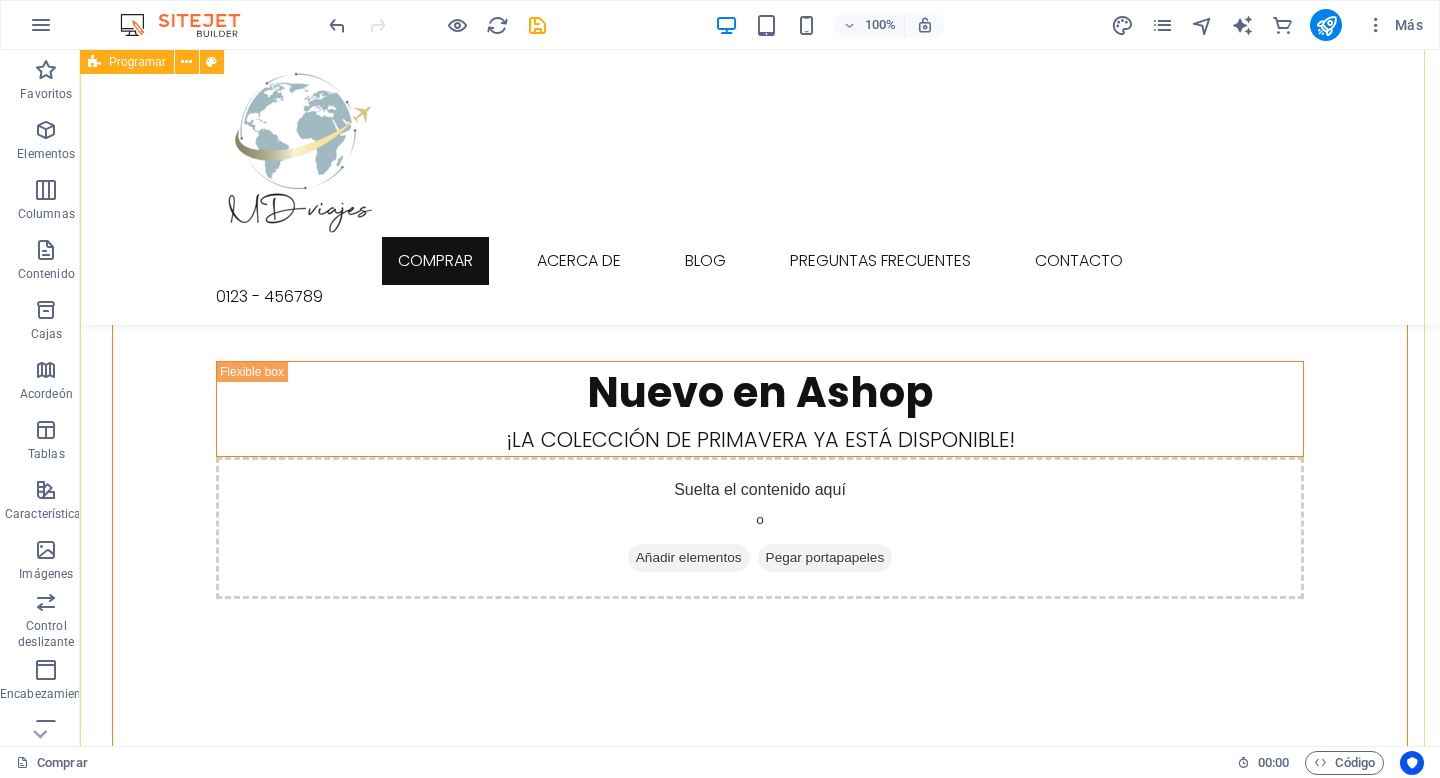click at bounding box center [760, 993] 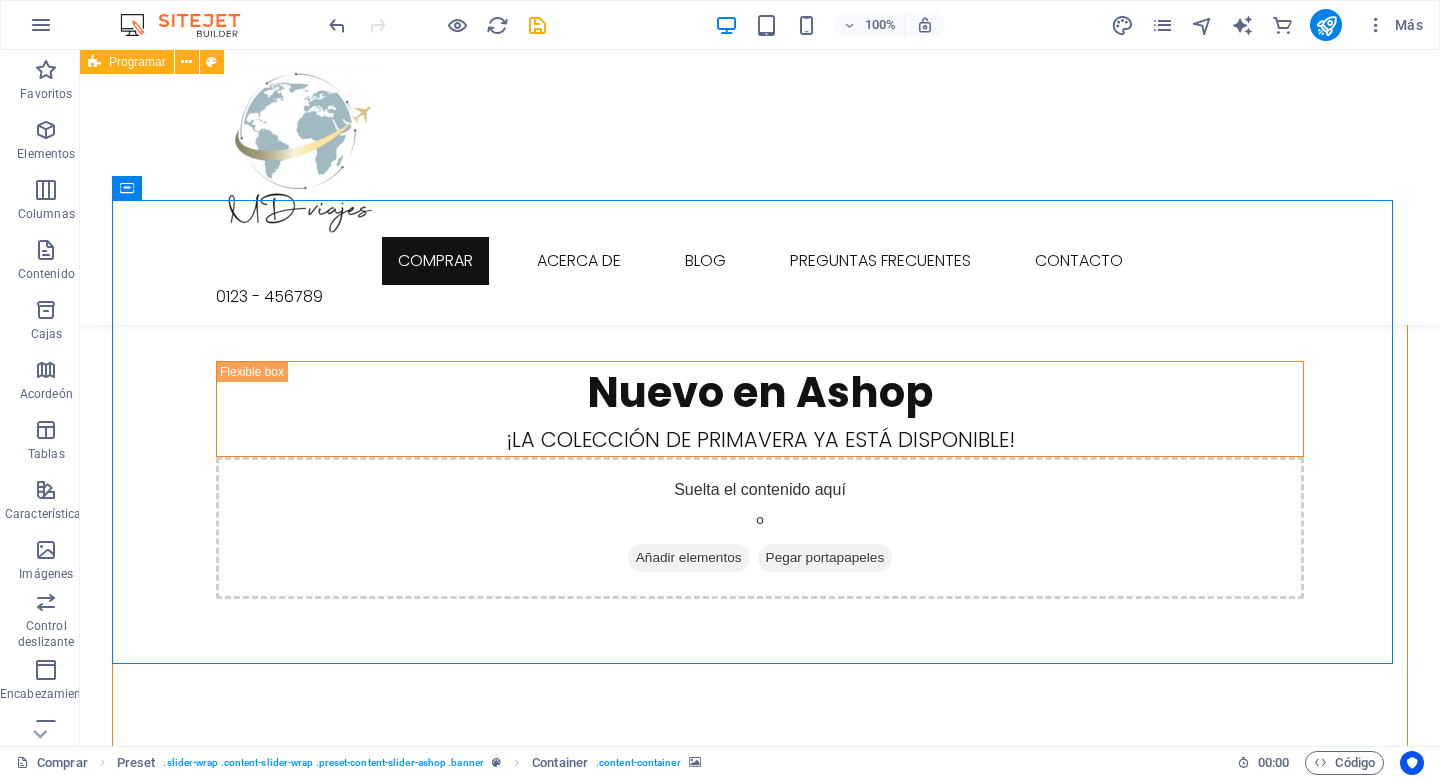 click at bounding box center (760, 993) 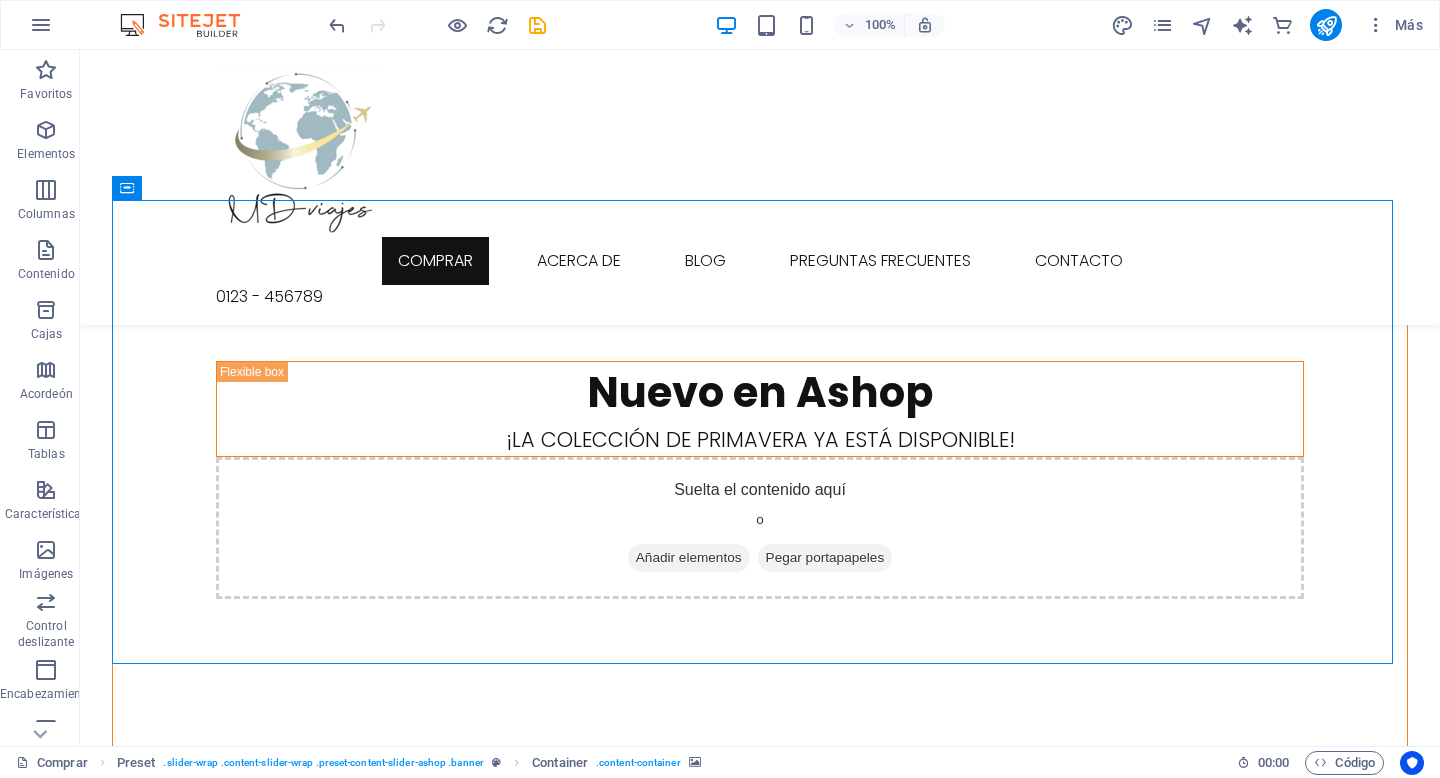 click at bounding box center (760, 993) 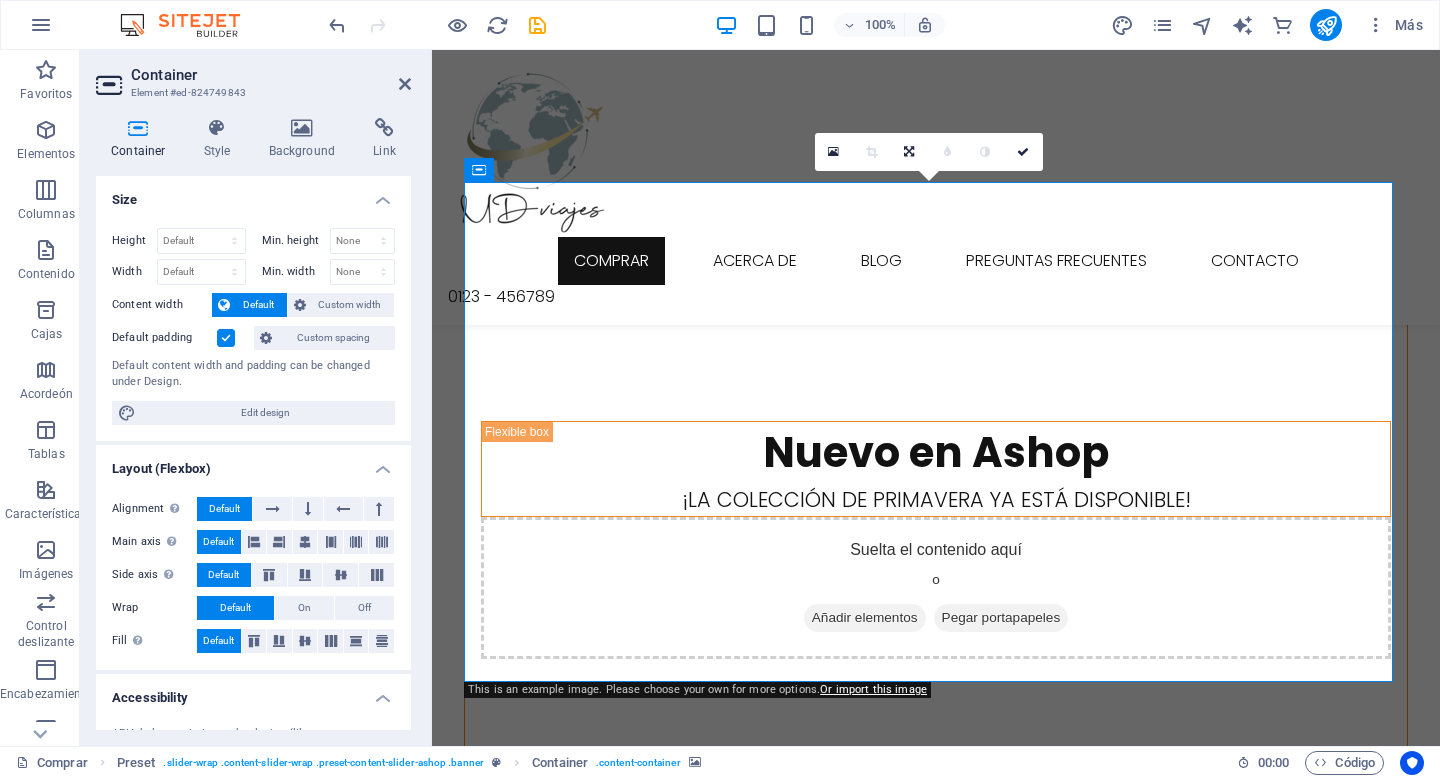 scroll, scrollTop: 595, scrollLeft: 0, axis: vertical 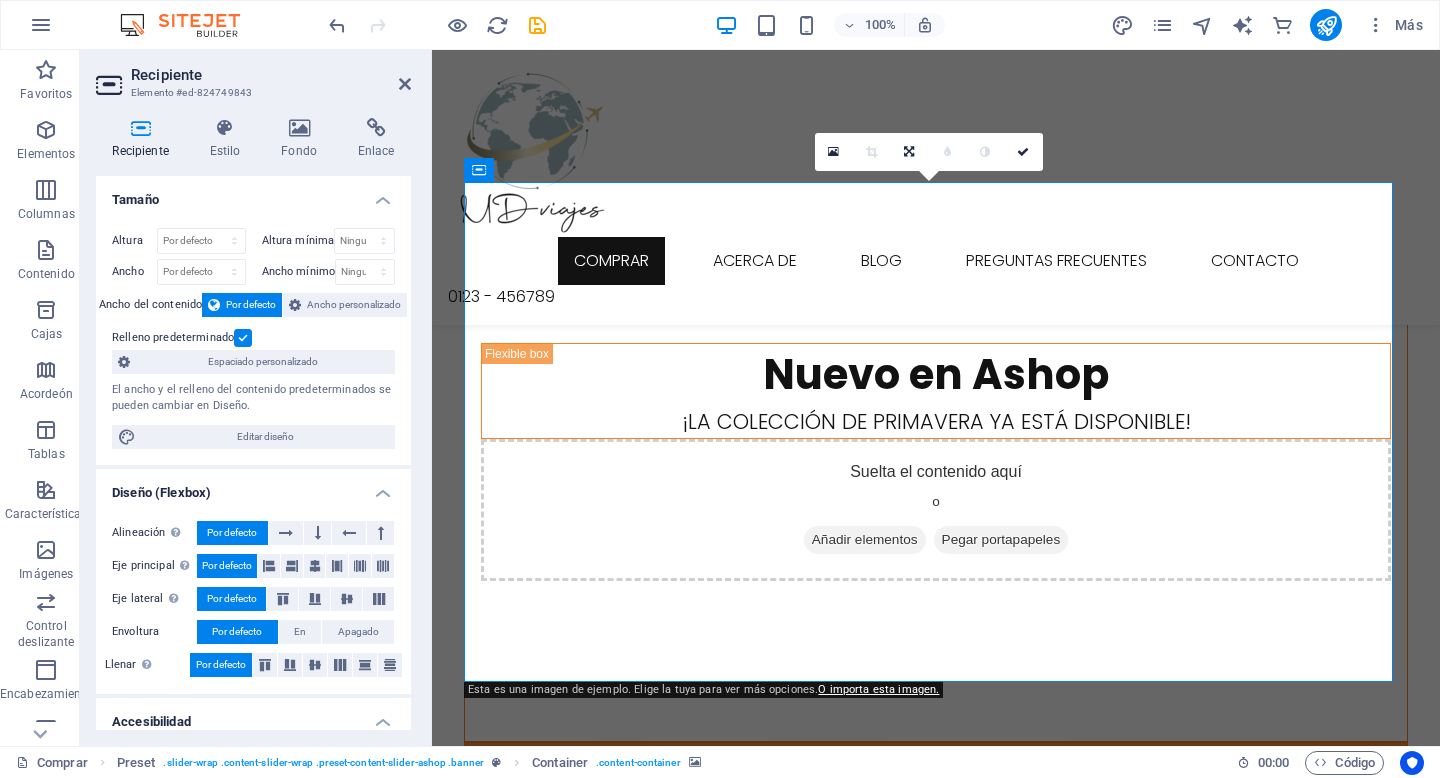 click at bounding box center [936, 993] 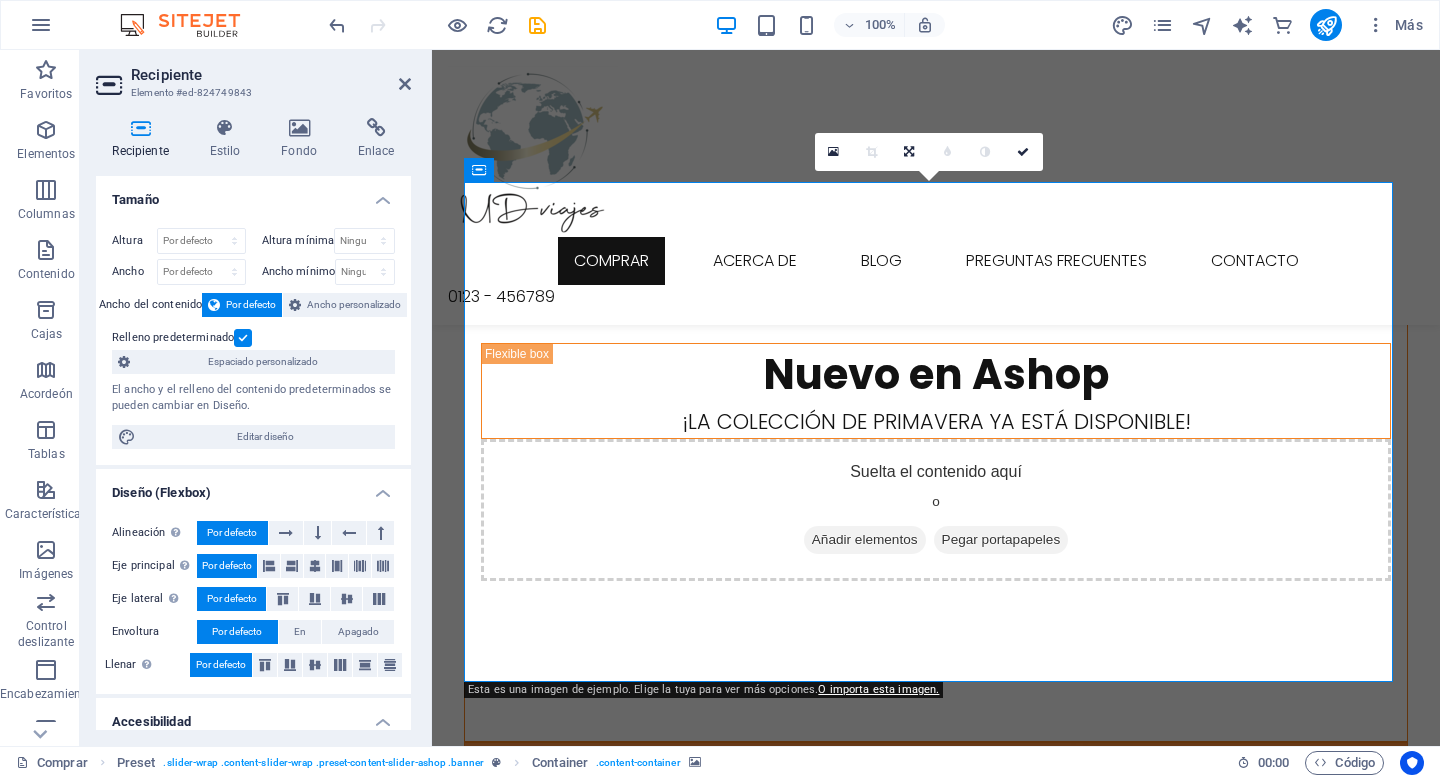 click at bounding box center [936, 993] 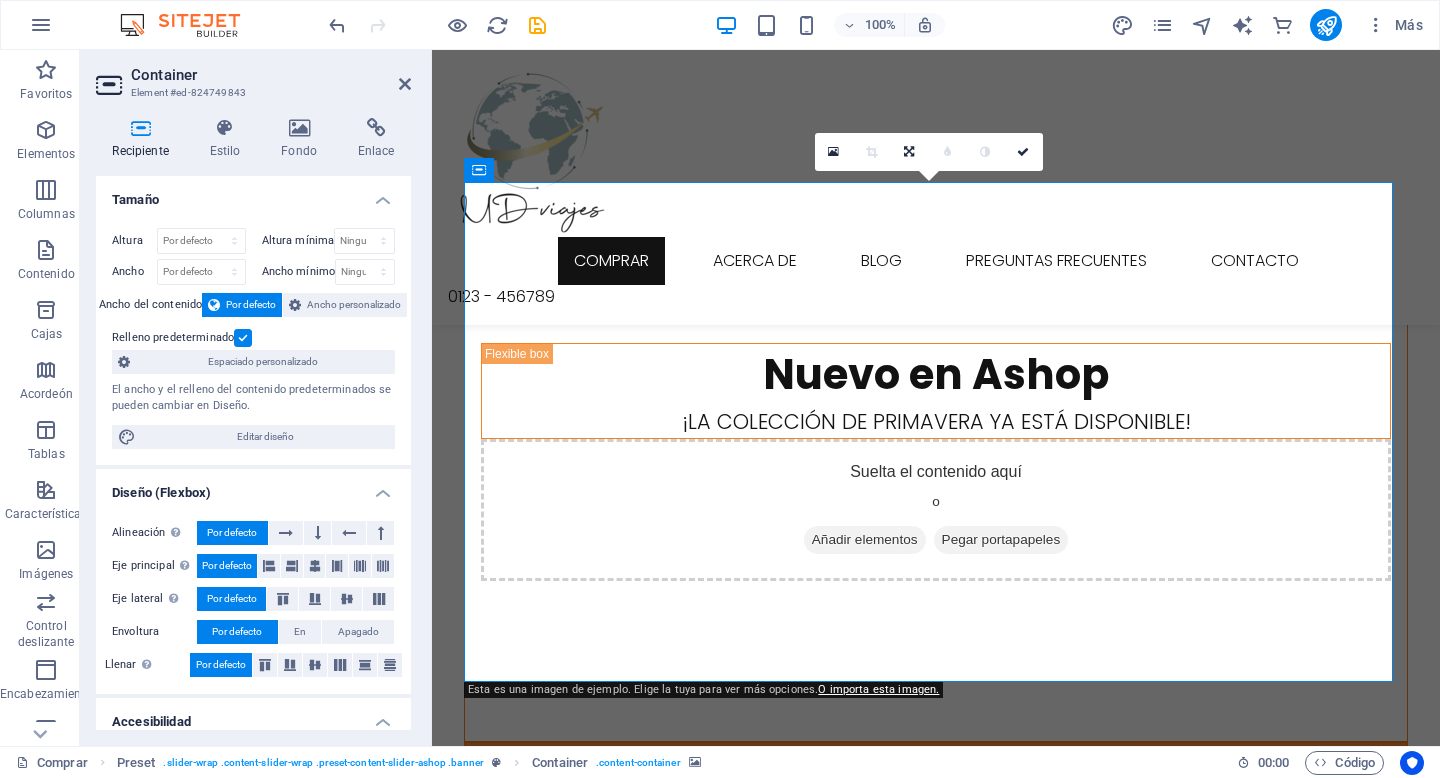 click at bounding box center (936, 993) 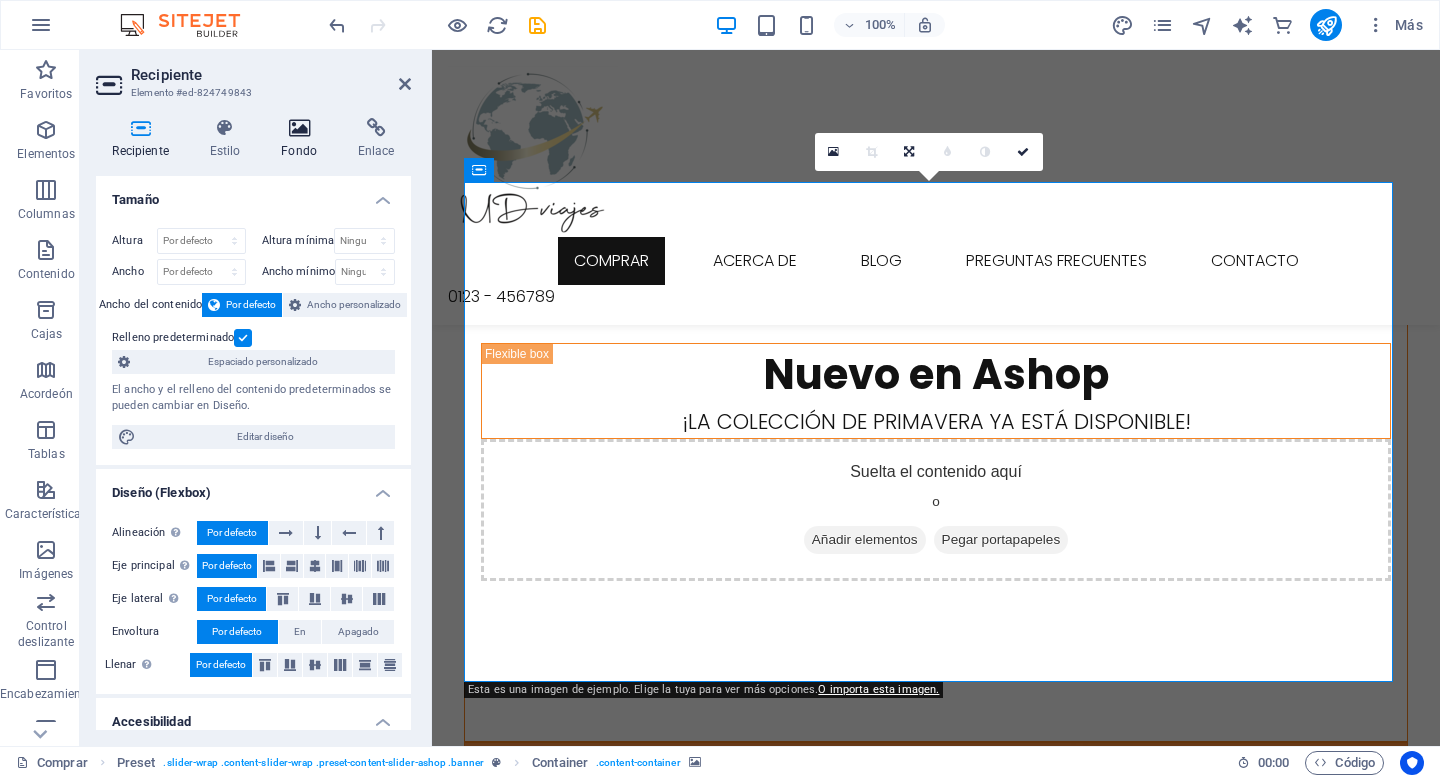 click at bounding box center (299, 128) 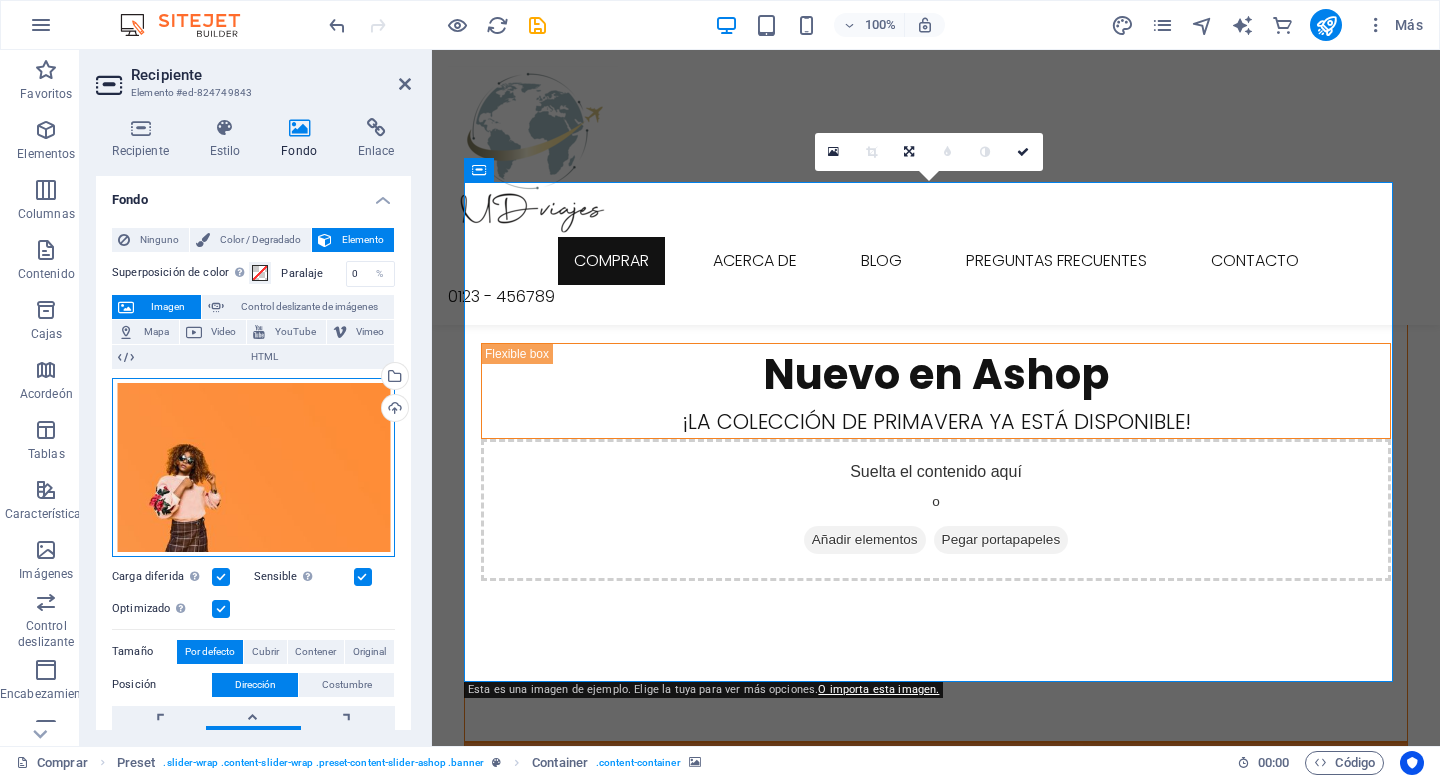 click on "Arrastre los archivos aquí, haga clic para elegir archivos o  seleccione archivos de Archivos o de nuestras fotos y videos de archivo gratuitos" at bounding box center [253, 467] 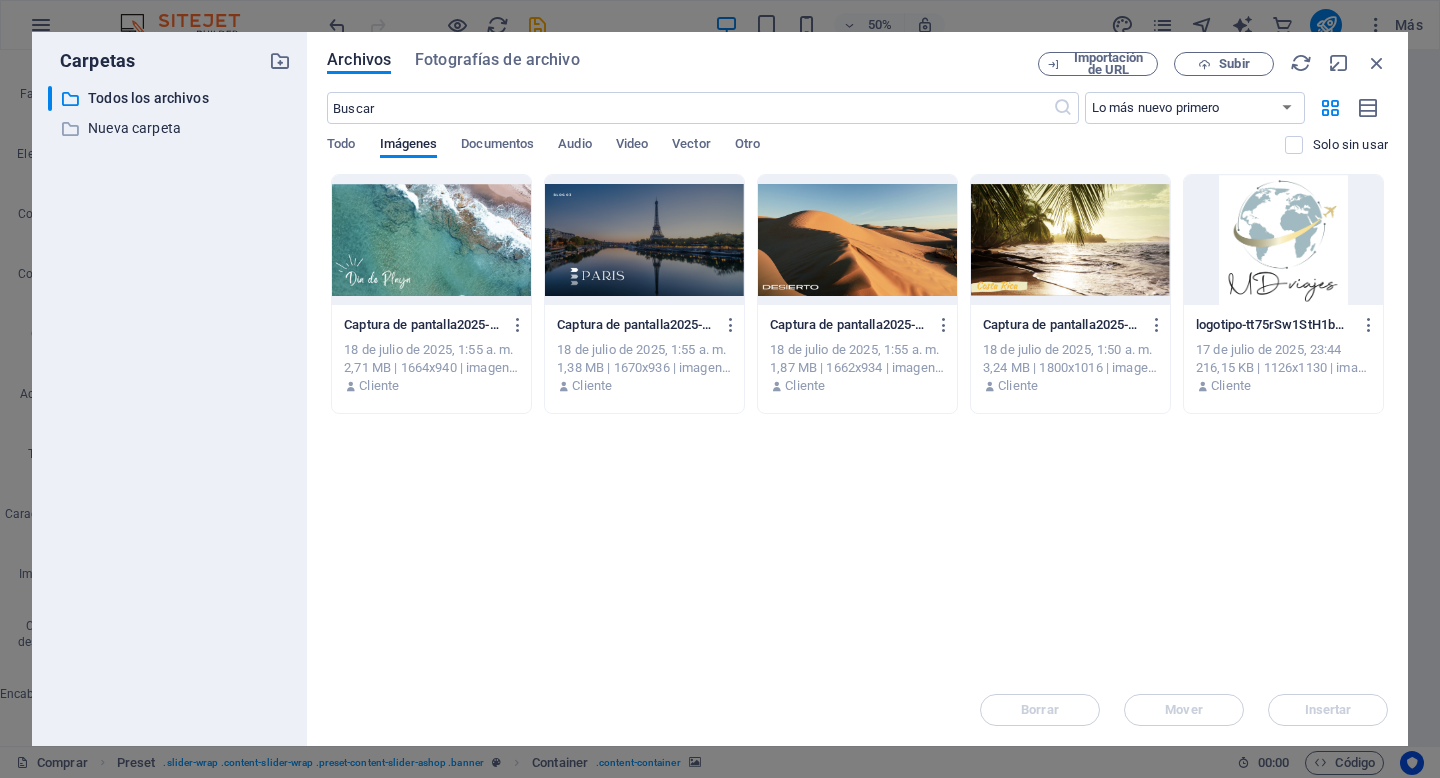 click at bounding box center (1070, 240) 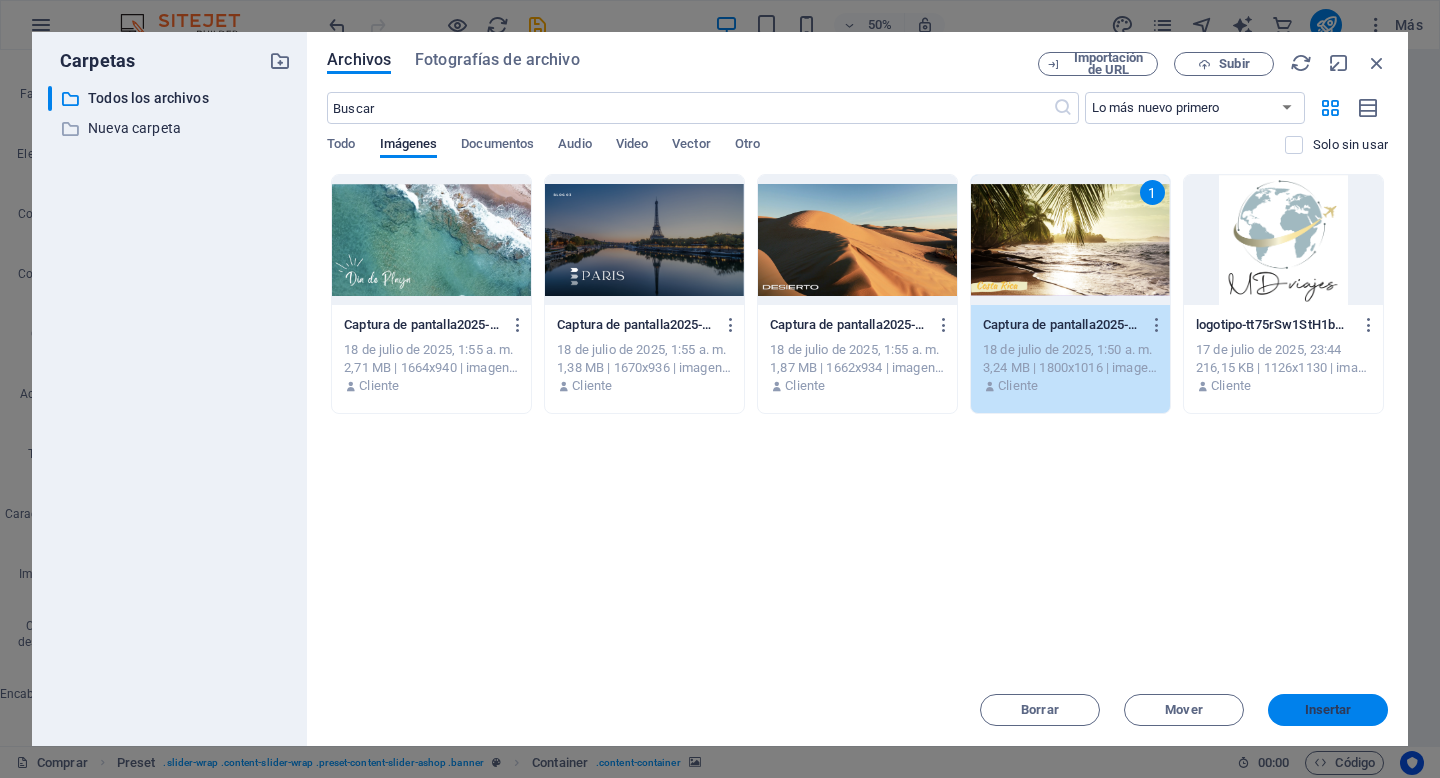 click on "Insertar" at bounding box center [1328, 710] 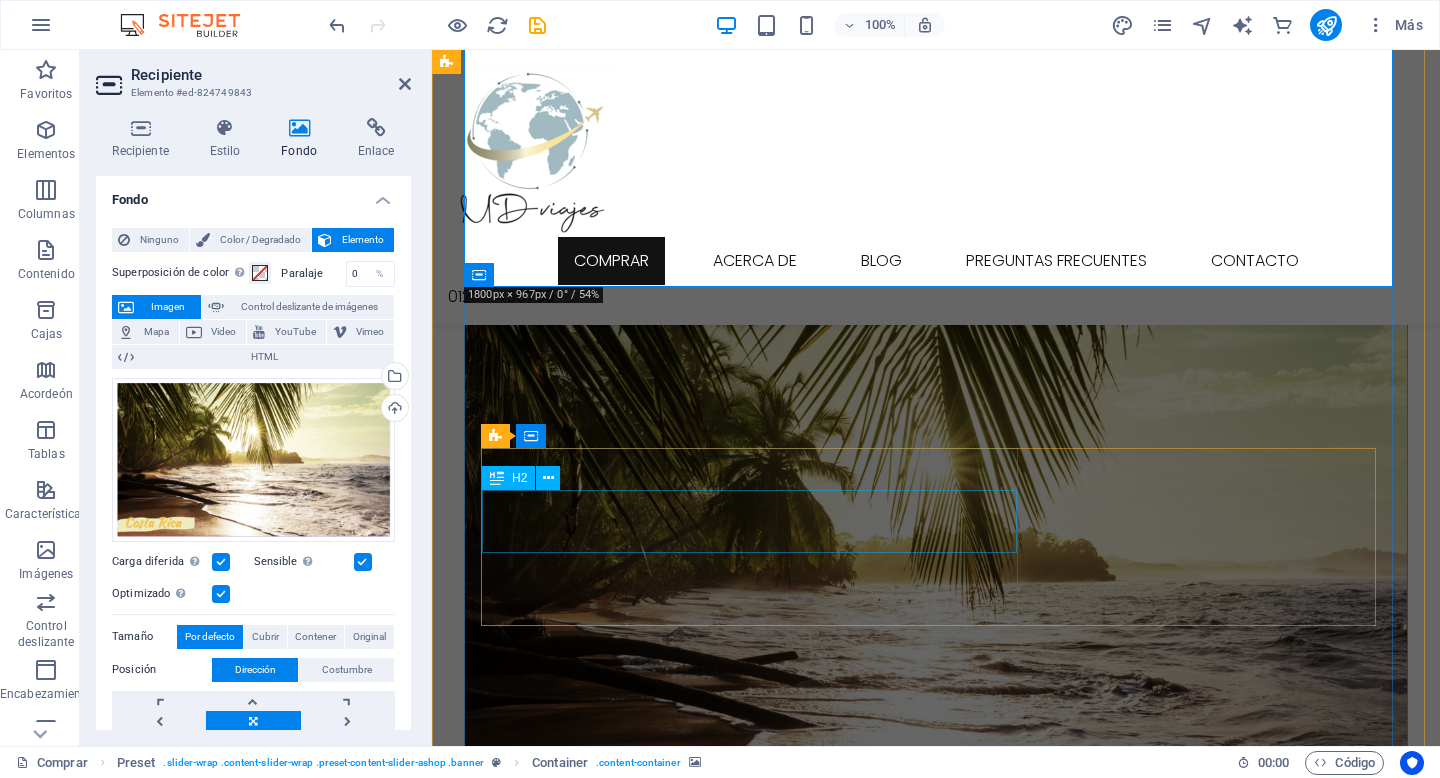 scroll, scrollTop: 1044, scrollLeft: 0, axis: vertical 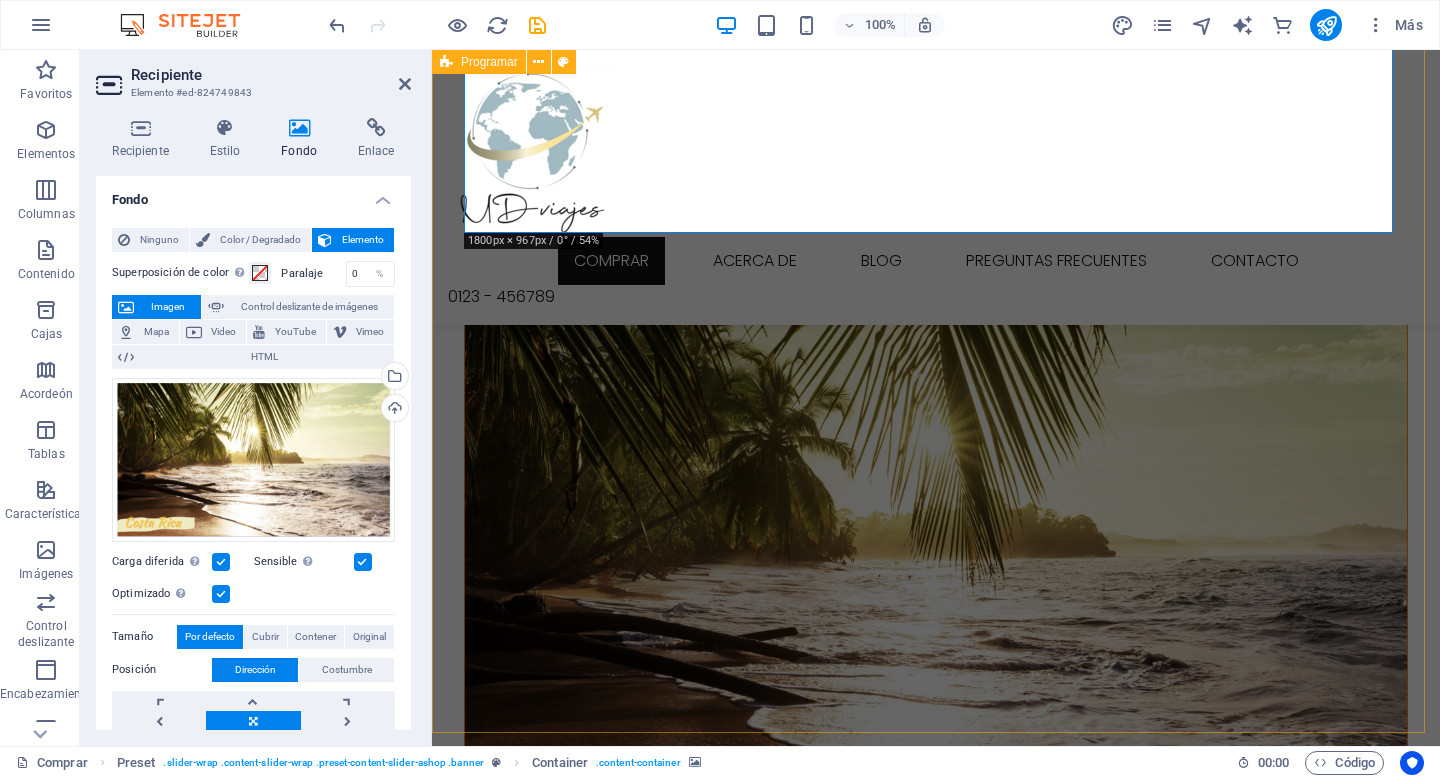 click on "¡La colección de primavera ya está disponible! Suelta el contenido aquí o  Añadir elementos  Pegar portapapeles
Suelta el contenido aquí o  Añadir elementos  Pegar portapapeles Hola primavera Nuevos conjuntos para ti
Venta de temporada Hasta - 50% de descuento Suelta el contenido aquí o  Añadir elementos  Pegar portapapeles" at bounding box center [936, 709] 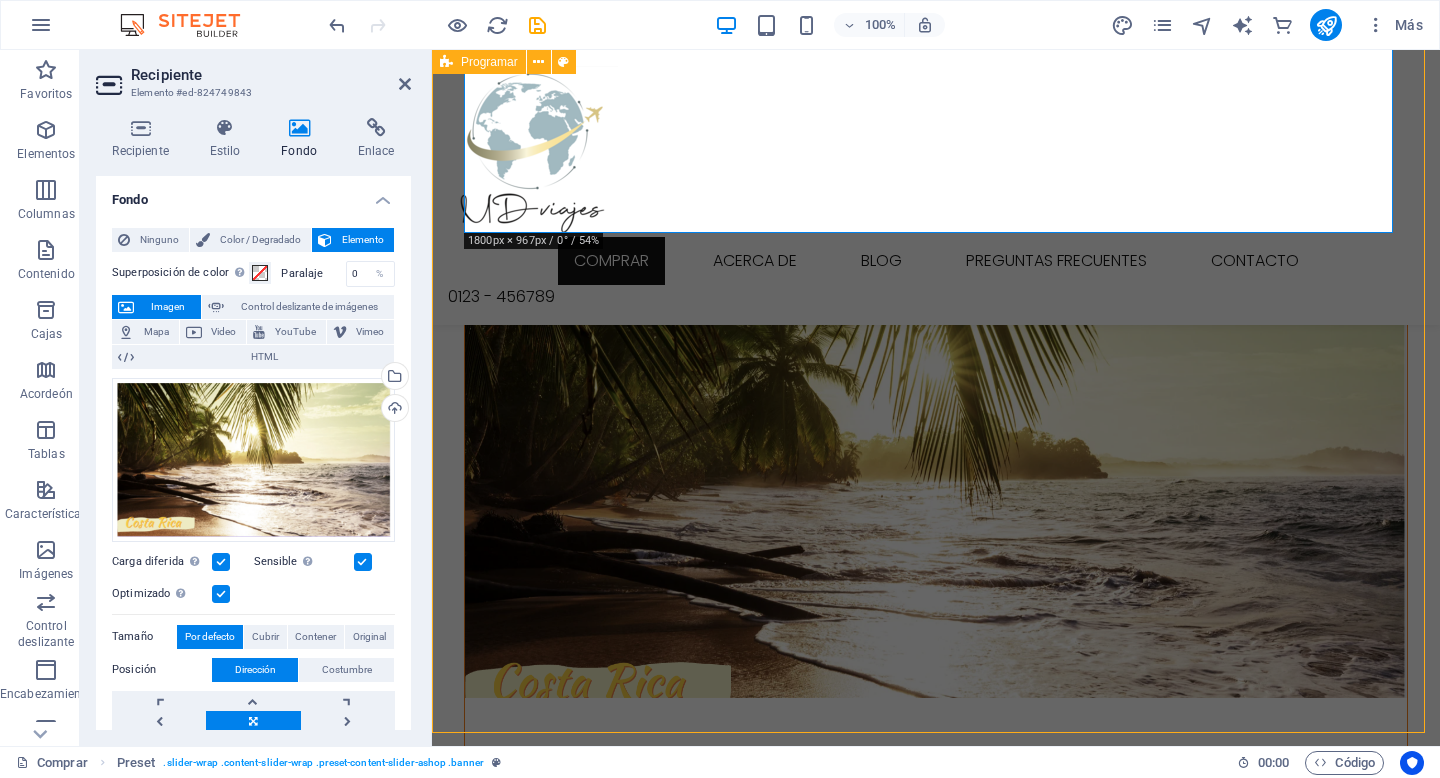 scroll, scrollTop: 1020, scrollLeft: 0, axis: vertical 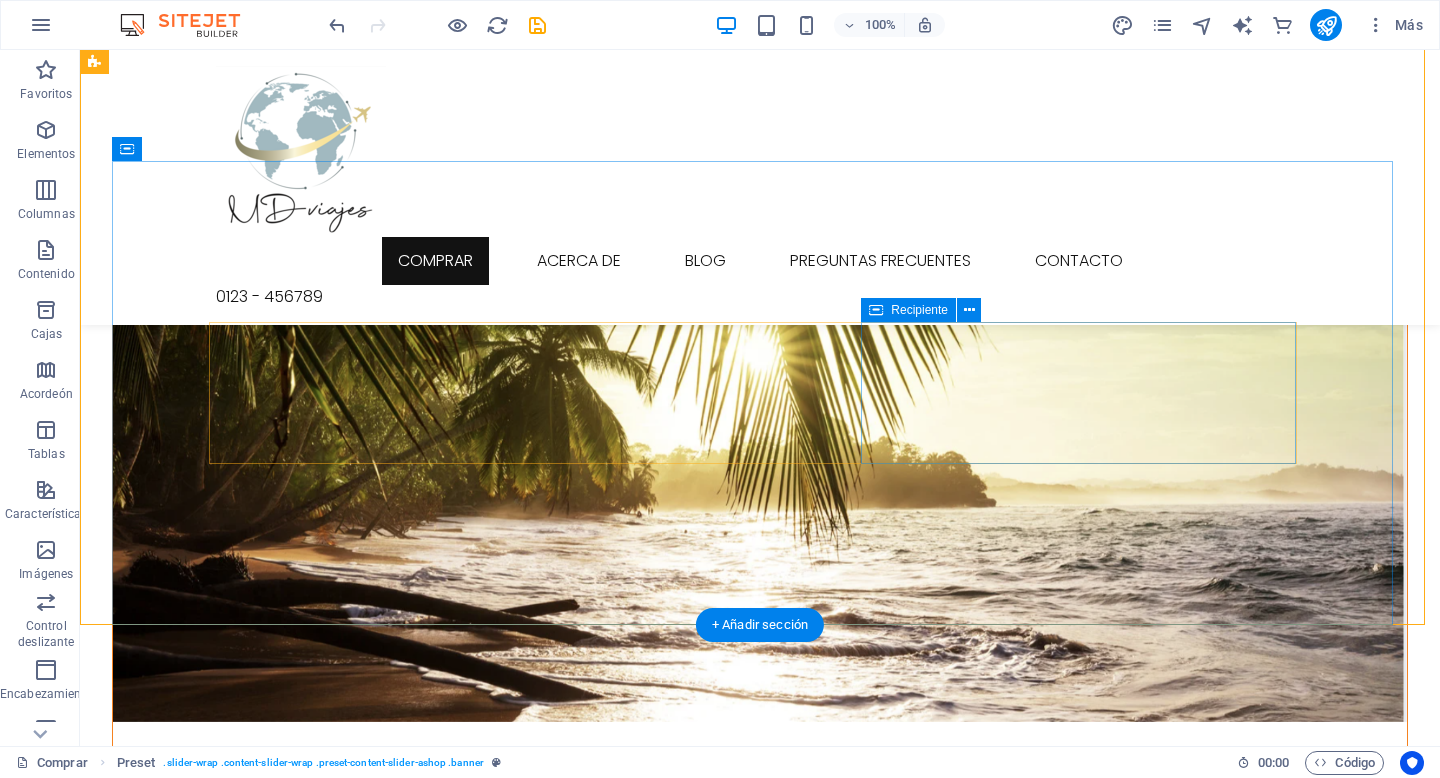 click on "Suelta el contenido aquí o  Añadir elementos  Pegar portapapeles" at bounding box center (760, 2072) 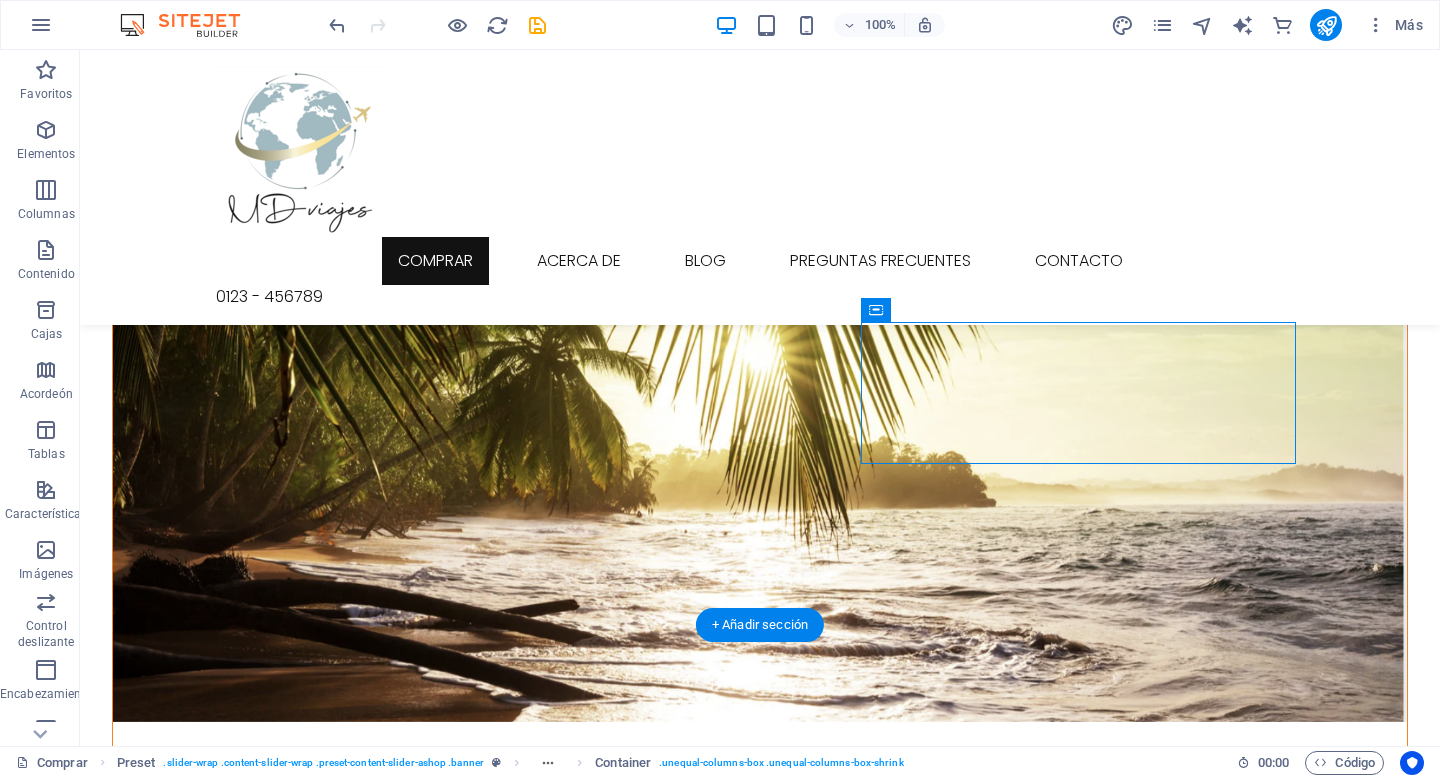 click at bounding box center [760, 1513] 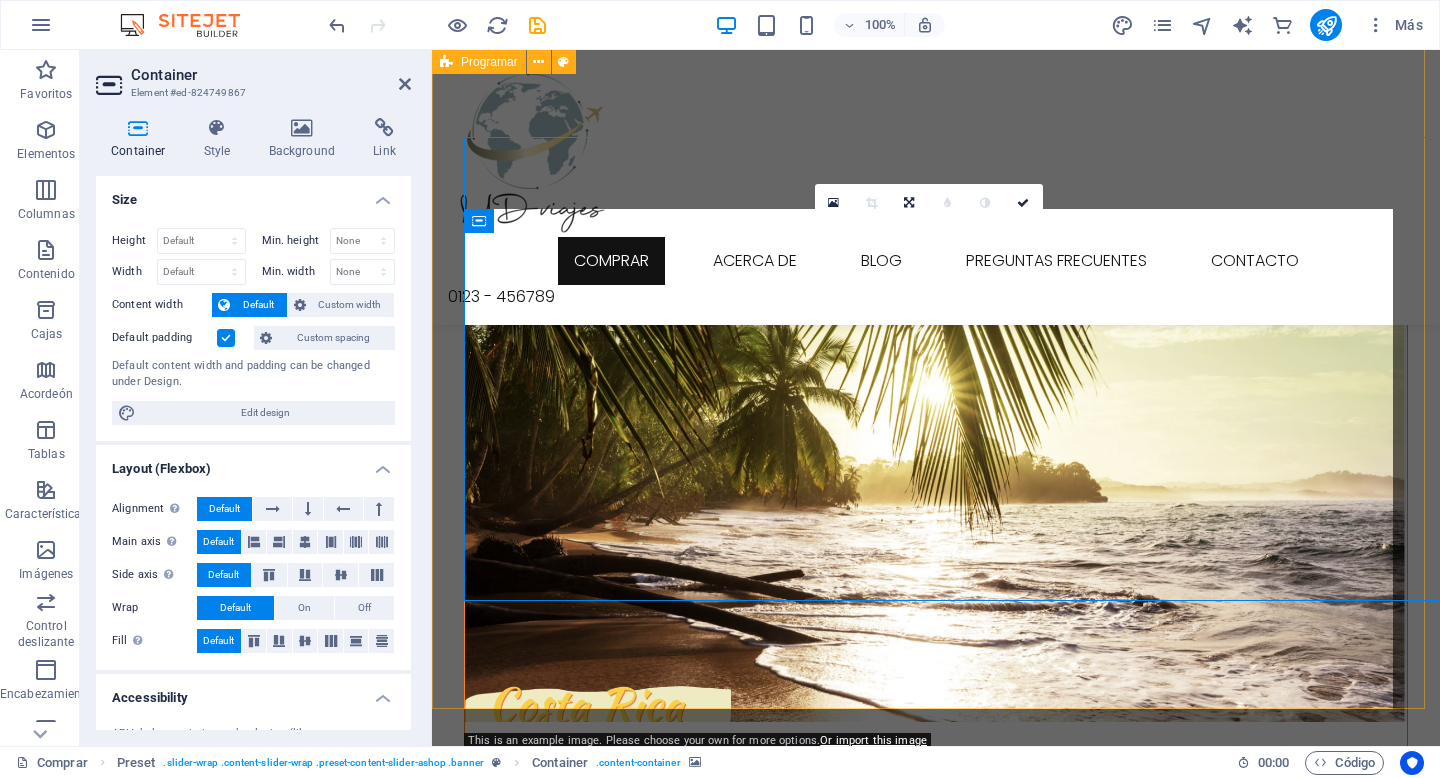 click on "¡La colección de primavera ya está disponible! Suelta el contenido aquí o  Añadir elementos  Pegar portapapeles
Suelta el contenido aquí o  Añadir elementos  Pegar portapapeles Hola primavera Nuevos conjuntos para ti
Venta de temporada Hasta - 50% de descuento Suelta el contenido aquí o  Añadir elementos  Pegar portapapeles" at bounding box center [936, 667] 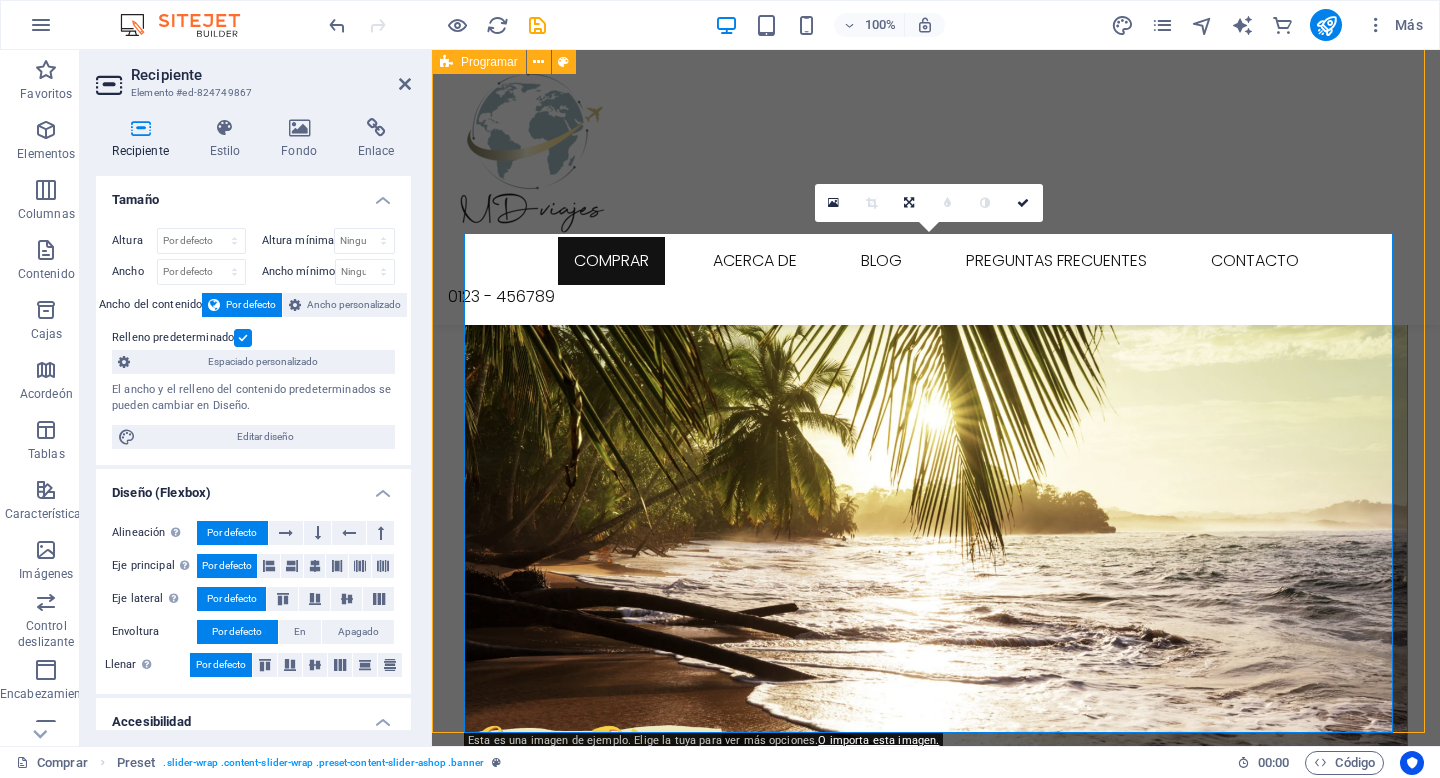 scroll, scrollTop: 1020, scrollLeft: 0, axis: vertical 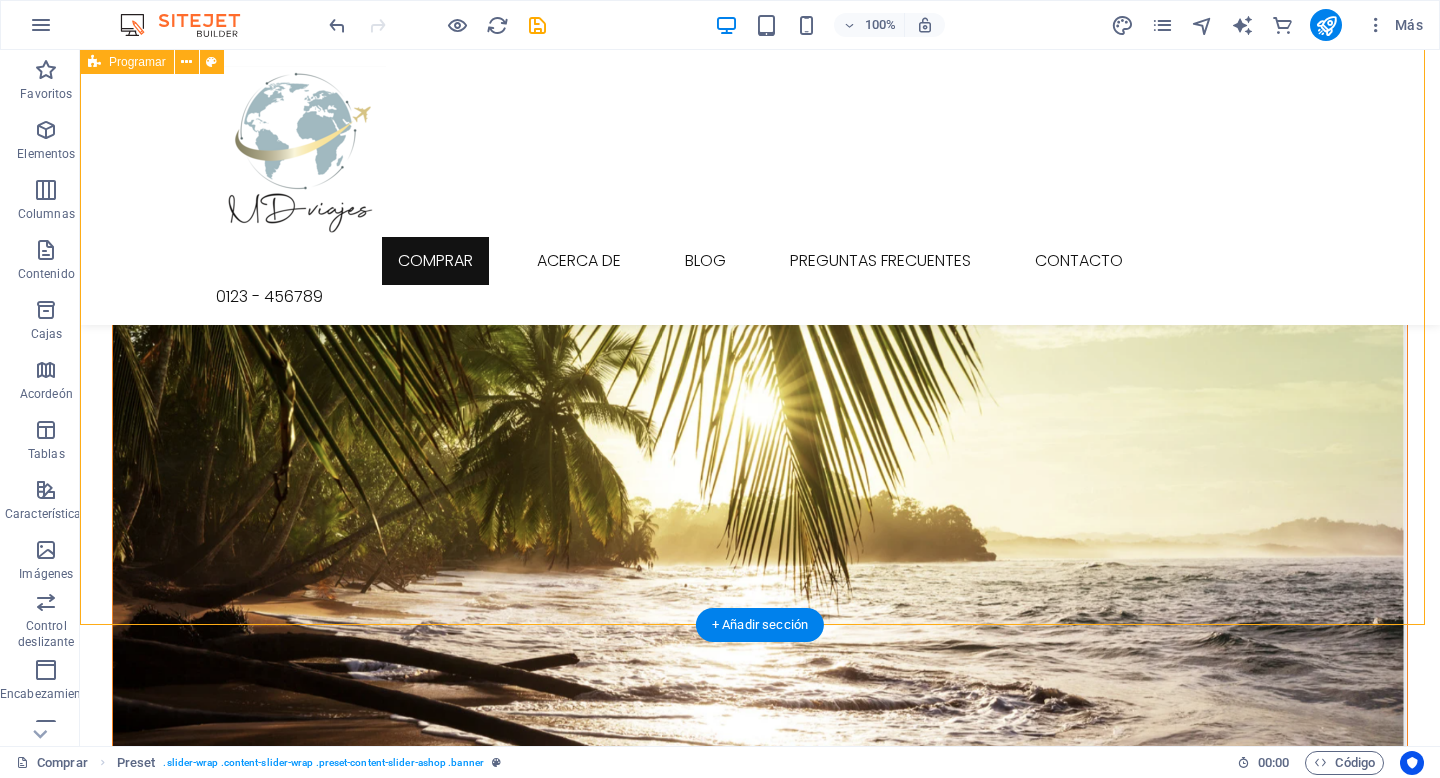 click at bounding box center (760, 1603) 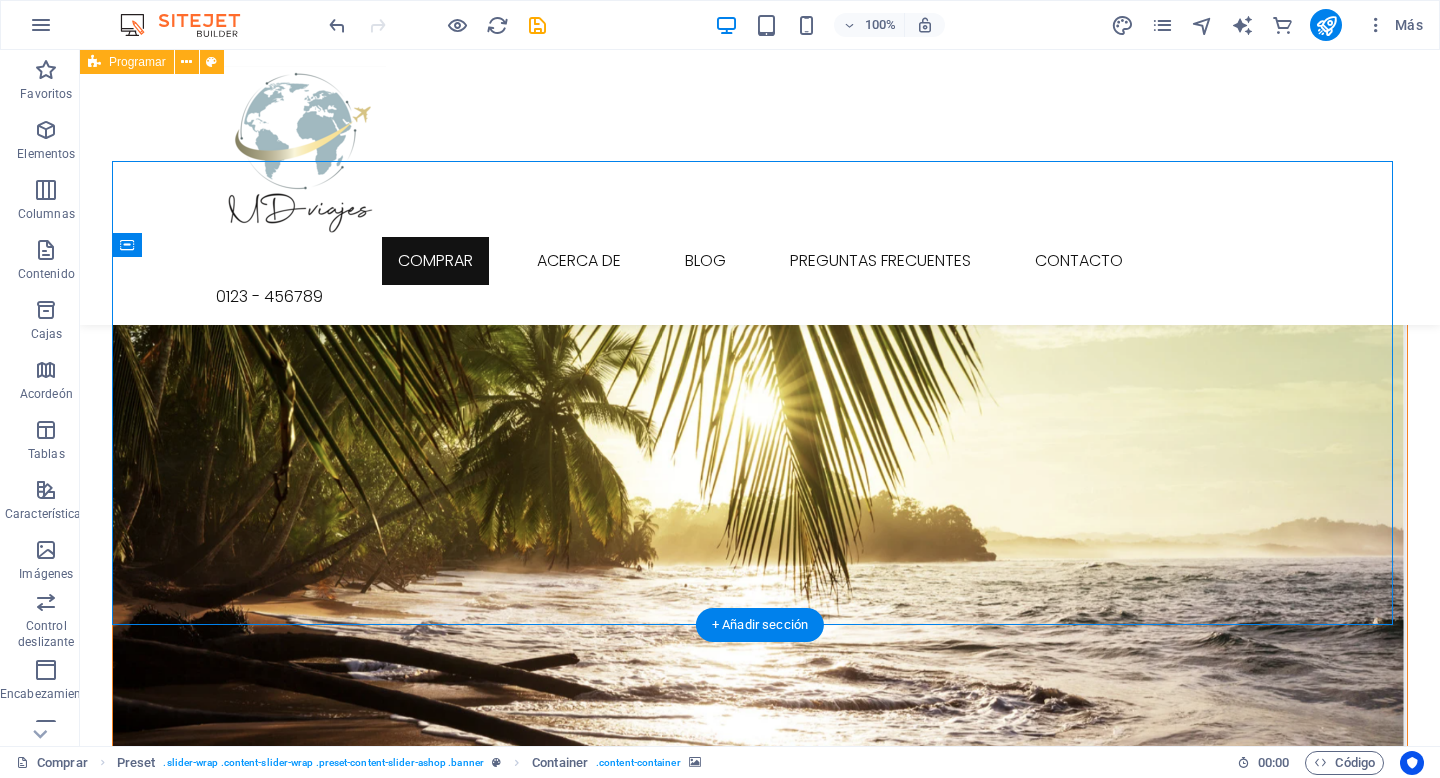 click at bounding box center [760, 1603] 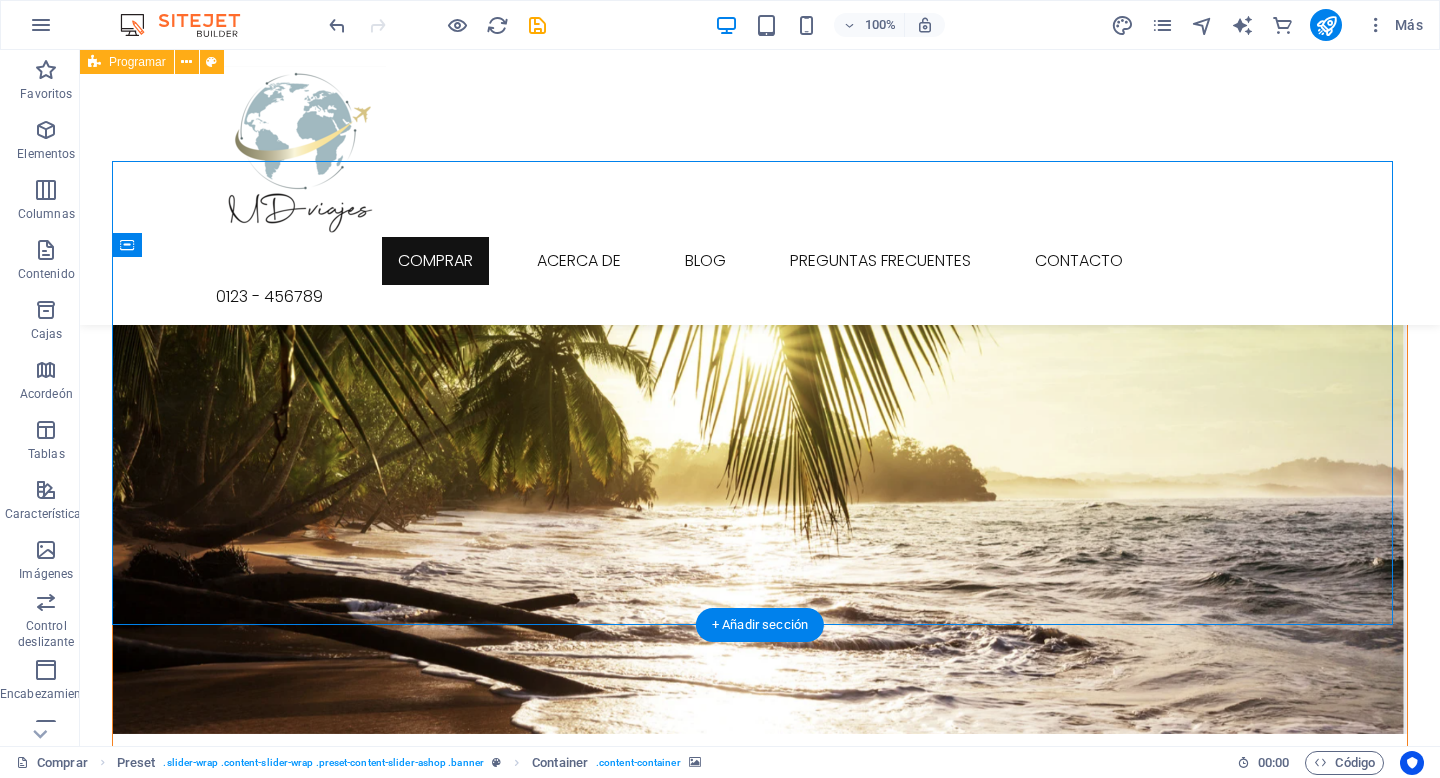 click at bounding box center (760, 1543) 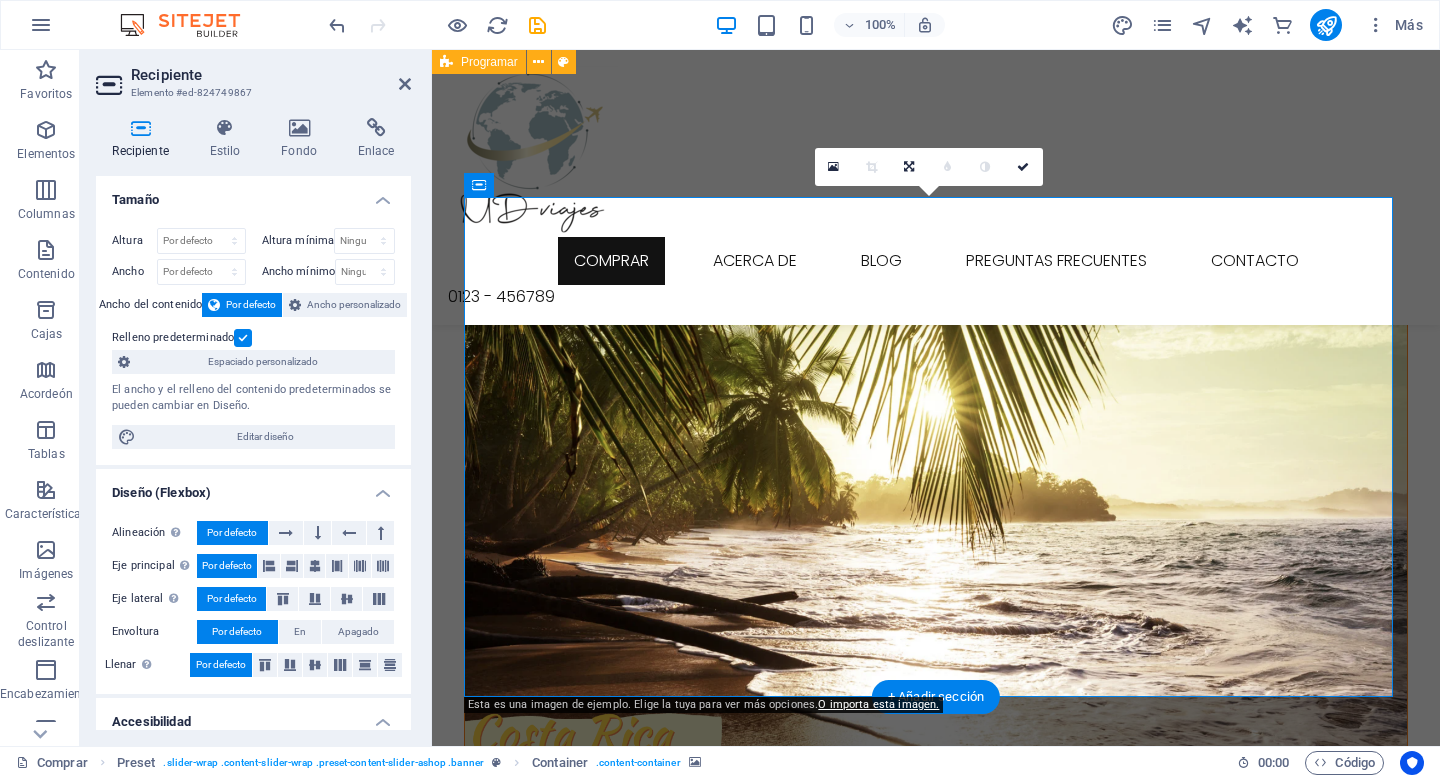 click at bounding box center (936, 1567) 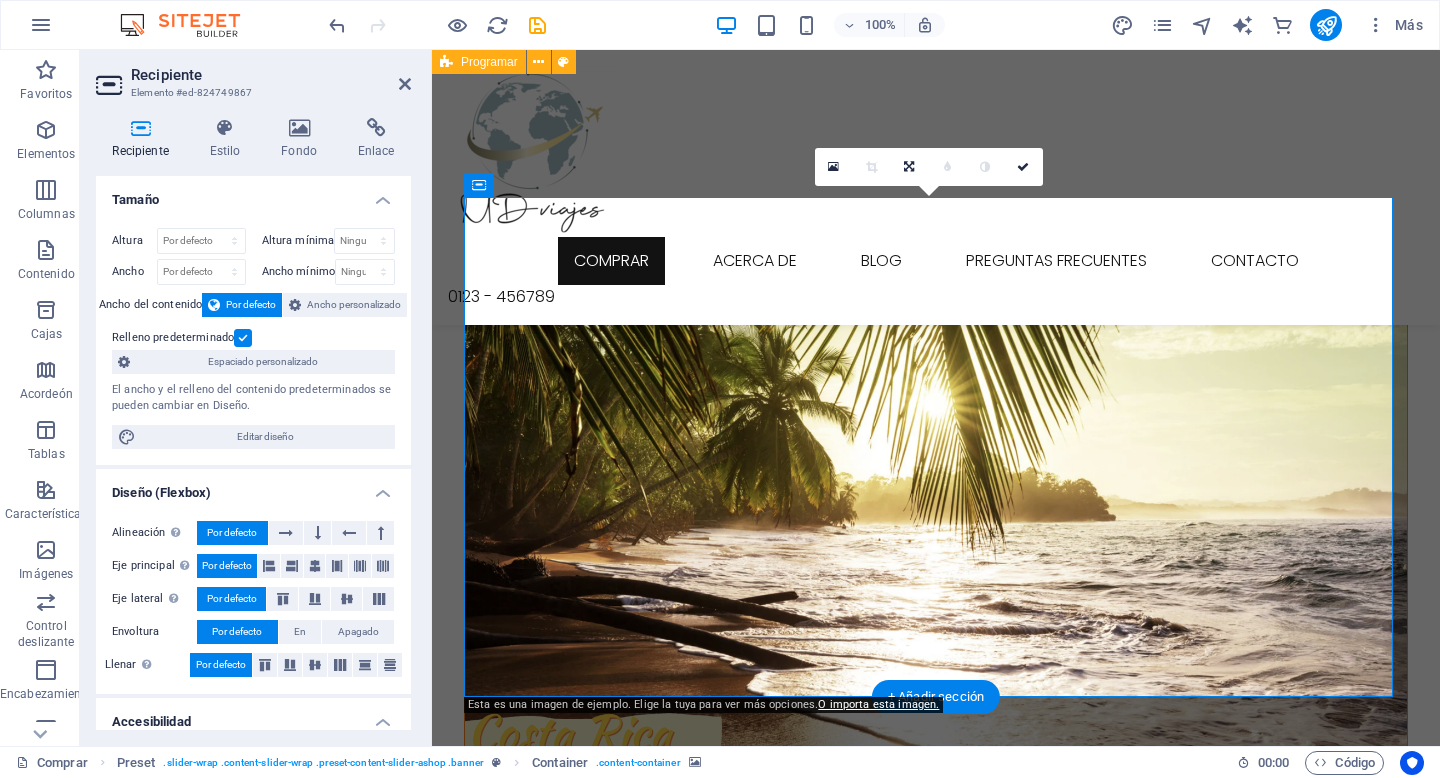 click at bounding box center [936, 1567] 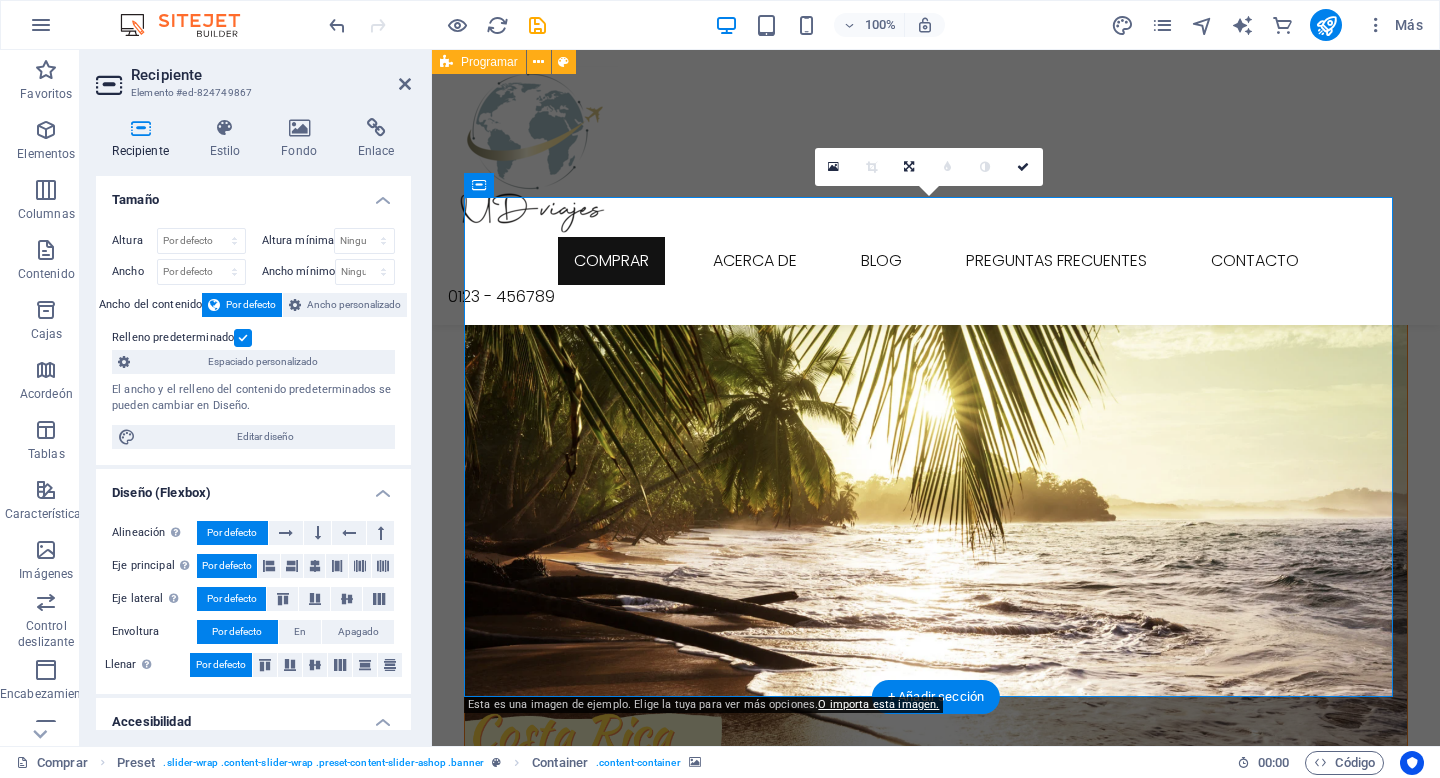 click at bounding box center (936, 1567) 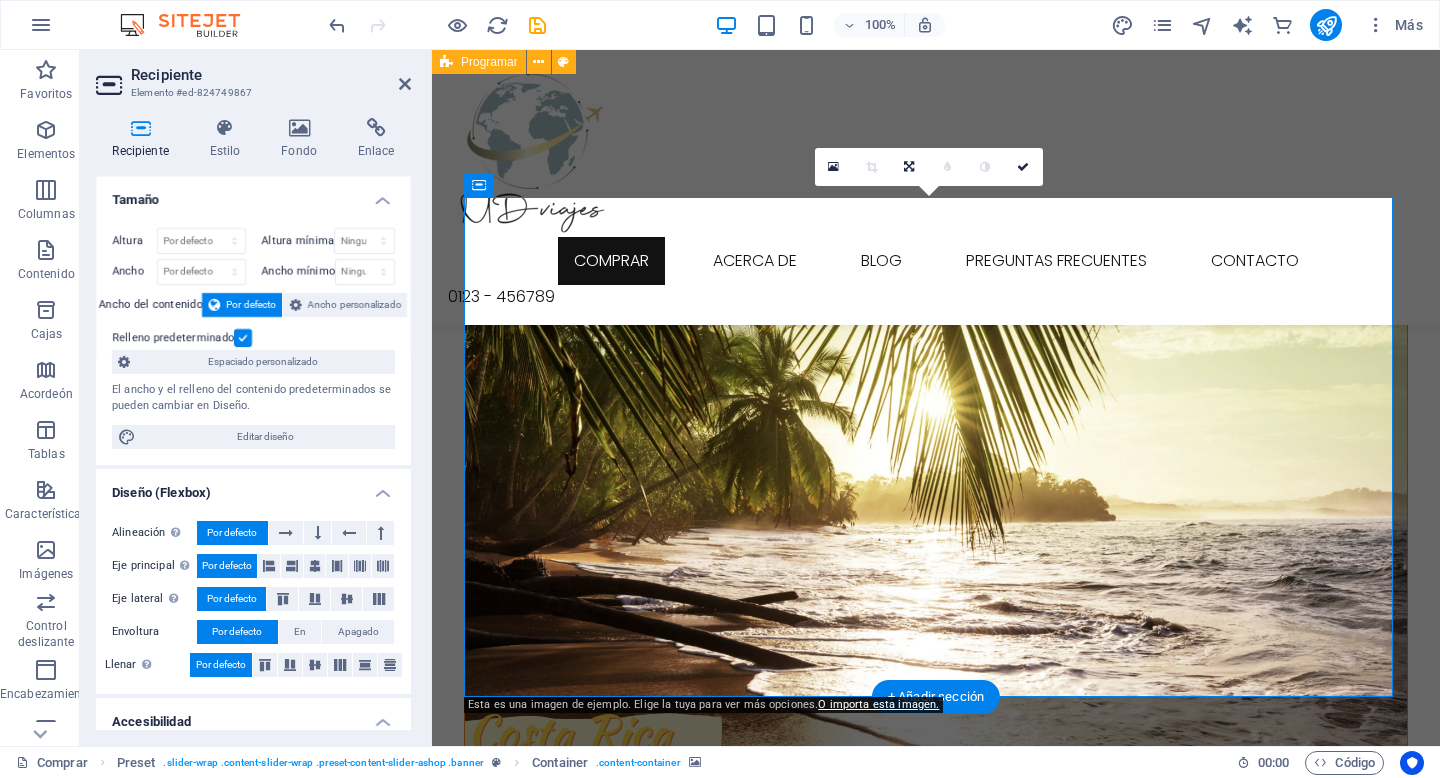 click at bounding box center [936, 1567] 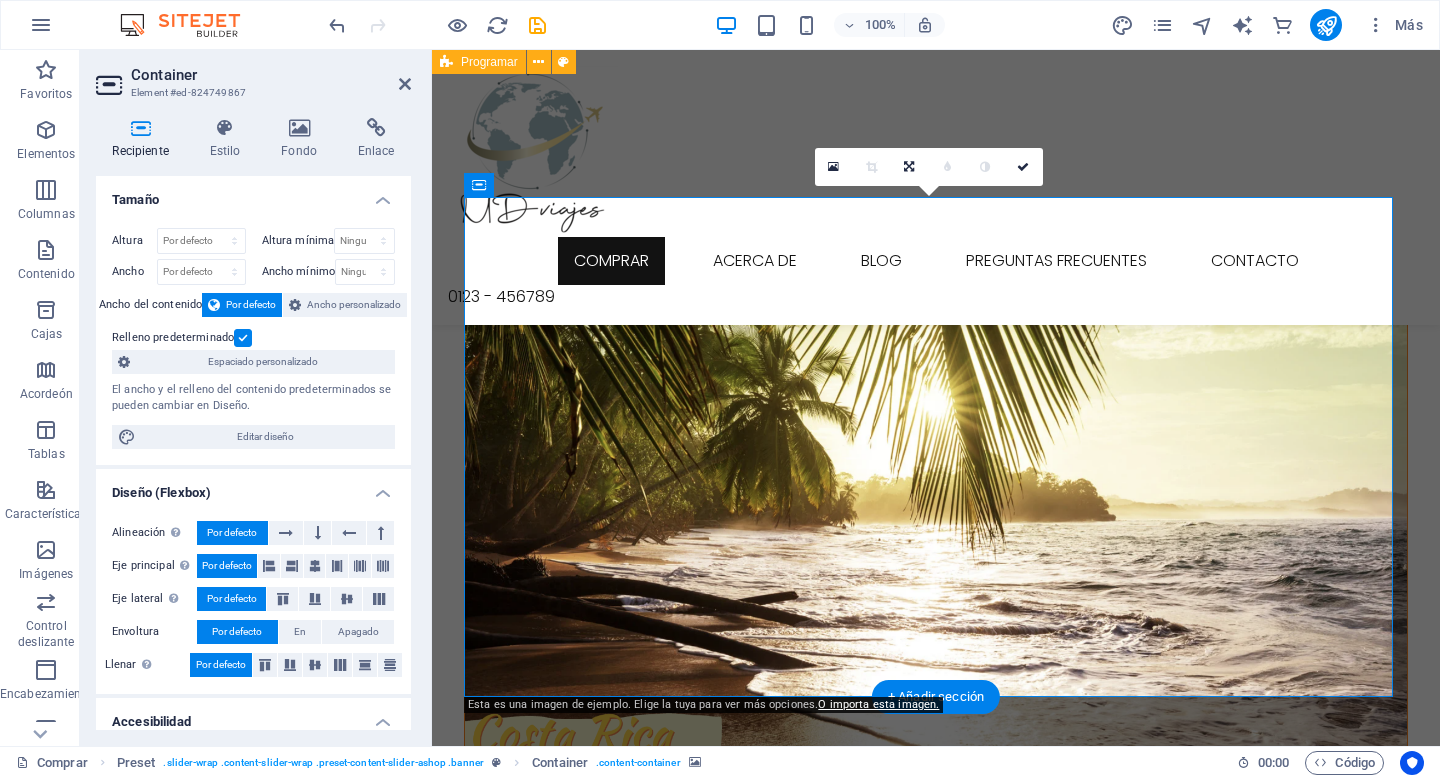 click at bounding box center [936, 1567] 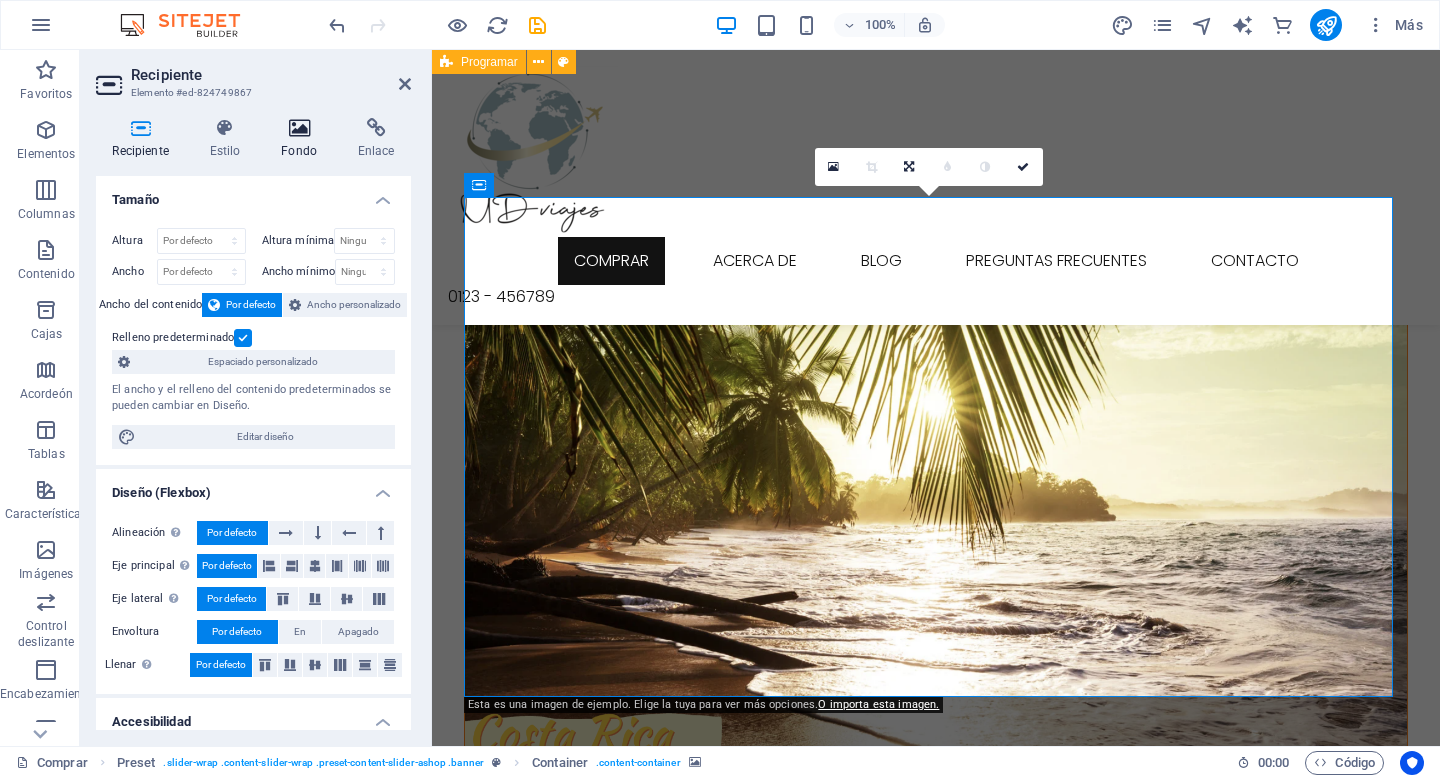 click at bounding box center (299, 128) 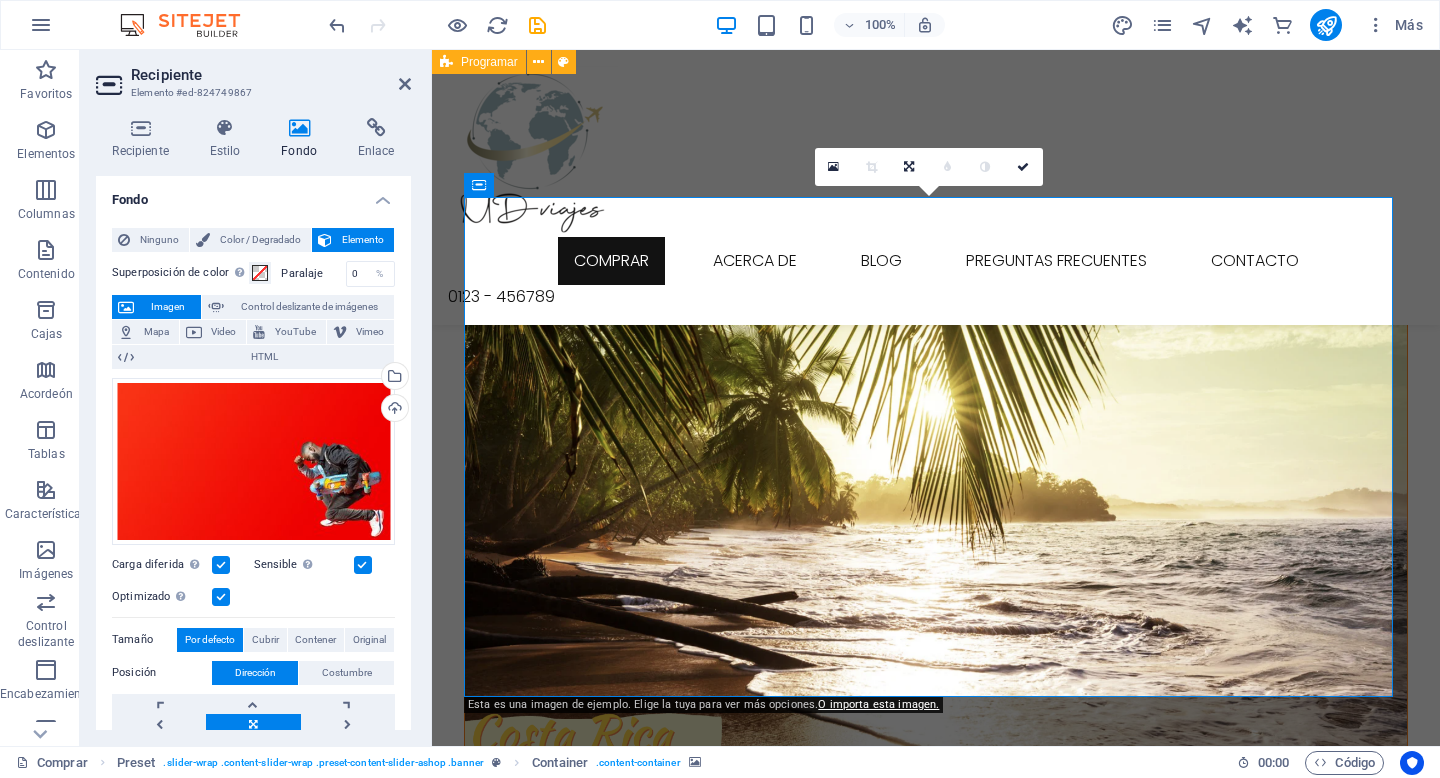 click at bounding box center (299, 128) 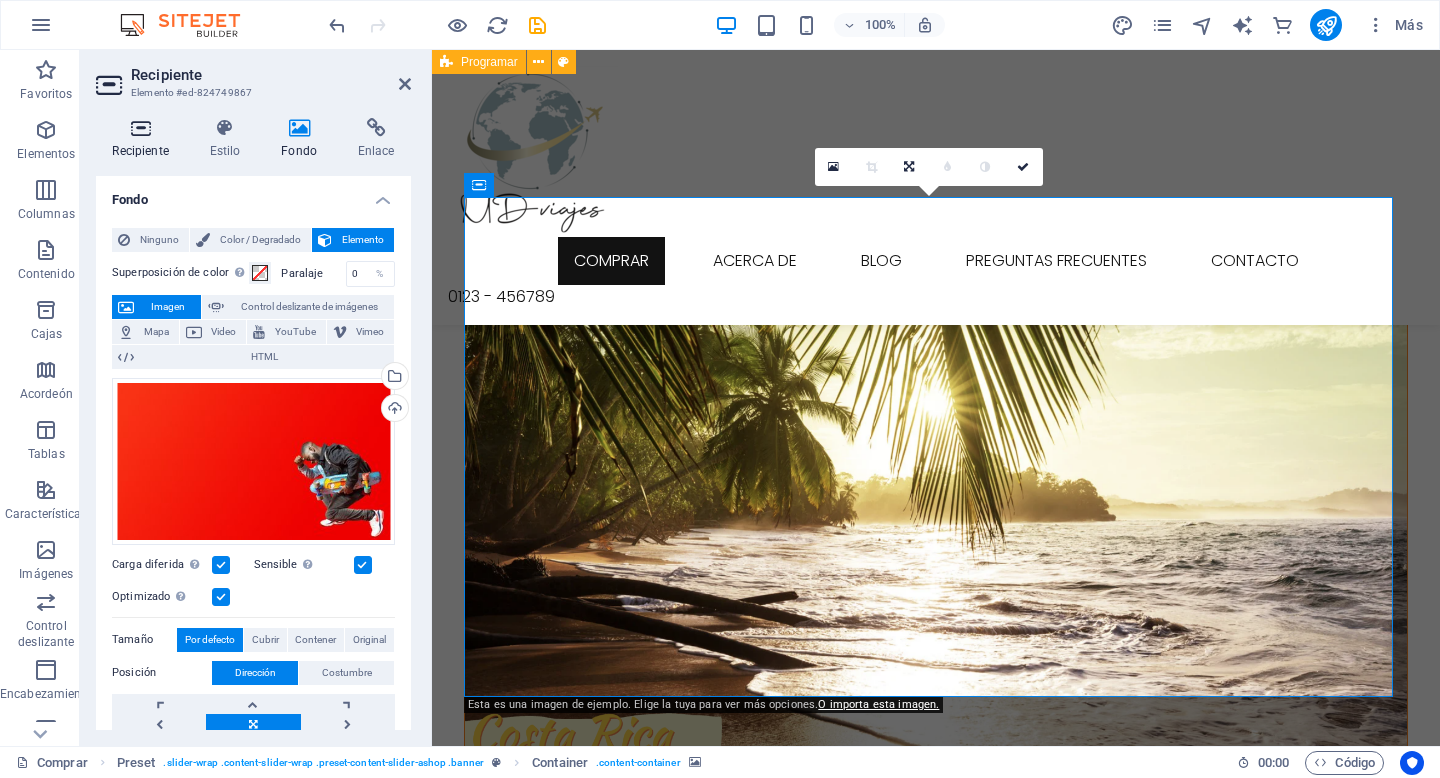 click at bounding box center (140, 128) 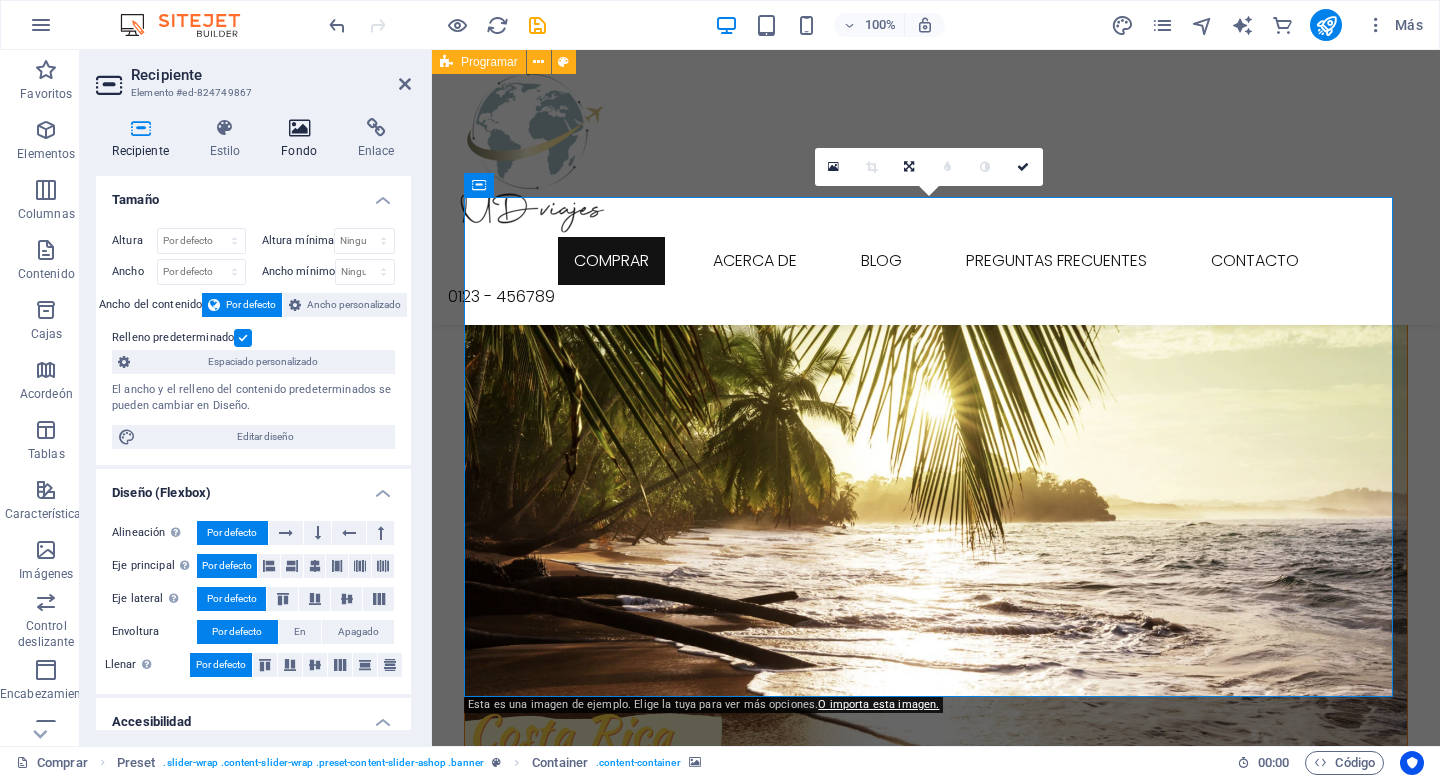 click at bounding box center [299, 128] 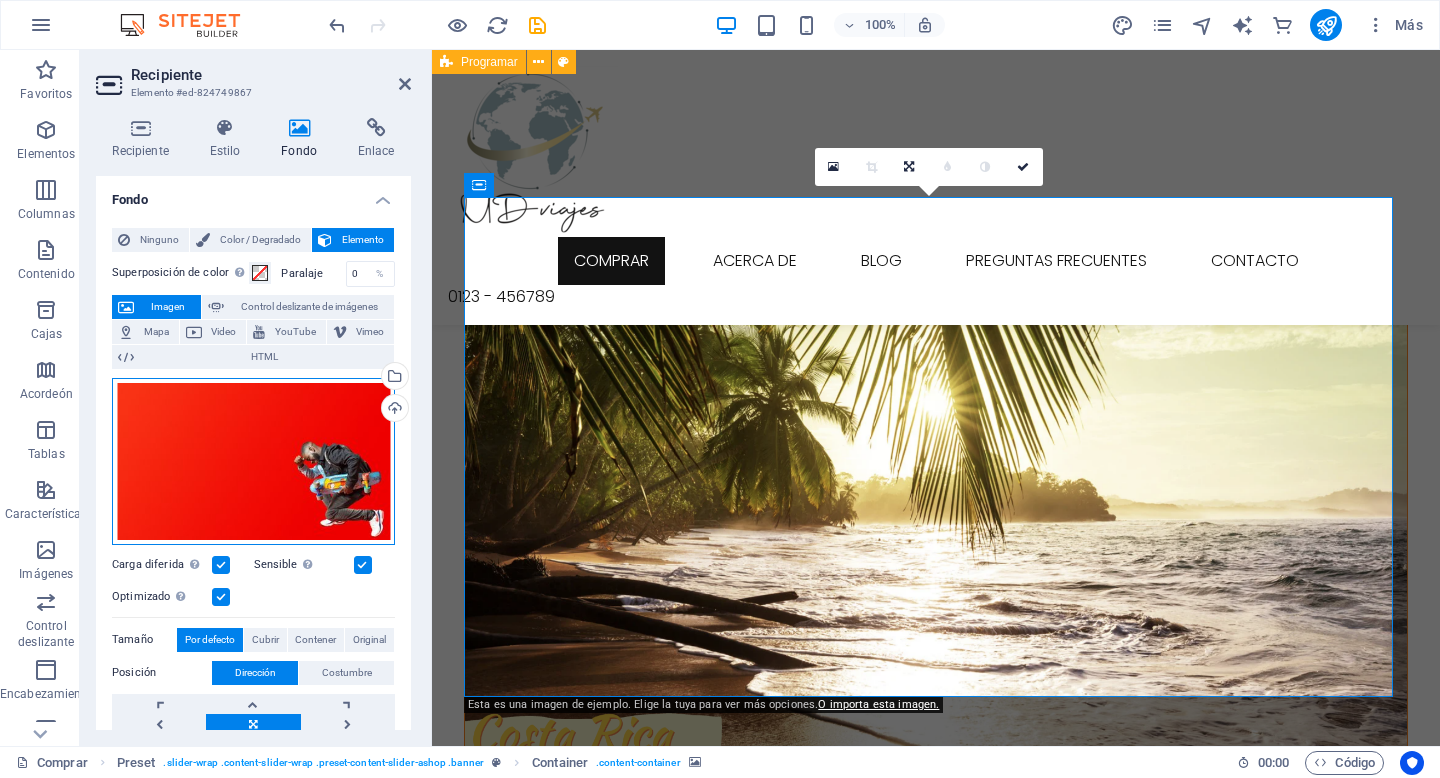 click on "Arrastre los archivos aquí, haga clic para elegir archivos o  seleccione archivos de Archivos o de nuestras fotos y videos de archivo gratuitos" at bounding box center (253, 461) 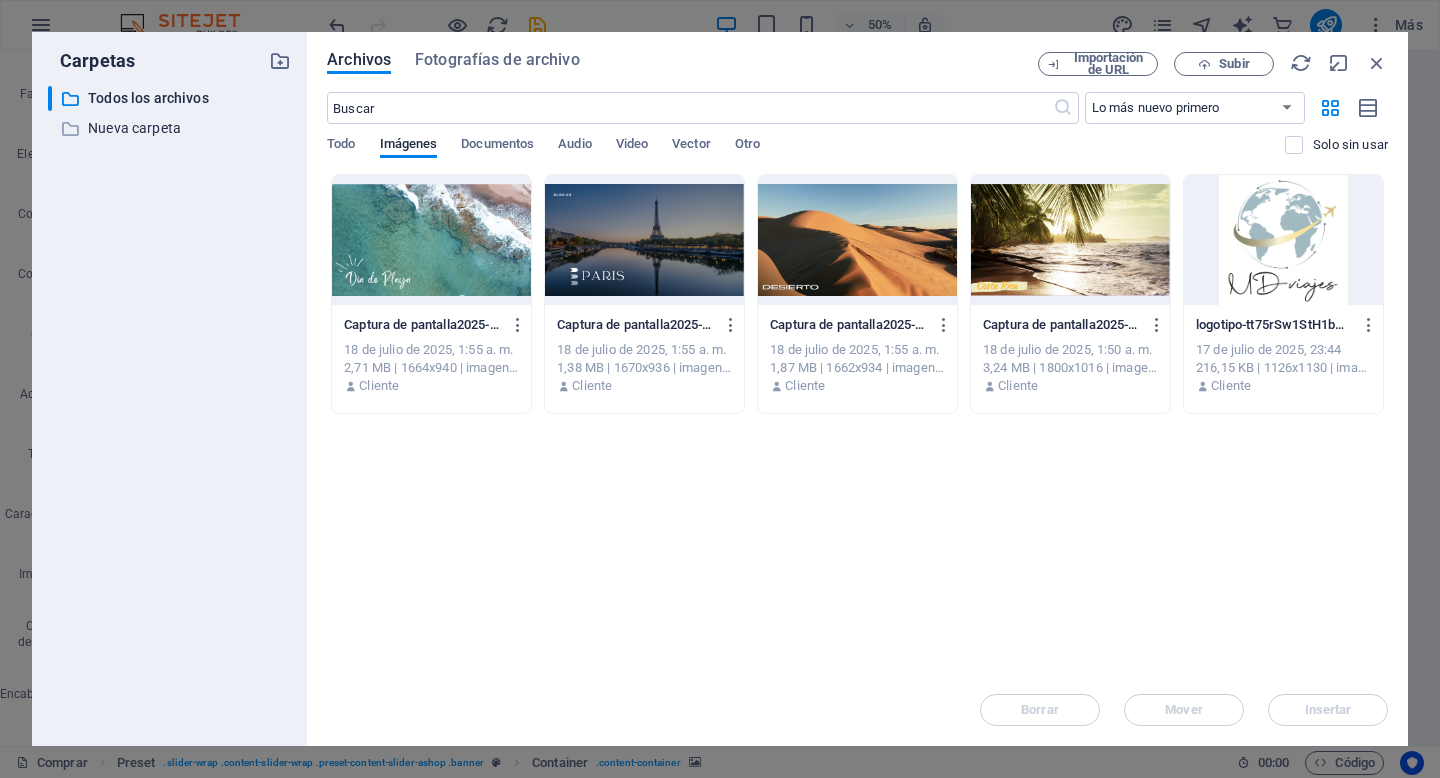 click at bounding box center (644, 240) 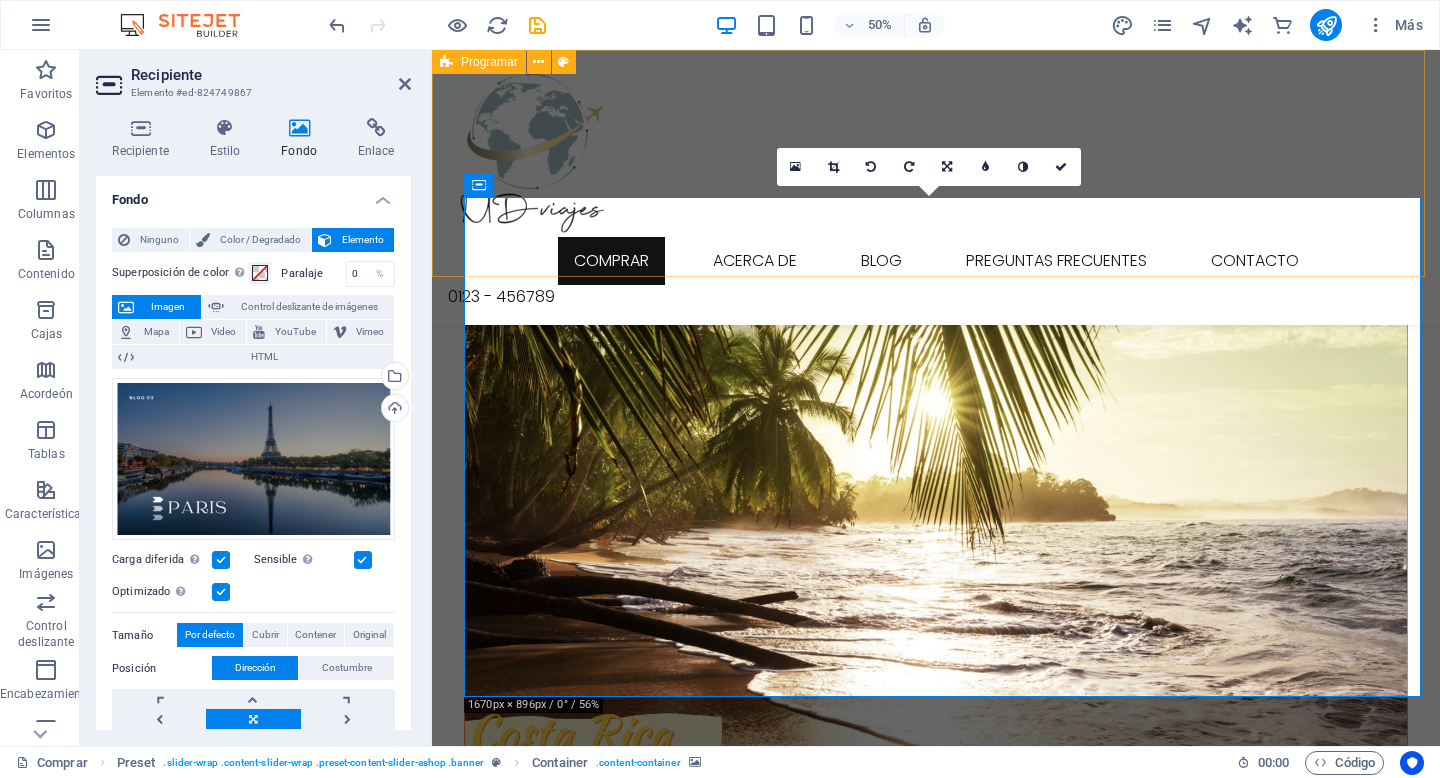 click on "Comprar Acerca de Blog Preguntas frecuentes Contacto   [PHONE]" at bounding box center [936, 187] 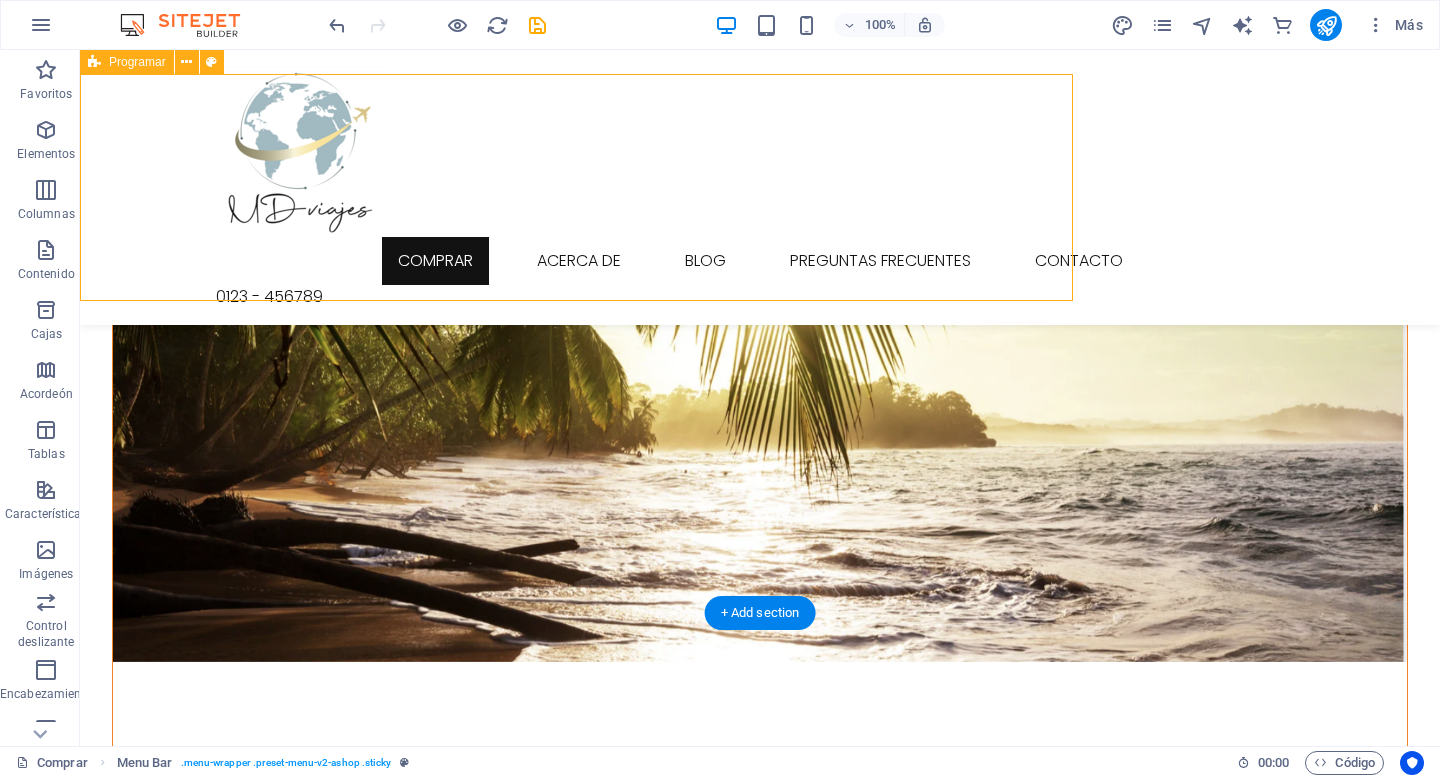 scroll, scrollTop: 1056, scrollLeft: 0, axis: vertical 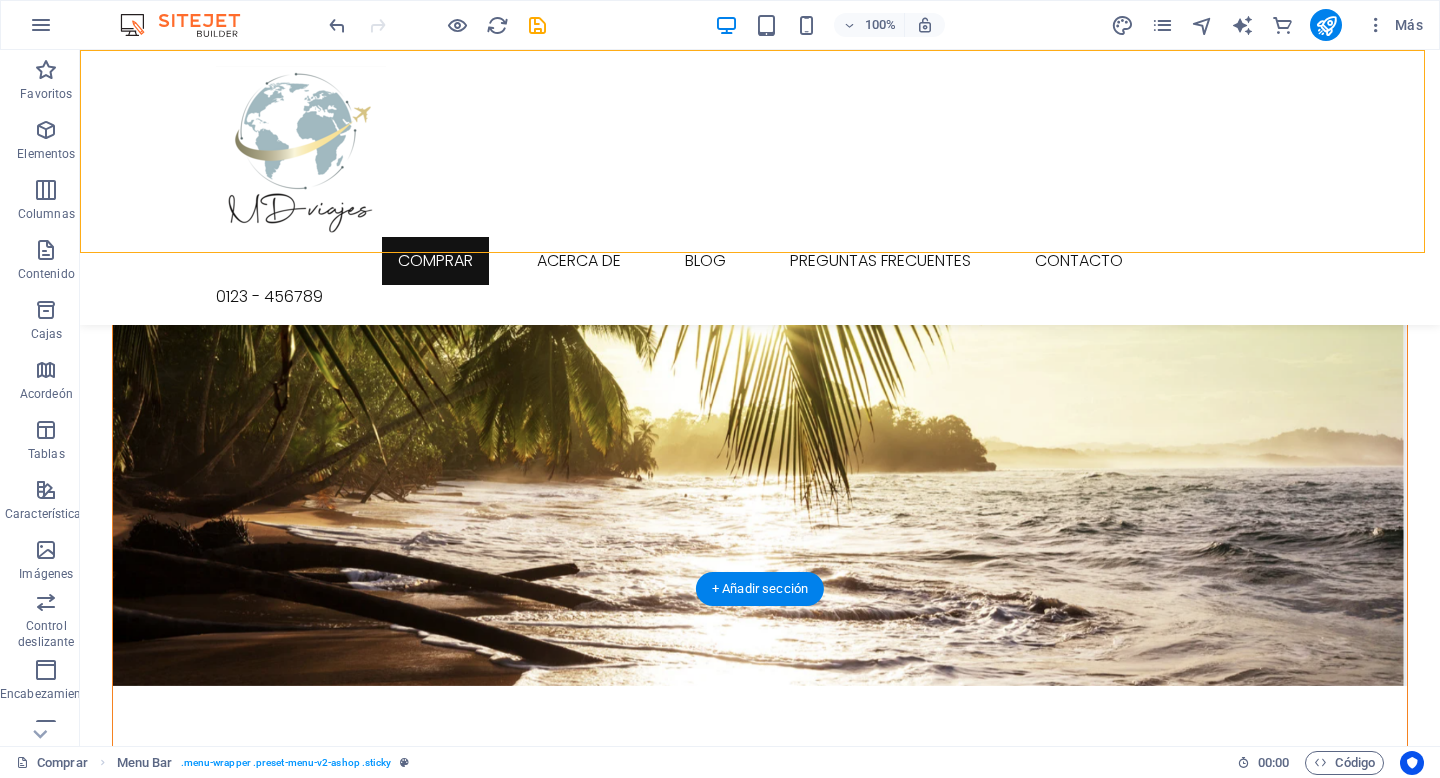 drag, startPoint x: 894, startPoint y: 493, endPoint x: 894, endPoint y: 437, distance: 56 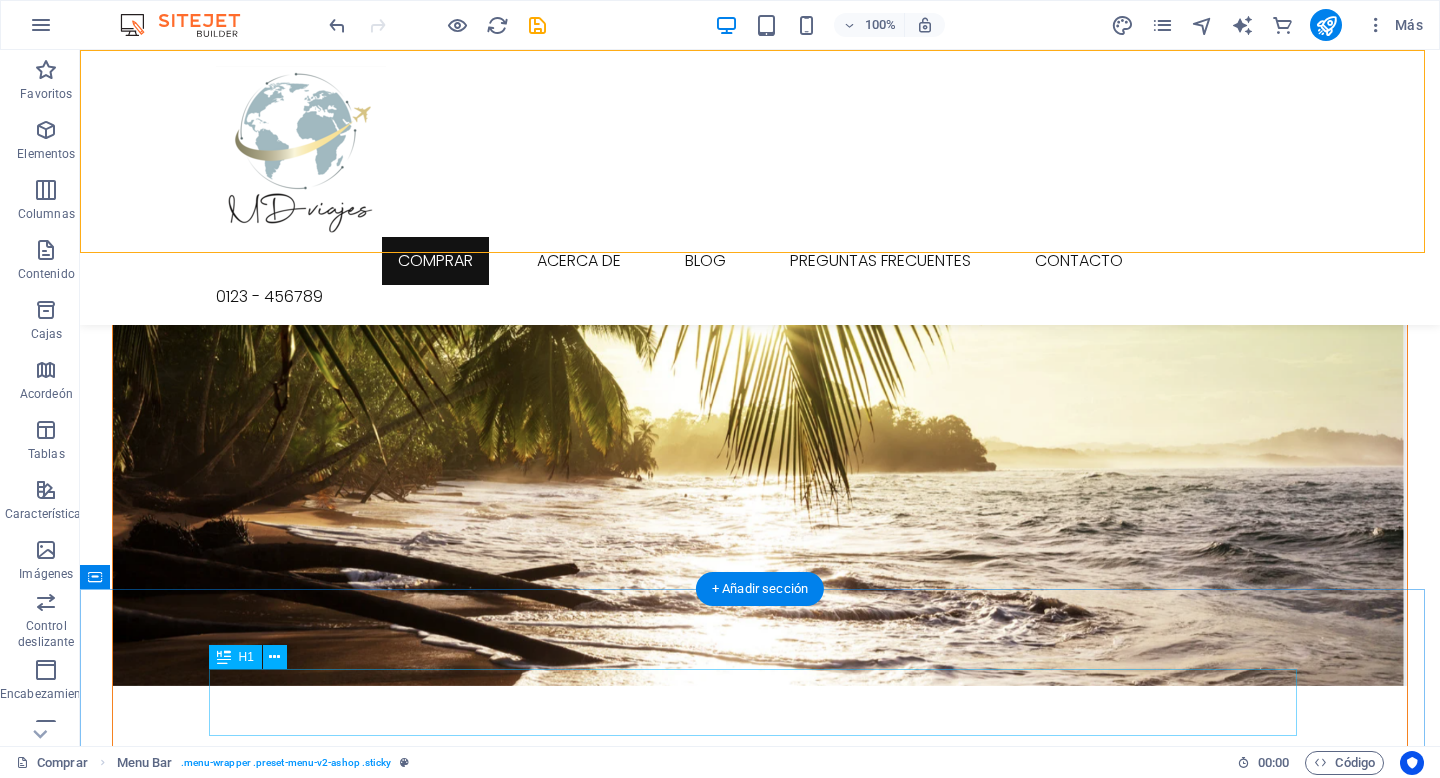 drag, startPoint x: 989, startPoint y: 587, endPoint x: 993, endPoint y: 683, distance: 96.0833 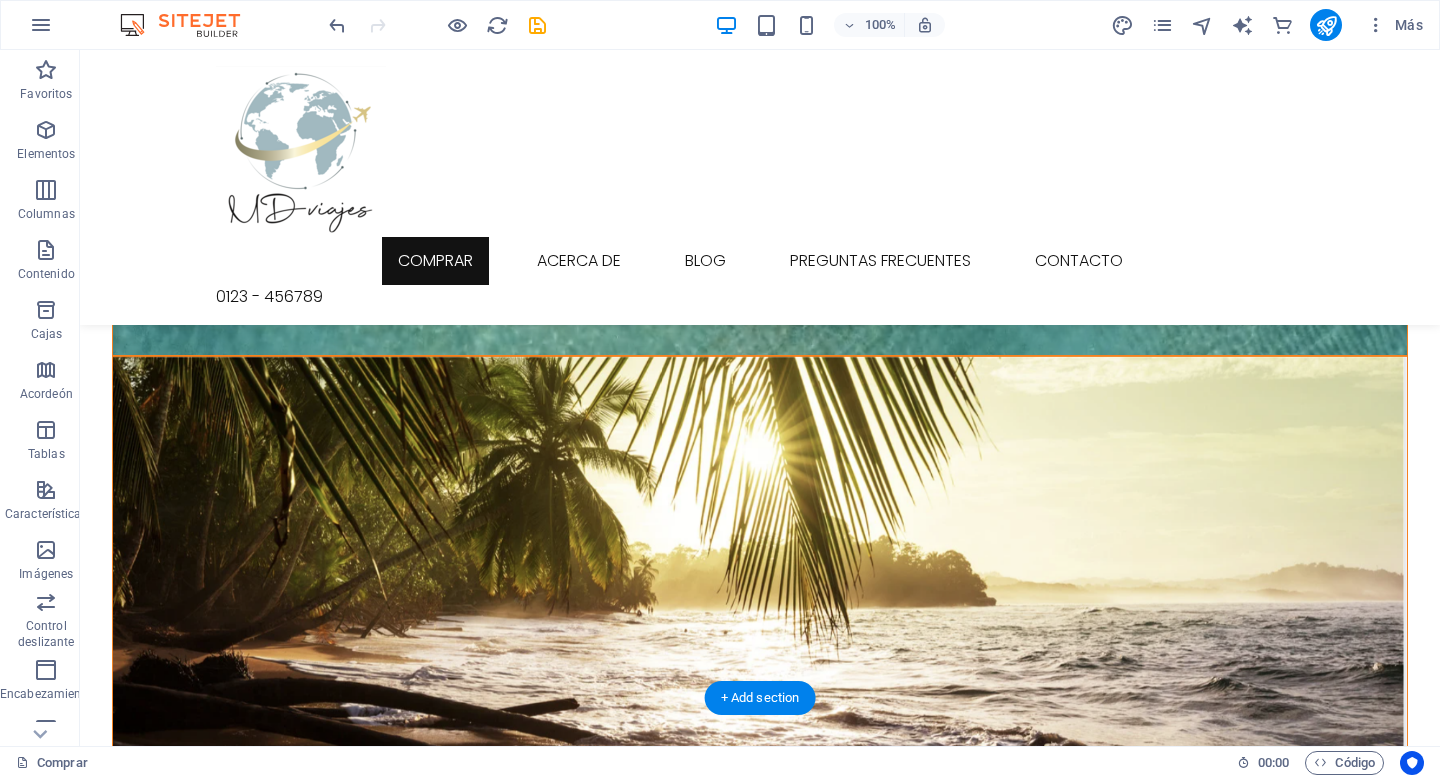 scroll, scrollTop: 918, scrollLeft: 0, axis: vertical 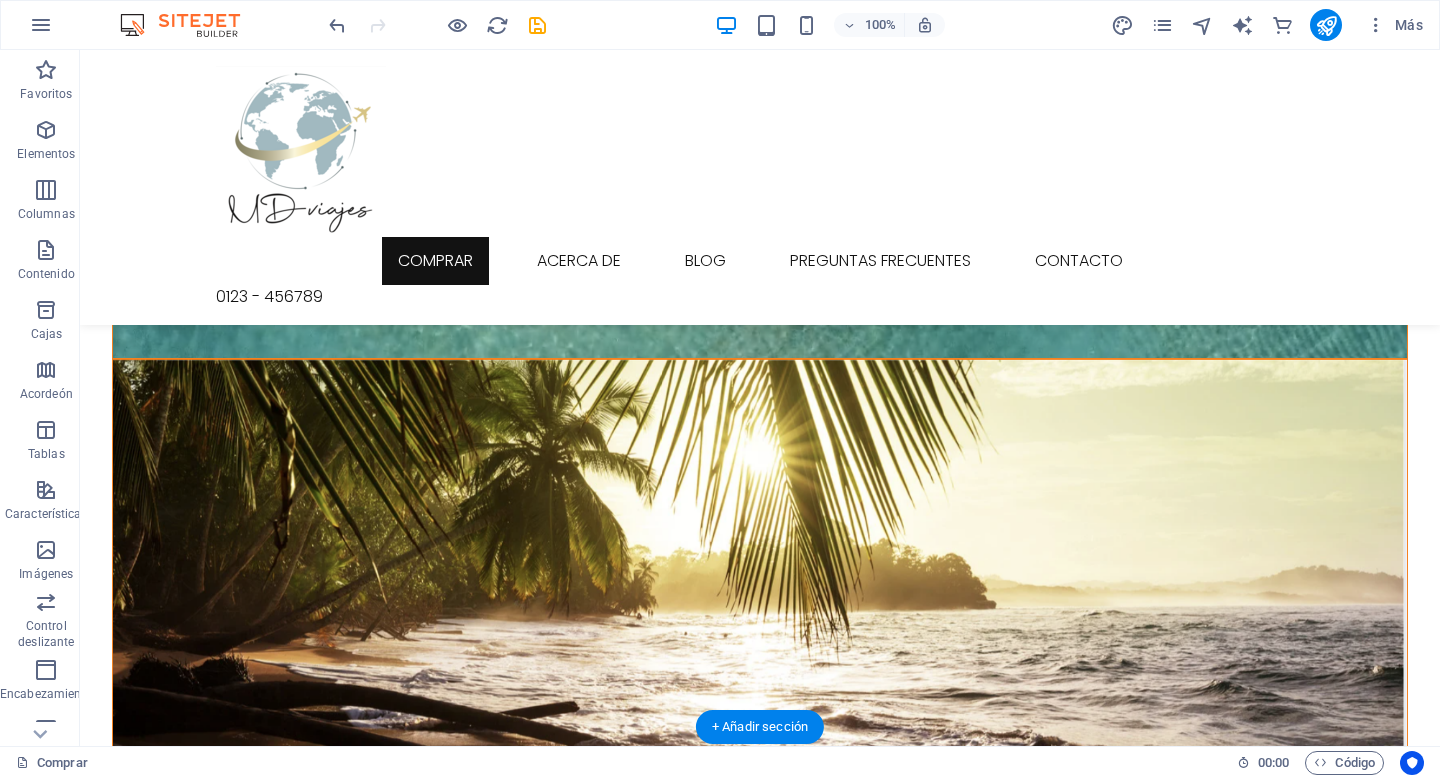 click at bounding box center [760, 1615] 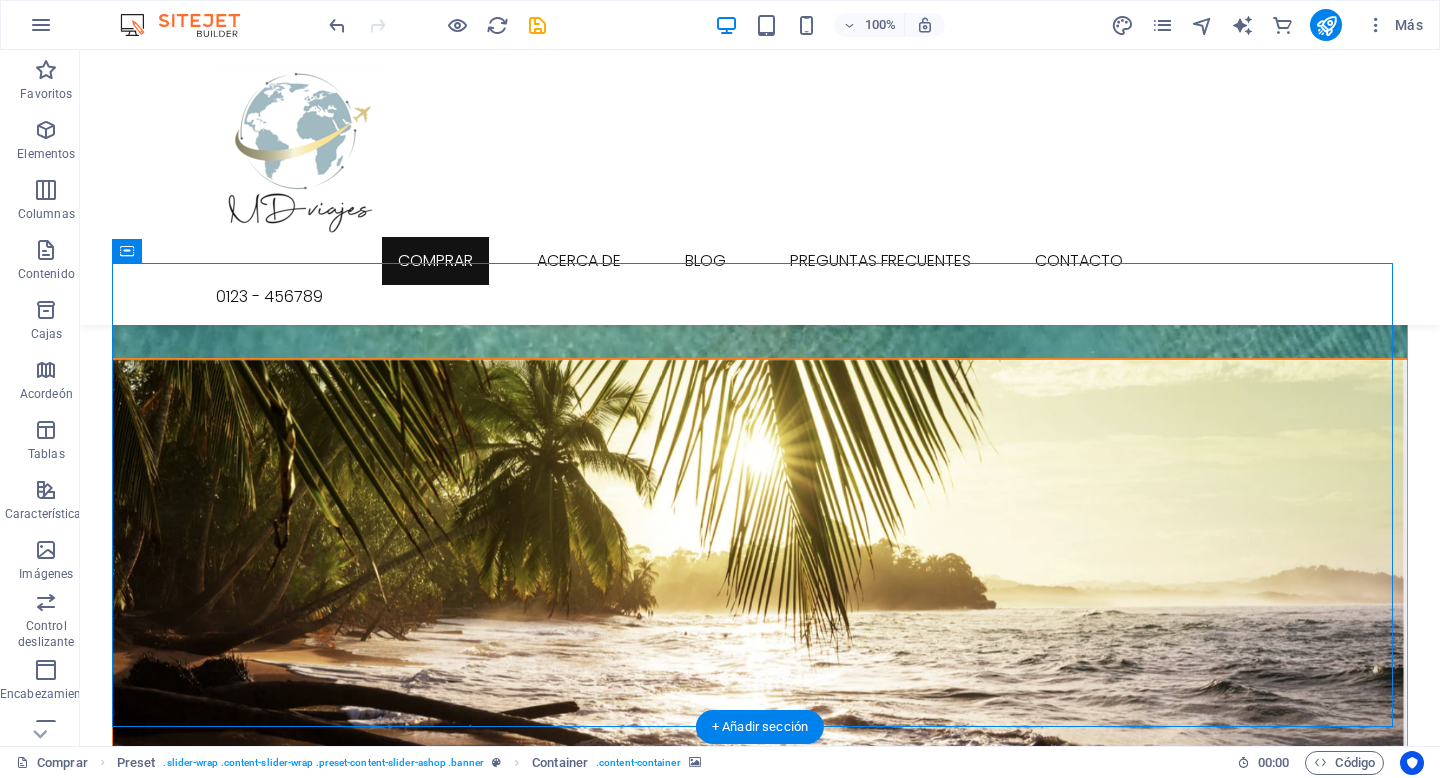 drag, startPoint x: 887, startPoint y: 643, endPoint x: 887, endPoint y: 702, distance: 59 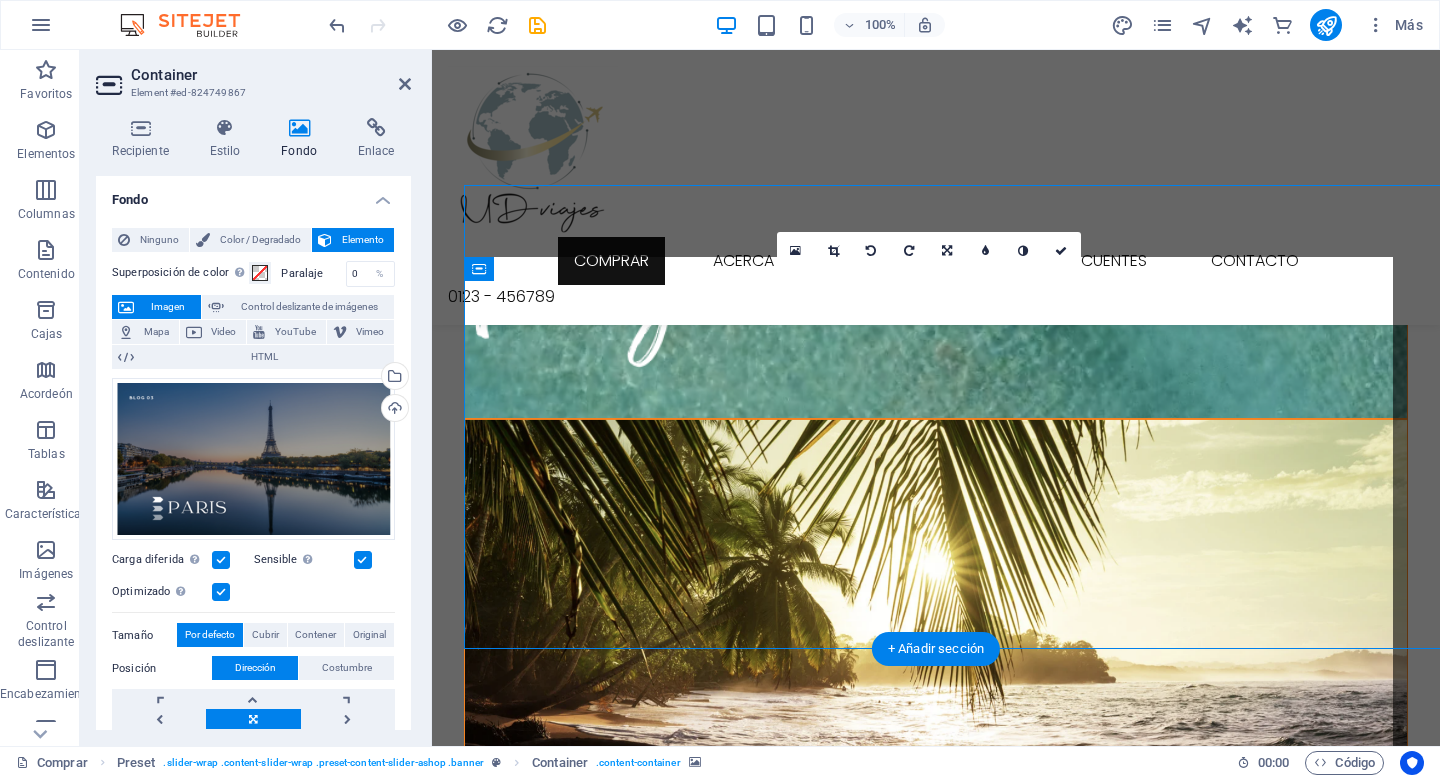 scroll, scrollTop: 996, scrollLeft: 0, axis: vertical 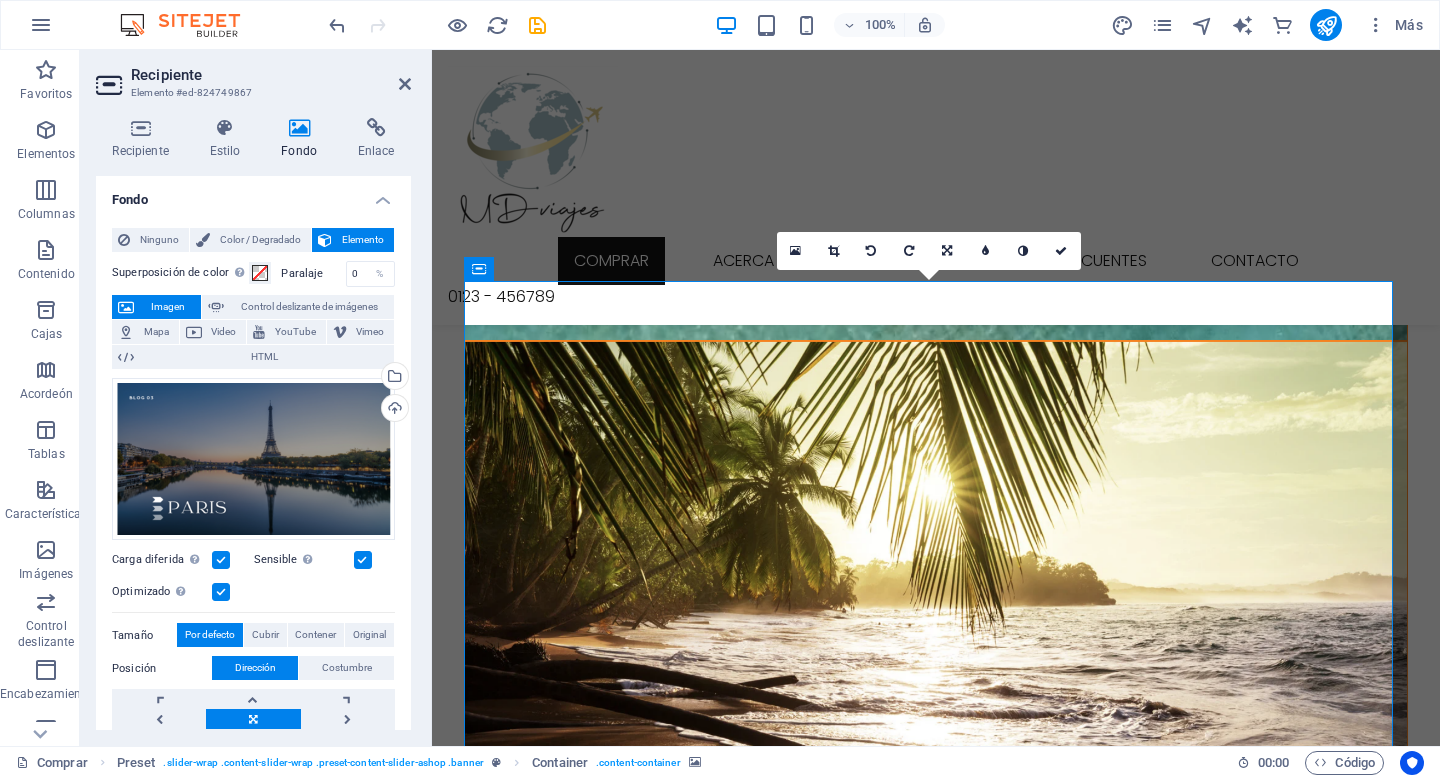 drag, startPoint x: 1034, startPoint y: 657, endPoint x: 1034, endPoint y: 700, distance: 43 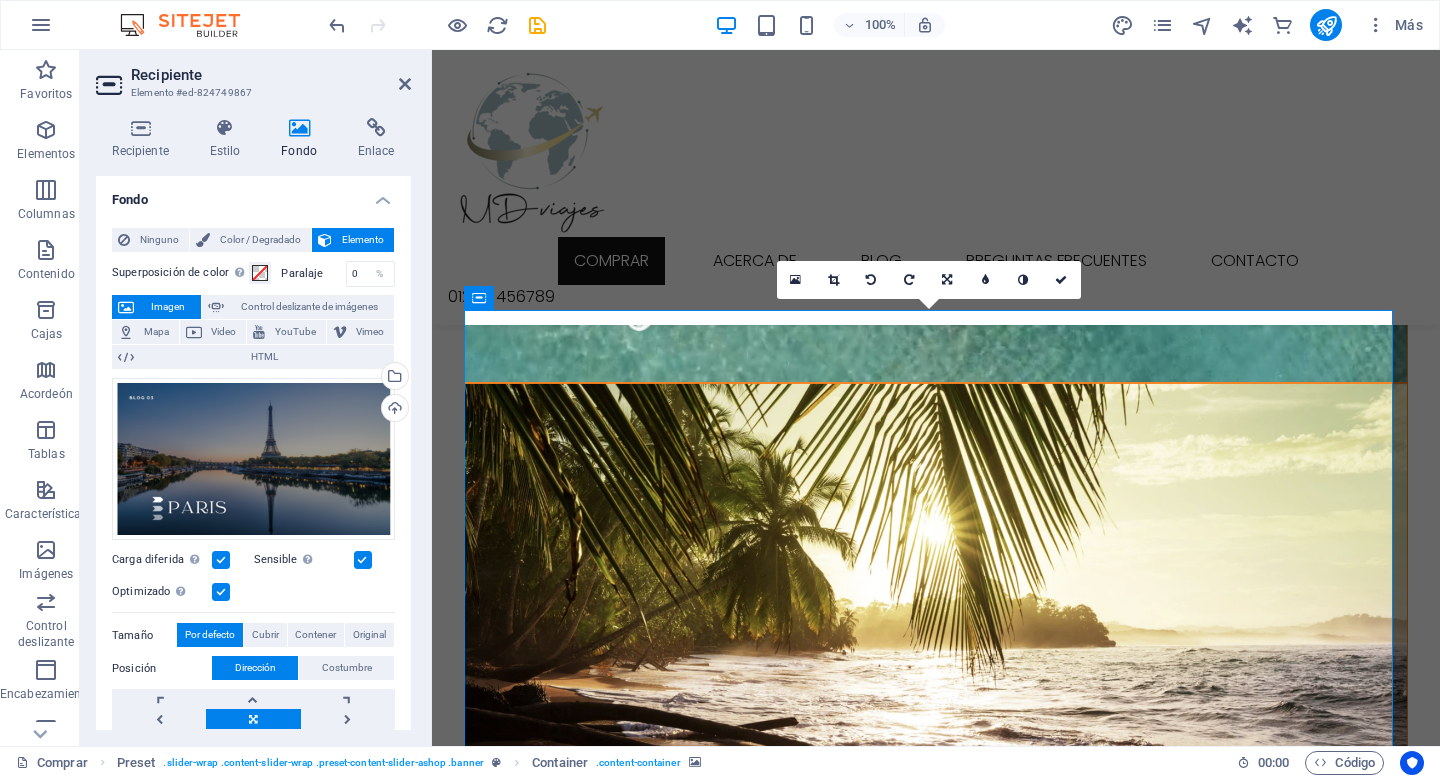 scroll, scrollTop: 1154, scrollLeft: 0, axis: vertical 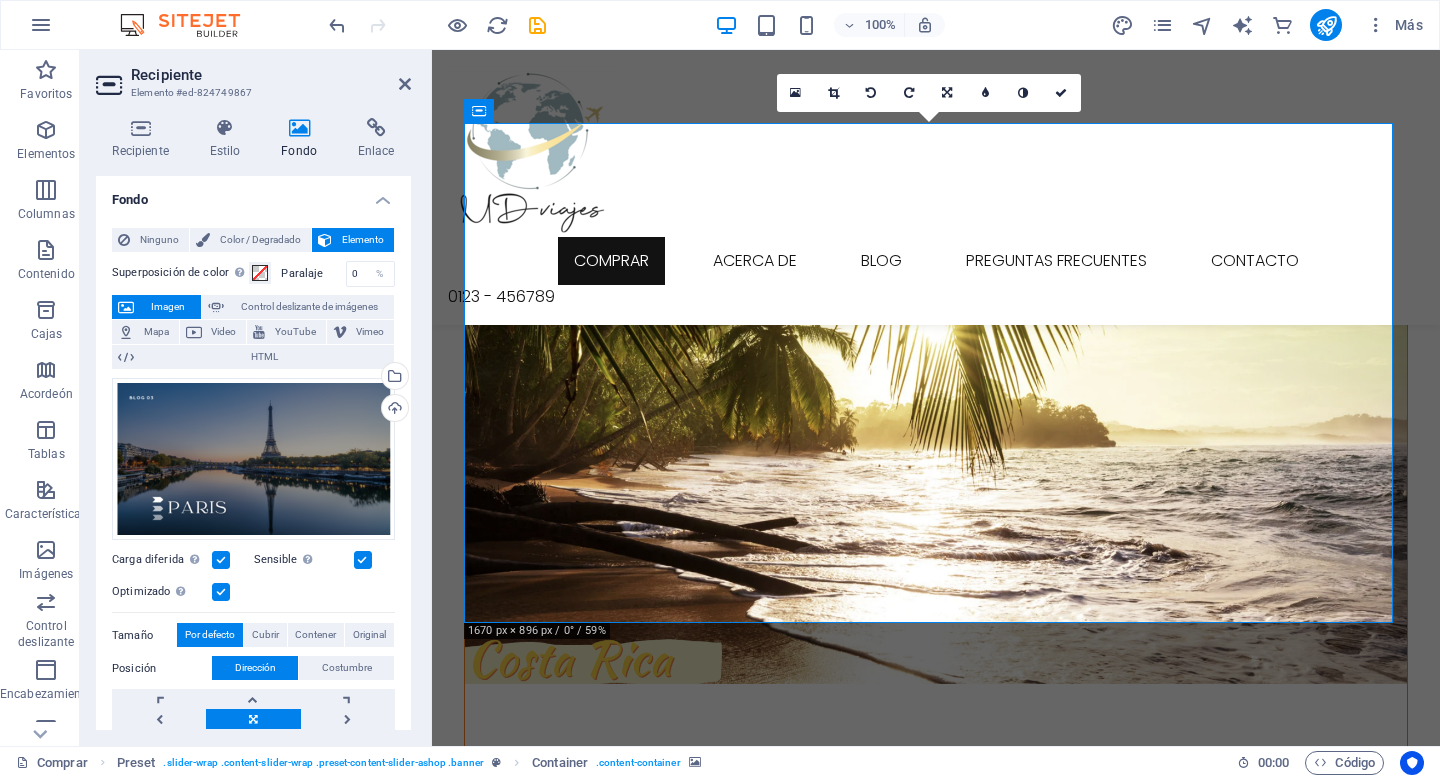drag, startPoint x: 863, startPoint y: 463, endPoint x: 867, endPoint y: 542, distance: 79.101204 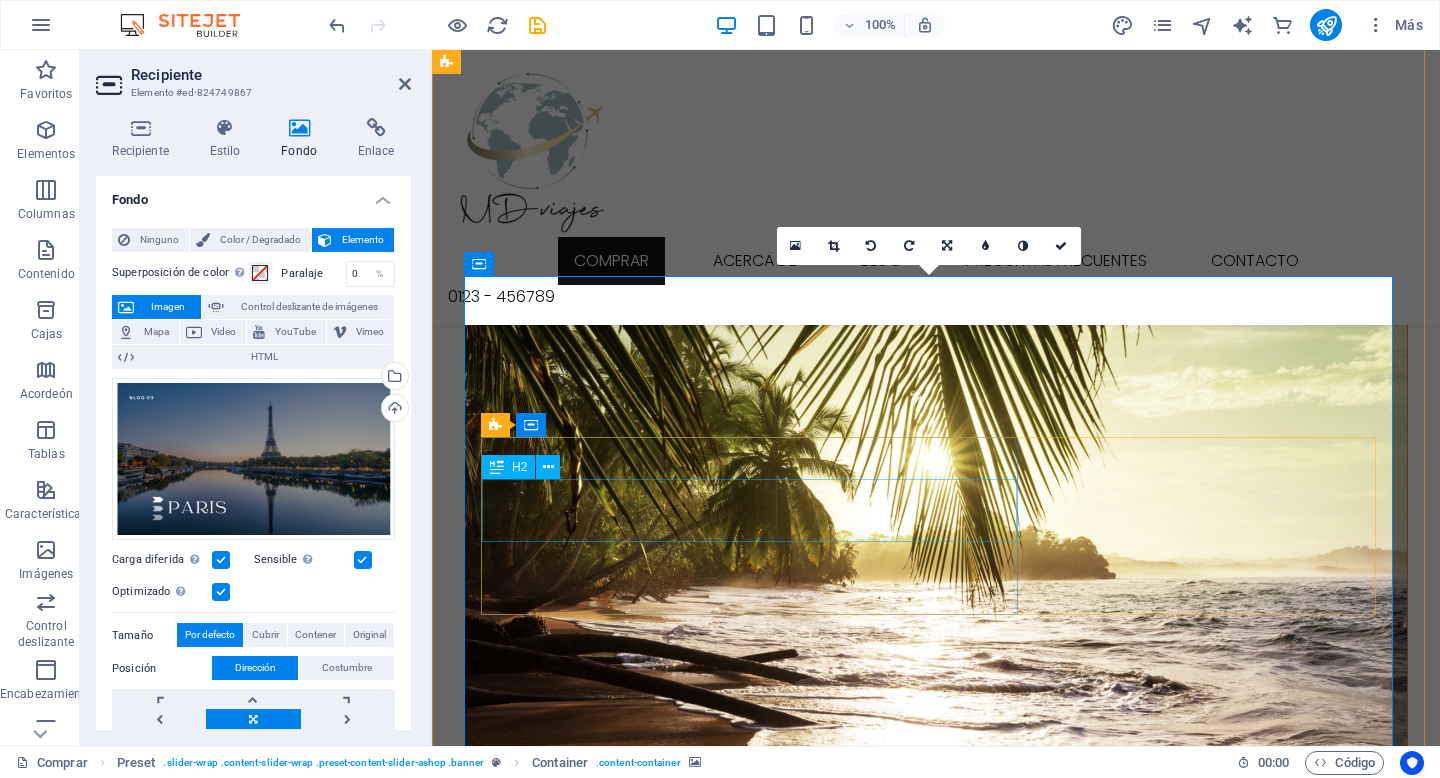 scroll, scrollTop: 991, scrollLeft: 0, axis: vertical 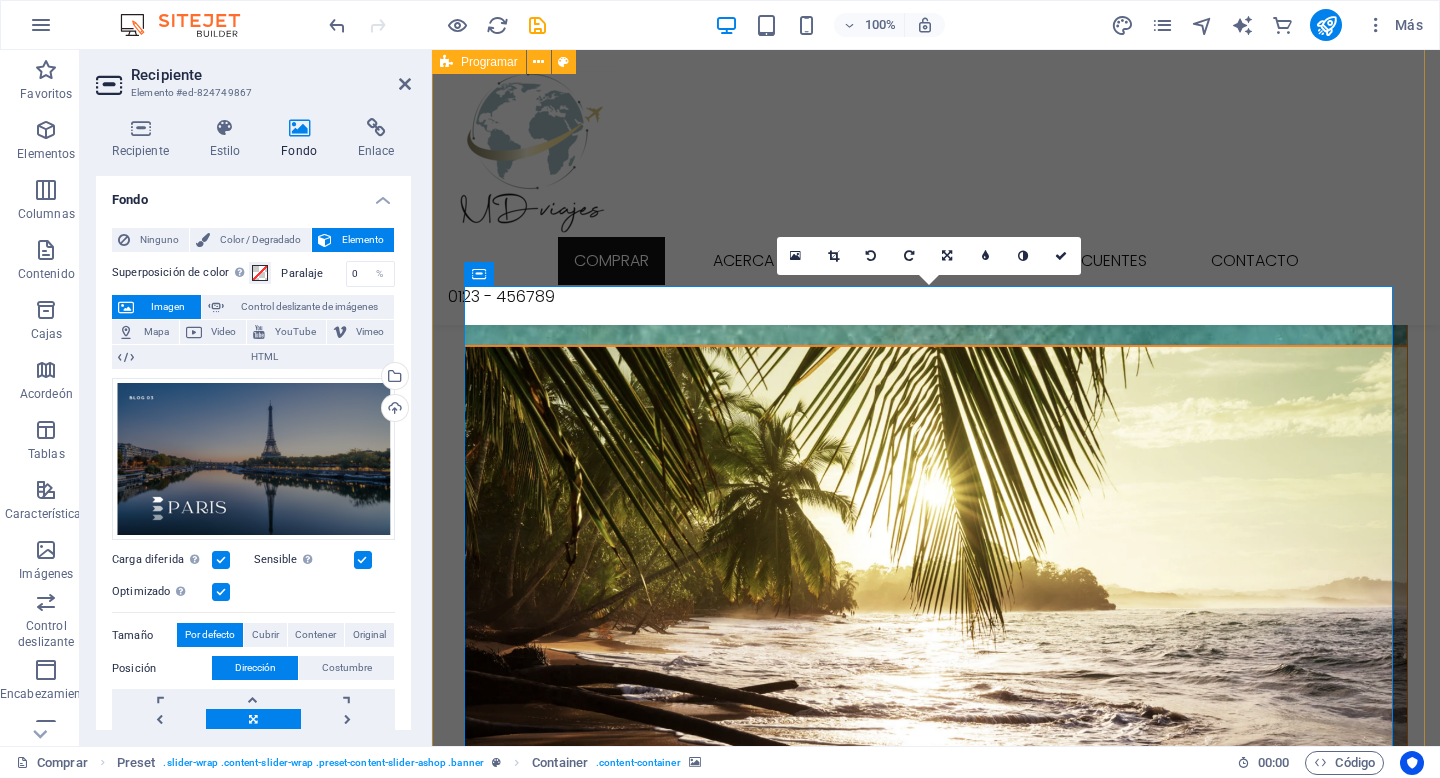 click on "¡La colección de primavera ya está disponible! Suelta el contenido aquí o  Añadir elementos  Pegar portapapeles
Suelta el contenido aquí o  Añadir elementos  Pegar portapapeles Hola primavera Nuevos conjuntos para ti
Venta de temporada Hasta - 50% de descuento Suelta el contenido aquí o  Añadir elementos  Pegar portapapeles" at bounding box center [936, 762] 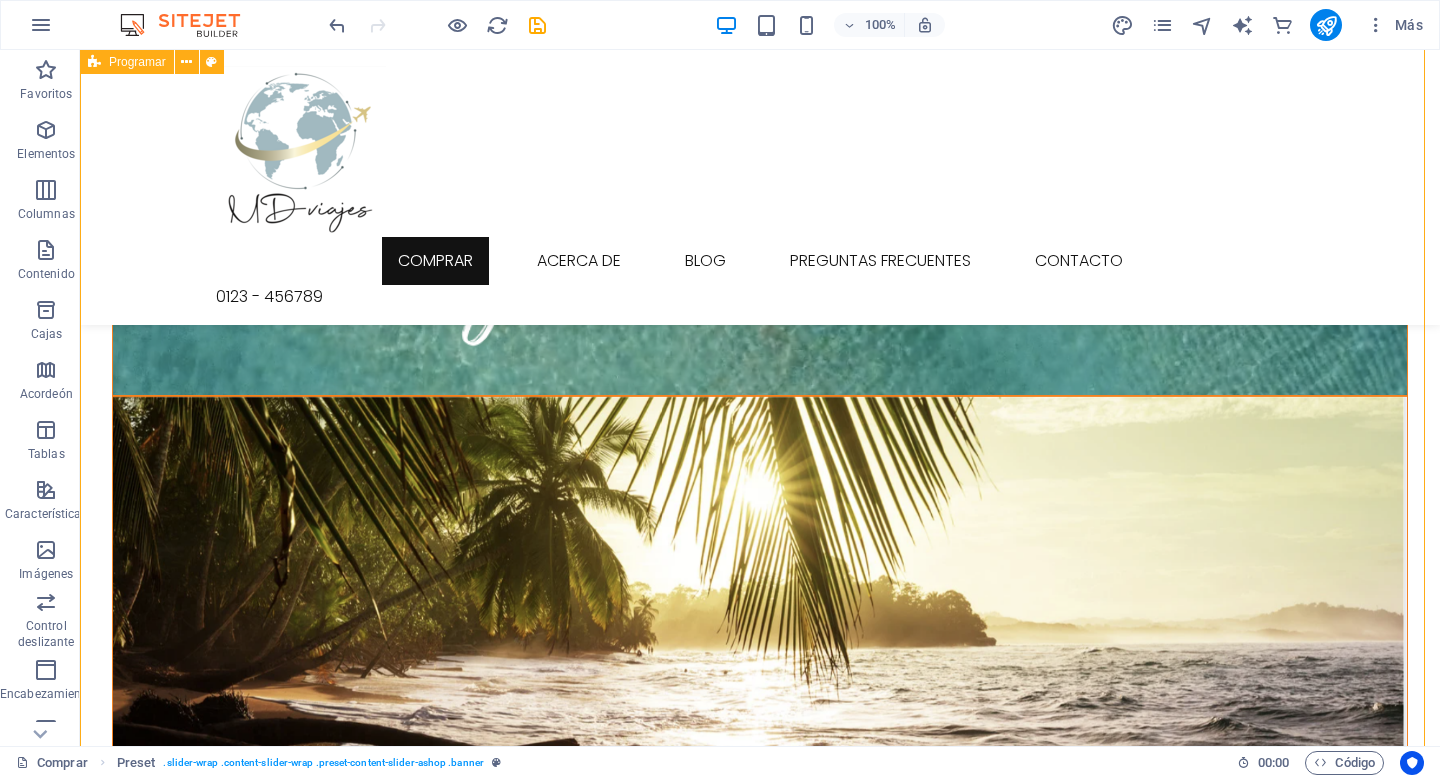scroll, scrollTop: 880, scrollLeft: 0, axis: vertical 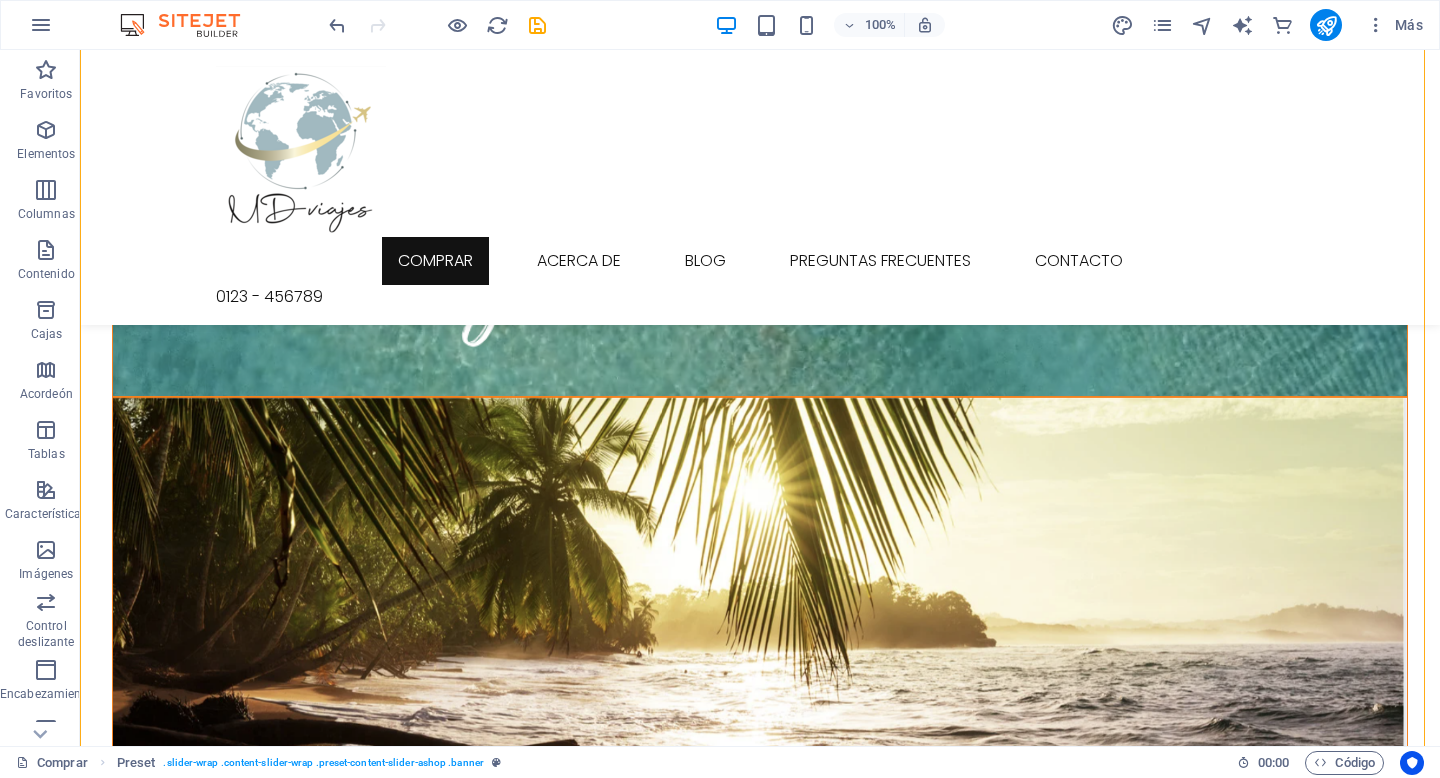 click at bounding box center [760, 1653] 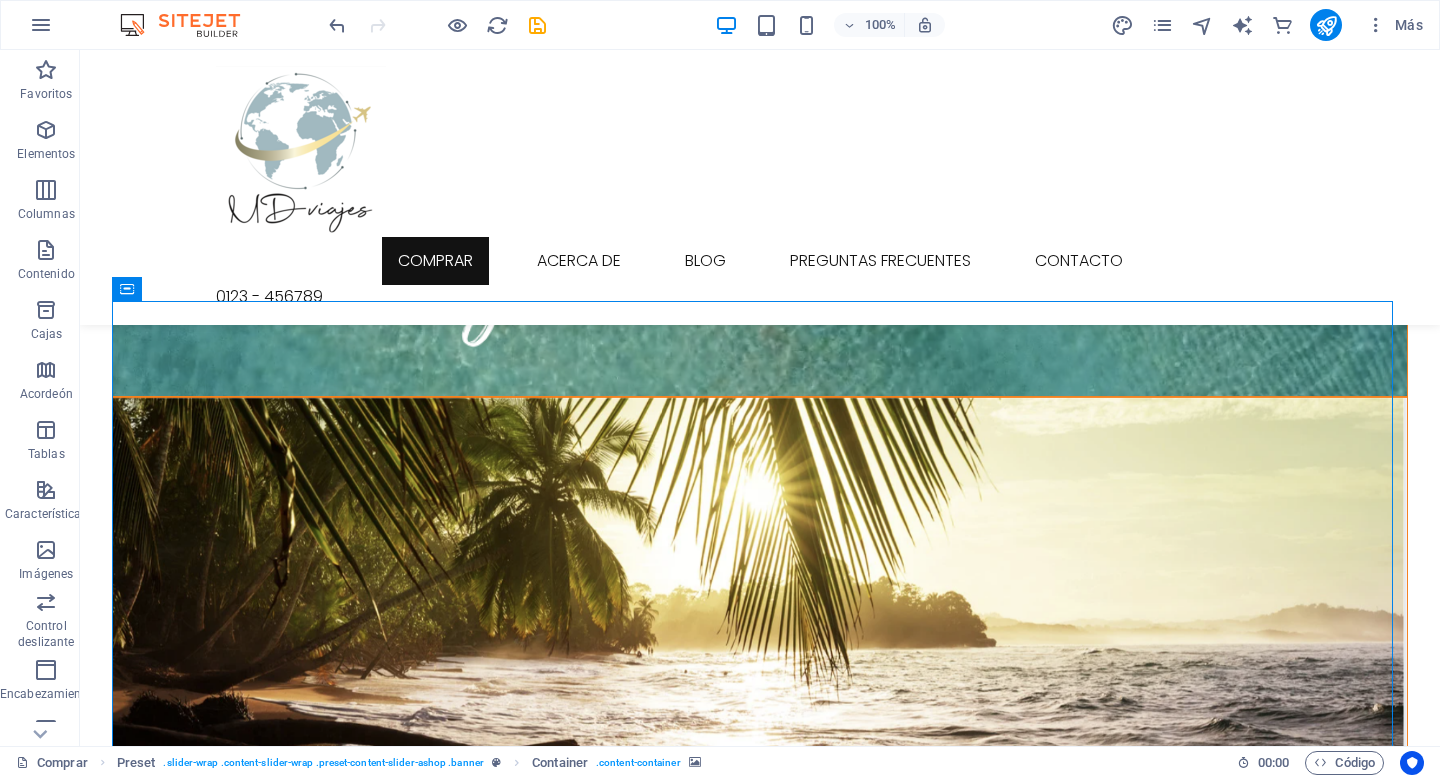 click at bounding box center (760, 1653) 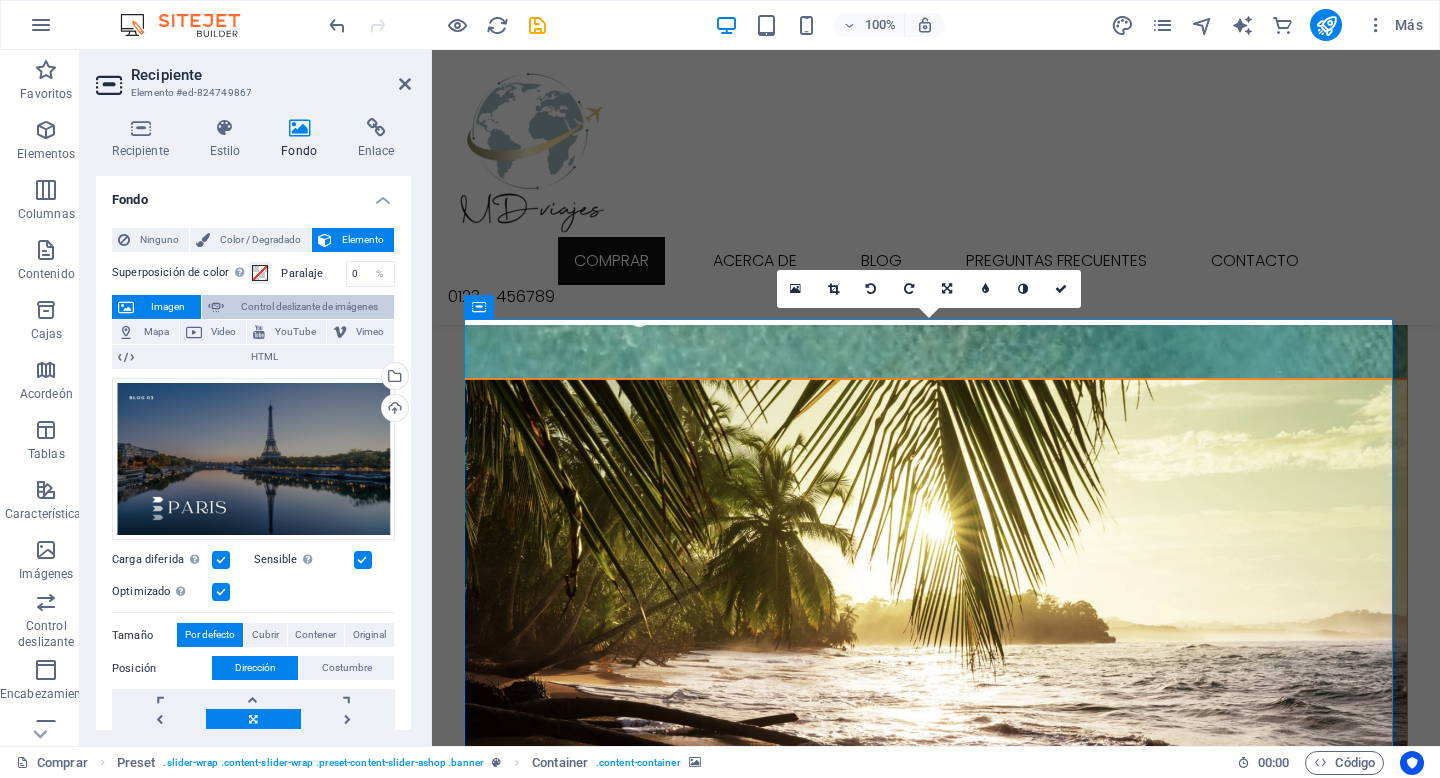 click at bounding box center (216, 307) 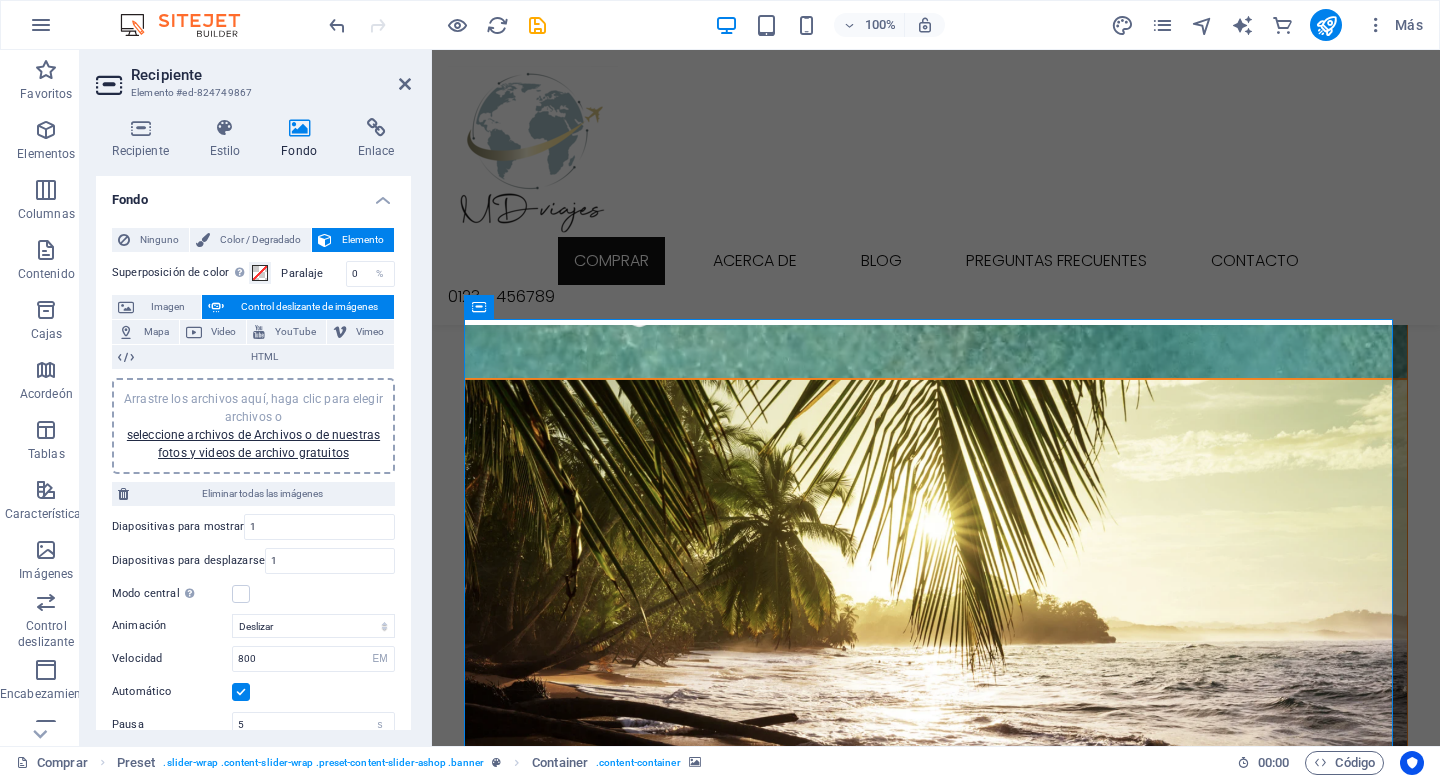 click at bounding box center [216, 307] 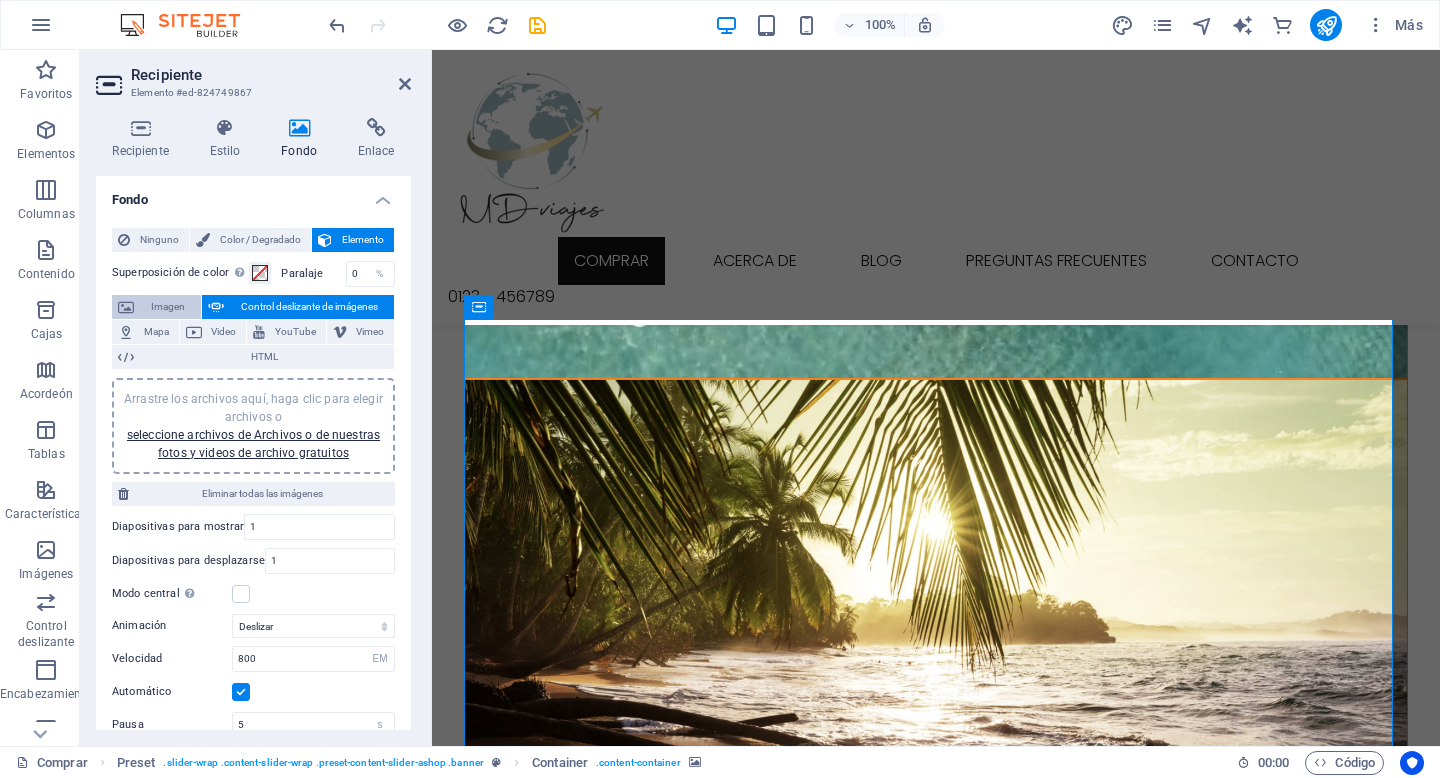 click on "Imagen" at bounding box center (167, 307) 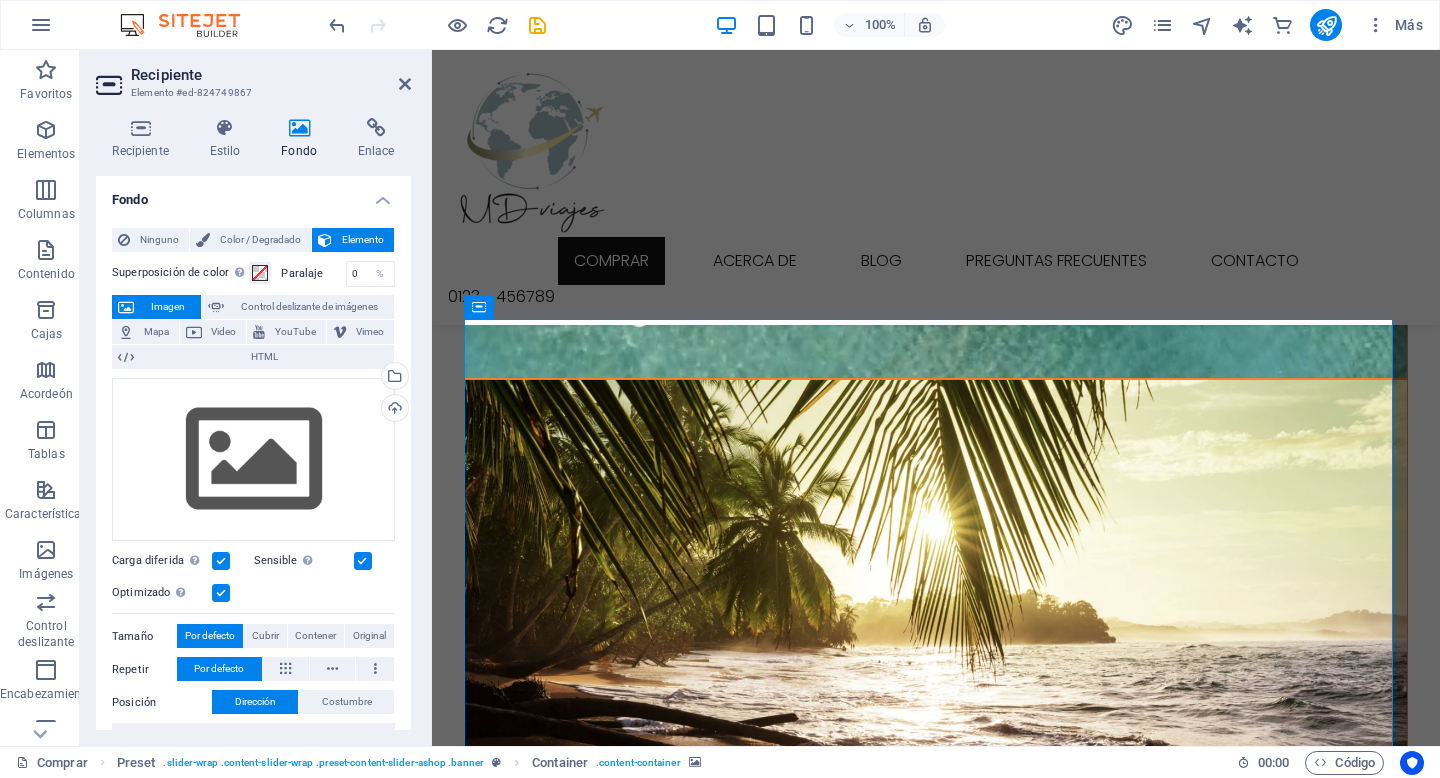 click at bounding box center (299, 128) 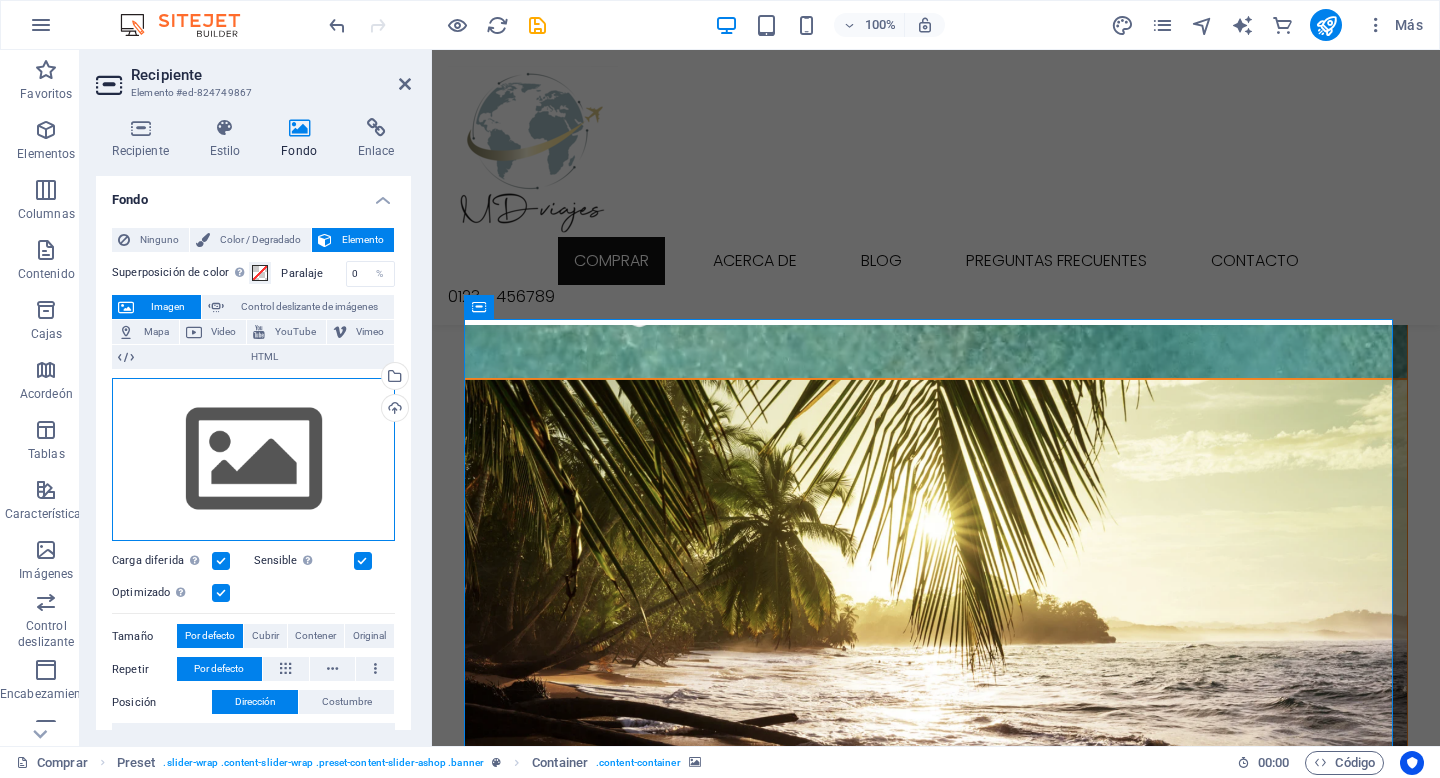 click on "Arrastre los archivos aquí, haga clic para elegir archivos o  seleccione archivos de Archivos o de nuestras fotos y videos de archivo gratuitos" at bounding box center (253, 460) 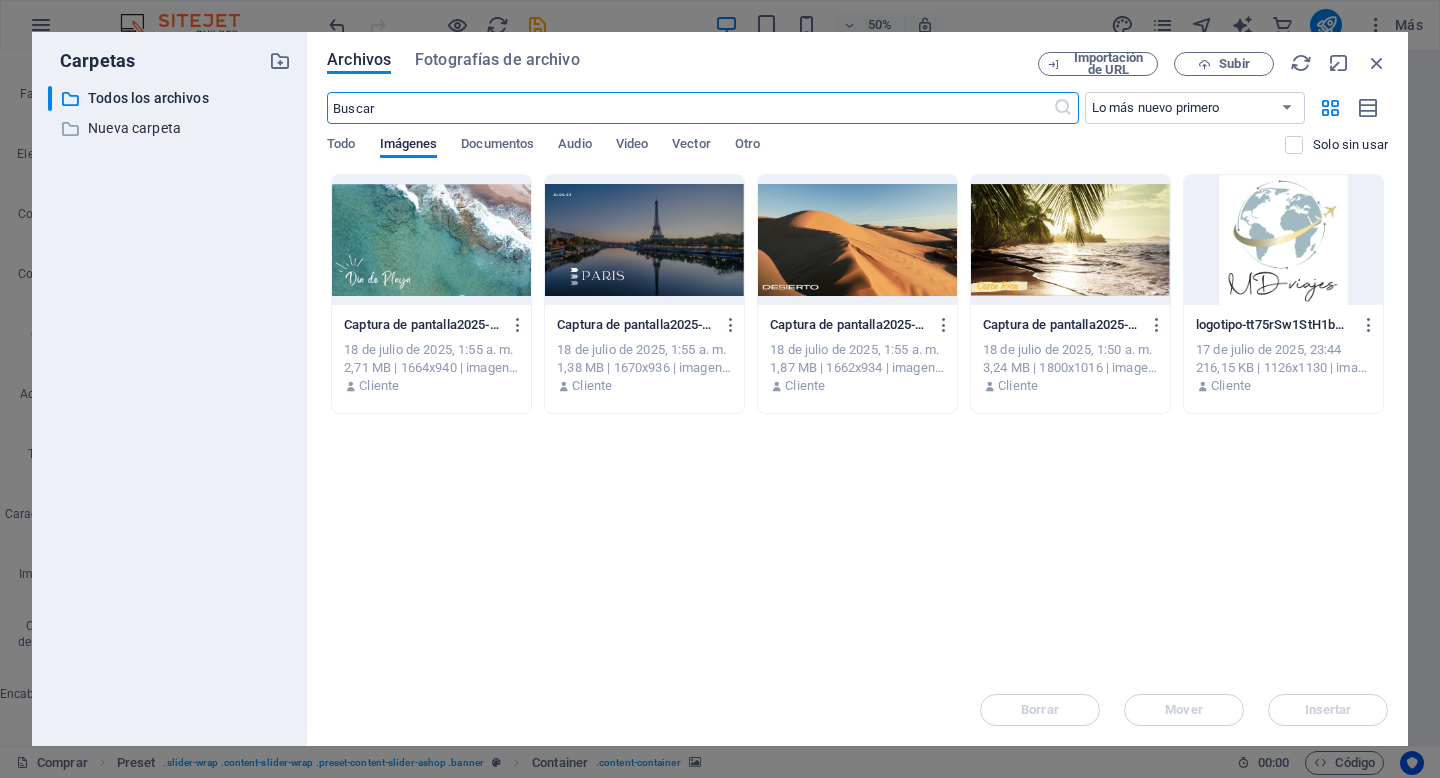 click at bounding box center [644, 240] 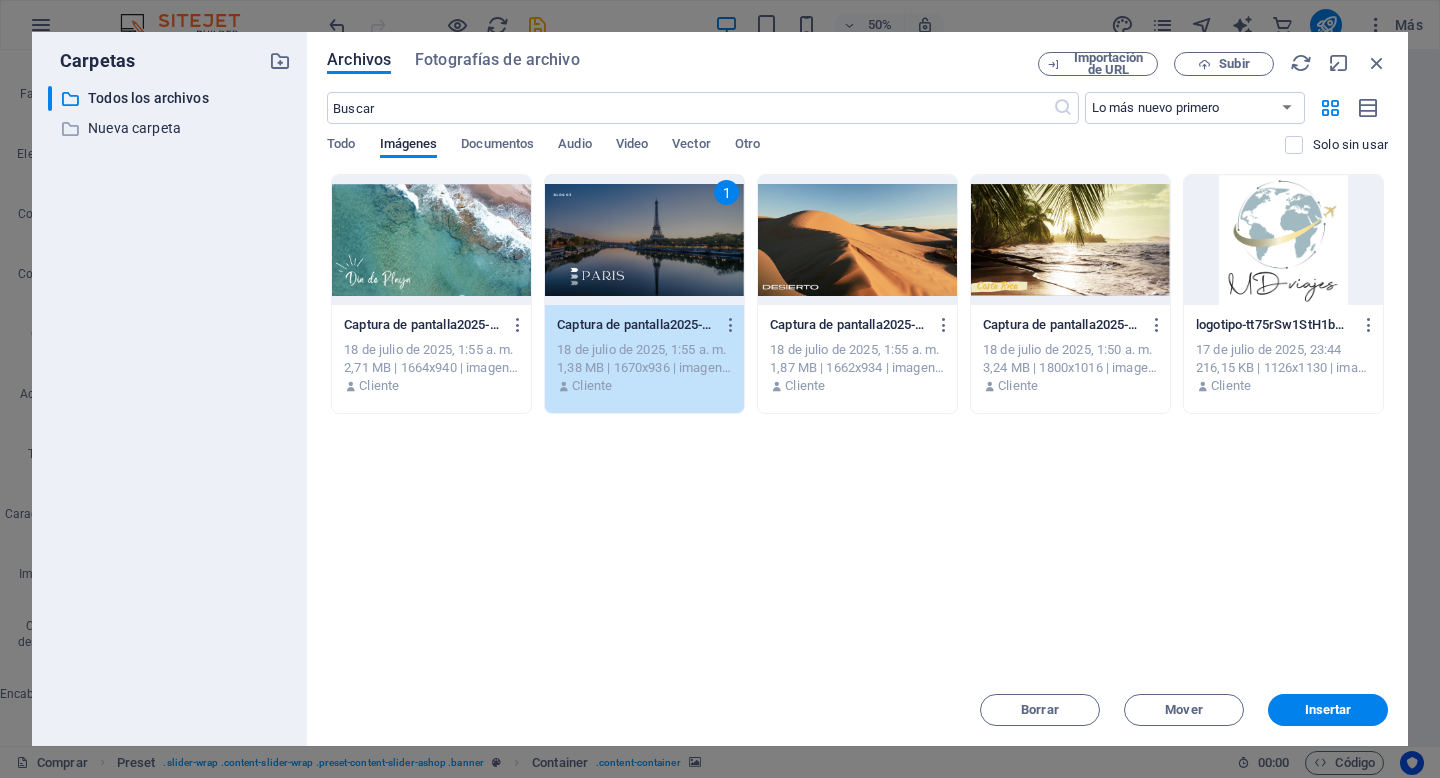 click on "1" at bounding box center (644, 240) 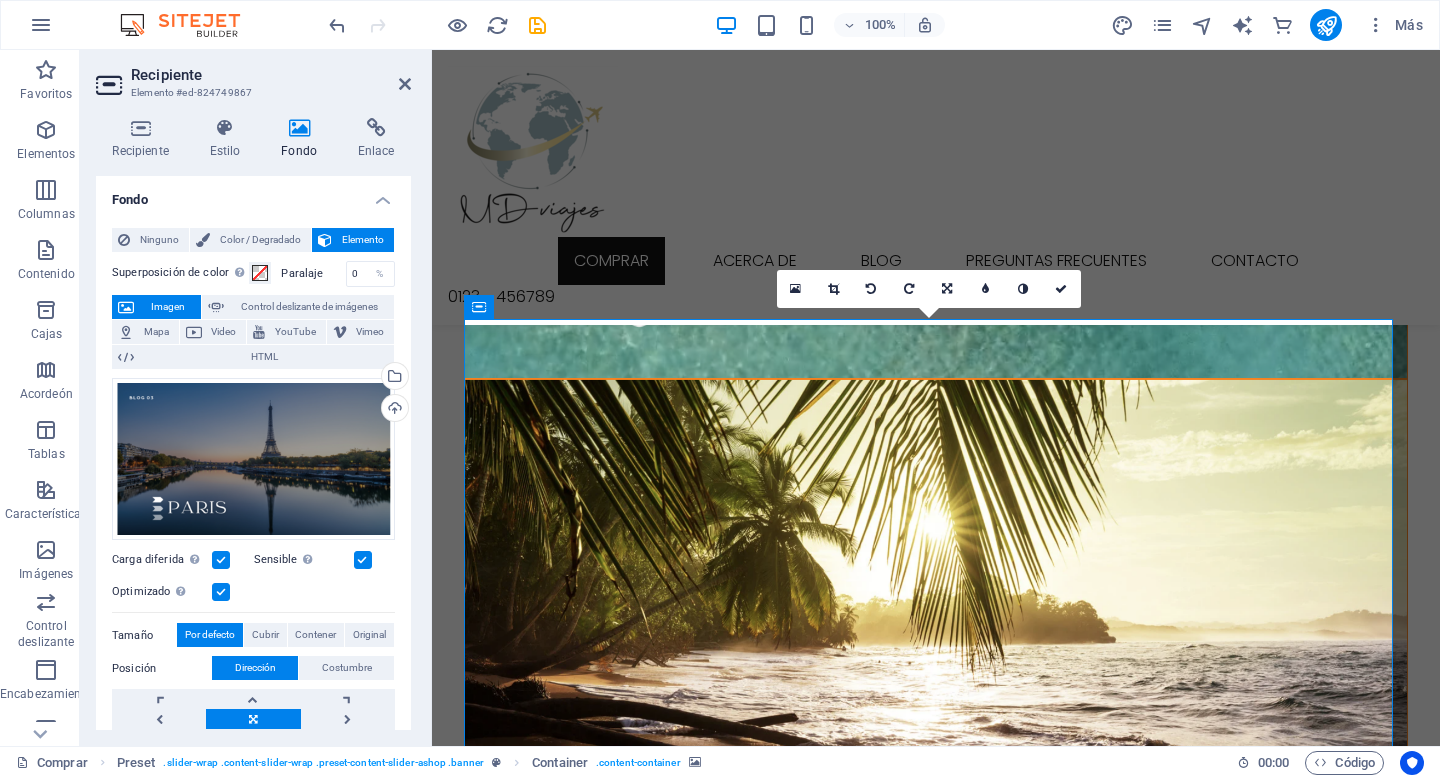 click on "Por defecto" at bounding box center (210, 634) 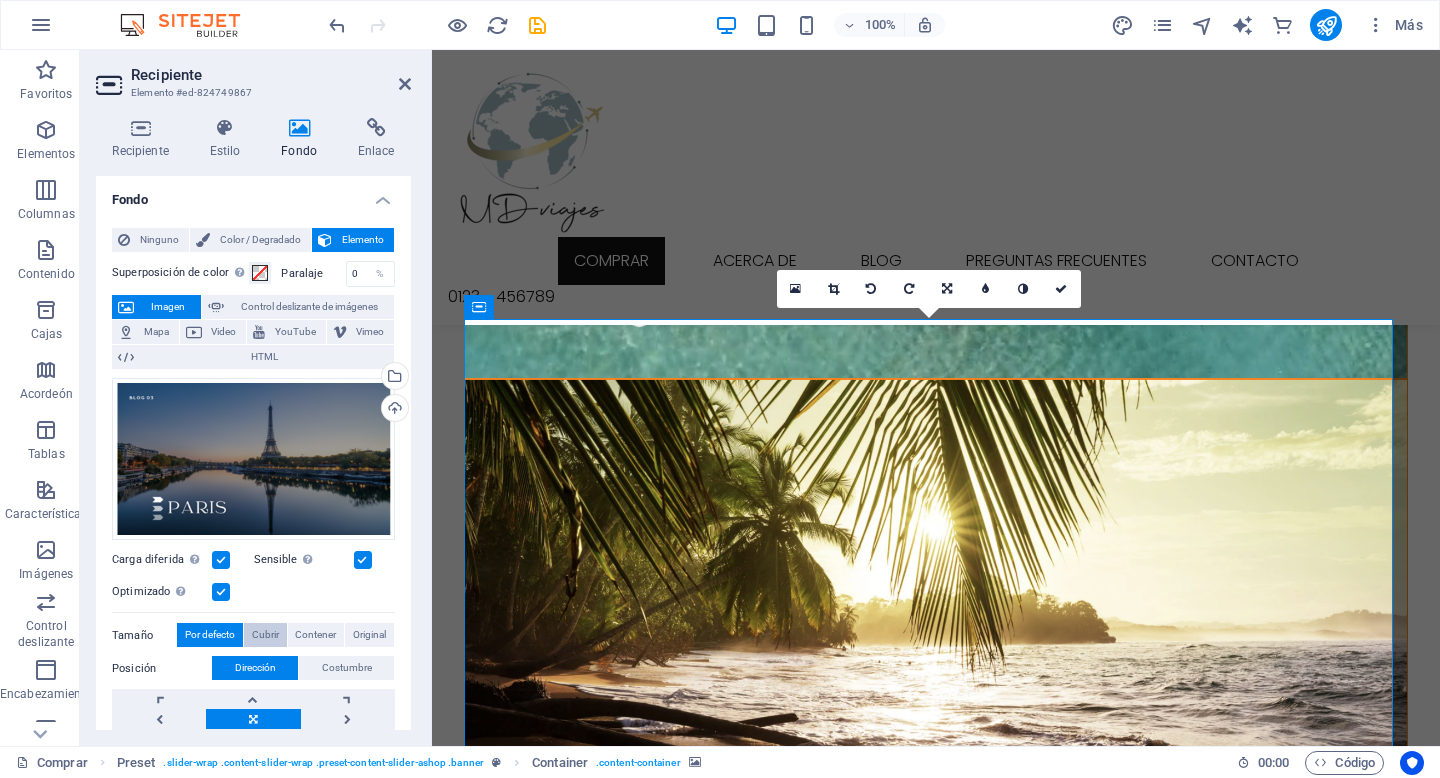 click on "Cubrir" at bounding box center (265, 634) 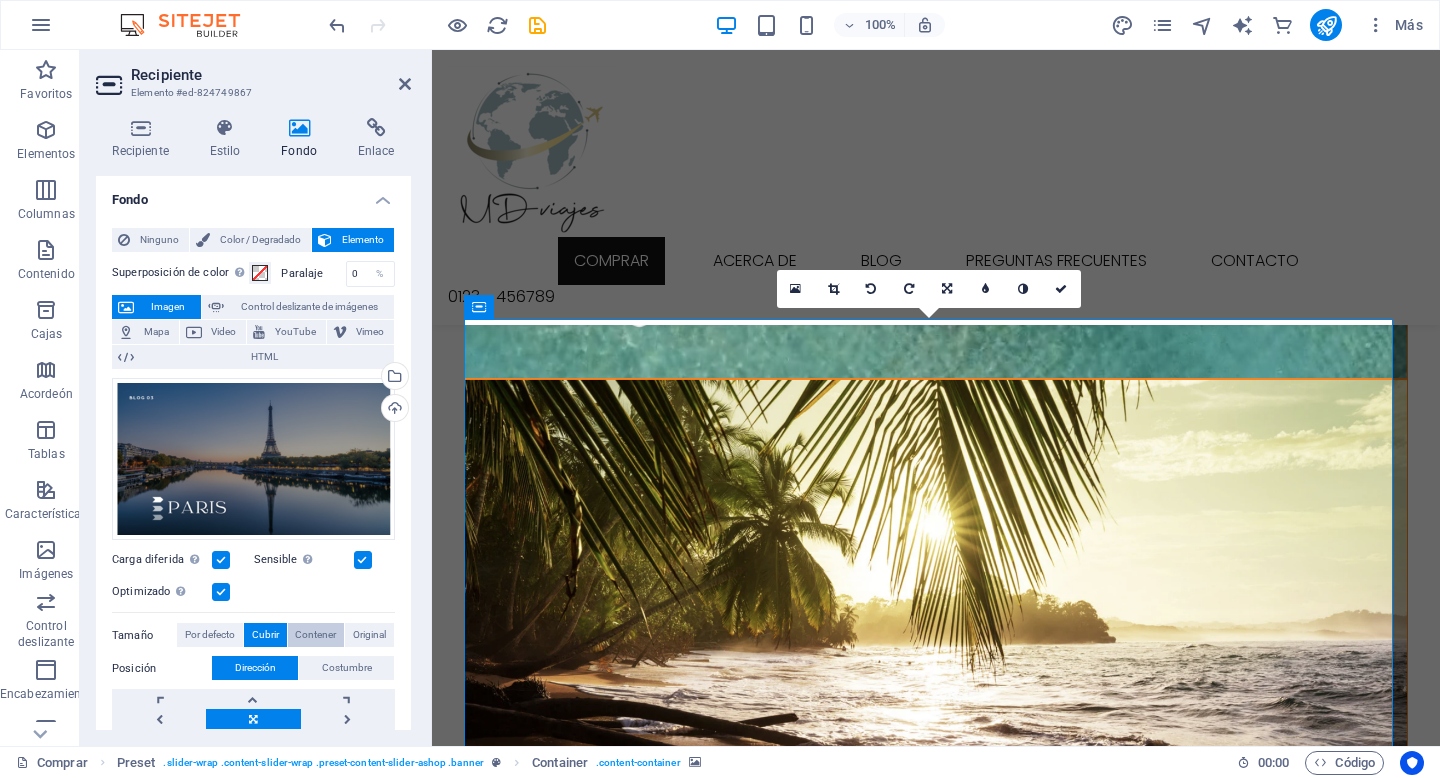 click on "Contener" at bounding box center (315, 634) 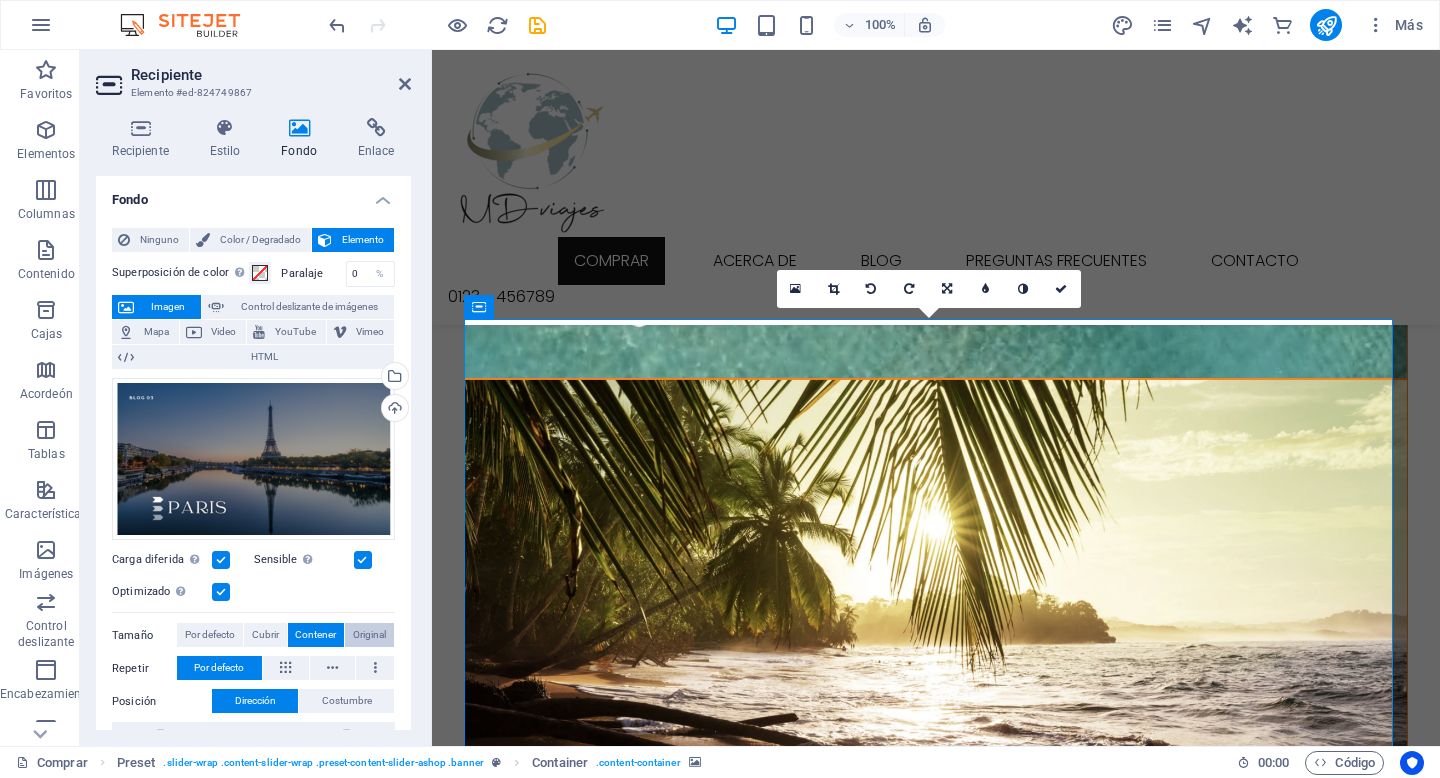 click on "Original" at bounding box center (369, 635) 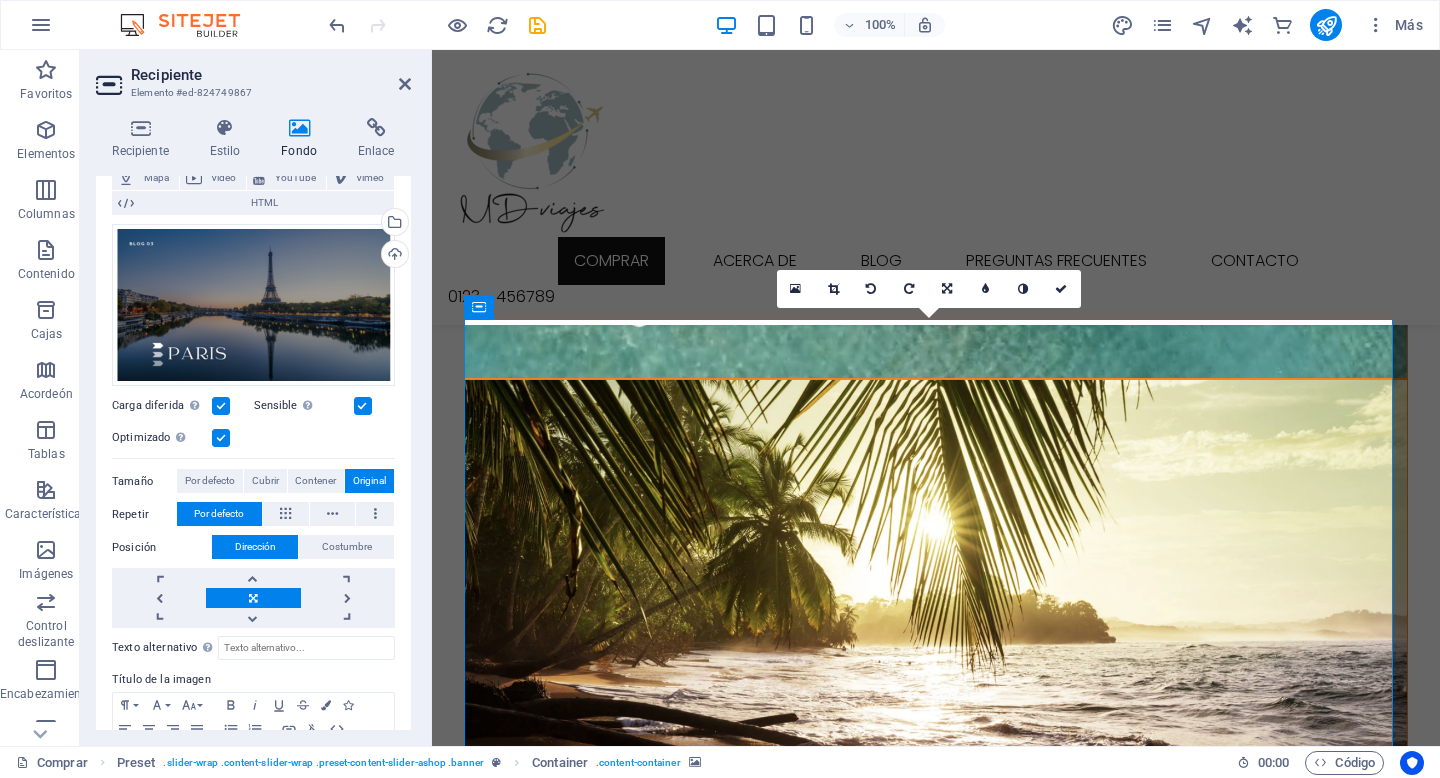 scroll, scrollTop: 155, scrollLeft: 0, axis: vertical 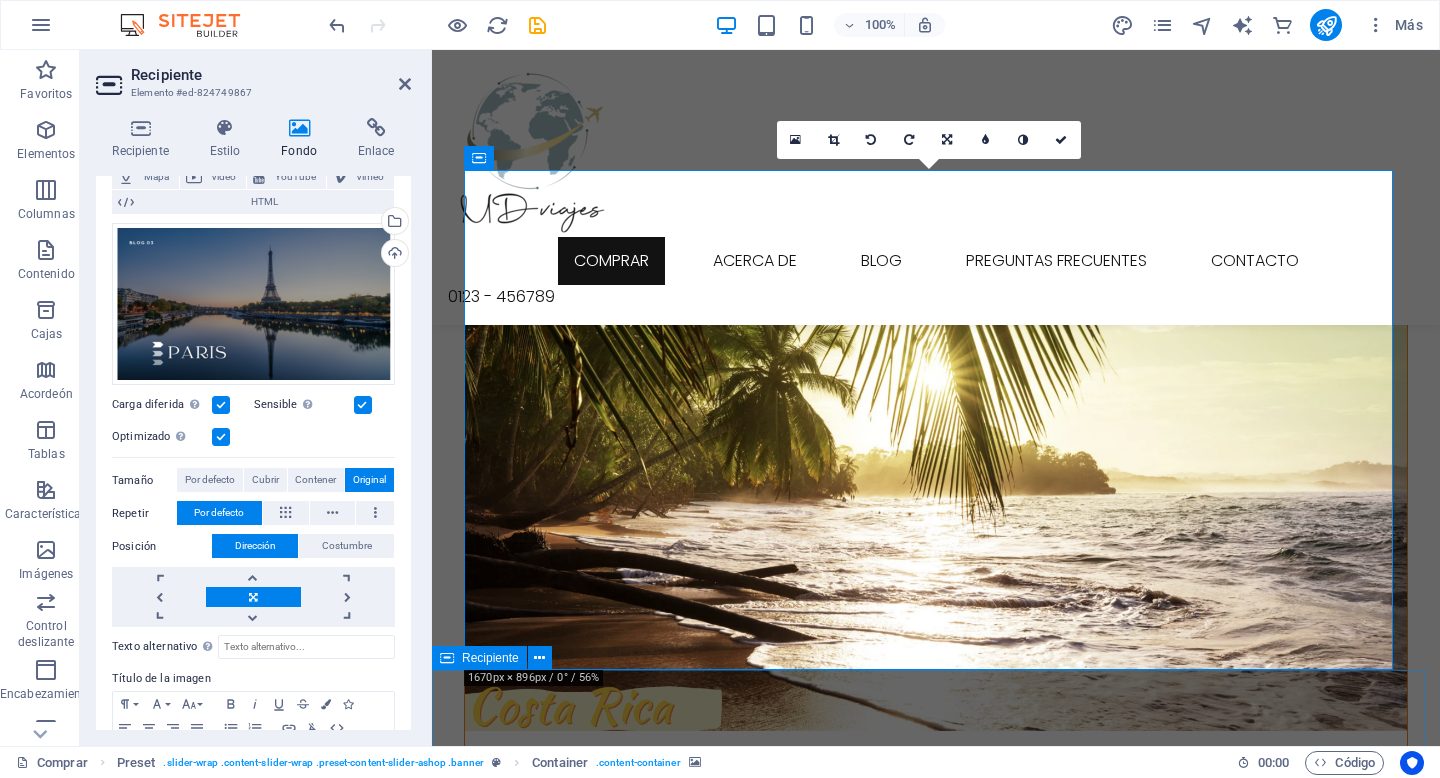 click on "Bienvenido a Ashop Nueva apariencia ¡Consigue el look perfecto! Nueva tendencia Más estilos para ti Moda Moda y estilo de vida Envío gratis Envío gratuito en todos los pedidos. Soporte 24/7 Soporte 24 horas al día Devoluciones en 30 días 30 días de devoluciones gratuitas Alta calidad Productos de la mejor calidad Las mejores marcas" at bounding box center [936, 4540] 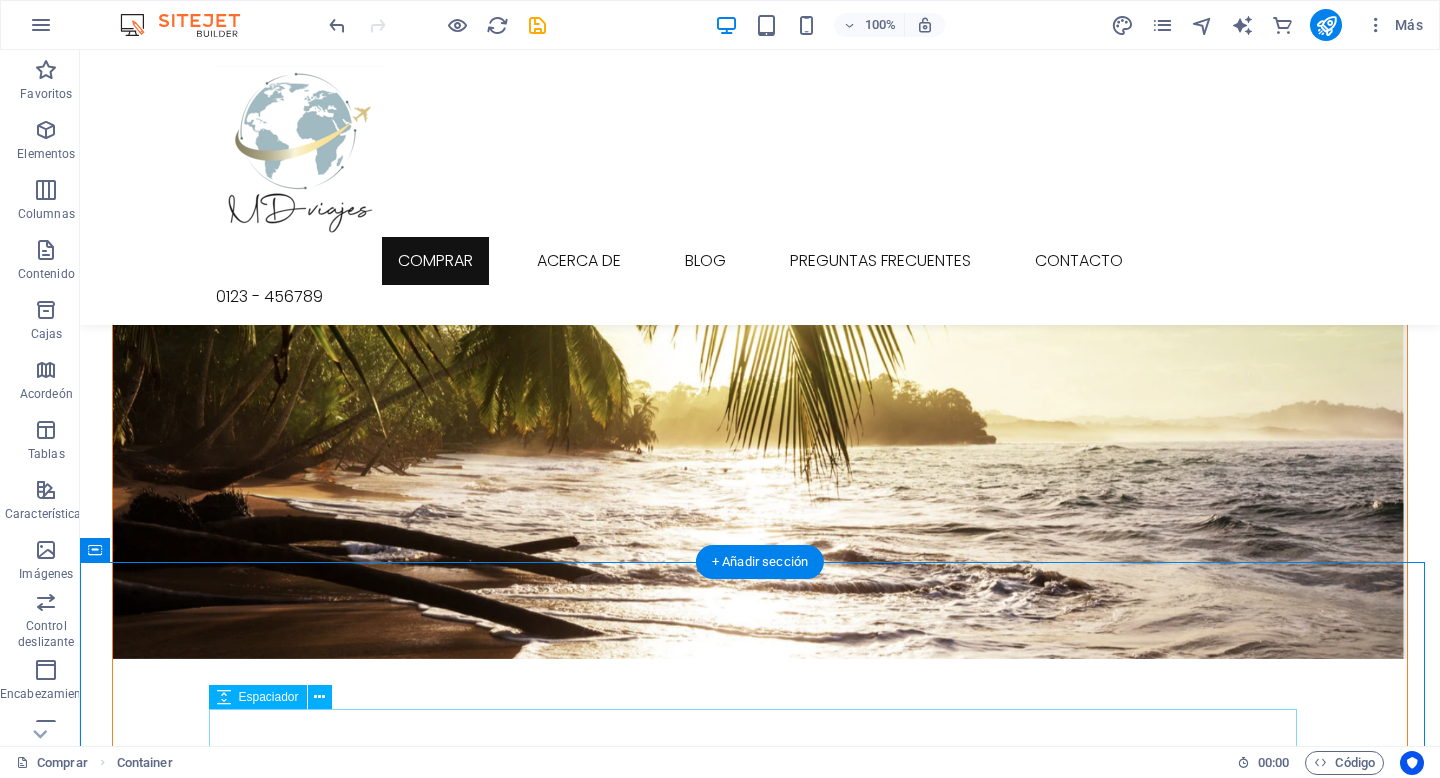 click at bounding box center [760, 2413] 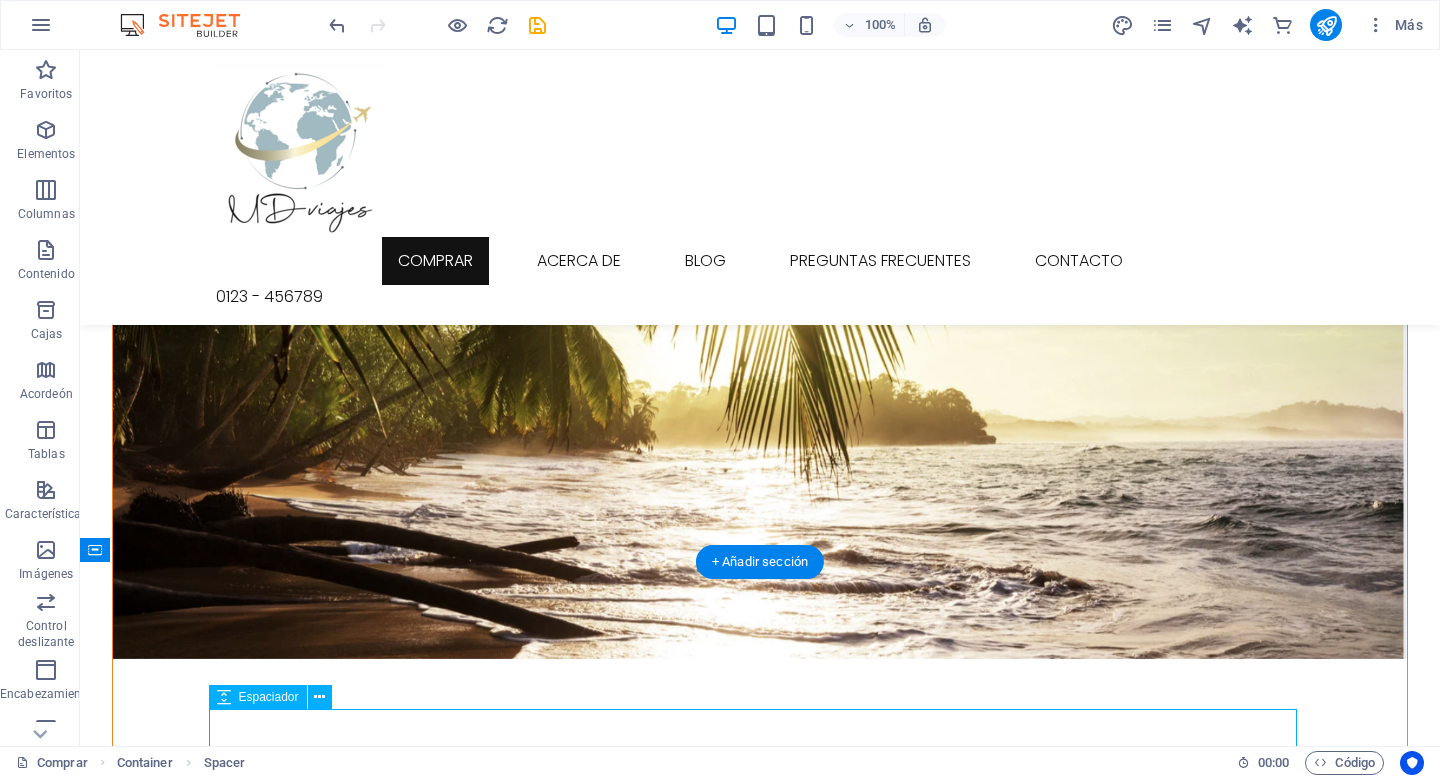 click at bounding box center (760, 2413) 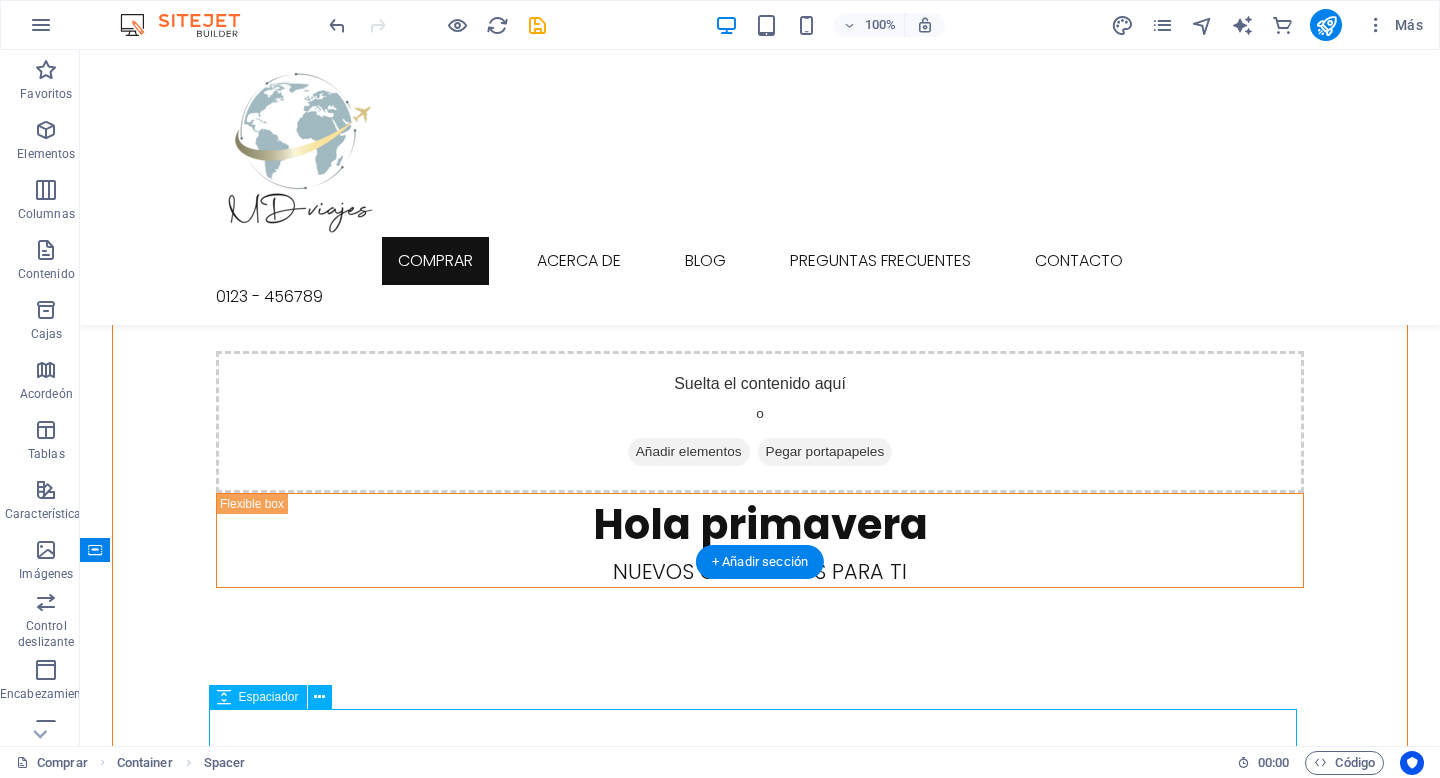 select on "px" 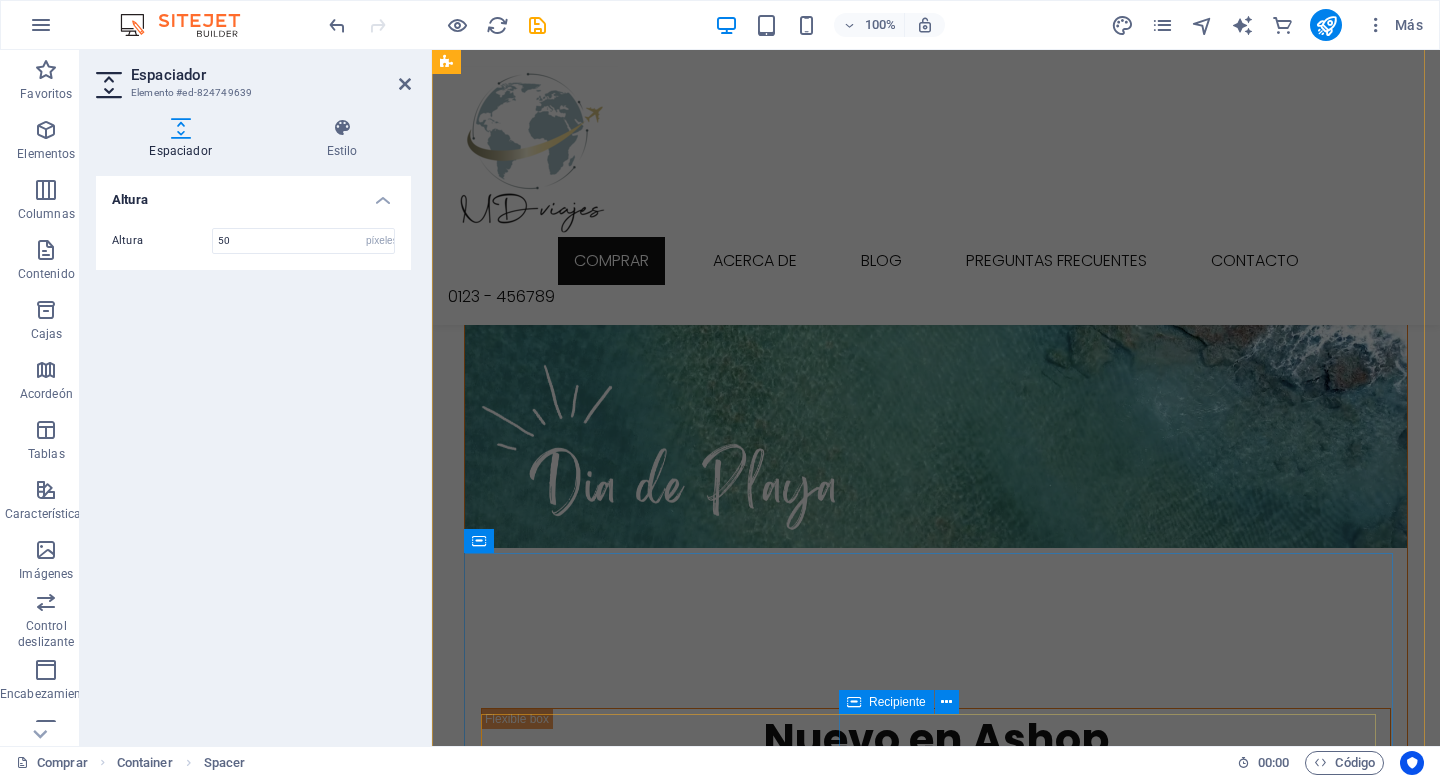 scroll, scrollTop: 220, scrollLeft: 0, axis: vertical 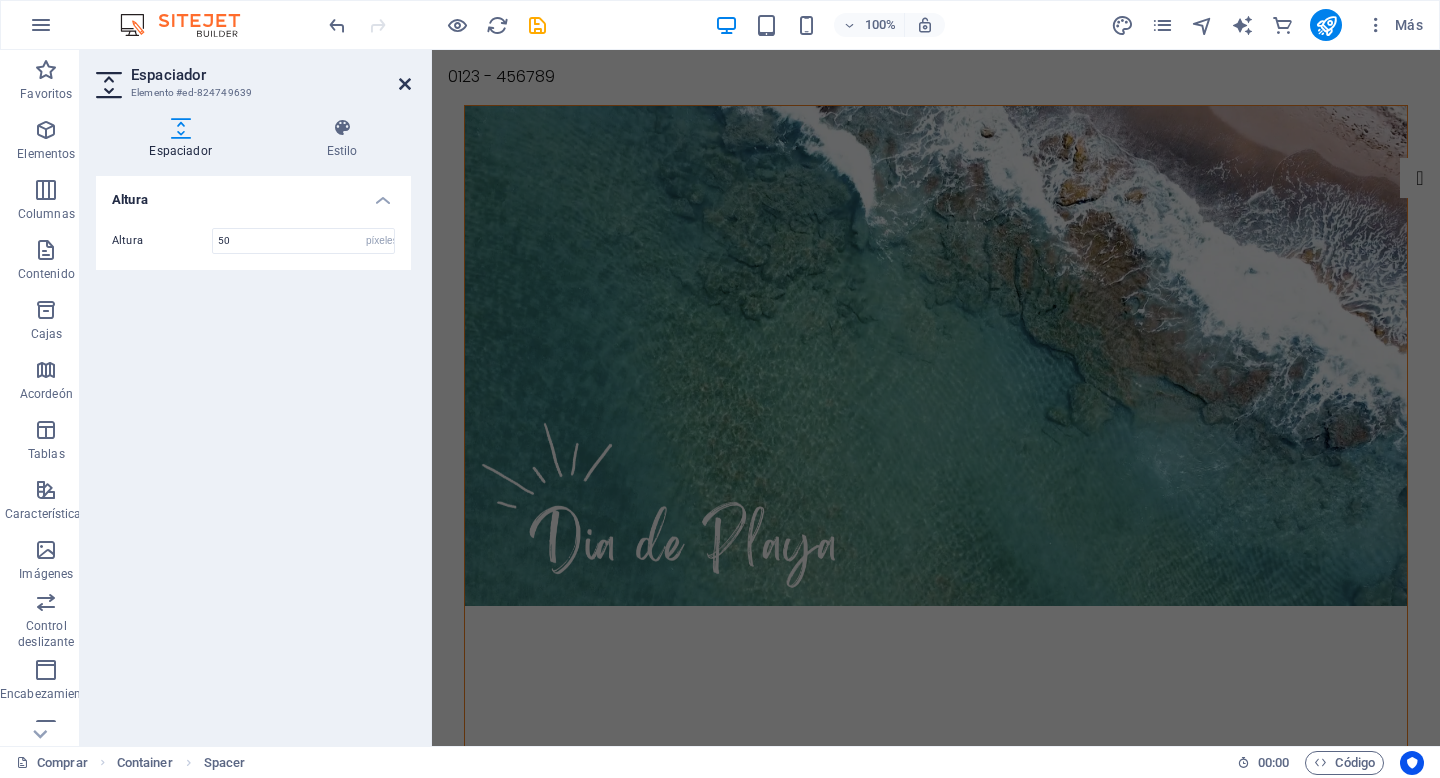 click at bounding box center (405, 84) 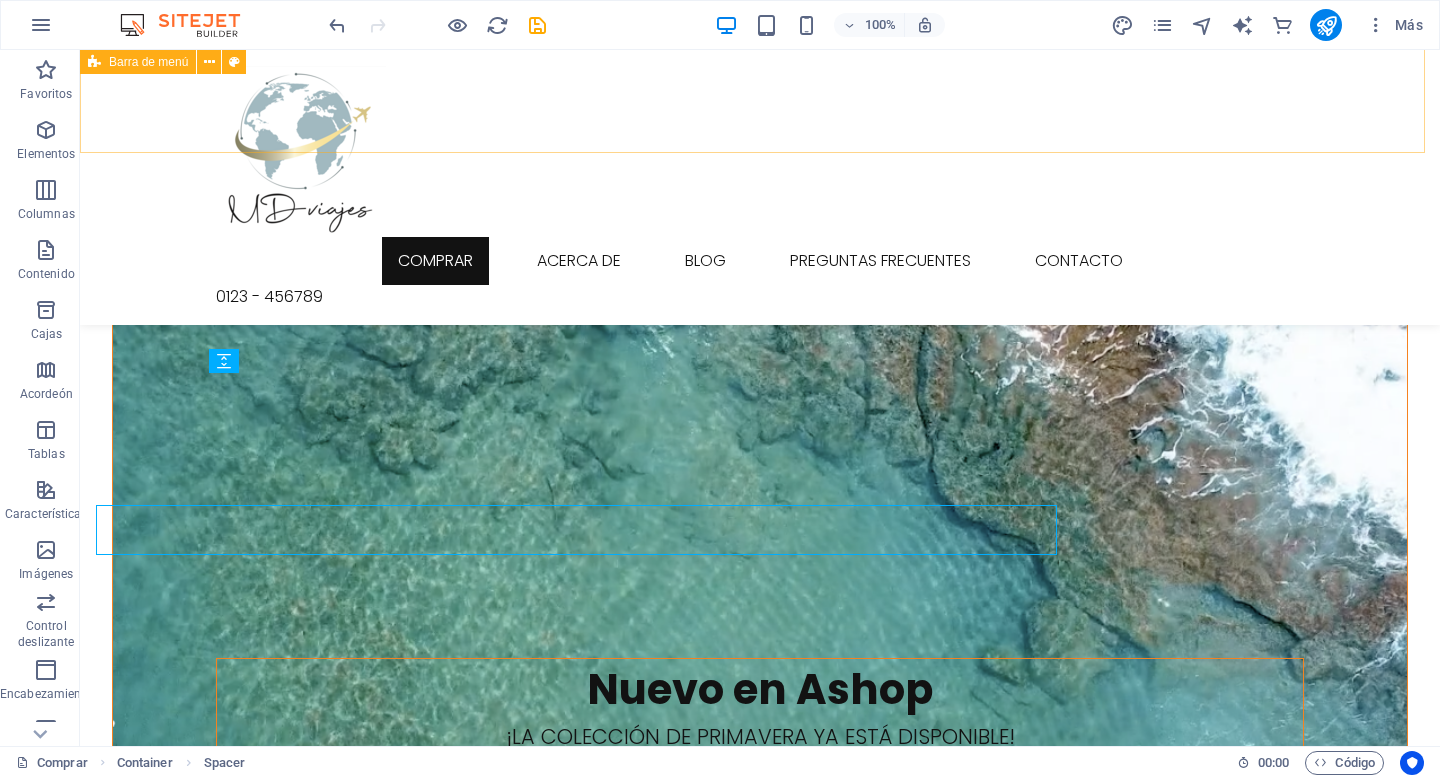 scroll, scrollTop: 1419, scrollLeft: 0, axis: vertical 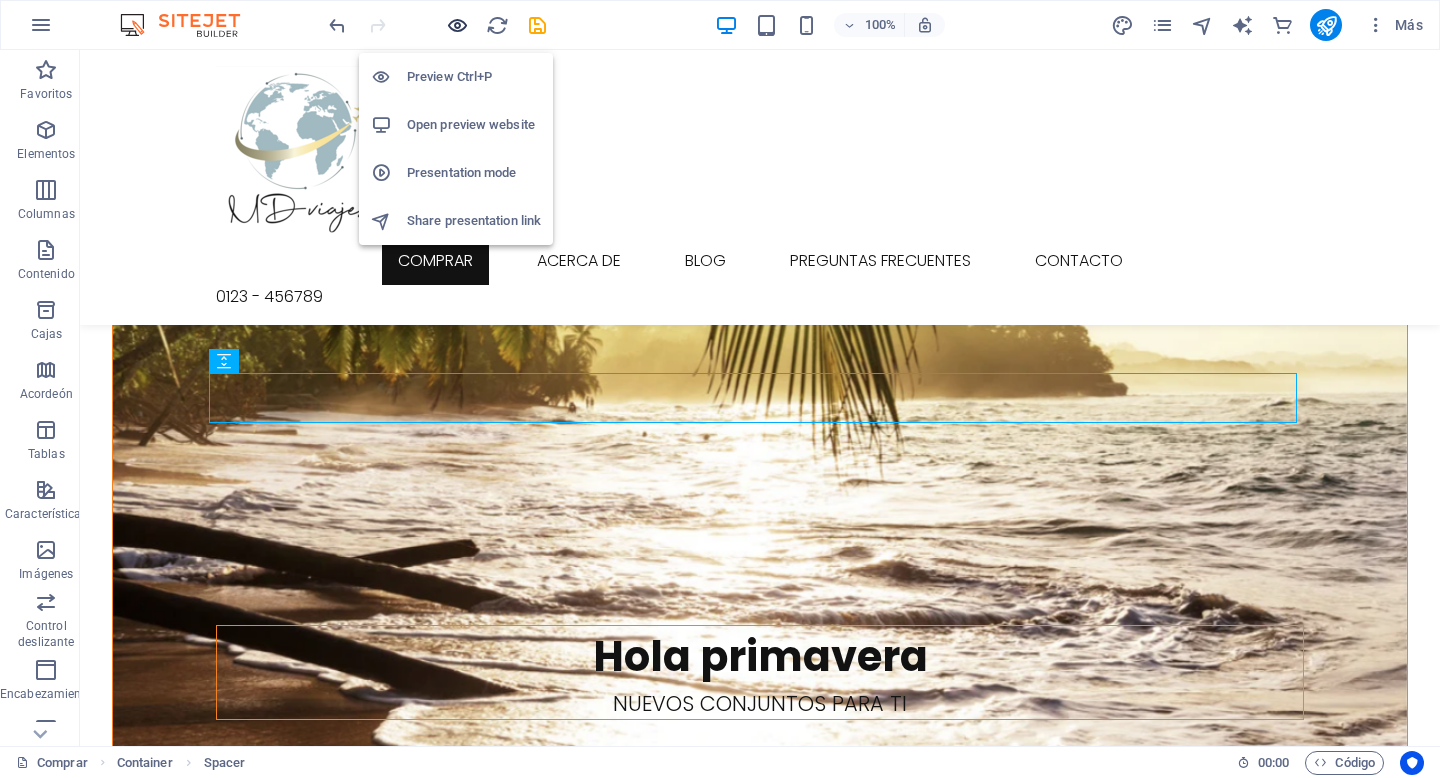 click at bounding box center [457, 25] 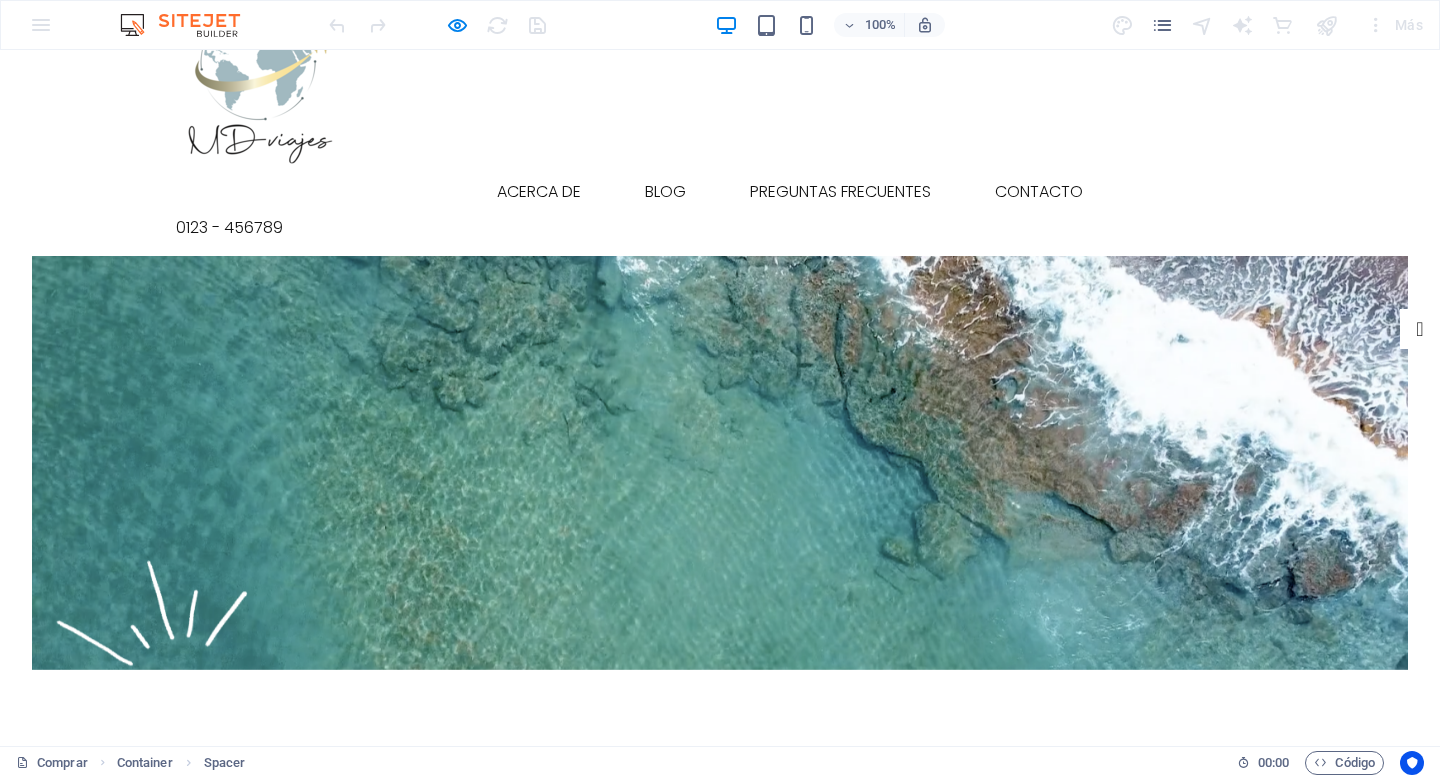 scroll, scrollTop: 0, scrollLeft: 0, axis: both 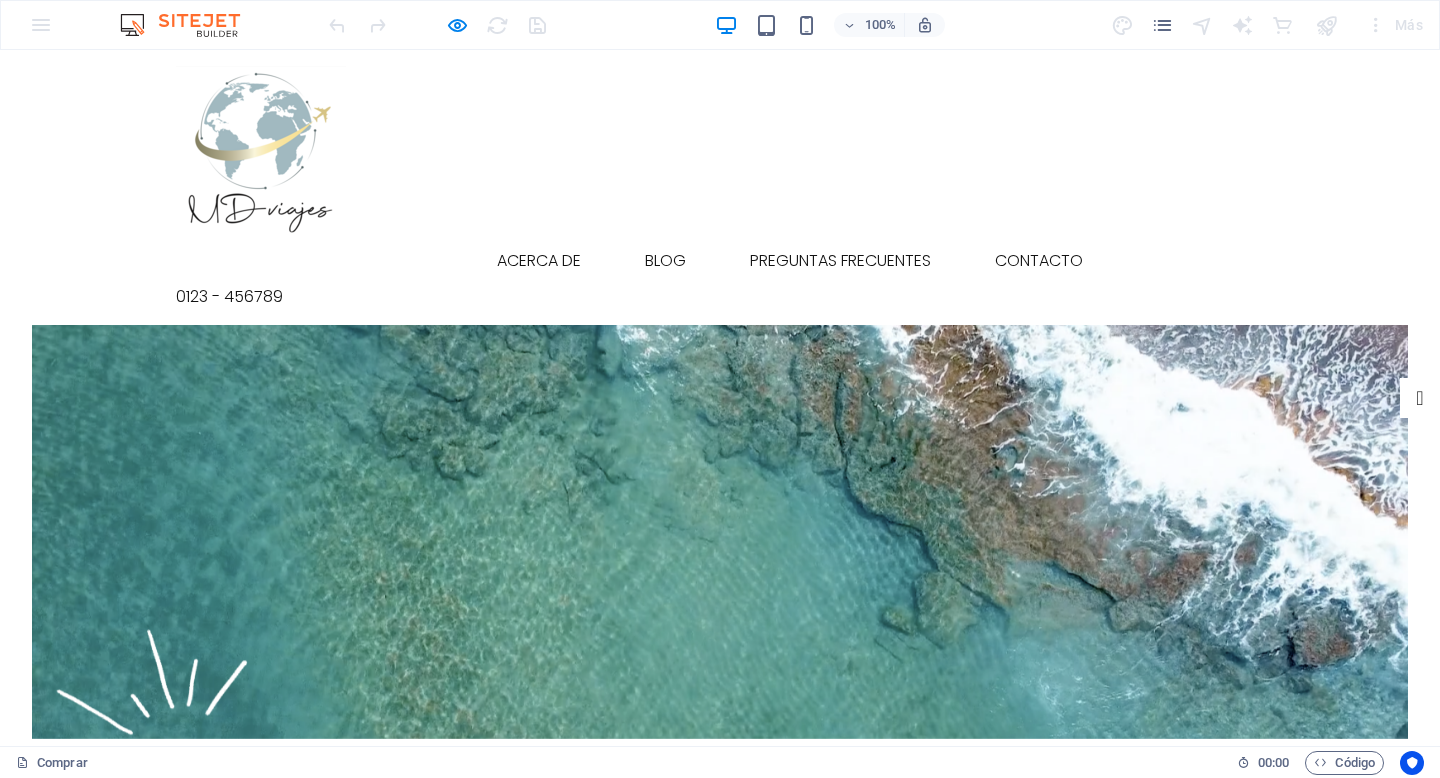 click on "Suelta el contenido aquí o  Añadir elementos  Pegar portapapeles" at bounding box center (720, 993) 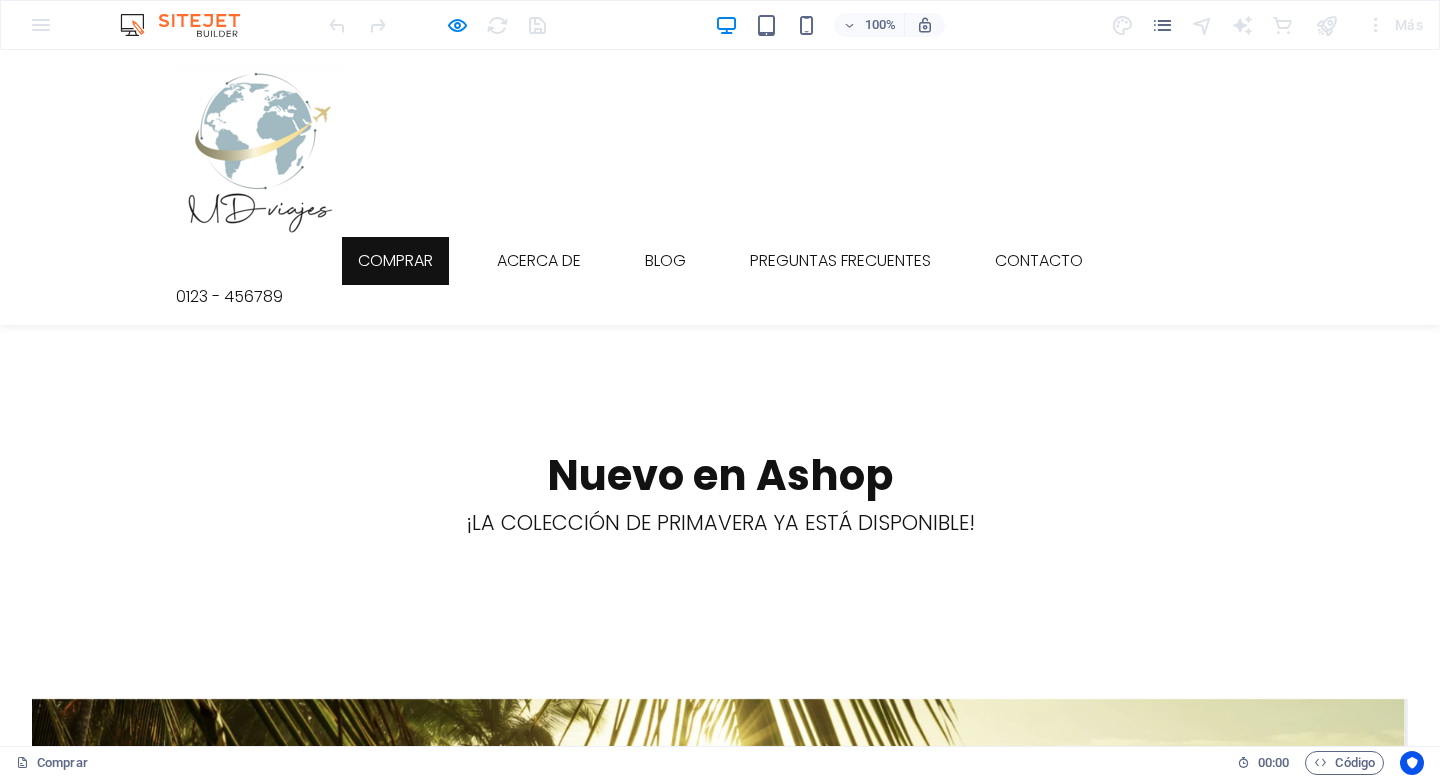 scroll, scrollTop: 377, scrollLeft: 0, axis: vertical 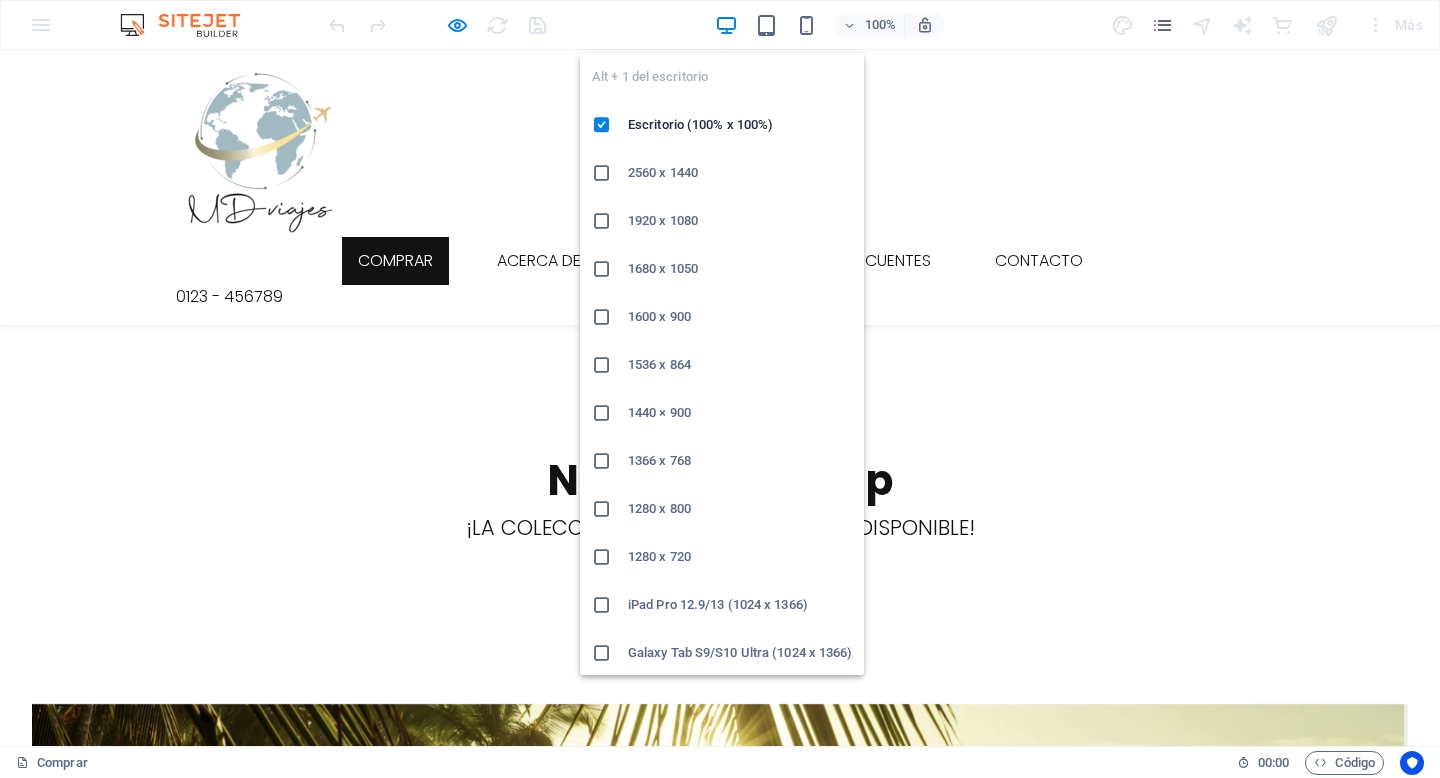 click at bounding box center [726, 25] 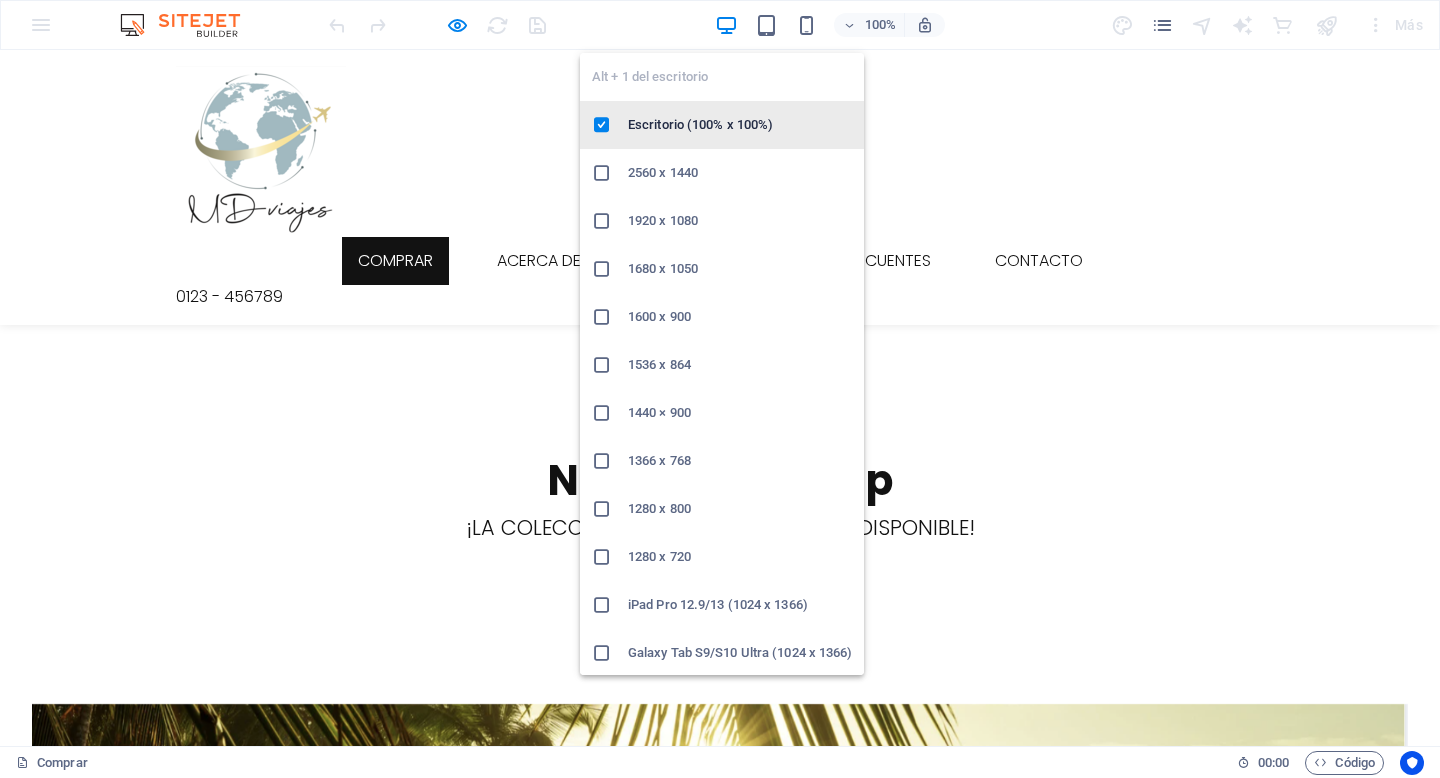 click on "Escritorio (100% x 100%)" at bounding box center [700, 124] 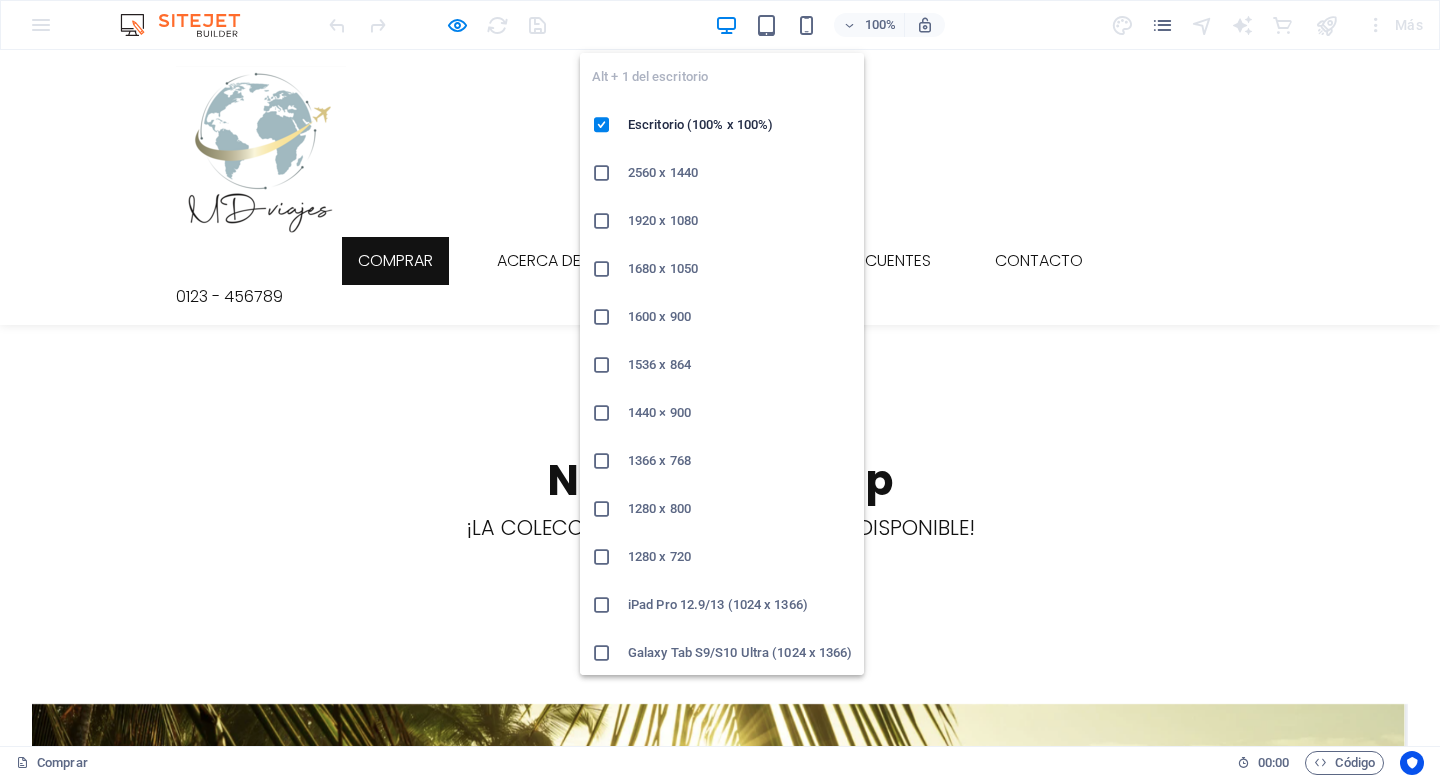 click at bounding box center [726, 25] 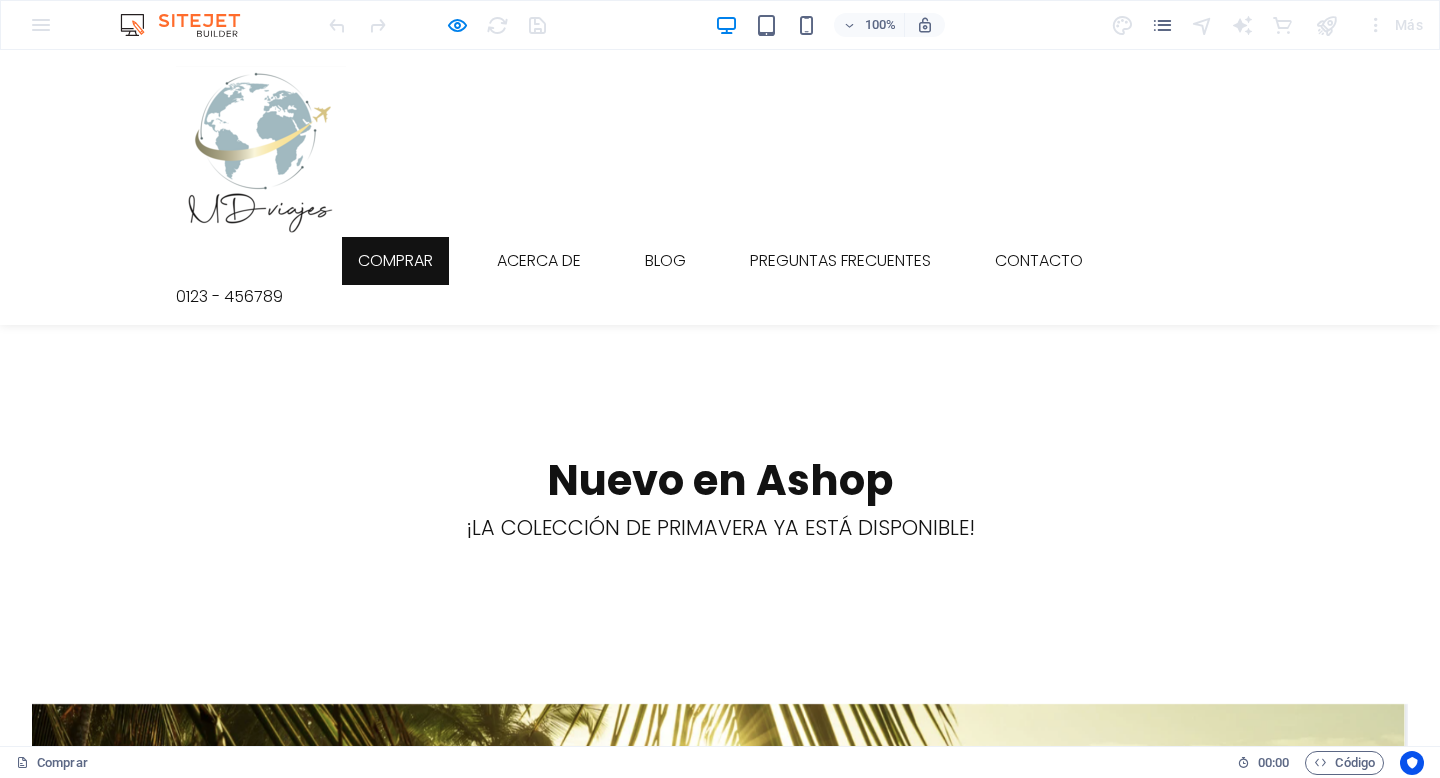 click at bounding box center (720, 911) 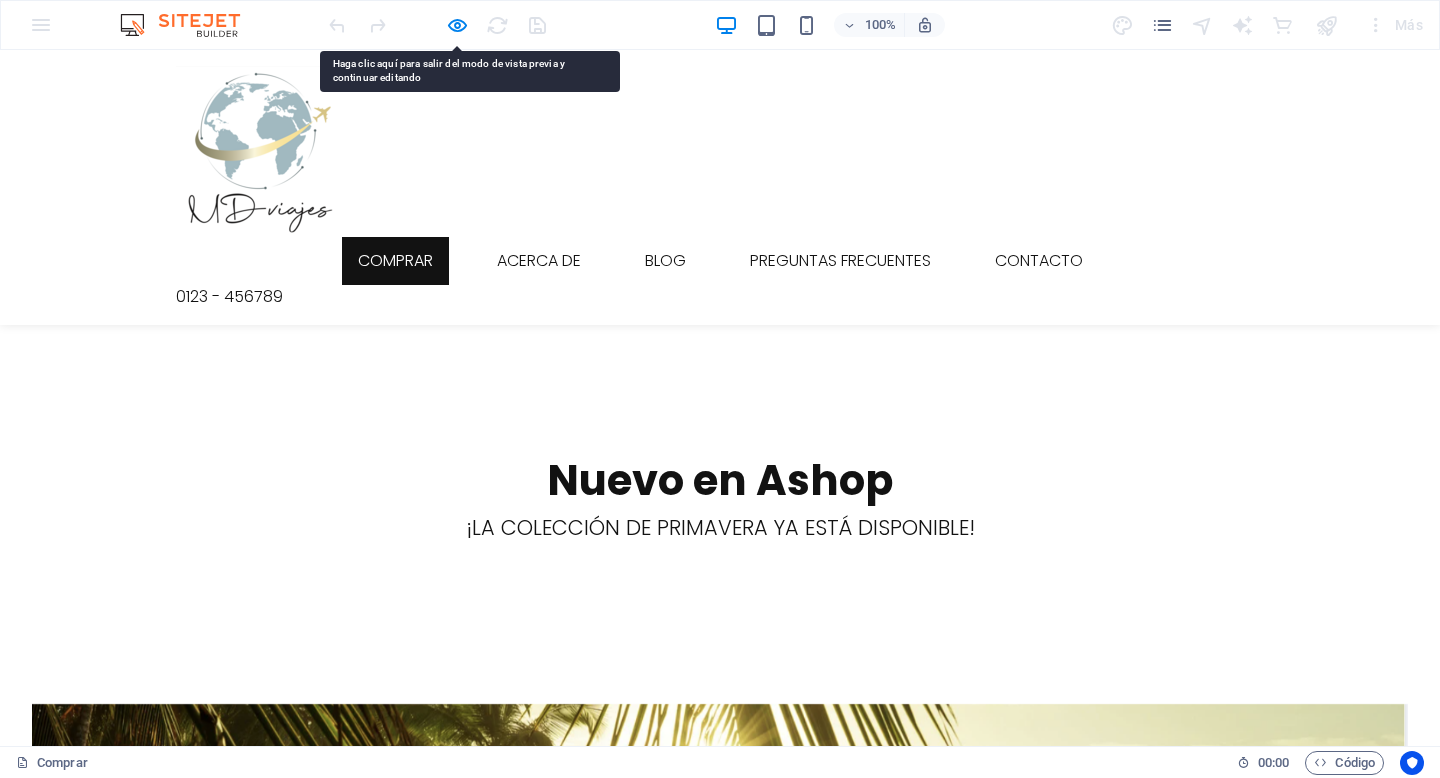 click at bounding box center (720, 911) 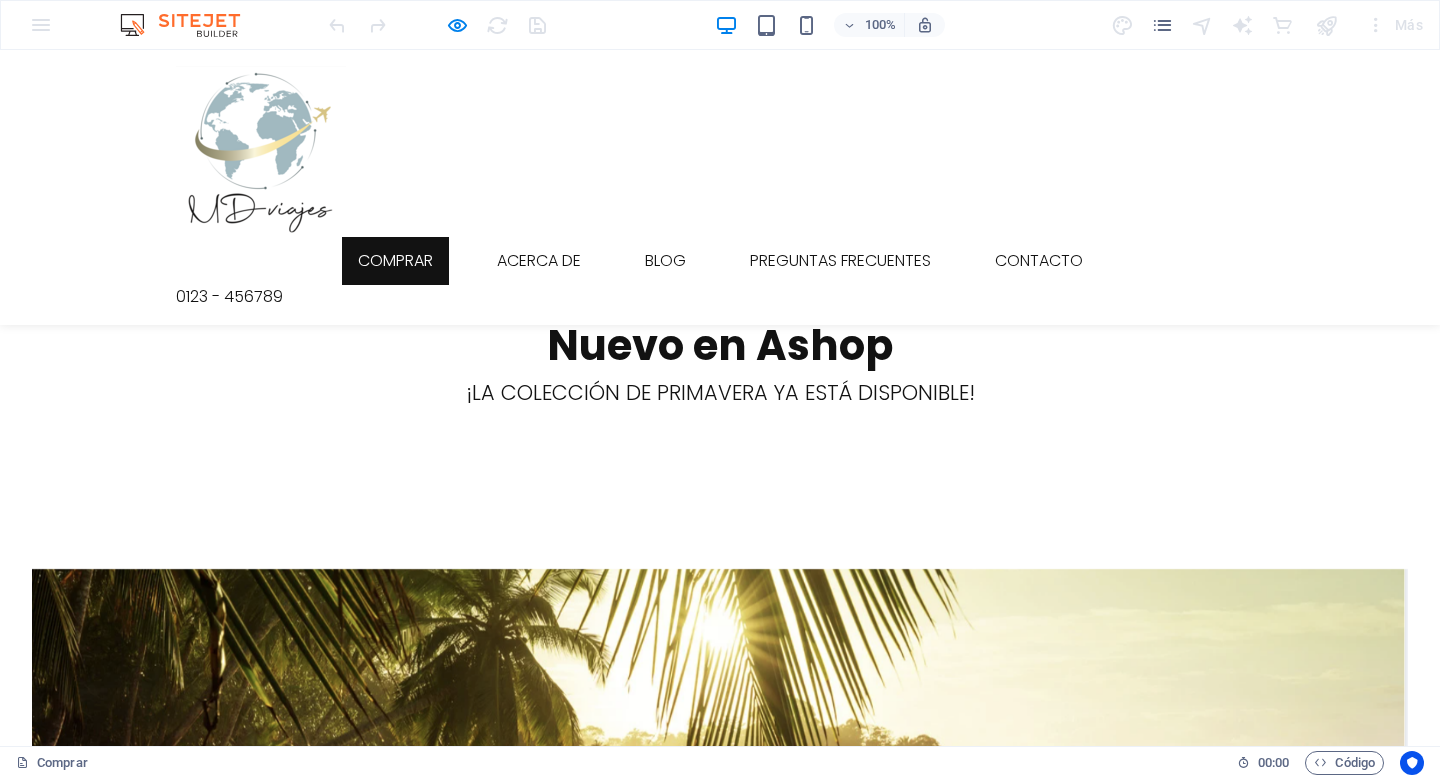 scroll, scrollTop: 510, scrollLeft: 0, axis: vertical 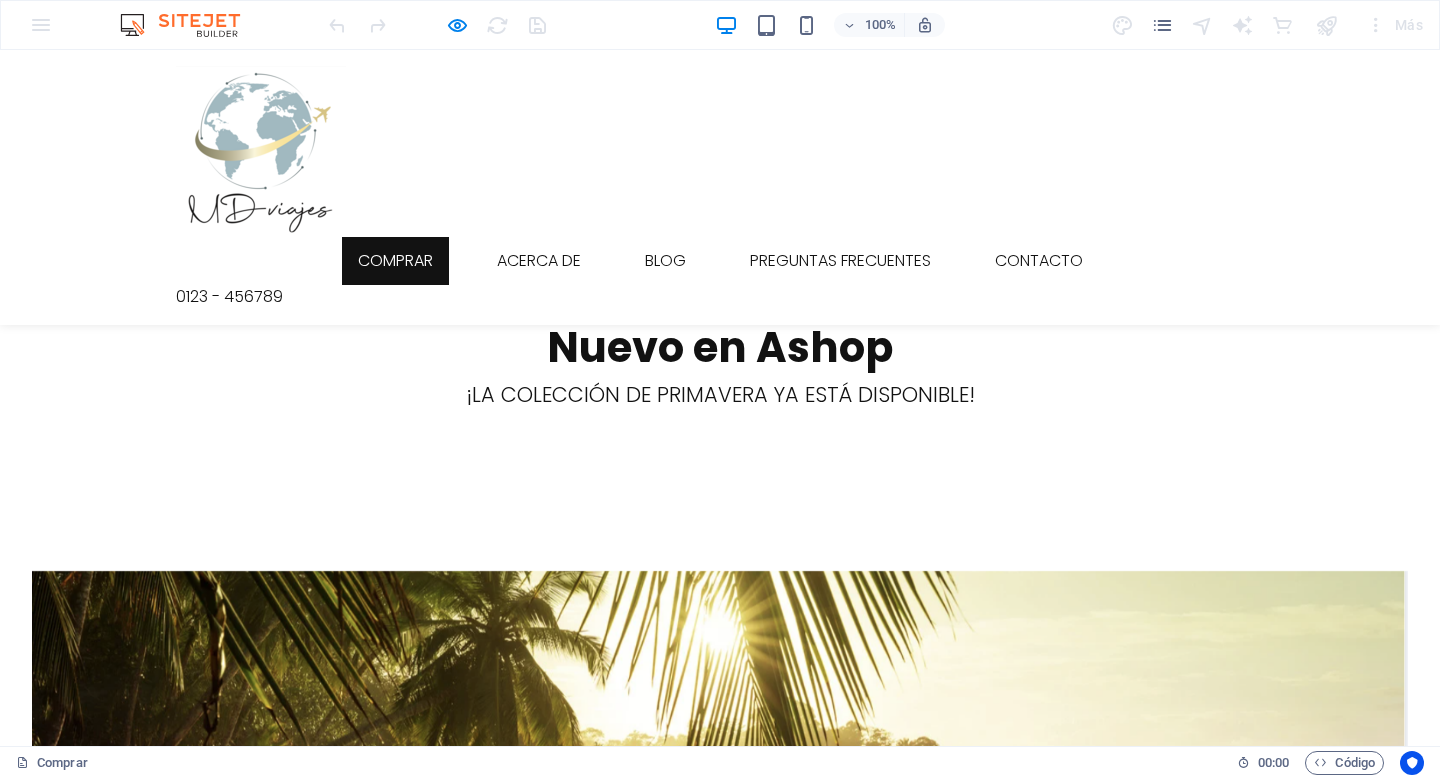 click at bounding box center (720, 778) 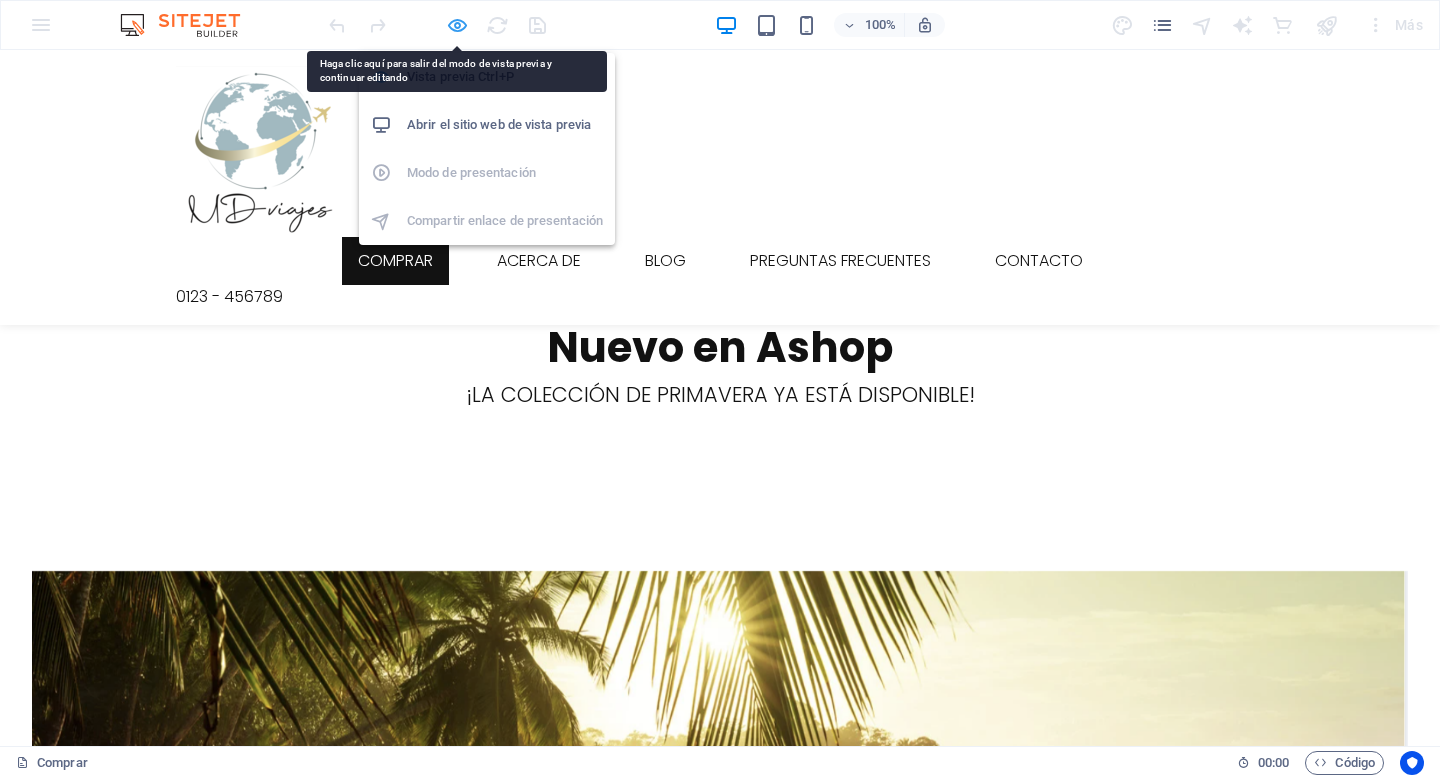 click at bounding box center (457, 25) 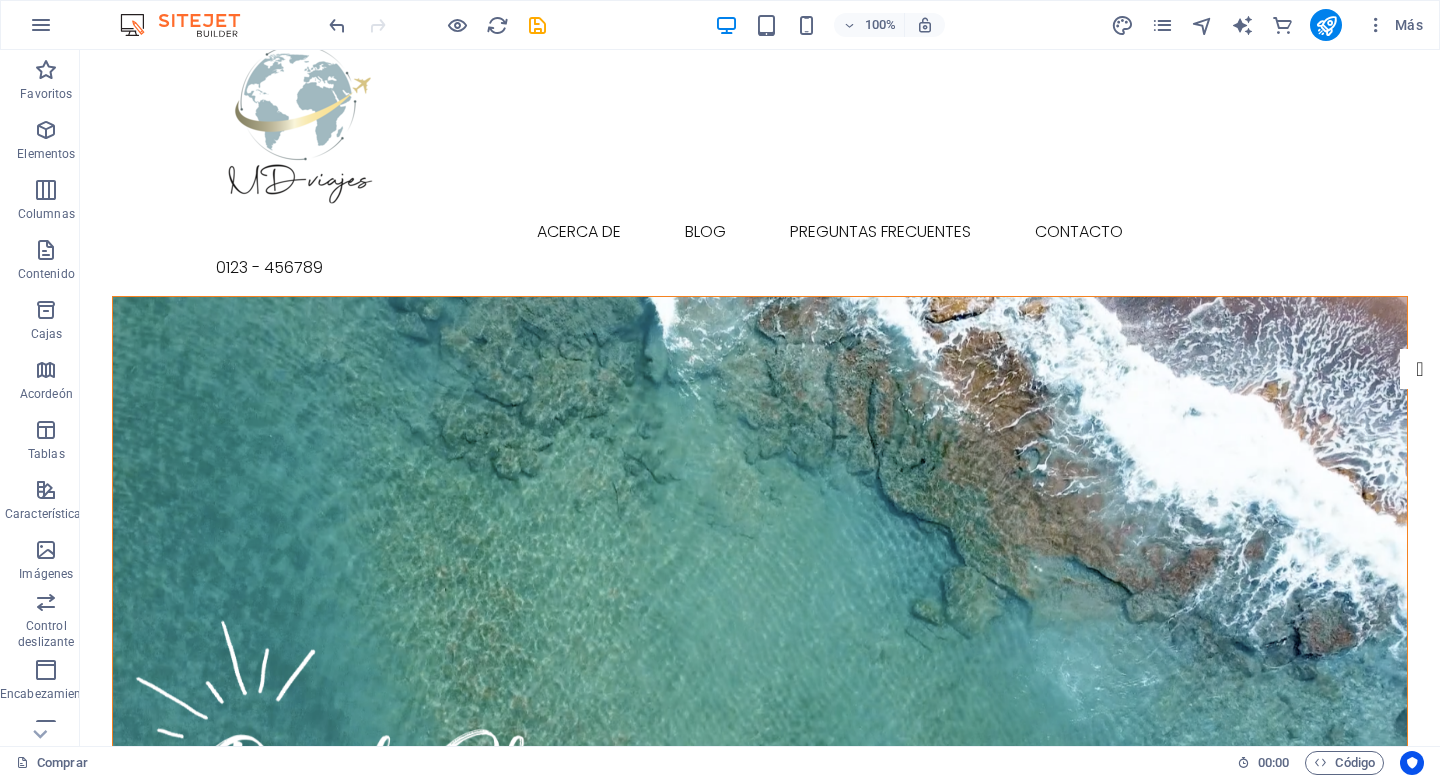 scroll, scrollTop: 0, scrollLeft: 0, axis: both 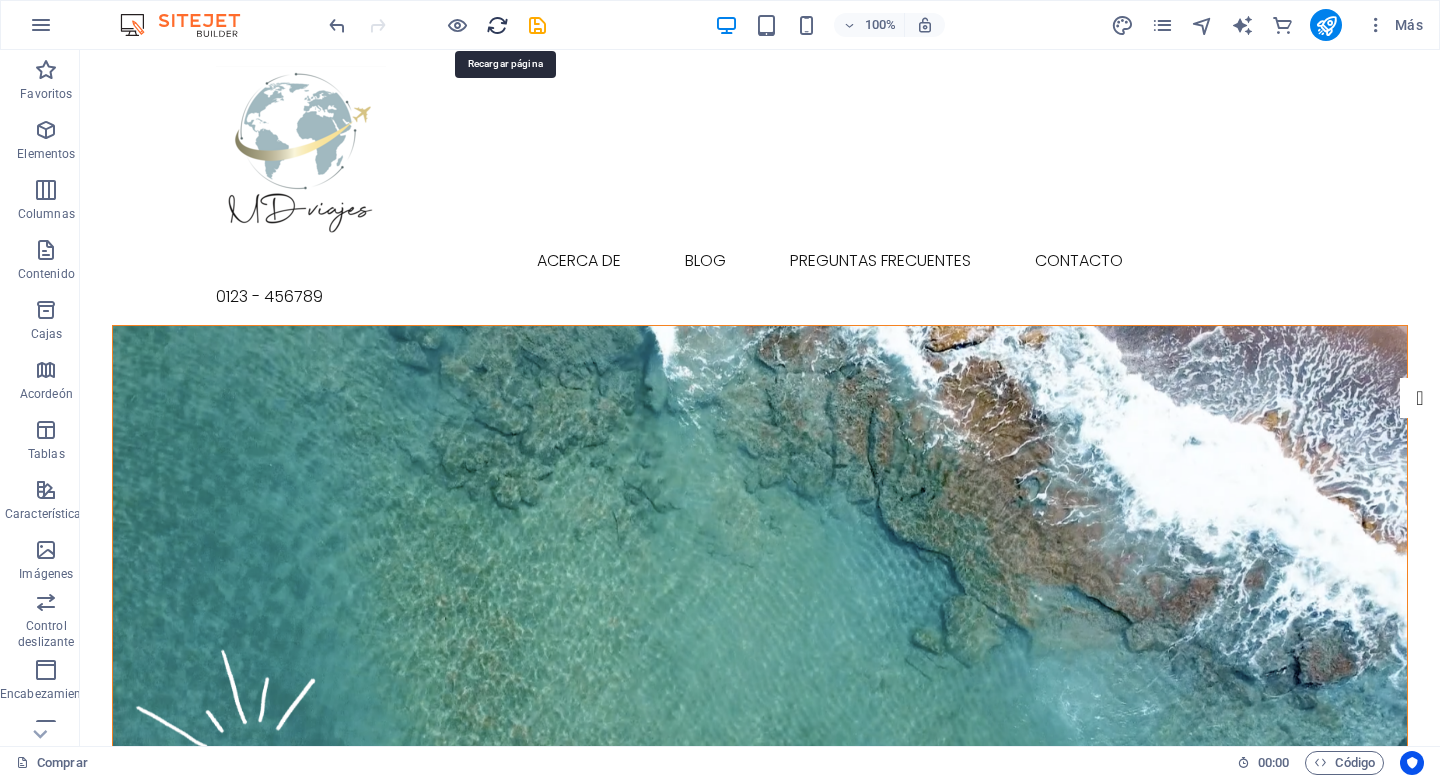 click at bounding box center (497, 25) 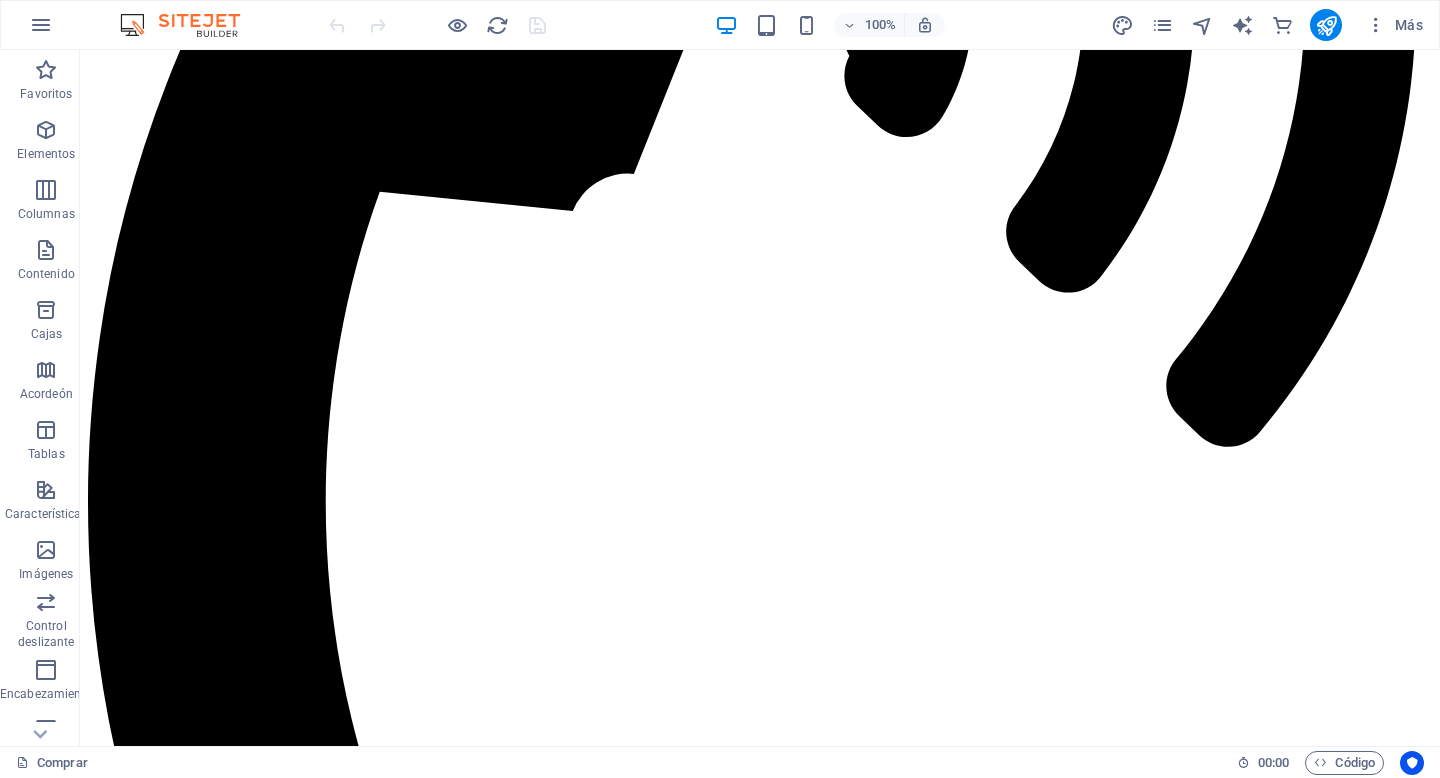 scroll, scrollTop: 731, scrollLeft: 0, axis: vertical 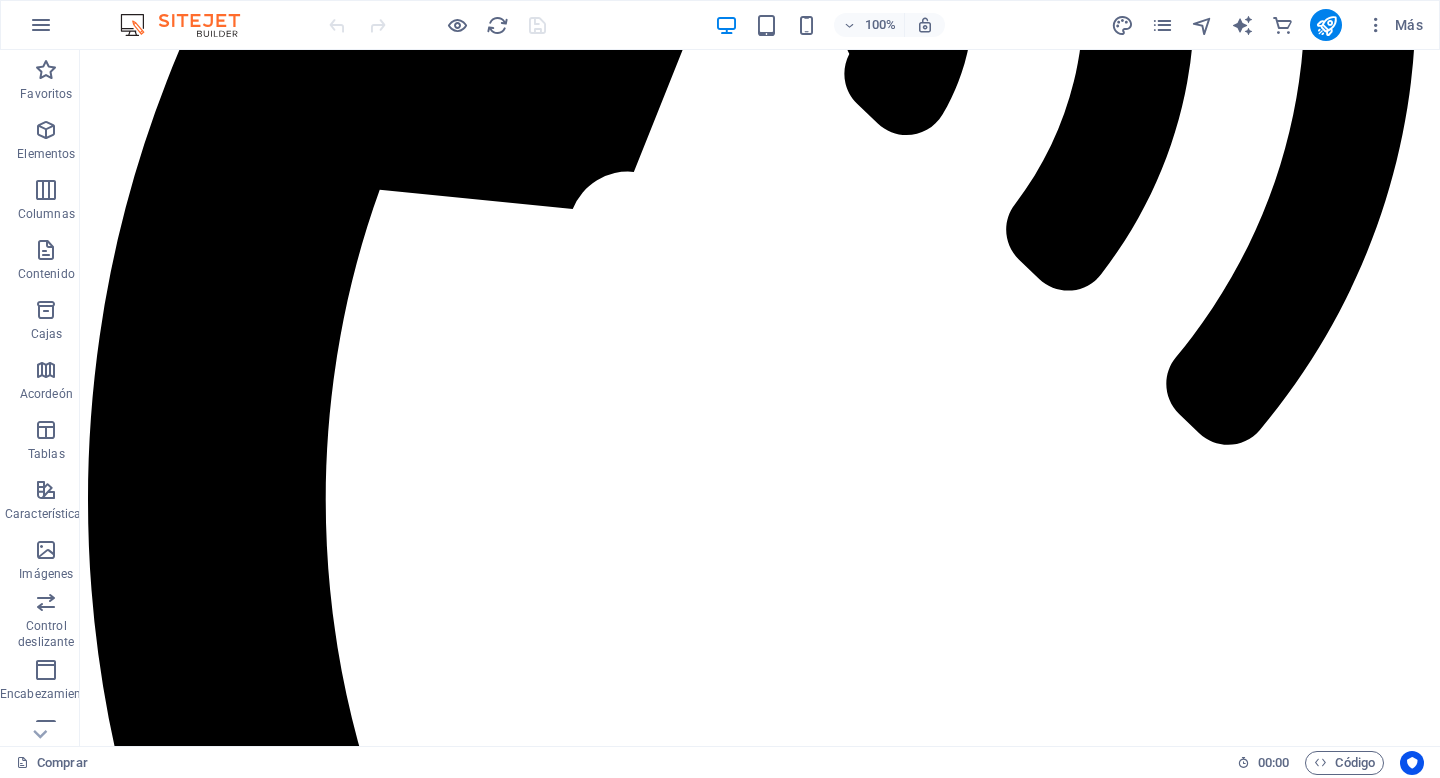 click on "¡La colección de primavera ya está disponible! Suelta el contenido aquí o  Añadir elementos  Pegar portapapeles
Suelta el contenido aquí o  Añadir elementos  Pegar portapapeles Hola primavera Nuevos conjuntos para ti
Venta de temporada Hasta - 50% de descuento Suelta el contenido aquí o  Añadir elementos  Pegar portapapeles" at bounding box center (760, 2528) 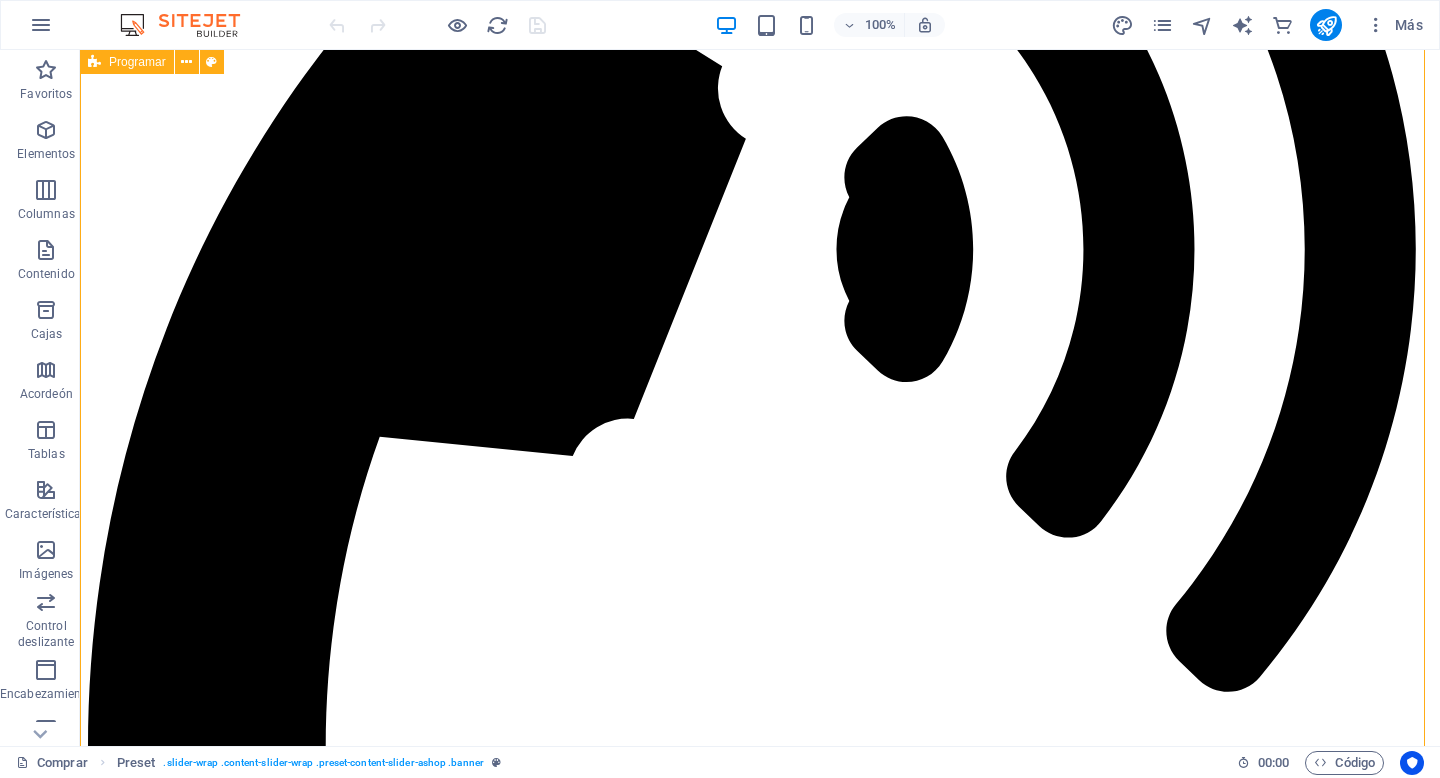 scroll, scrollTop: 0, scrollLeft: 0, axis: both 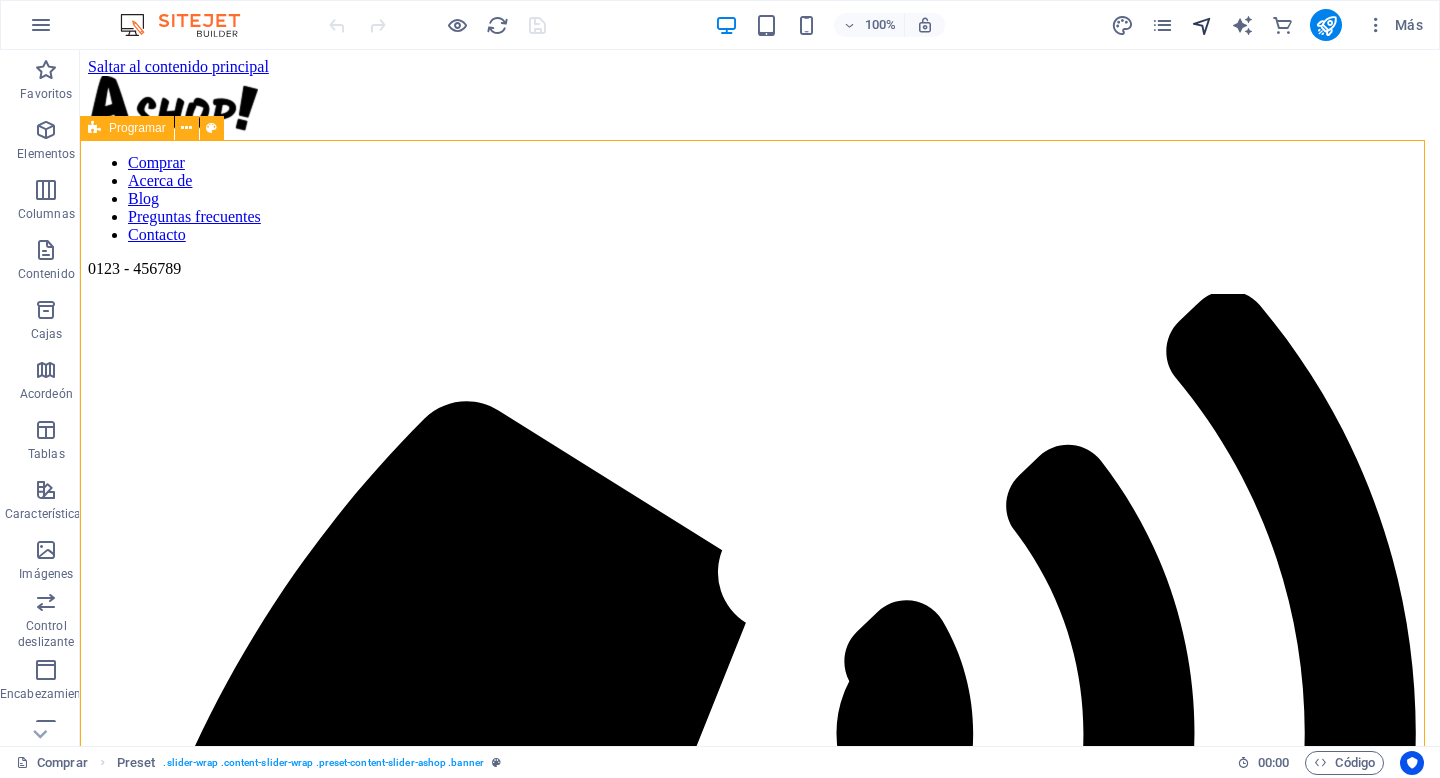 click at bounding box center [1202, 25] 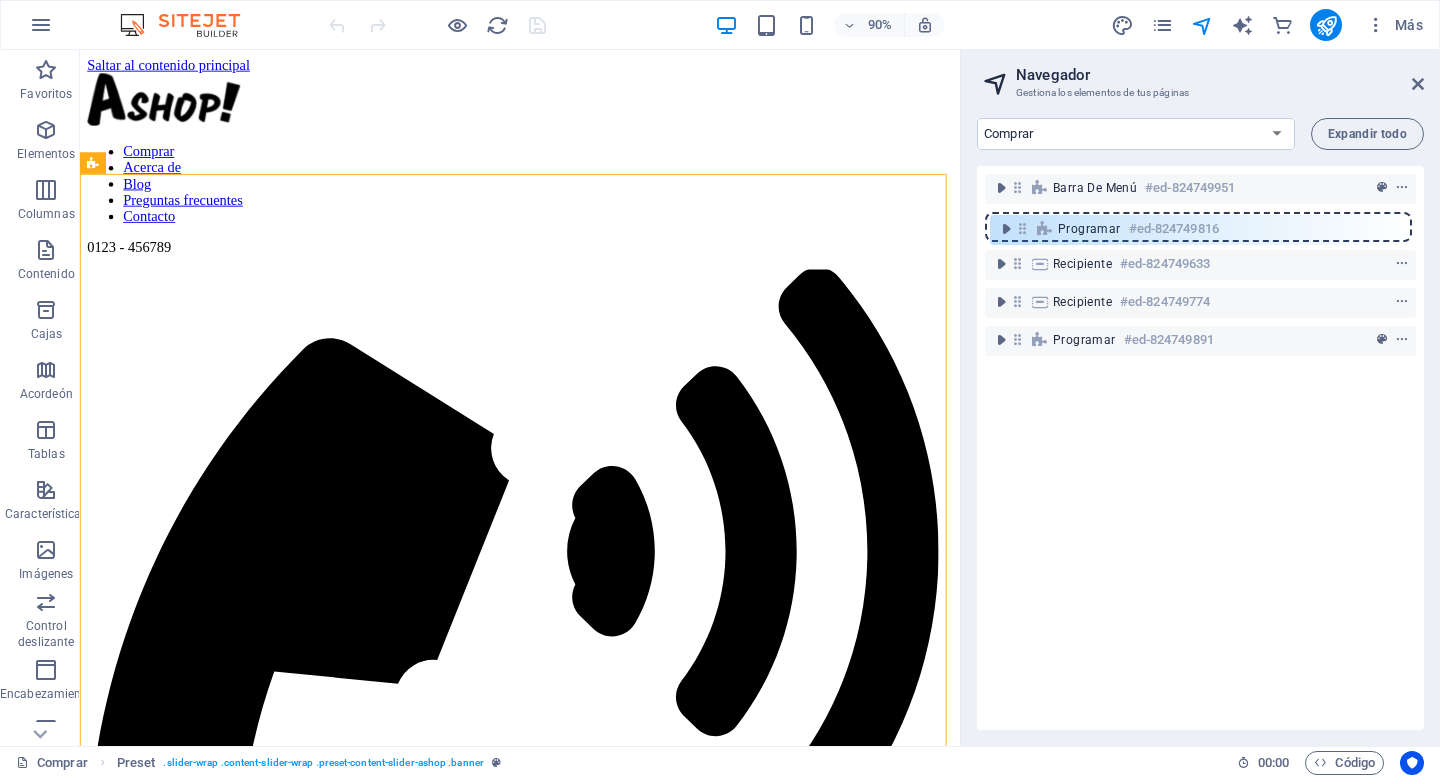 click on "Barra de menú #ed-824749951 Programar #ed-824749816 Recipiente #ed-824749633 Recipiente #ed-824749774 Programar #ed-824749891" at bounding box center [1200, 448] 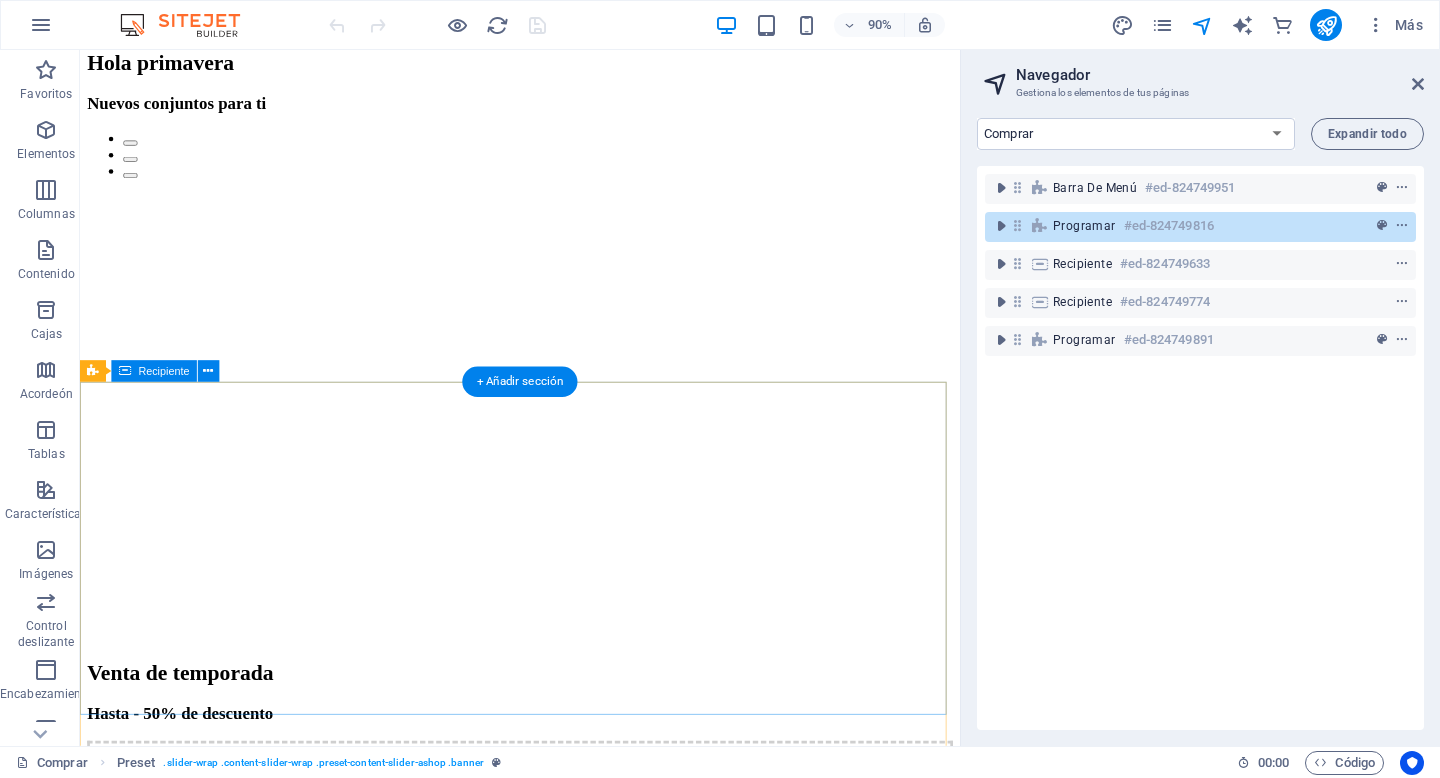 scroll, scrollTop: 3039, scrollLeft: 0, axis: vertical 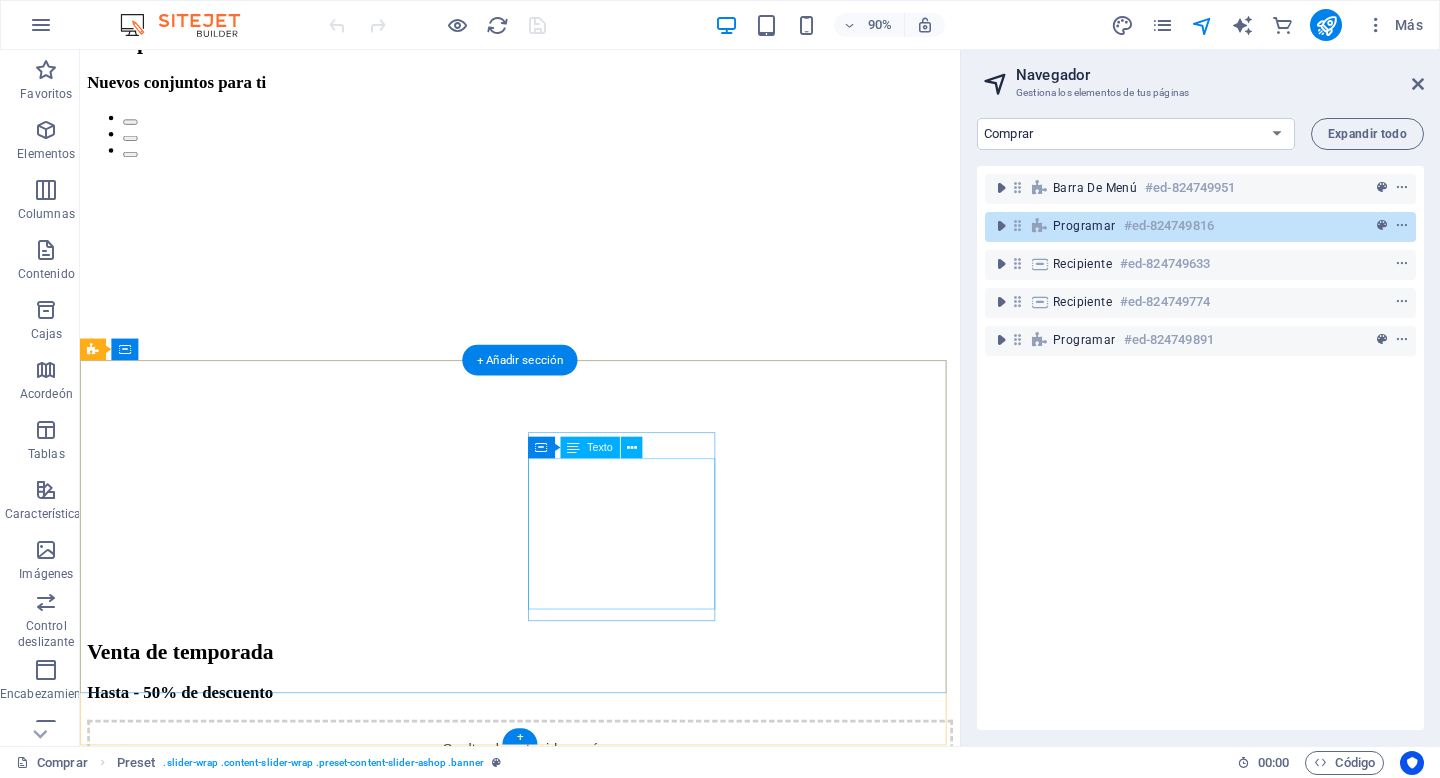 click on "Línea directa:   [PHONE] Sobre nosotros Preguntas frecuentes Aviso legal Privacidad" at bounding box center [569, 12798] 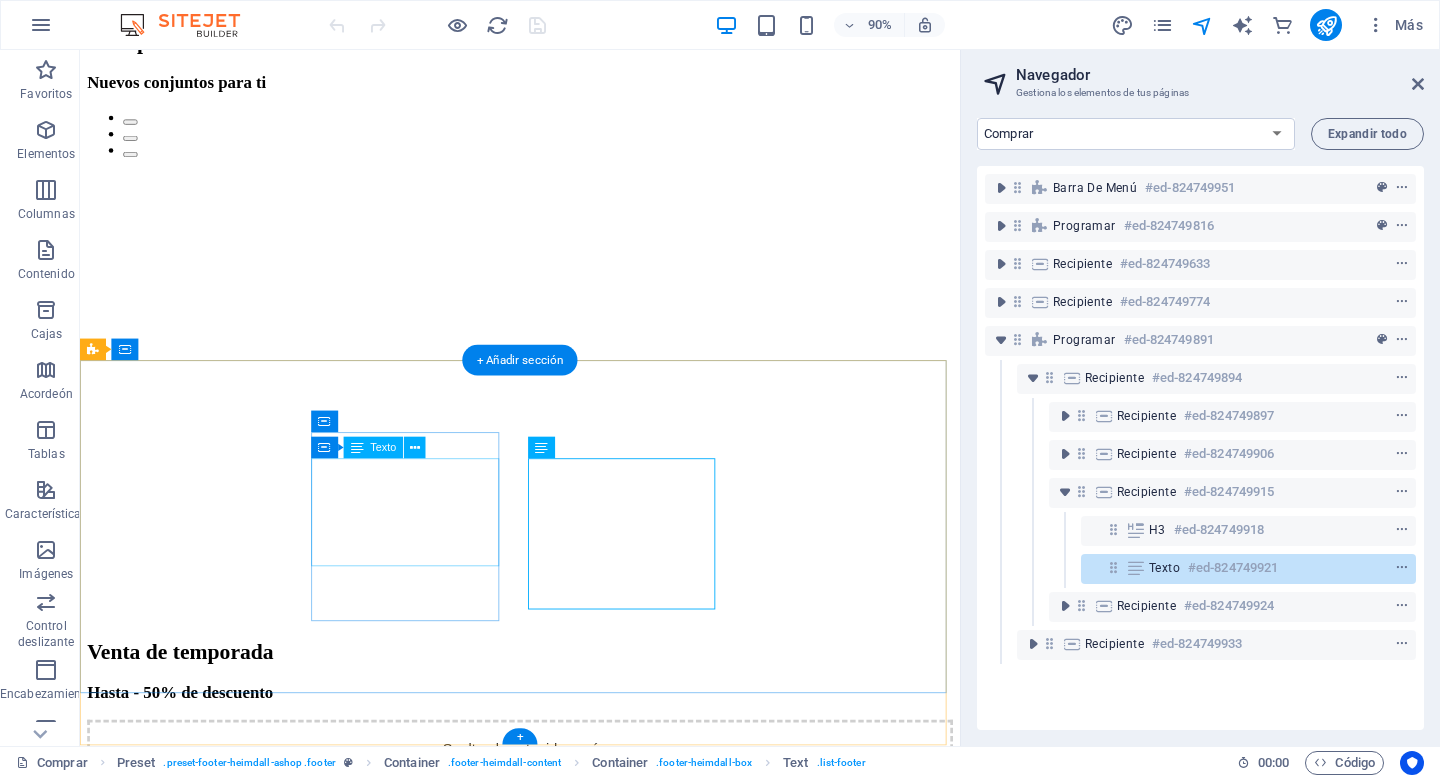 click on "Calle Berlín  , [STATE]  12345 Teléfono:  [PHONE] Fax:  [EMAIL]" at bounding box center (569, 12592) 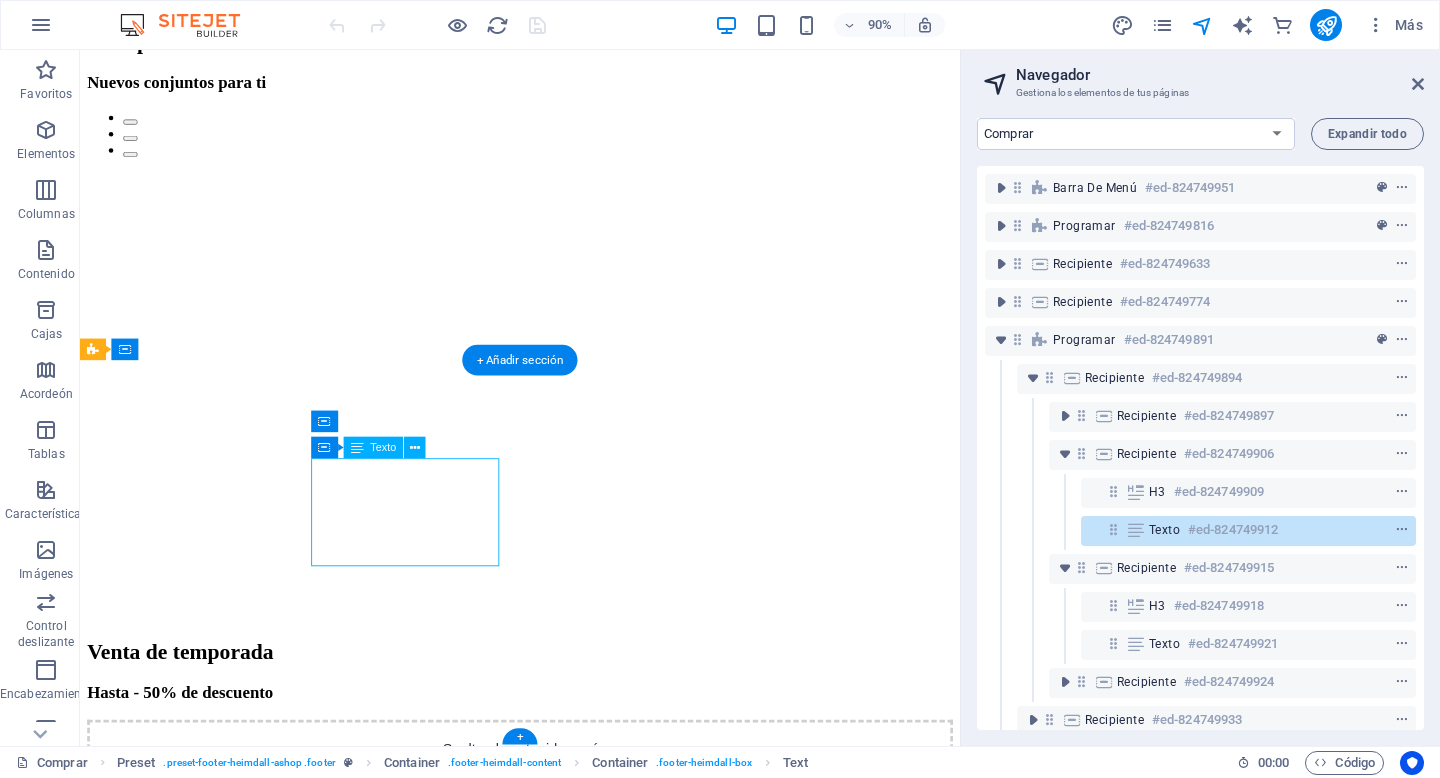 click on "Calle Berlín  , [STATE]  12345 Teléfono:  [PHONE] Fax:  [EMAIL]" at bounding box center [569, 12592] 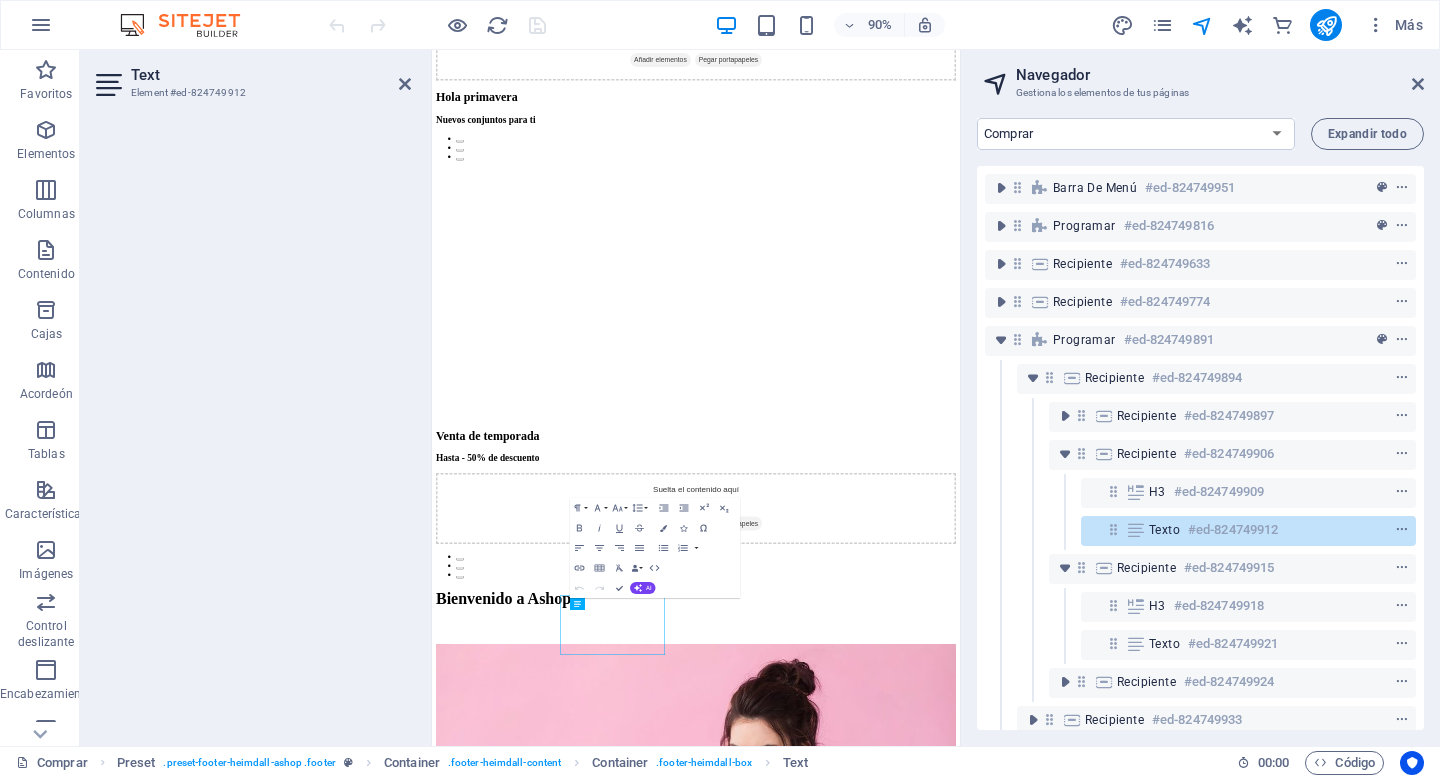 scroll, scrollTop: 2403, scrollLeft: 0, axis: vertical 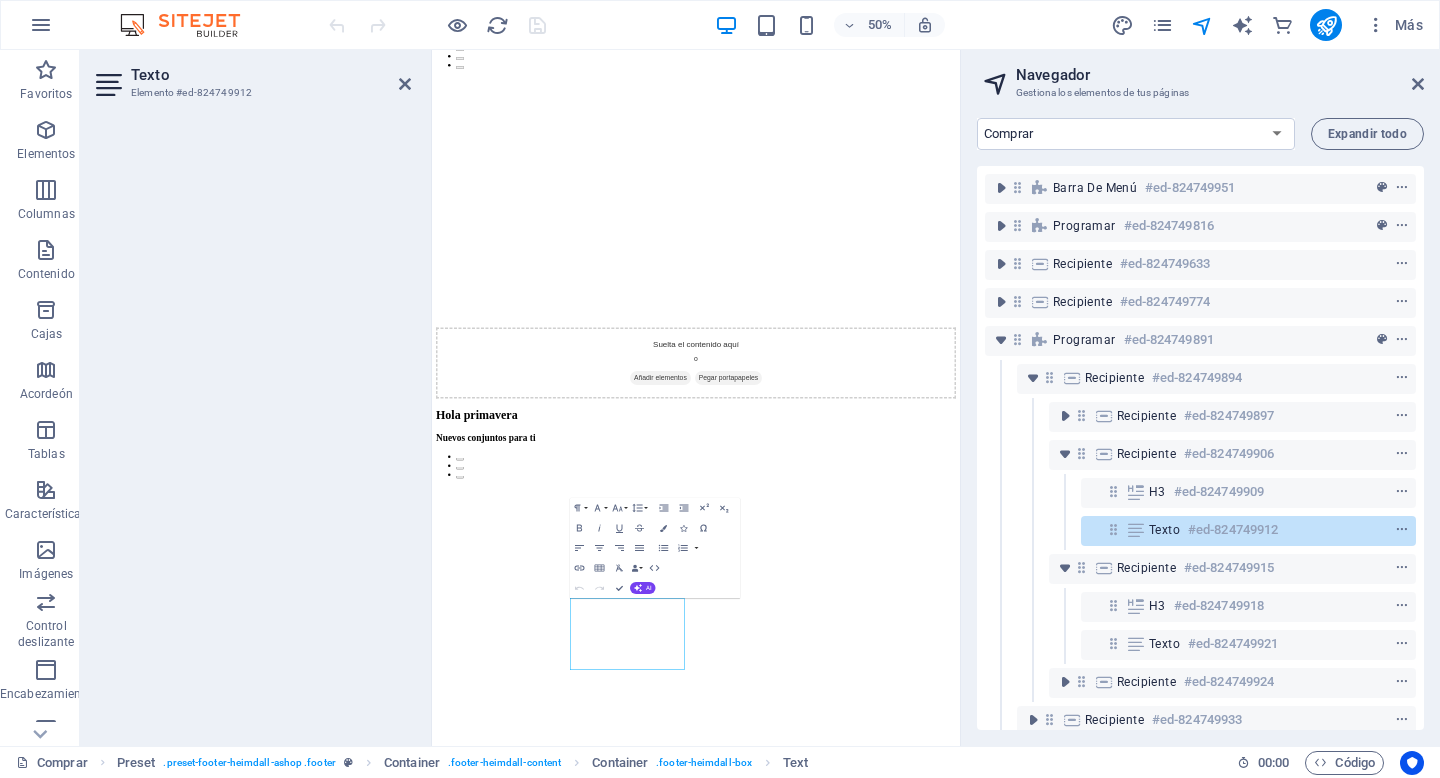 click on "Gestiona los elementos de tus páginas" at bounding box center (1200, 93) 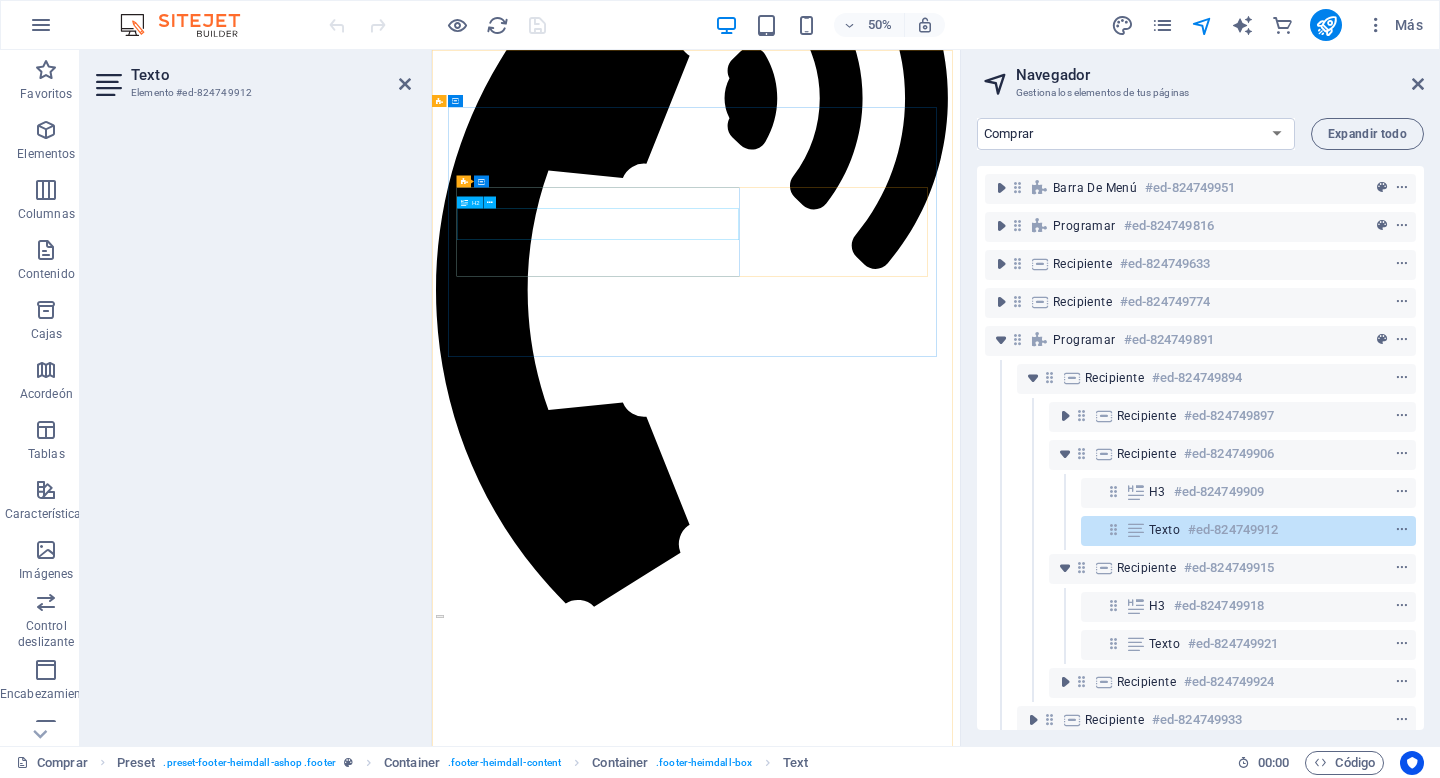 scroll, scrollTop: 0, scrollLeft: 0, axis: both 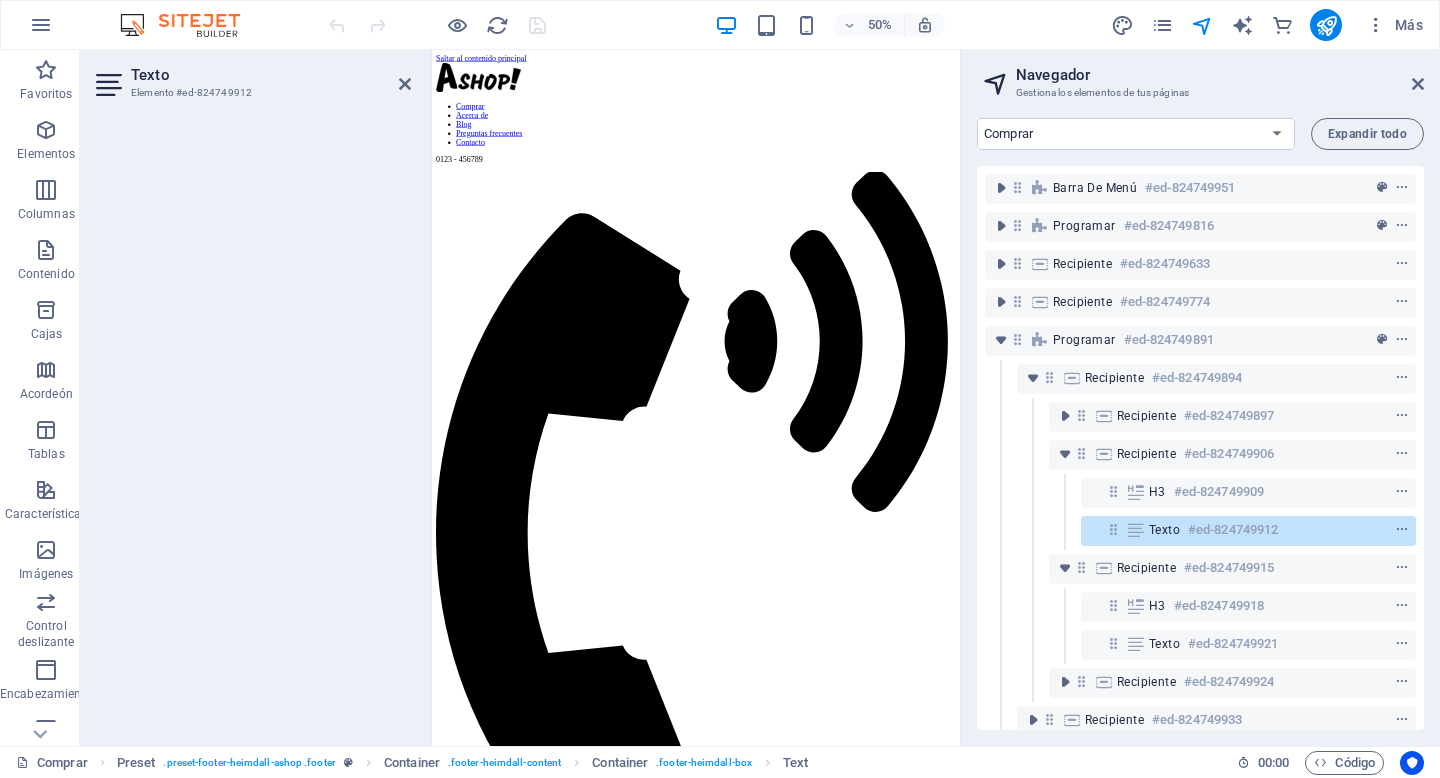 click at bounding box center [253, 424] 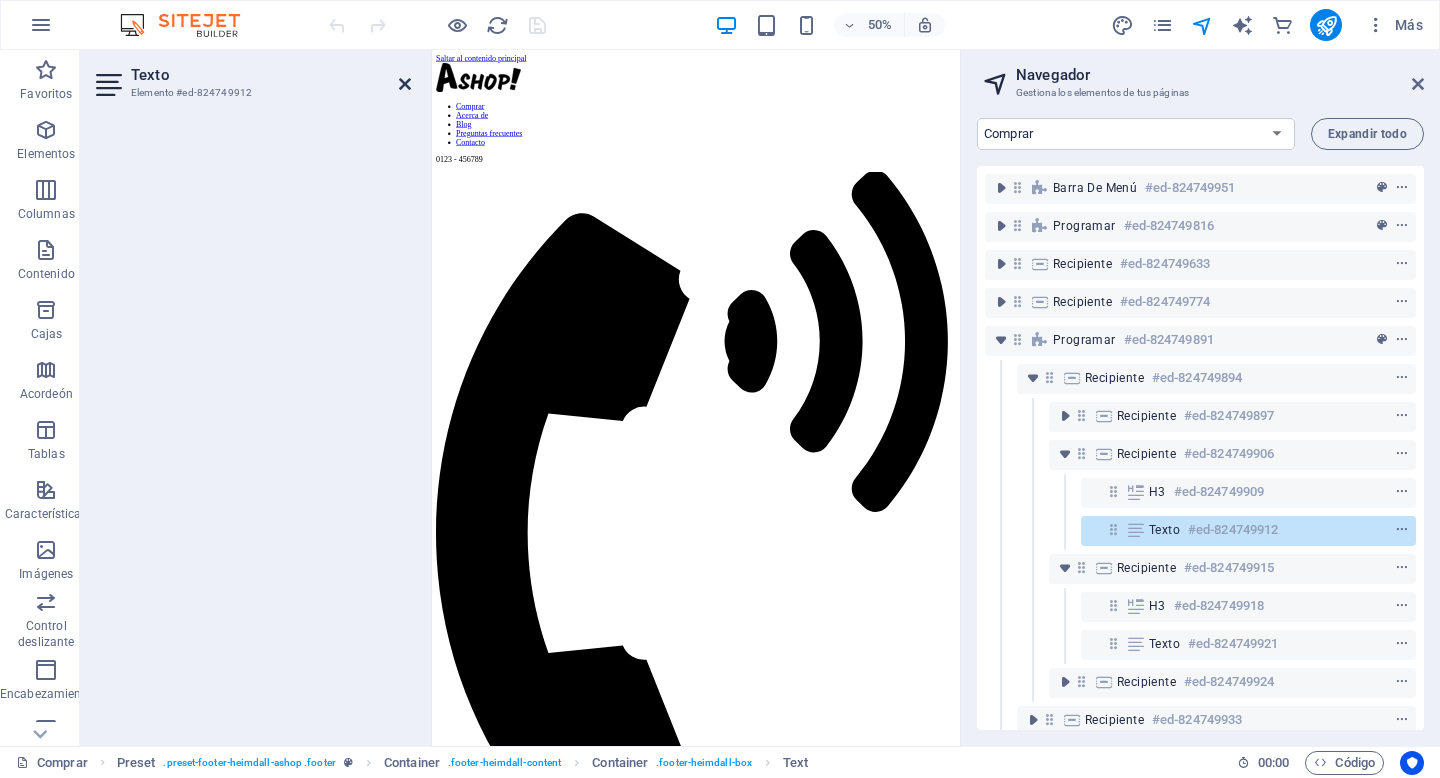 click at bounding box center (405, 84) 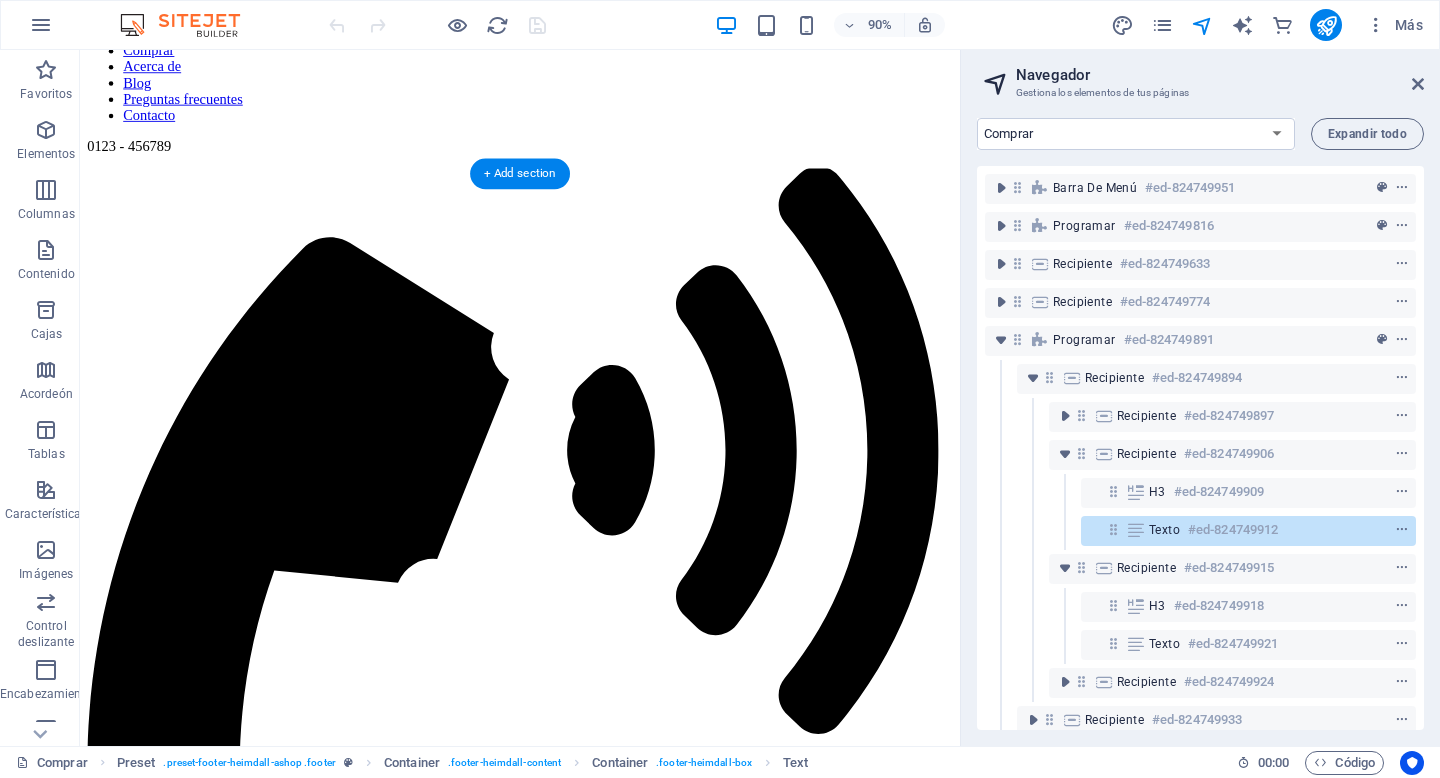 scroll, scrollTop: 0, scrollLeft: 0, axis: both 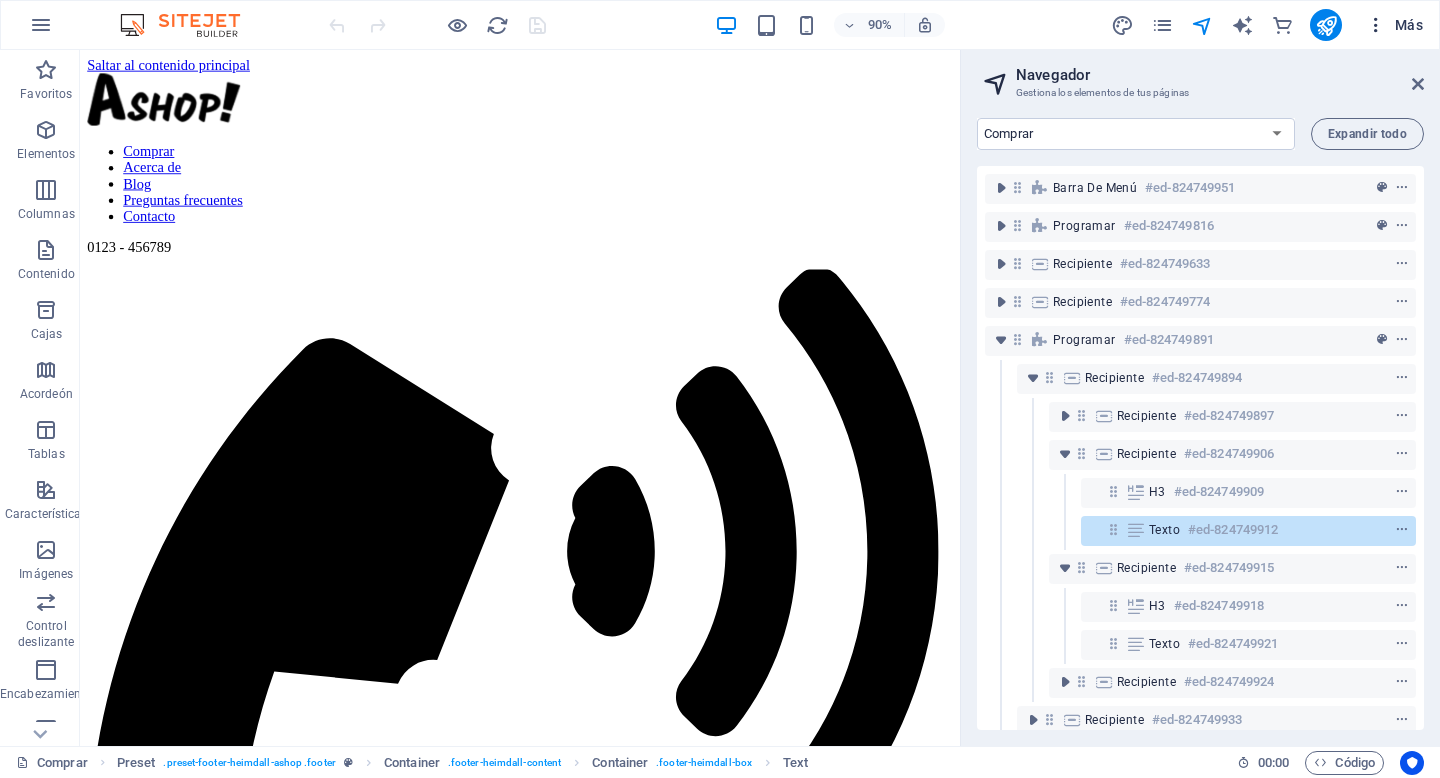 click on "Más" at bounding box center [1409, 25] 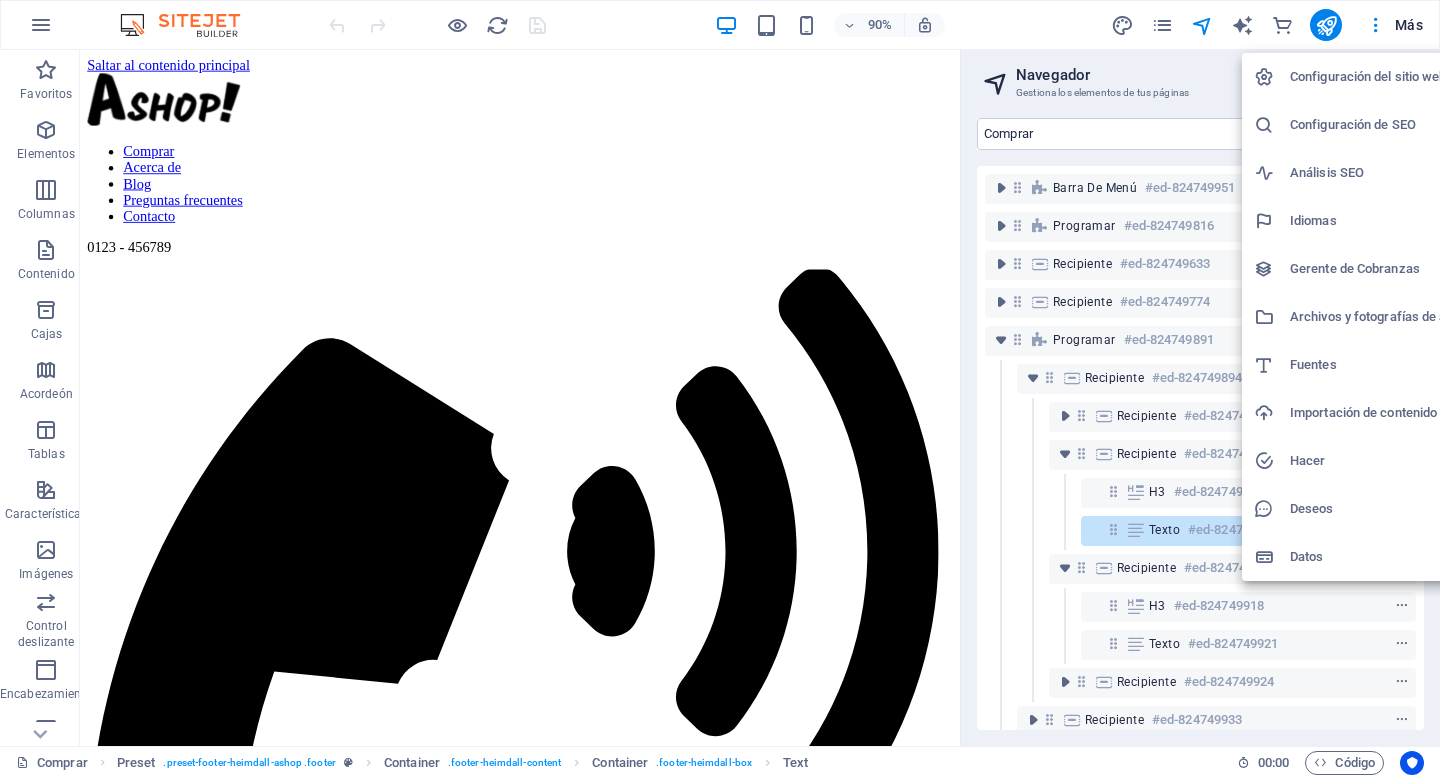 click at bounding box center [720, 389] 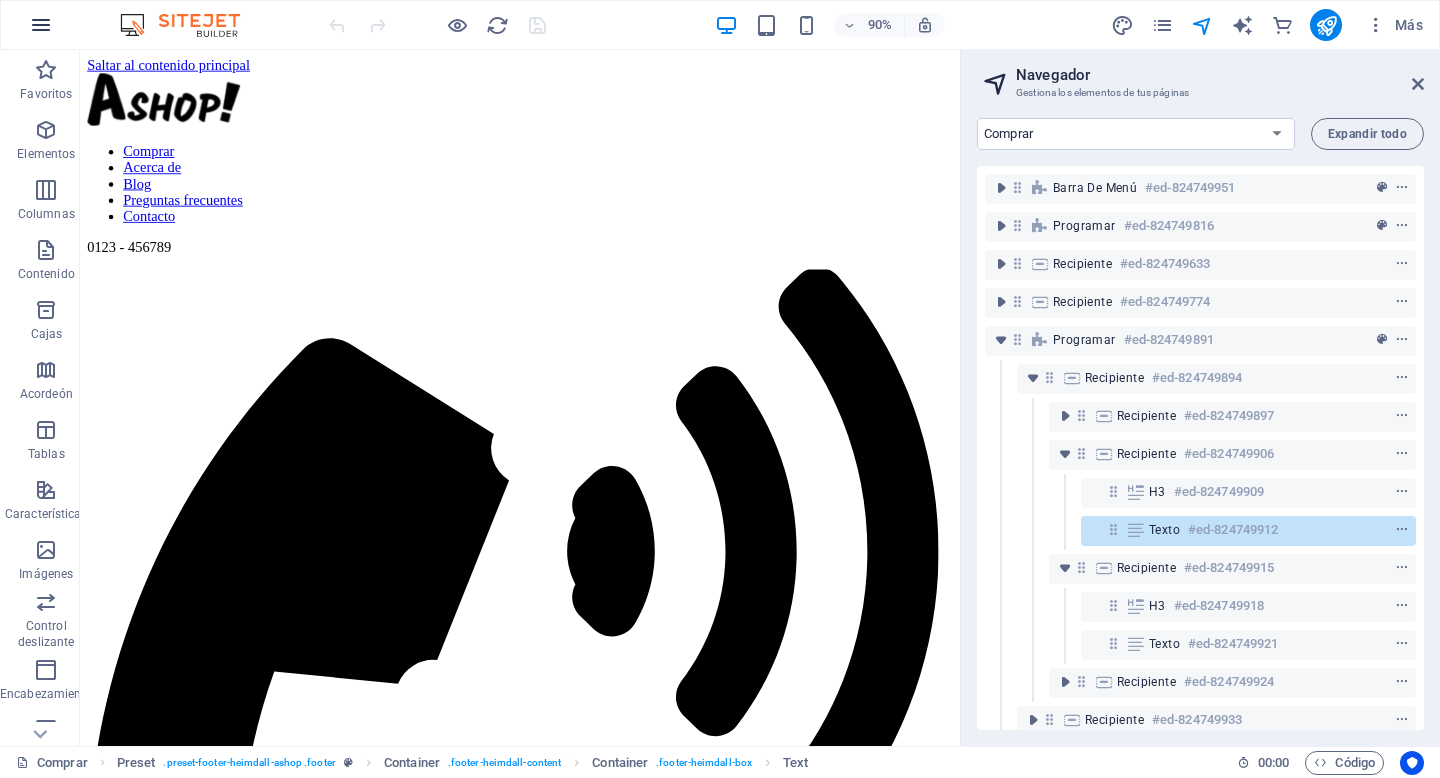 click at bounding box center [41, 25] 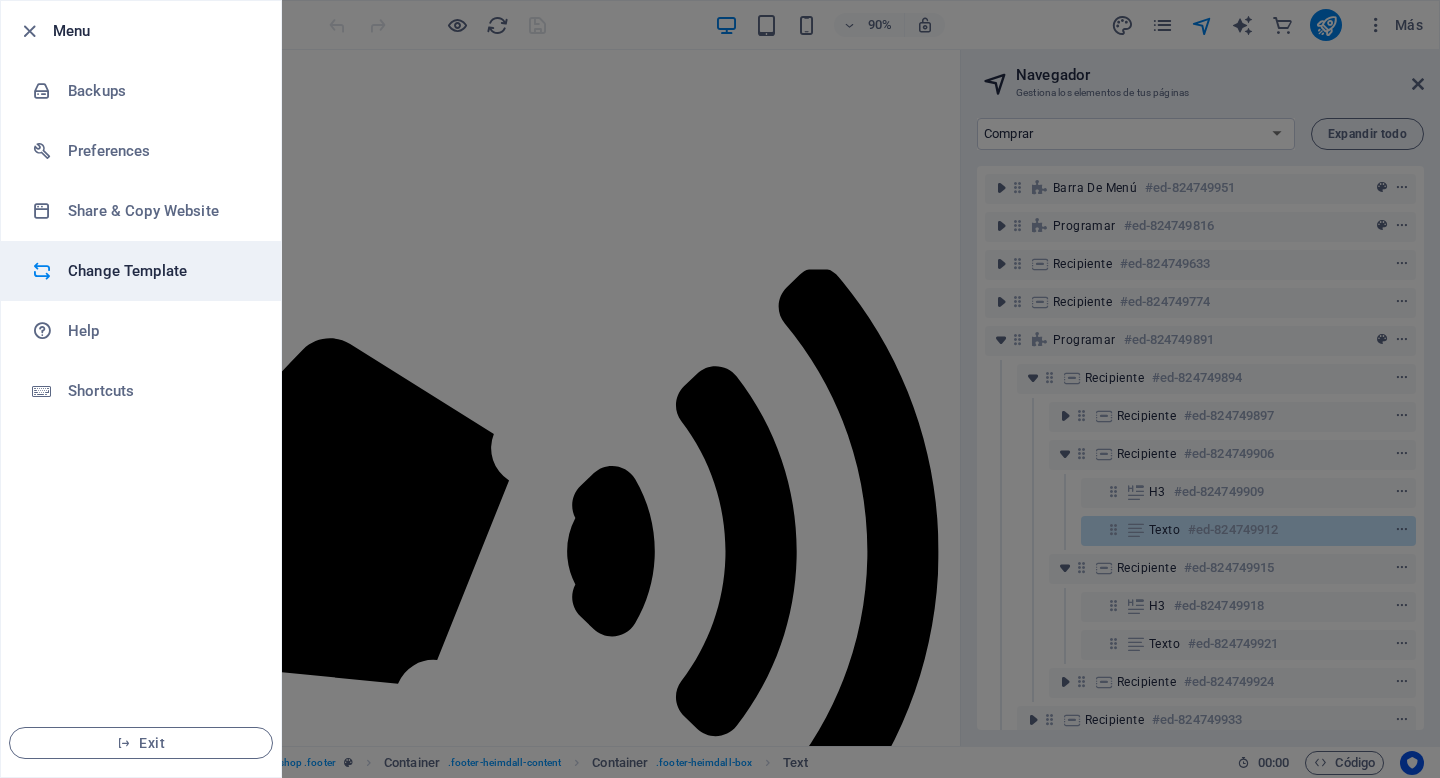 click on "Change Template" at bounding box center [160, 271] 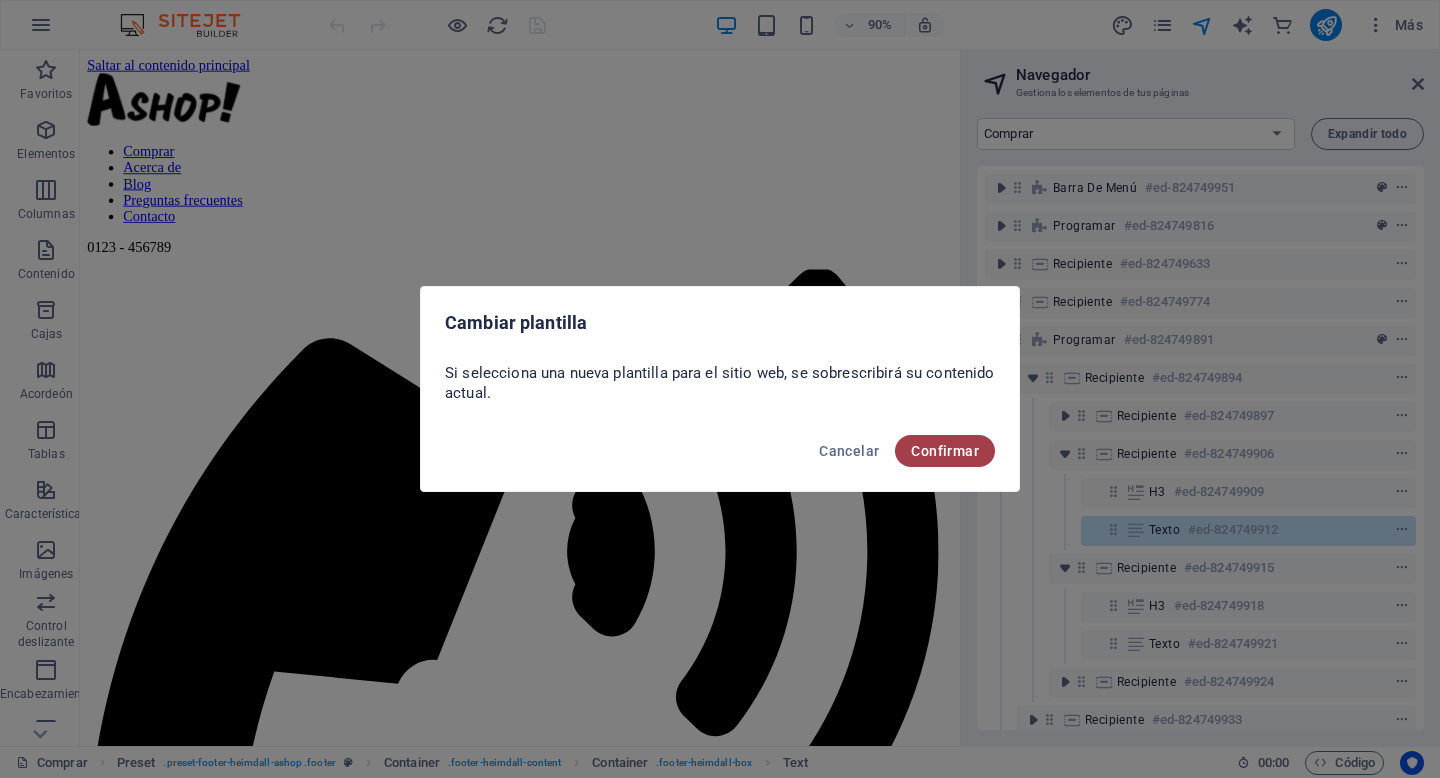 click on "Confirmar" at bounding box center (945, 451) 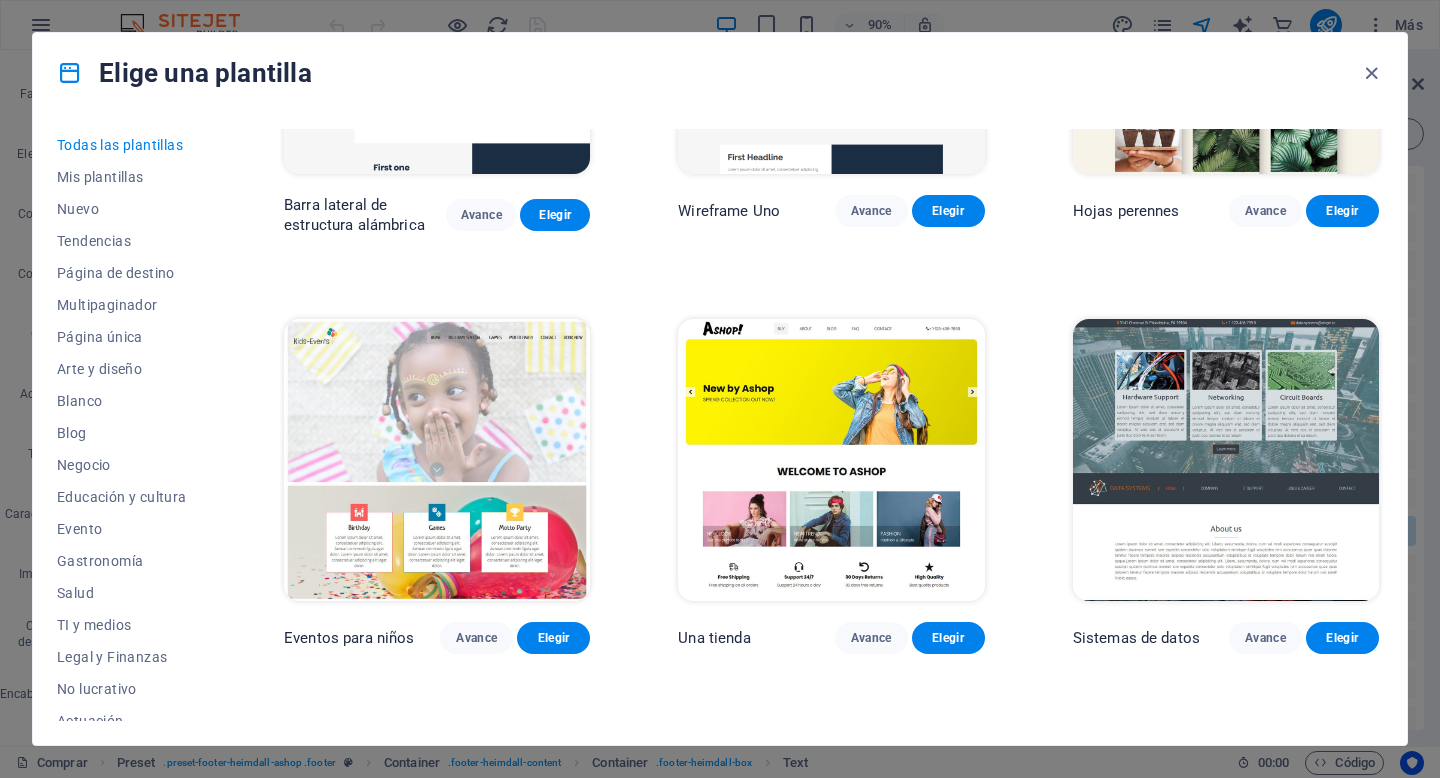 scroll, scrollTop: 8300, scrollLeft: 0, axis: vertical 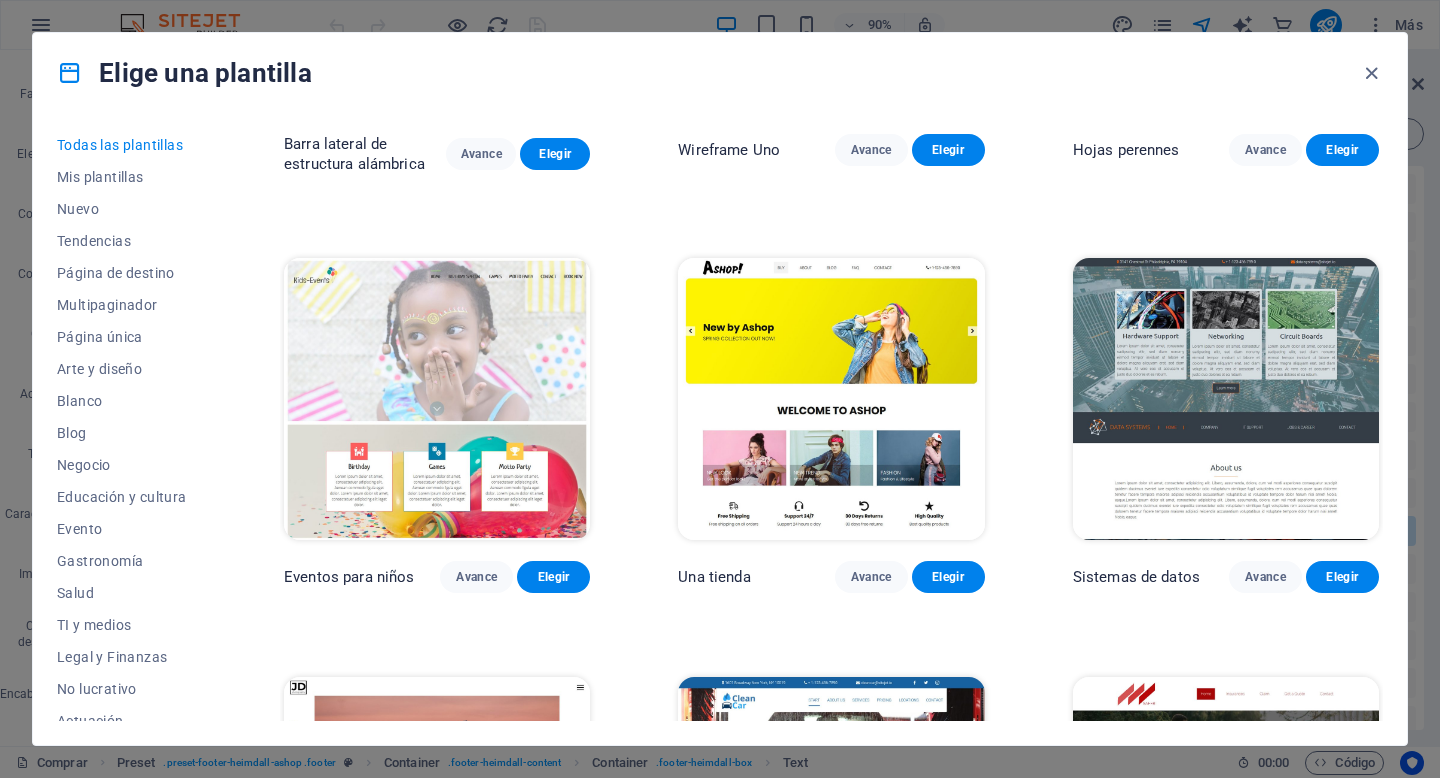 click at bounding box center [831, 399] 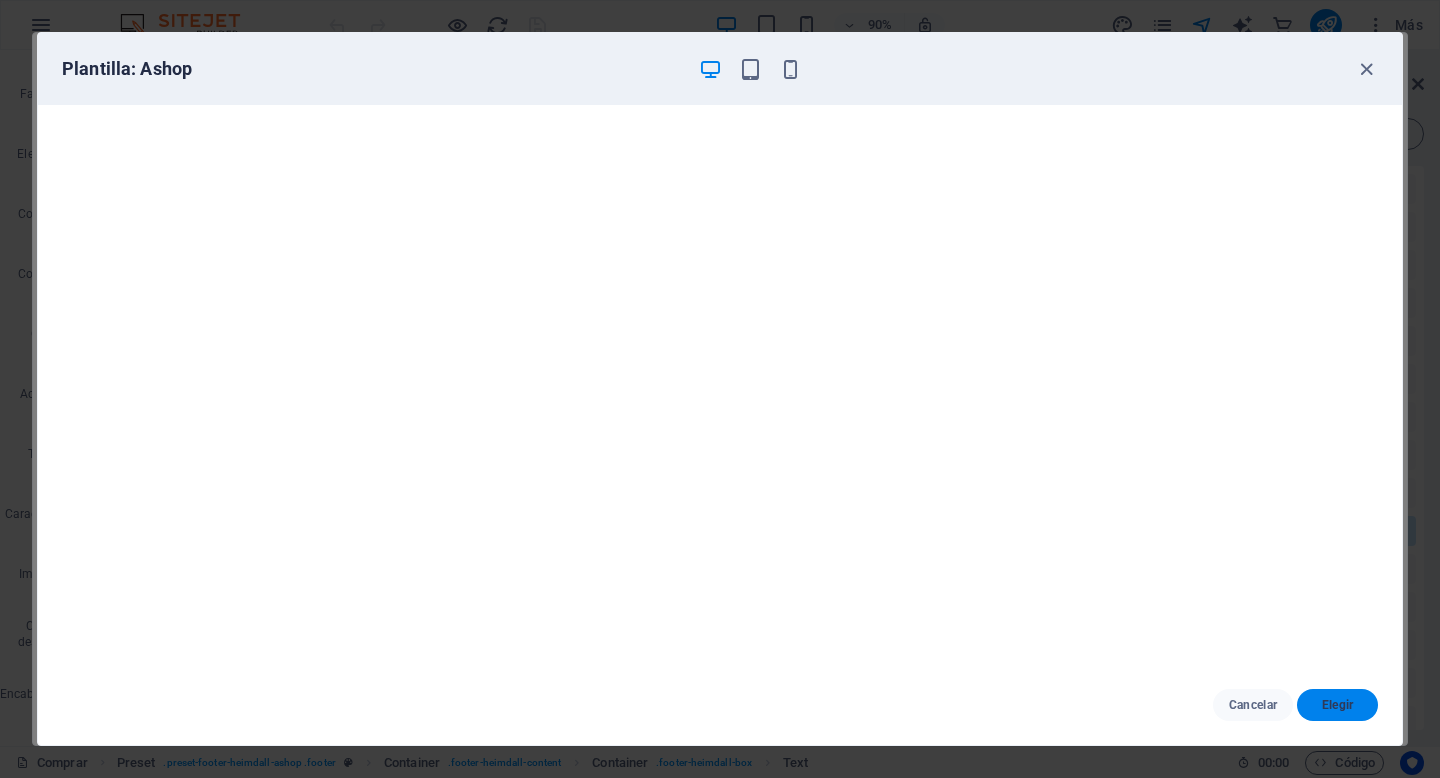 click on "Elegir" at bounding box center [1338, 705] 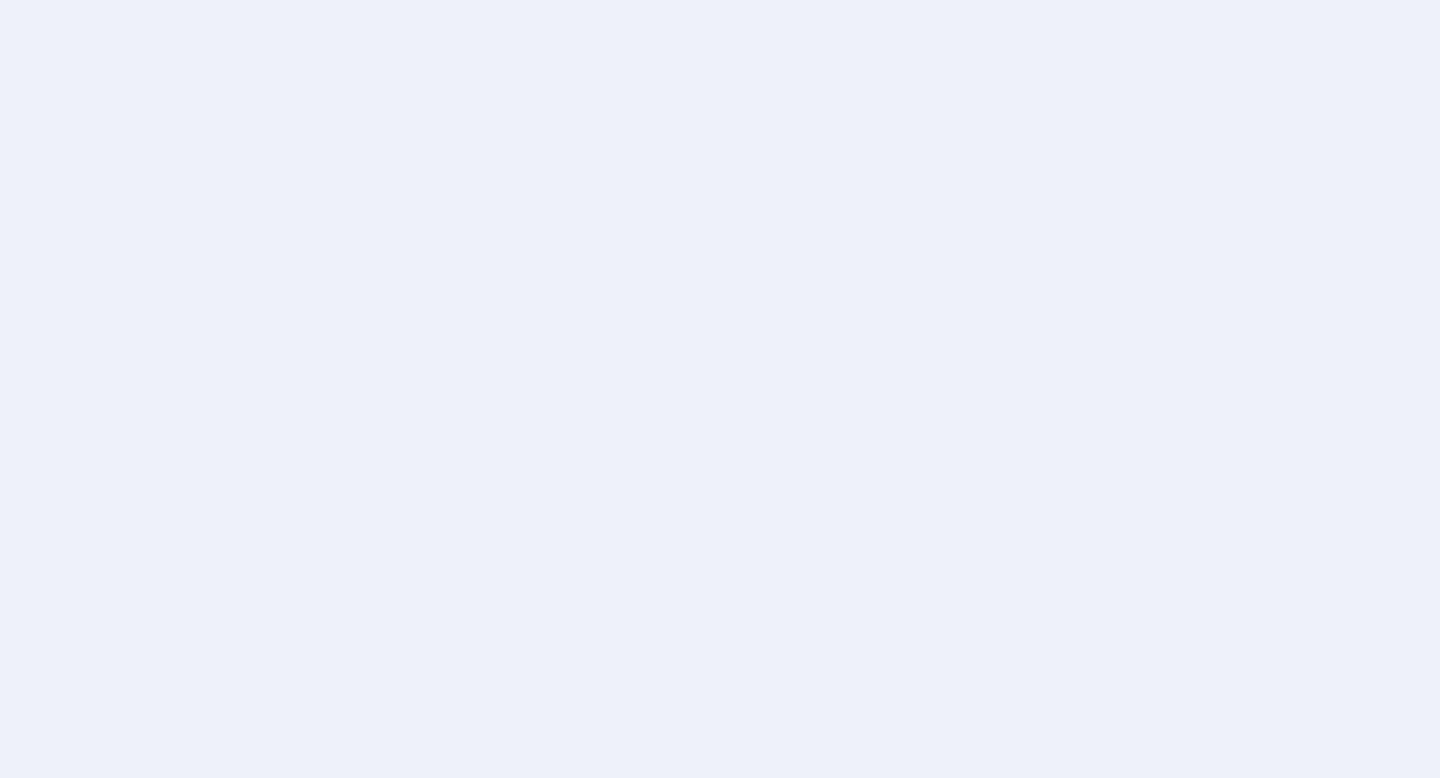scroll, scrollTop: 0, scrollLeft: 0, axis: both 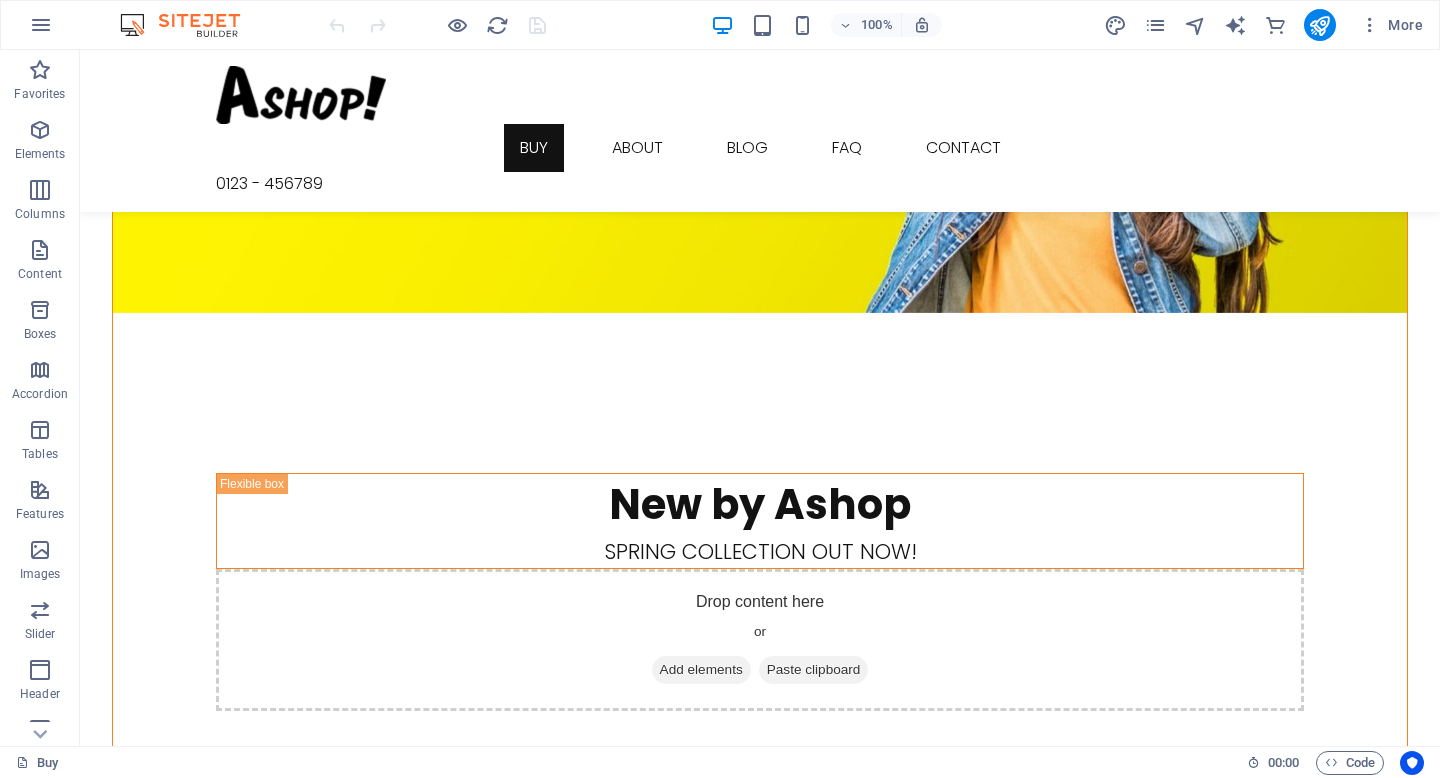 click at bounding box center [760, 1105] 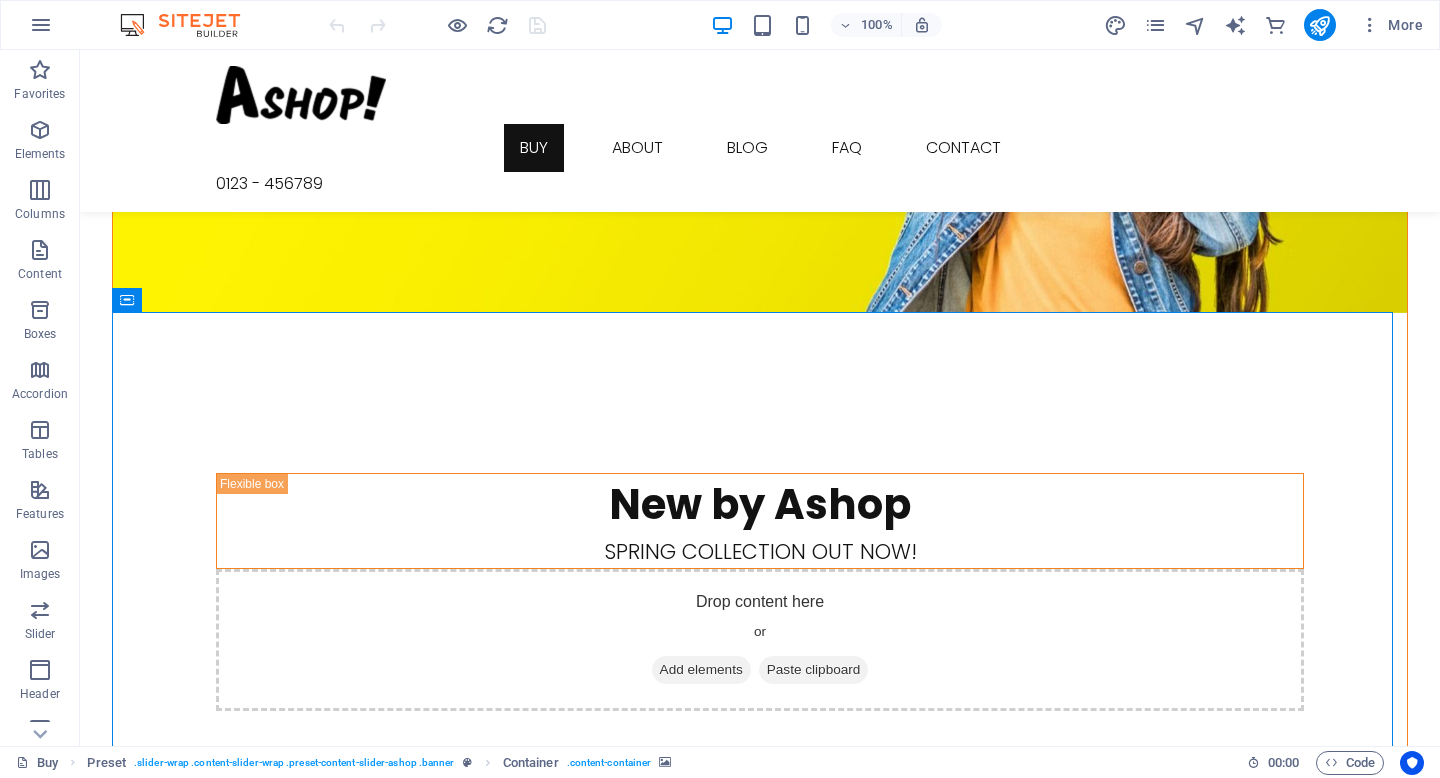 click at bounding box center [760, 1105] 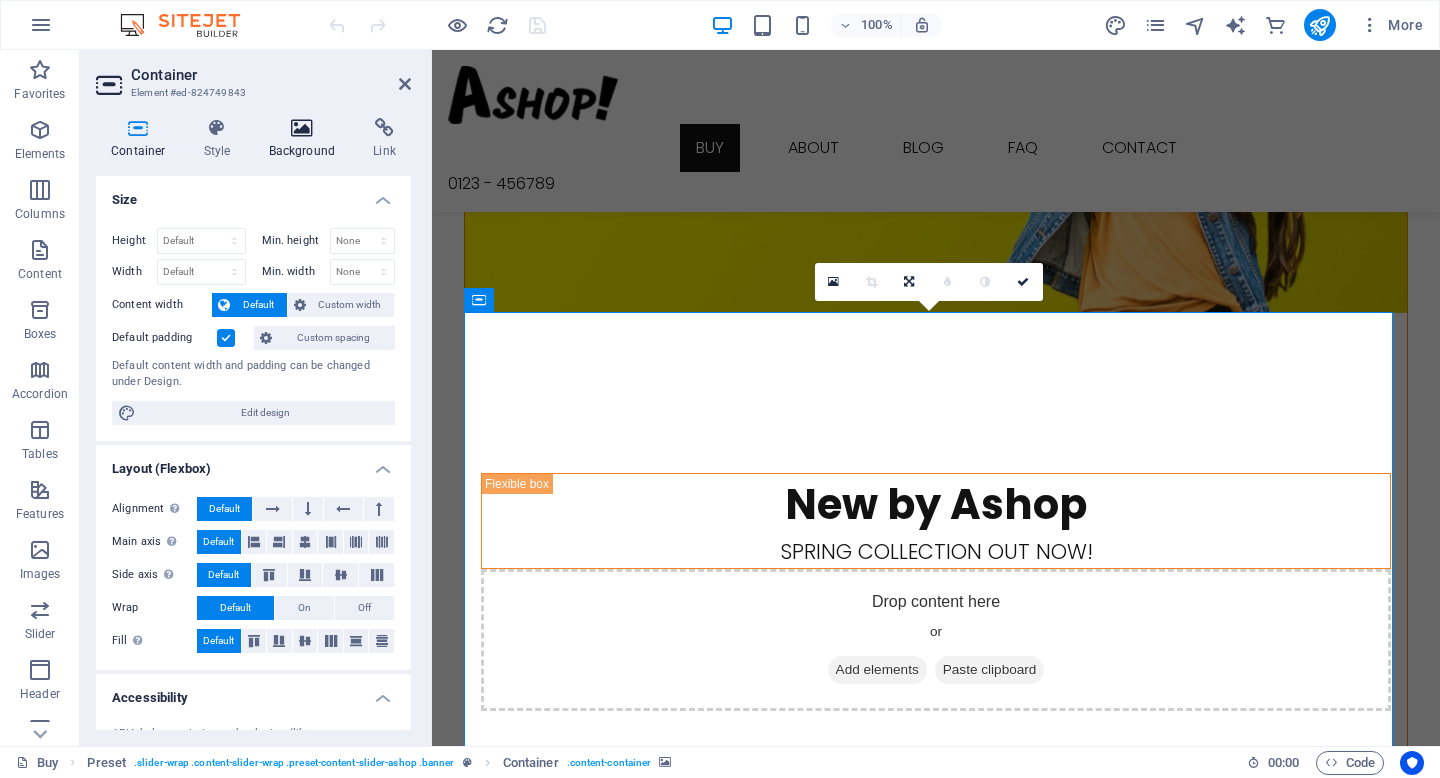 click on "Background" at bounding box center [306, 139] 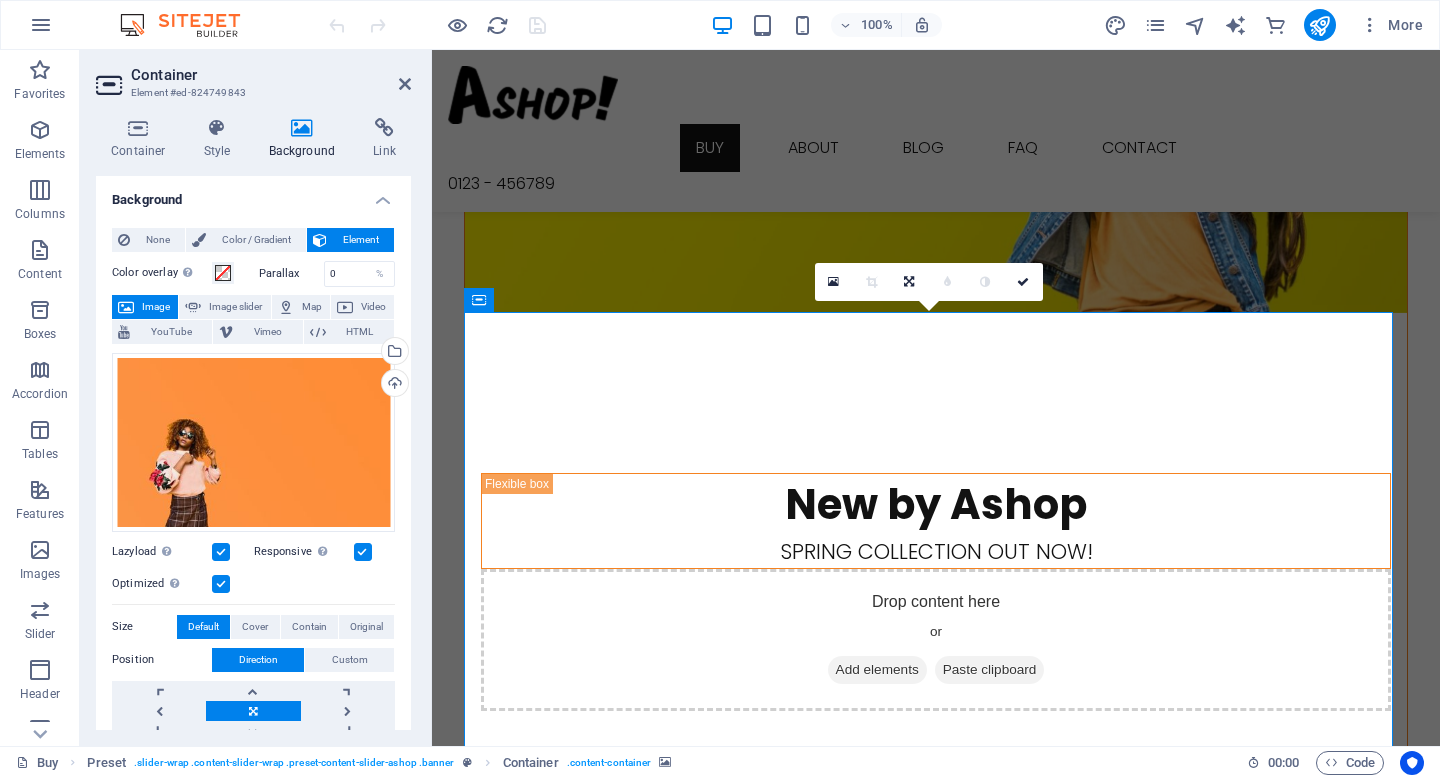 click at bounding box center [302, 128] 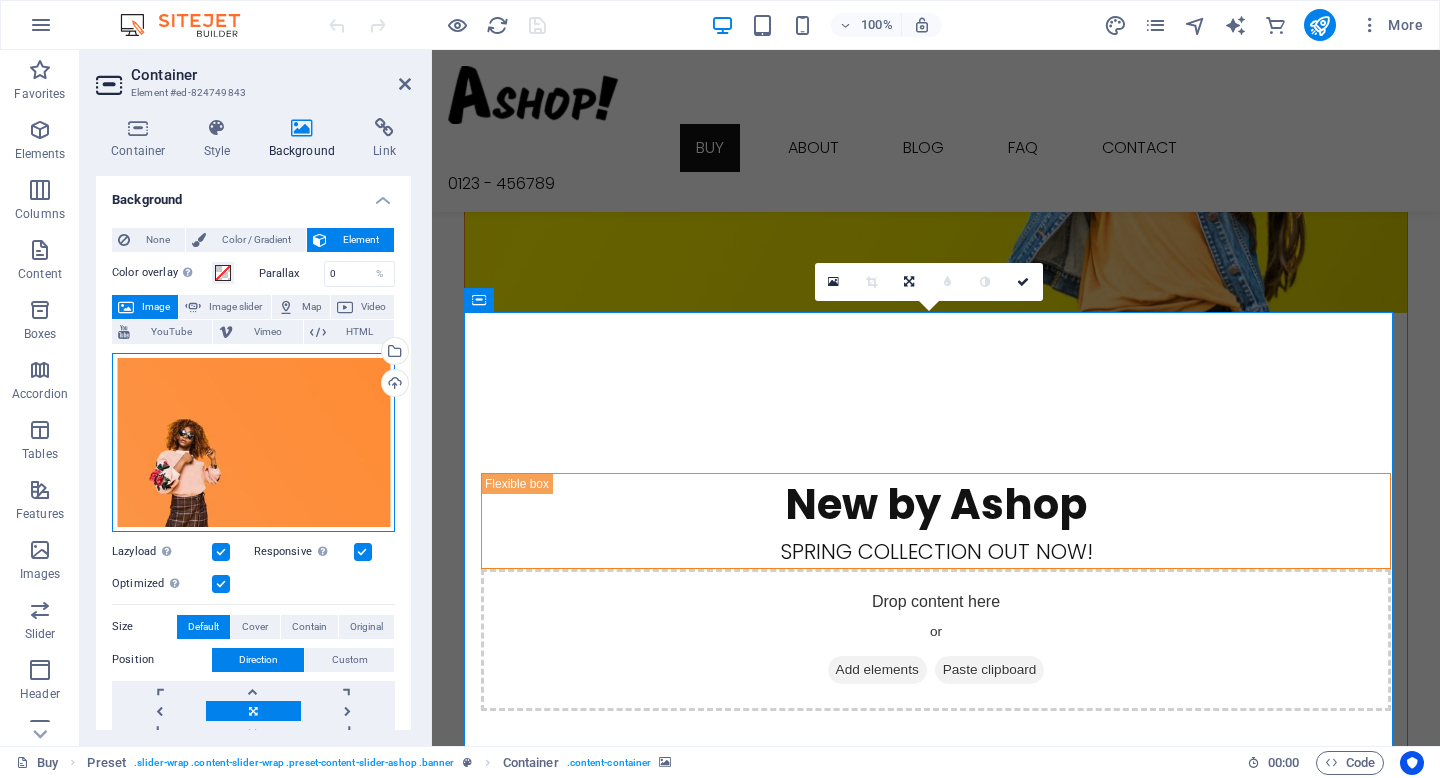 click on "Drag files here, click to choose files or select files from Files or our free stock photos & videos" at bounding box center (253, 442) 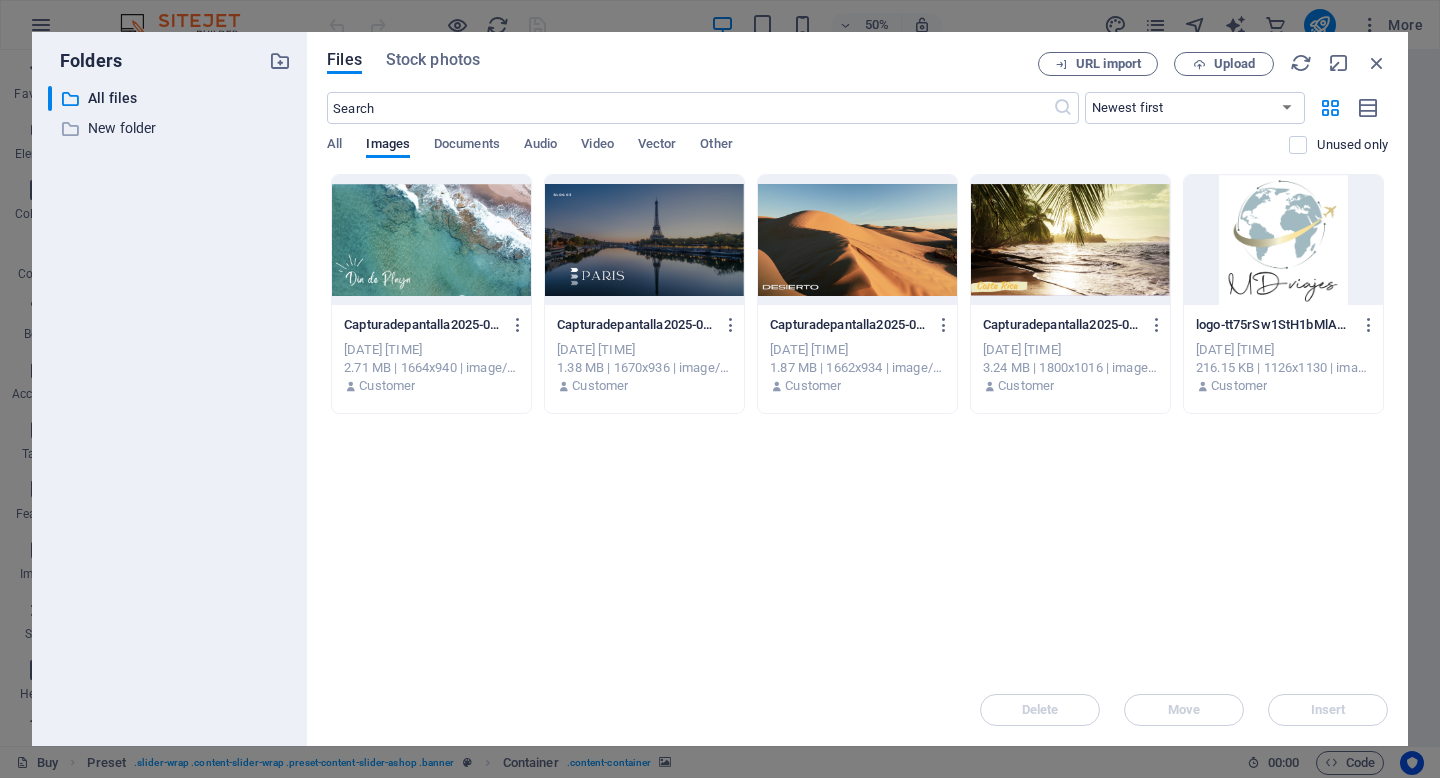 click at bounding box center (644, 240) 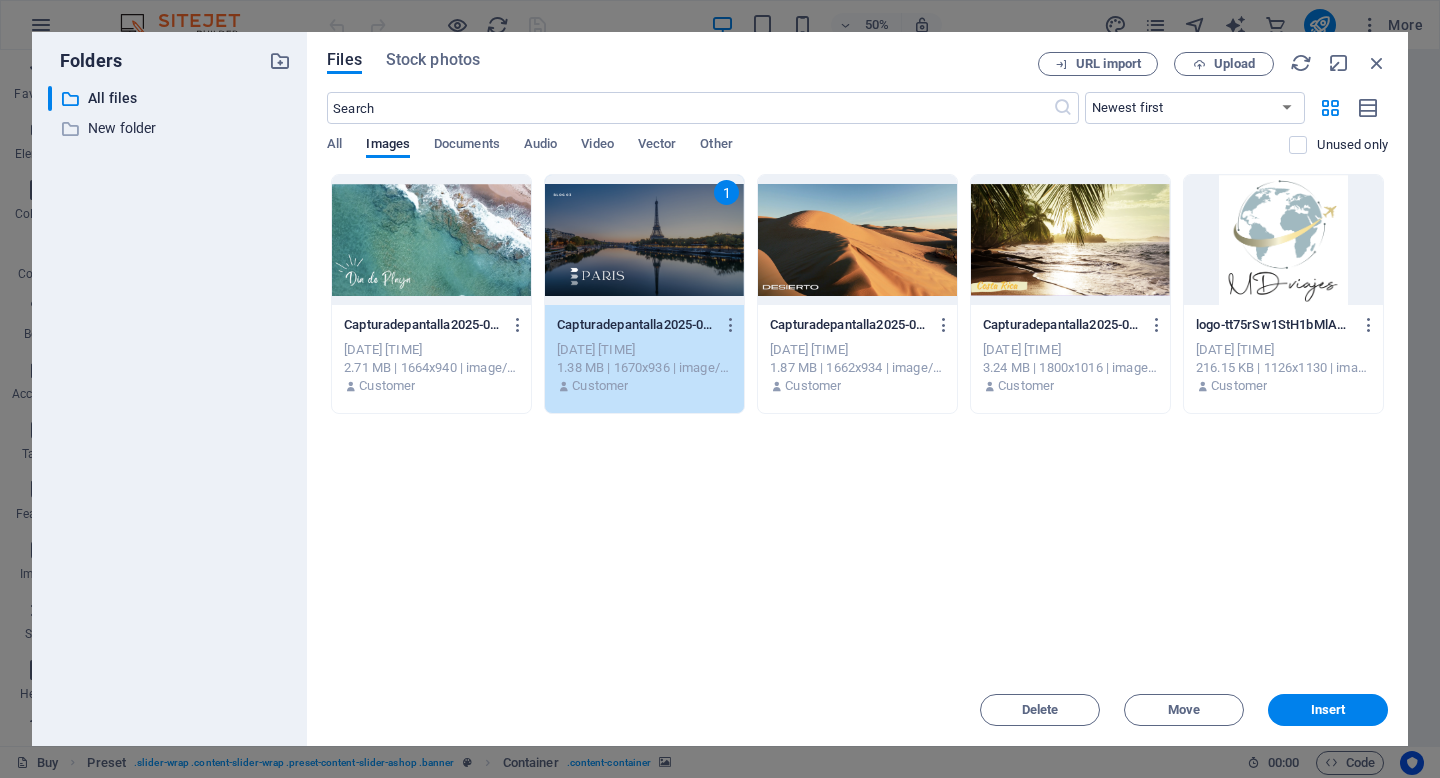 click on "1" at bounding box center [644, 240] 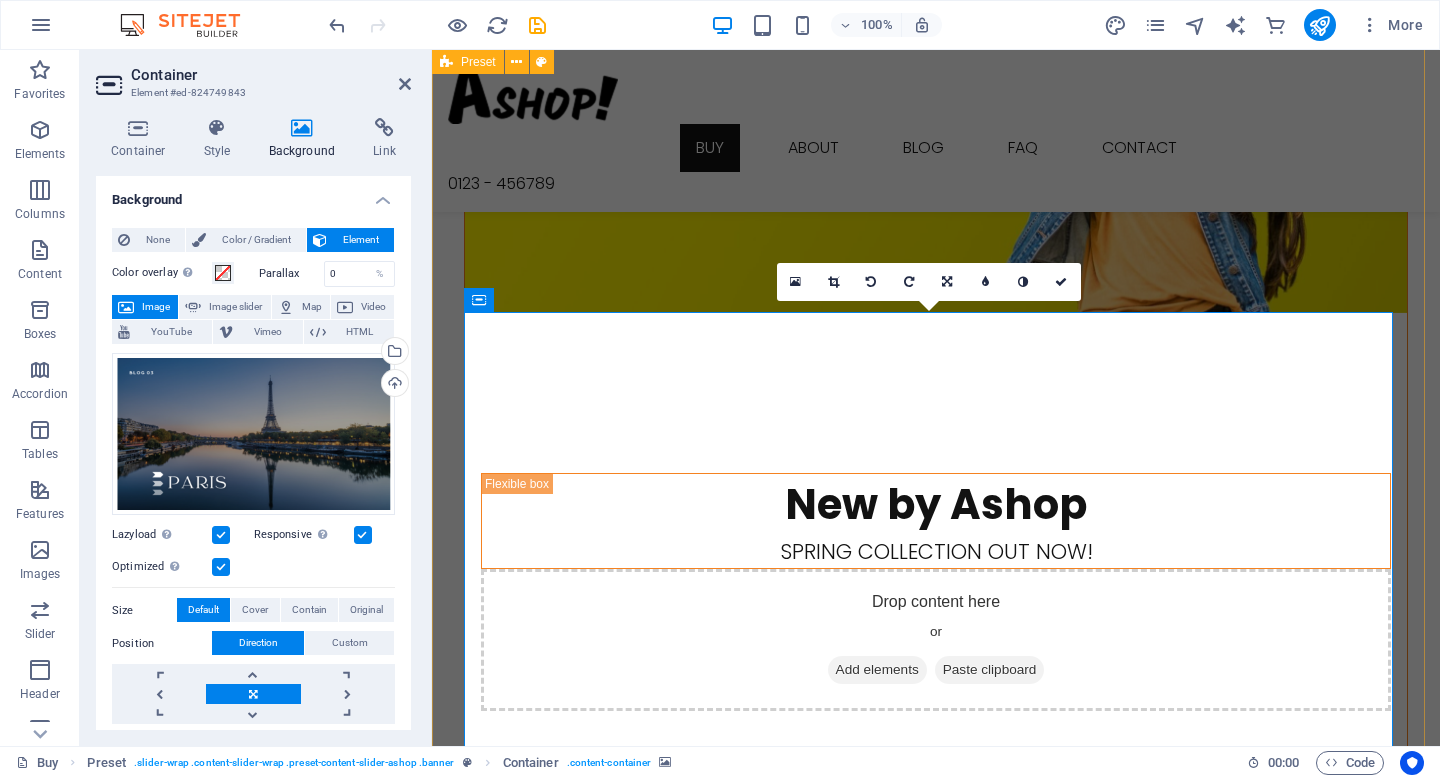 click on "New by Ashop Spring collection out now! Drop content here or  Add elements  Paste clipboard
Drop content here or  Add elements  Paste clipboard Hello Spring New Outfits for you
Season Sale Up to - 50% Discount Drop content here or  Add elements  Paste clipboard" at bounding box center [936, 1338] 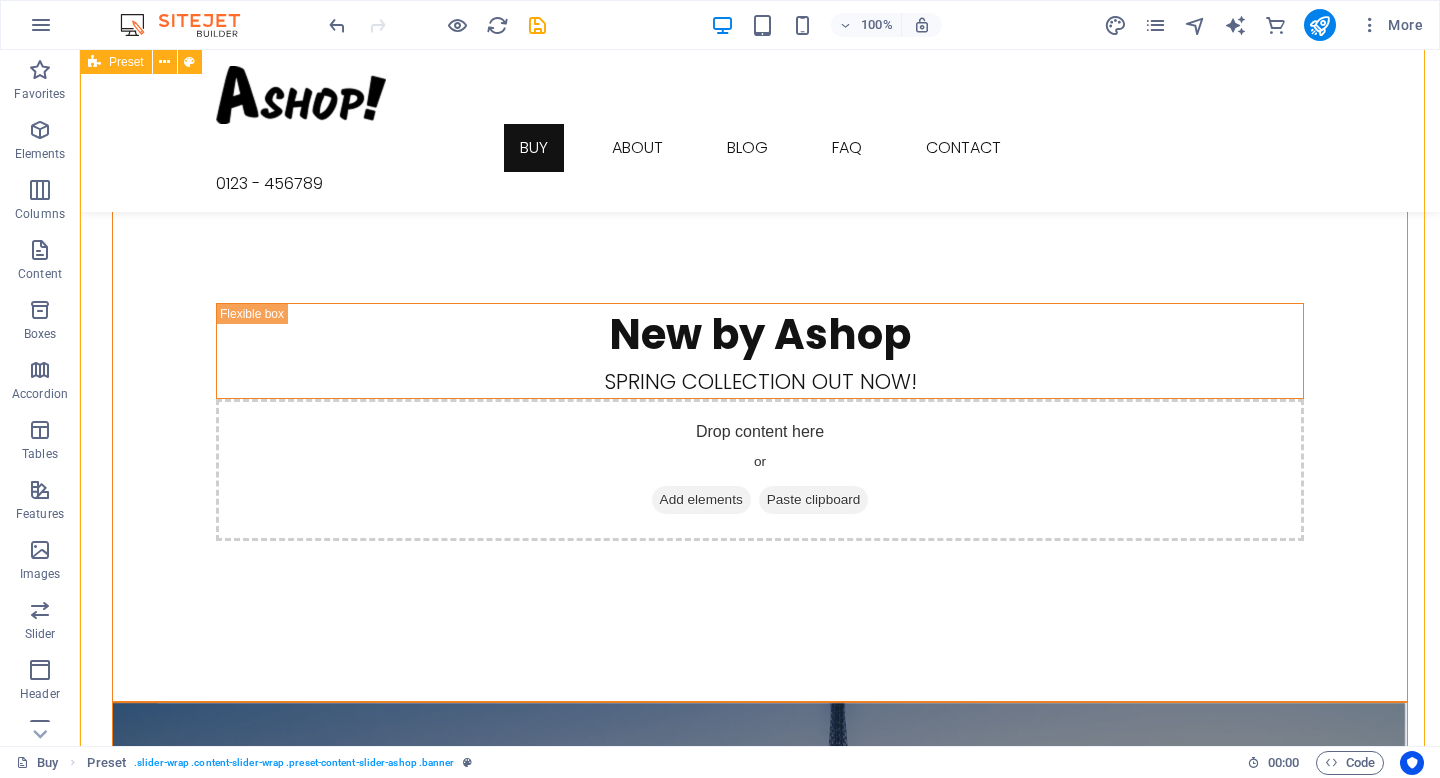 scroll, scrollTop: 387, scrollLeft: 0, axis: vertical 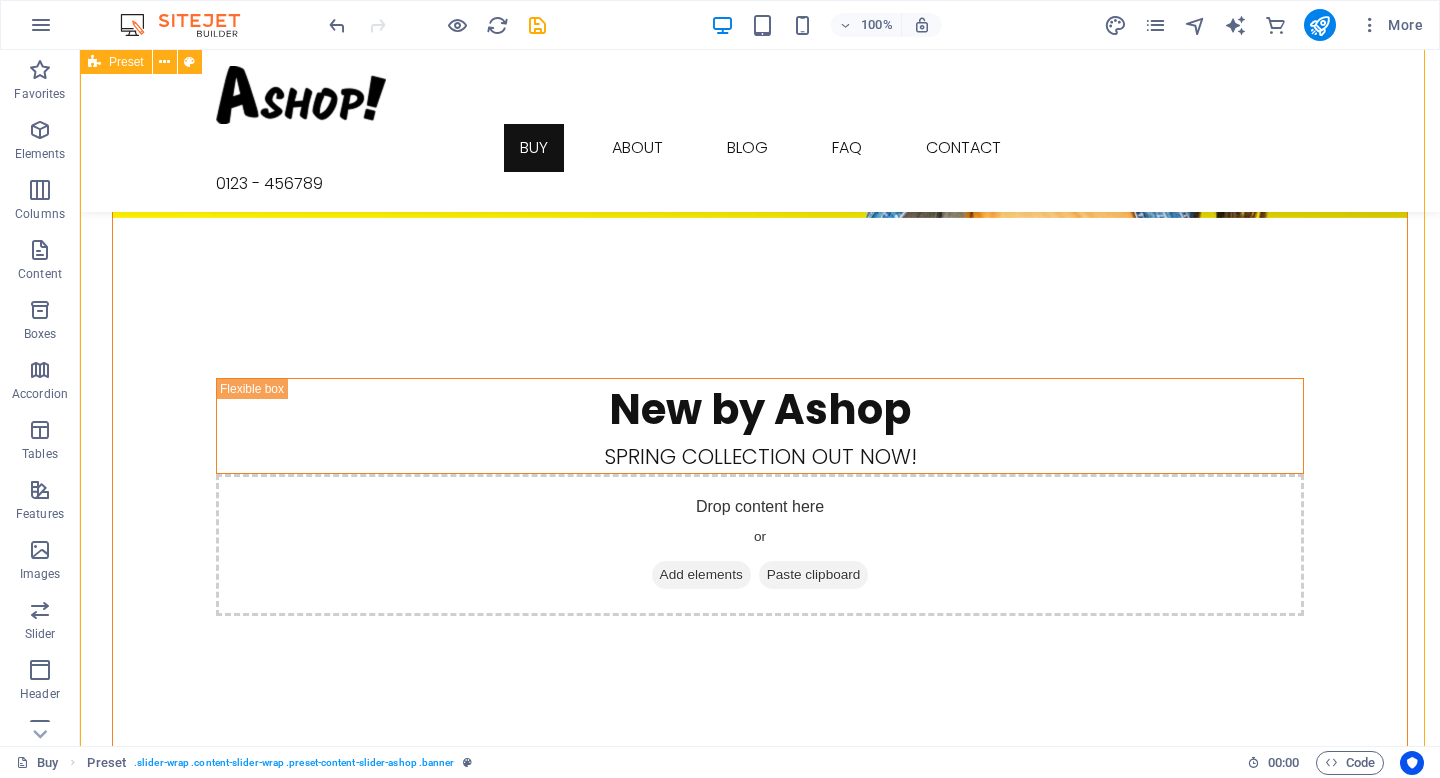 click at bounding box center [760, 1010] 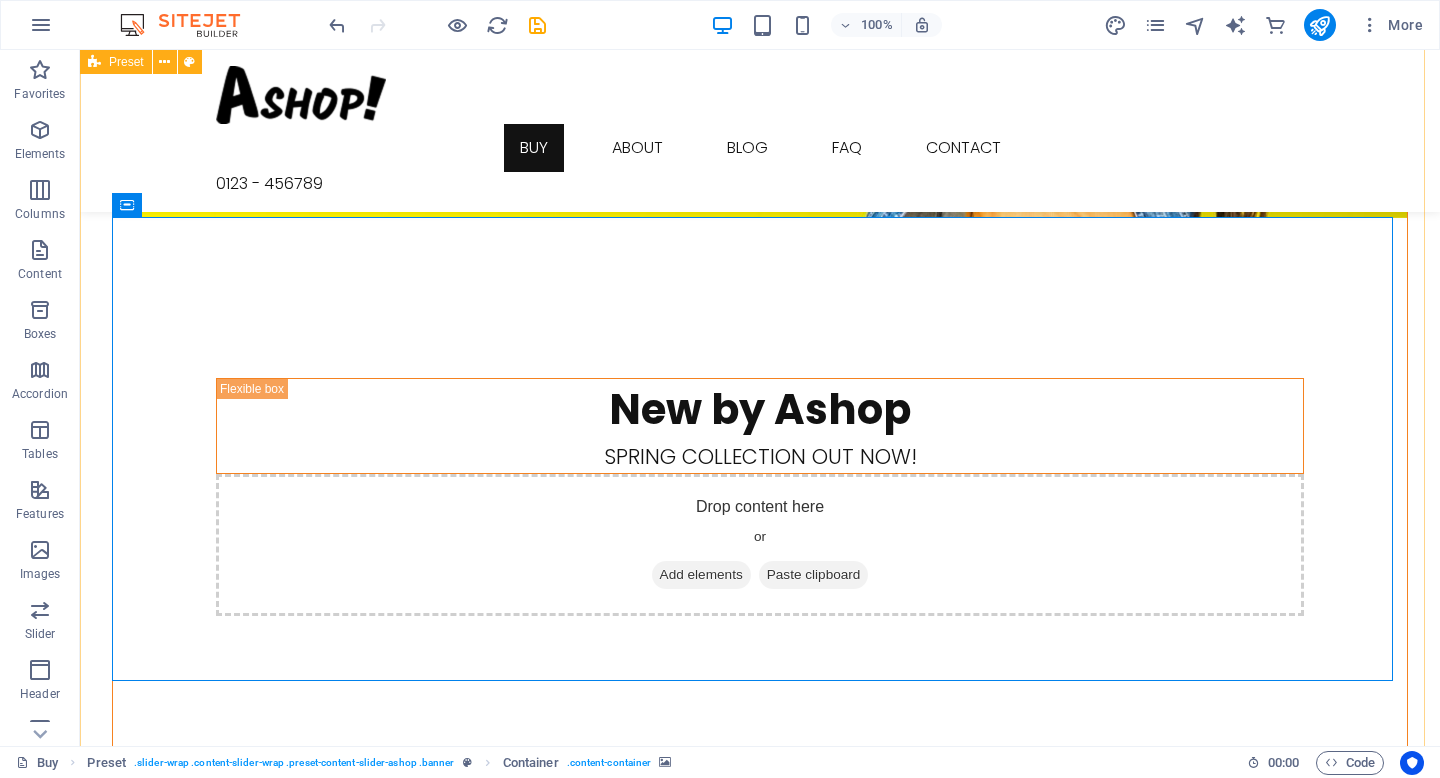 click on "New by Ashop Spring collection out now! Drop content here or  Add elements  Paste clipboard
Drop content here or  Add elements  Paste clipboard Hello Spring New Outfits for you
Season Sale Up to - 50% Discount Drop content here or  Add elements  Paste clipboard" at bounding box center (760, 1243) 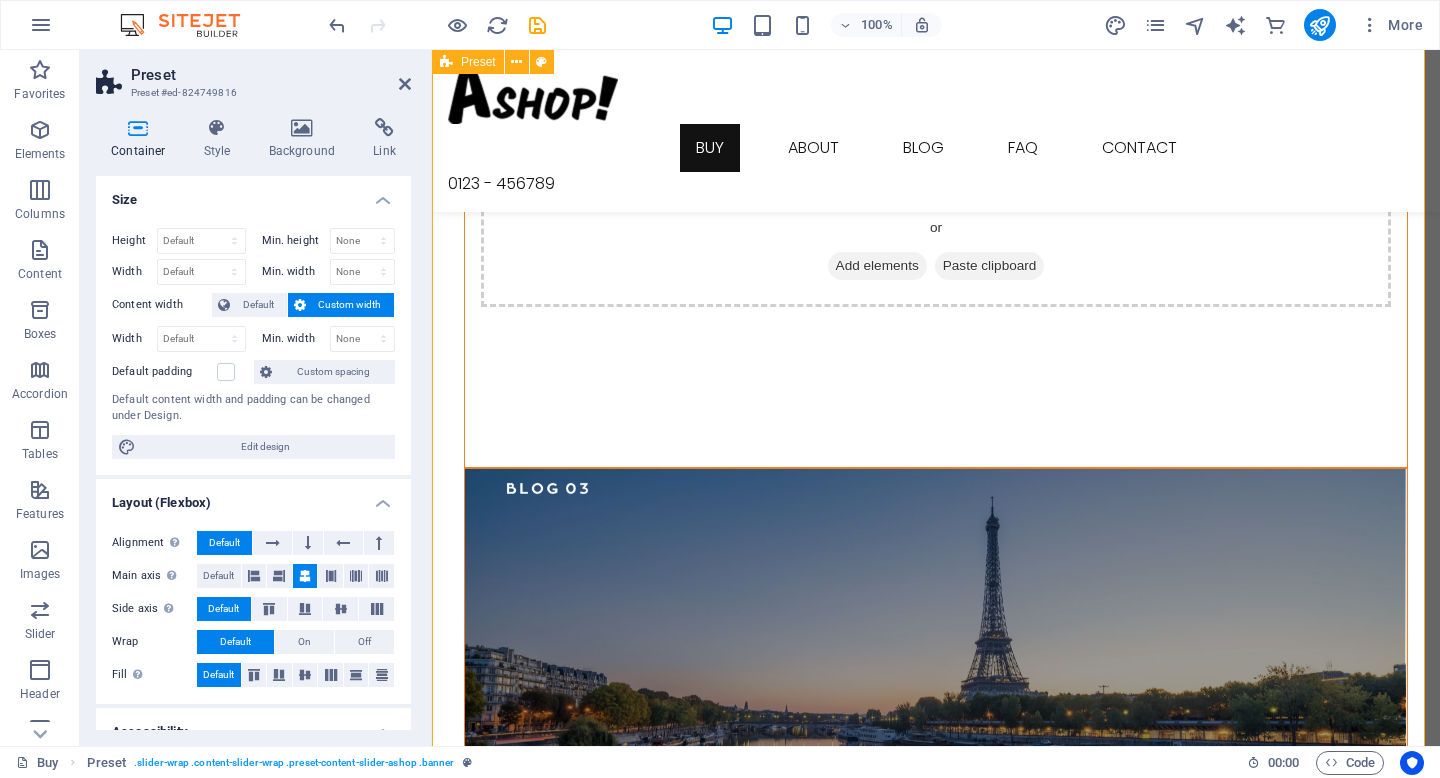 scroll, scrollTop: 965, scrollLeft: 0, axis: vertical 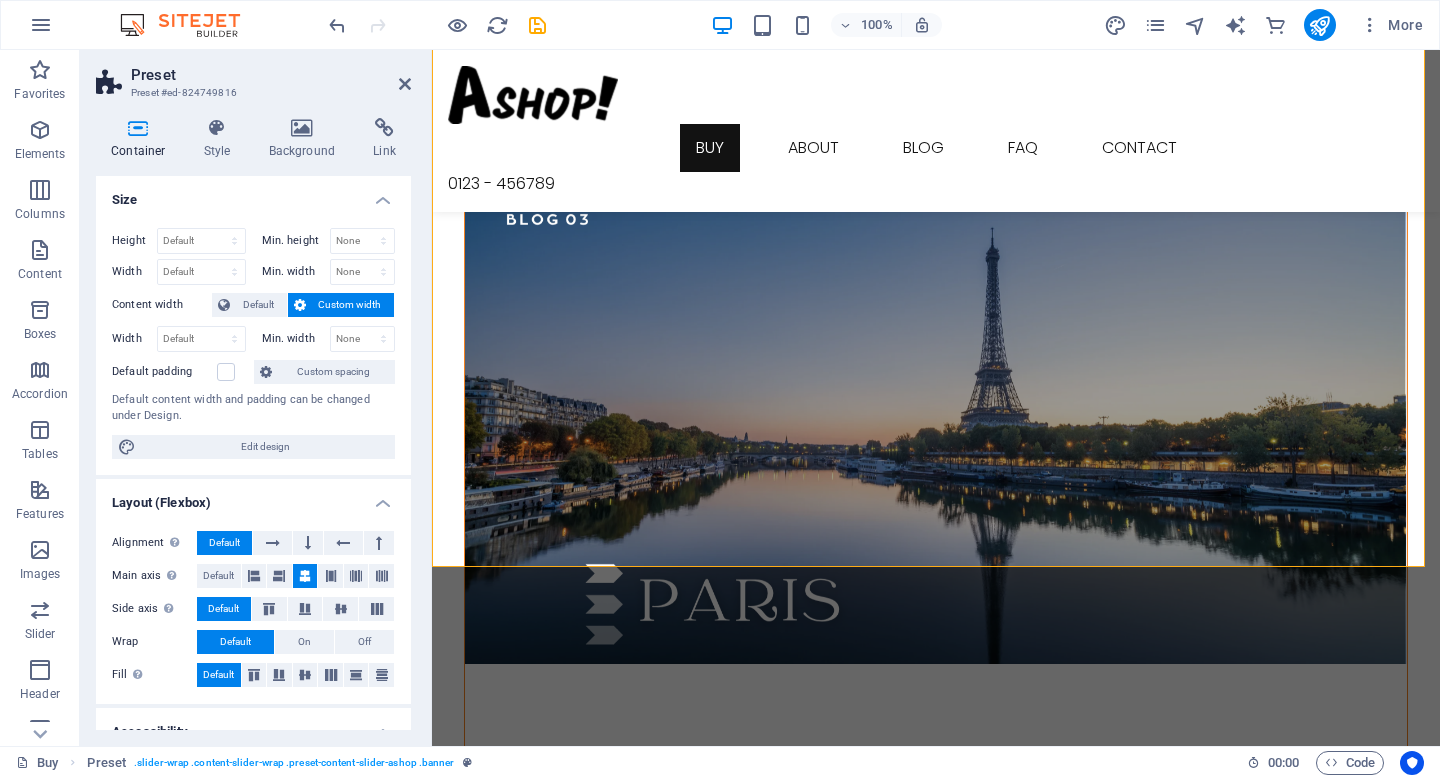 click at bounding box center (936, 1455) 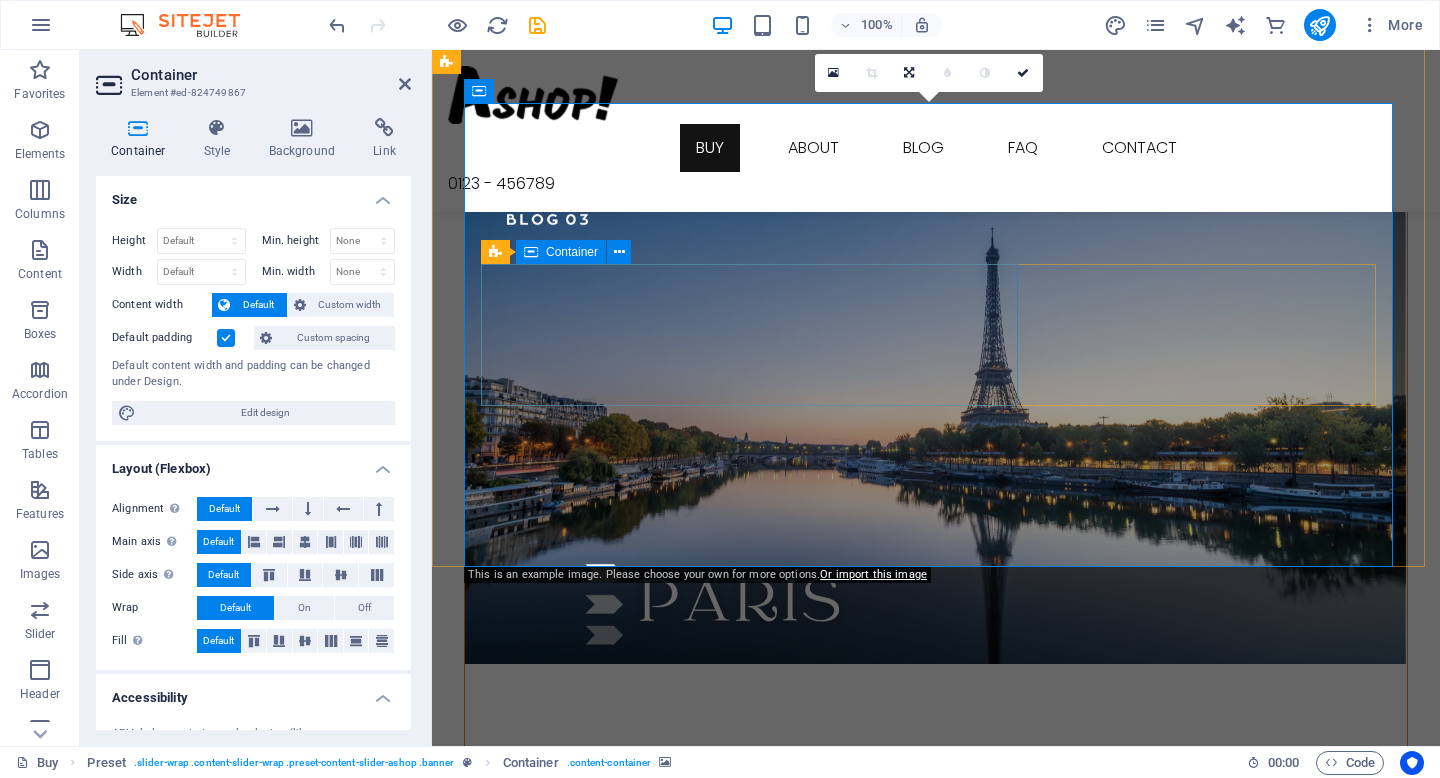 click at bounding box center (936, 1455) 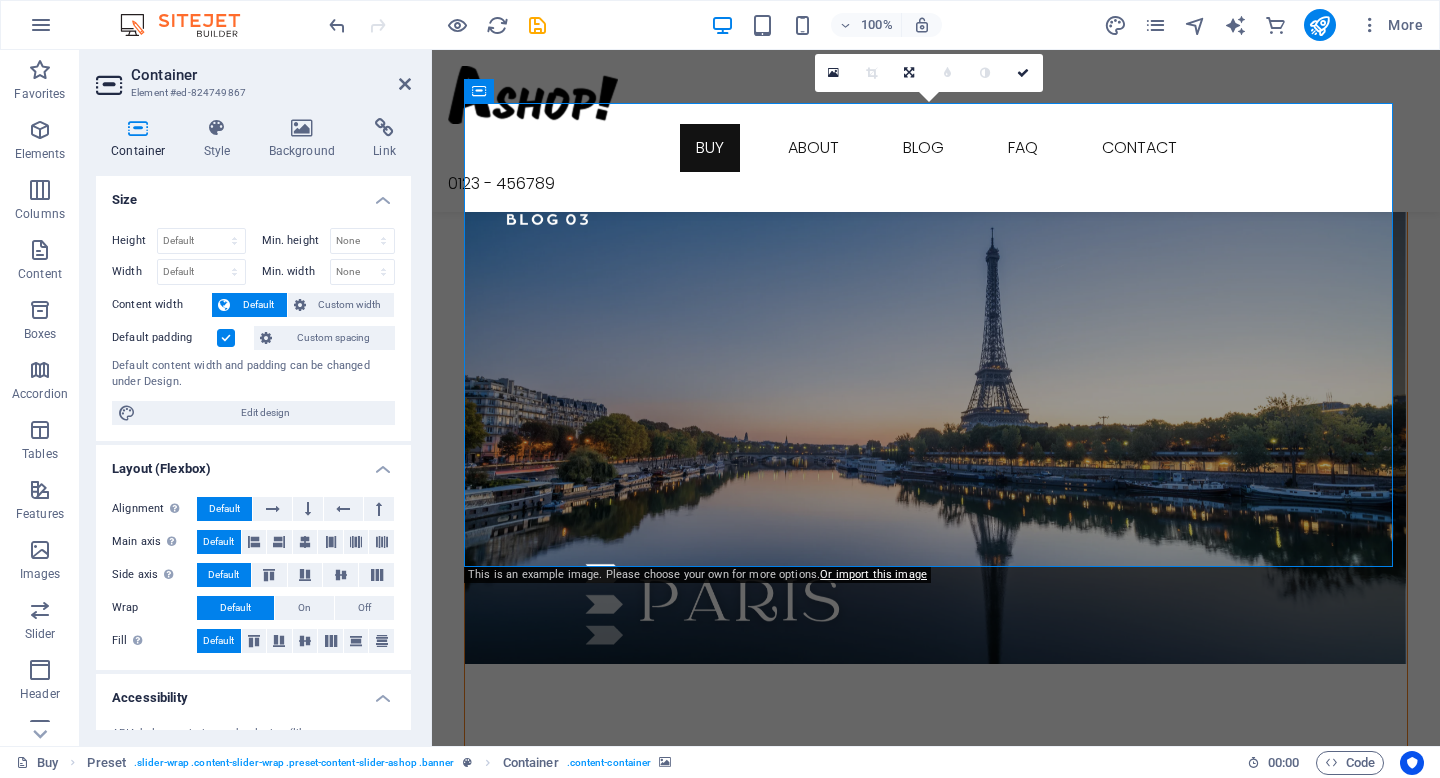 click at bounding box center (936, 1455) 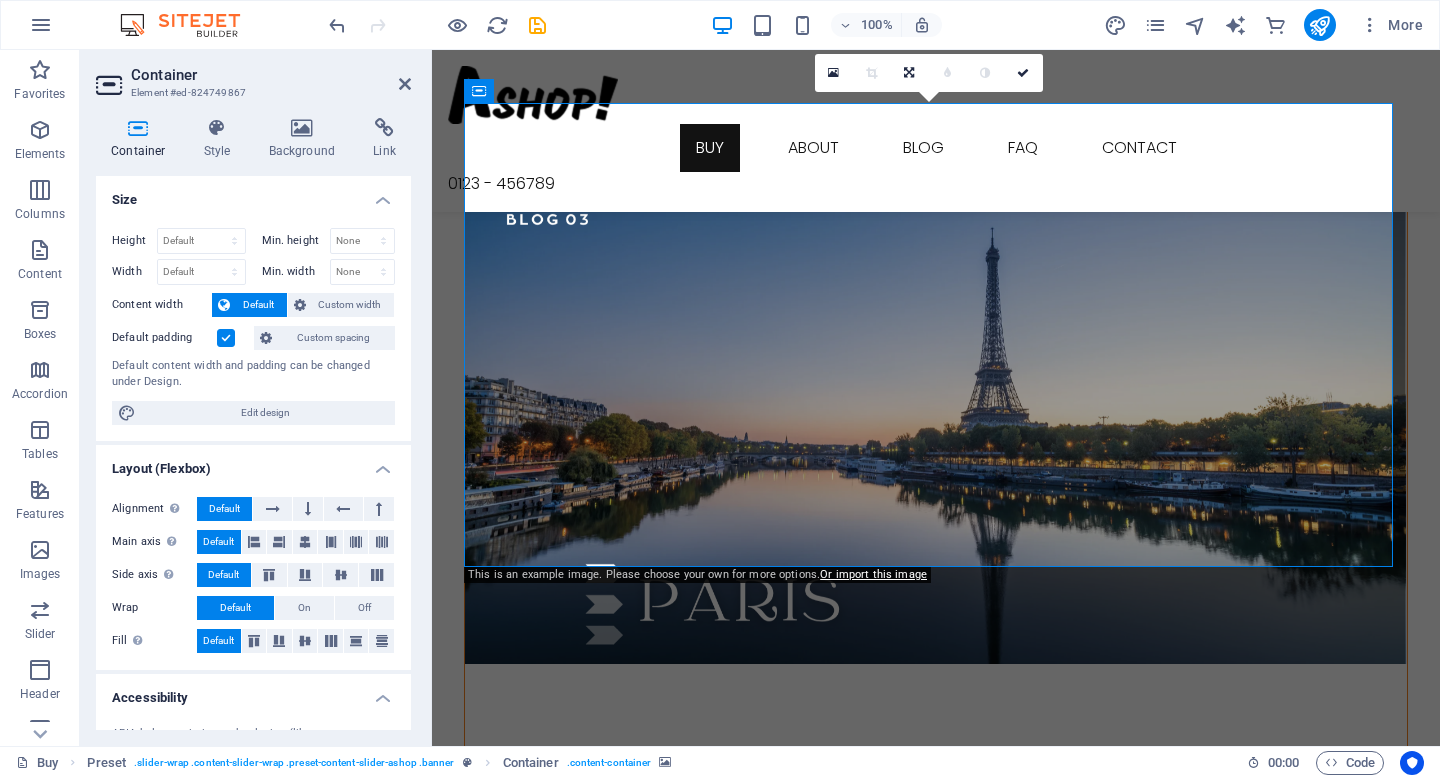 click at bounding box center (936, 1455) 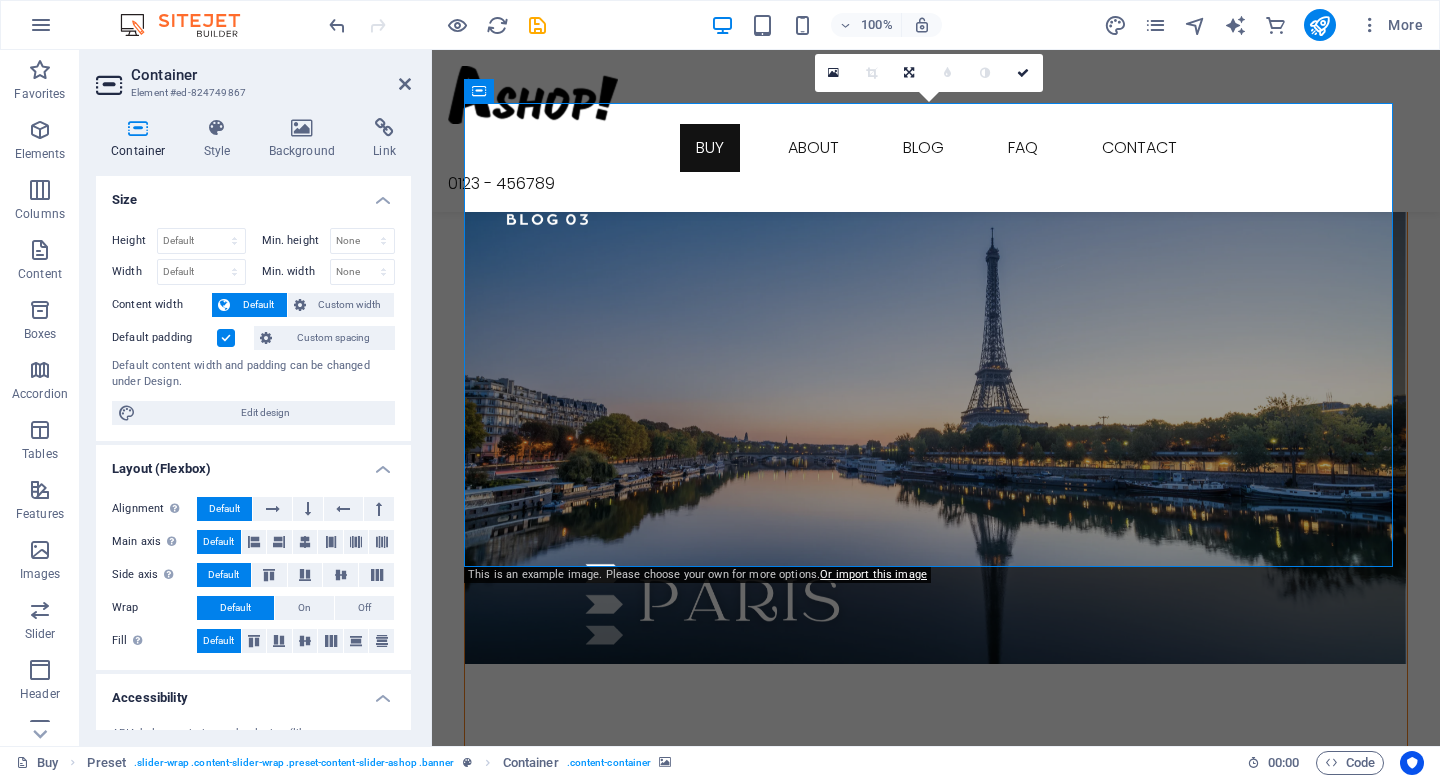 click at bounding box center [936, 1455] 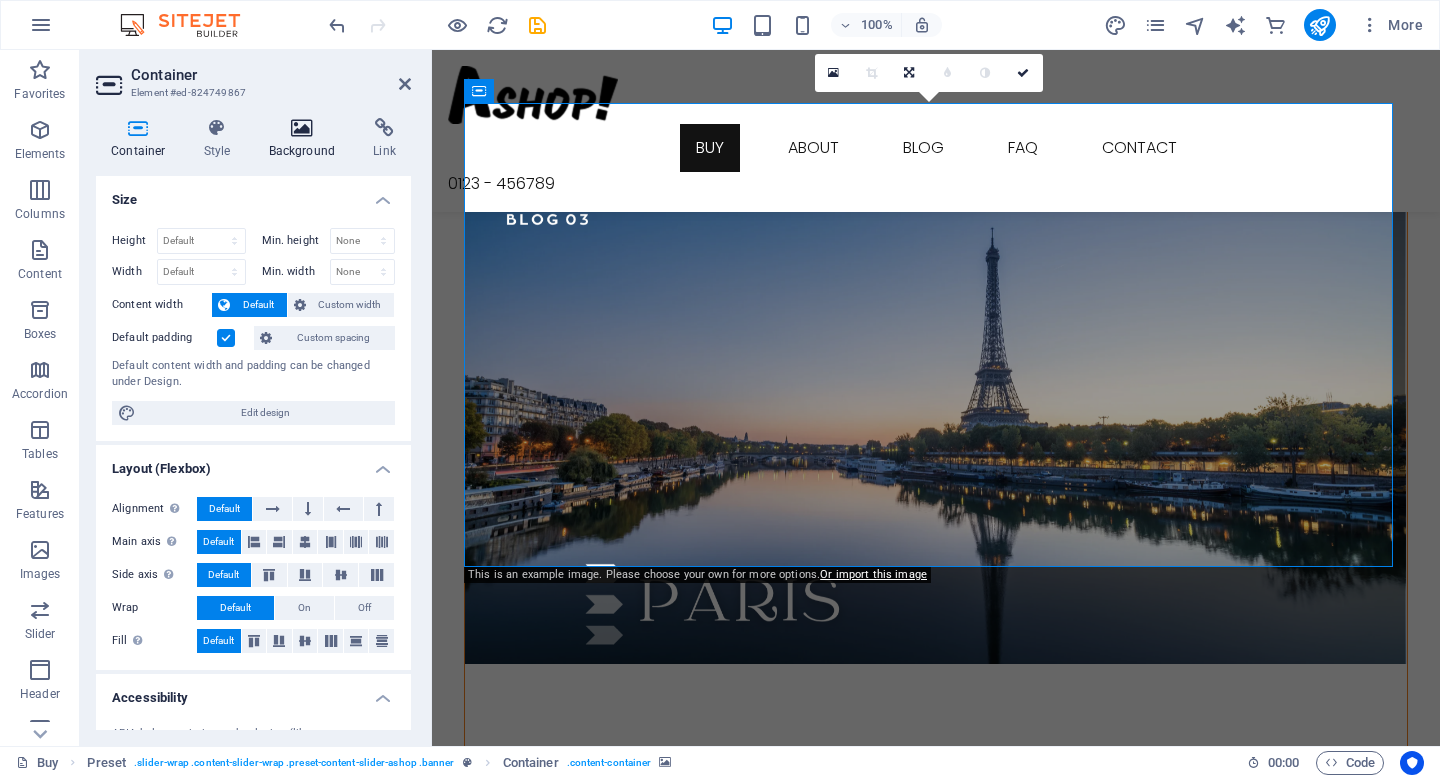 click at bounding box center [302, 128] 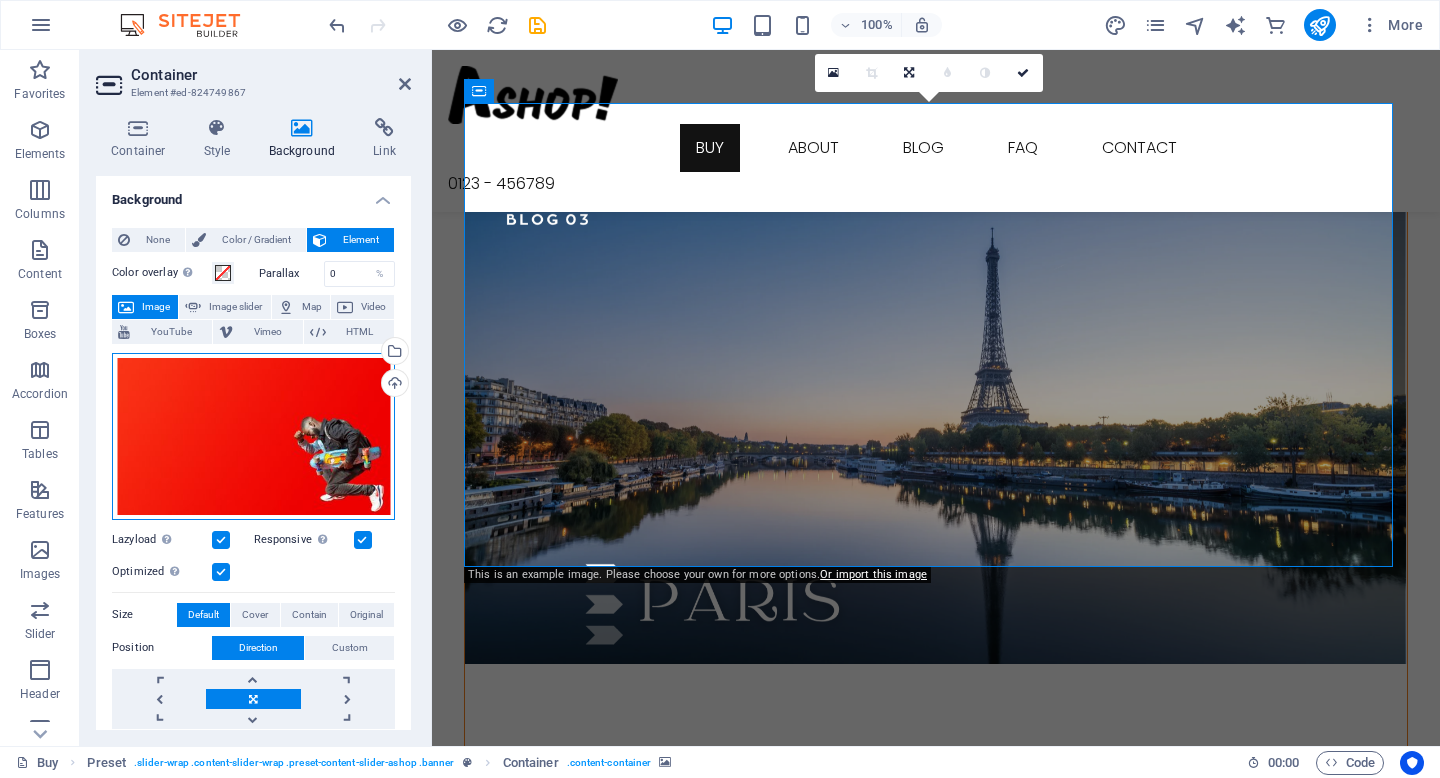 click on "Drag files here, click to choose files or select files from Files or our free stock photos & videos" at bounding box center (253, 436) 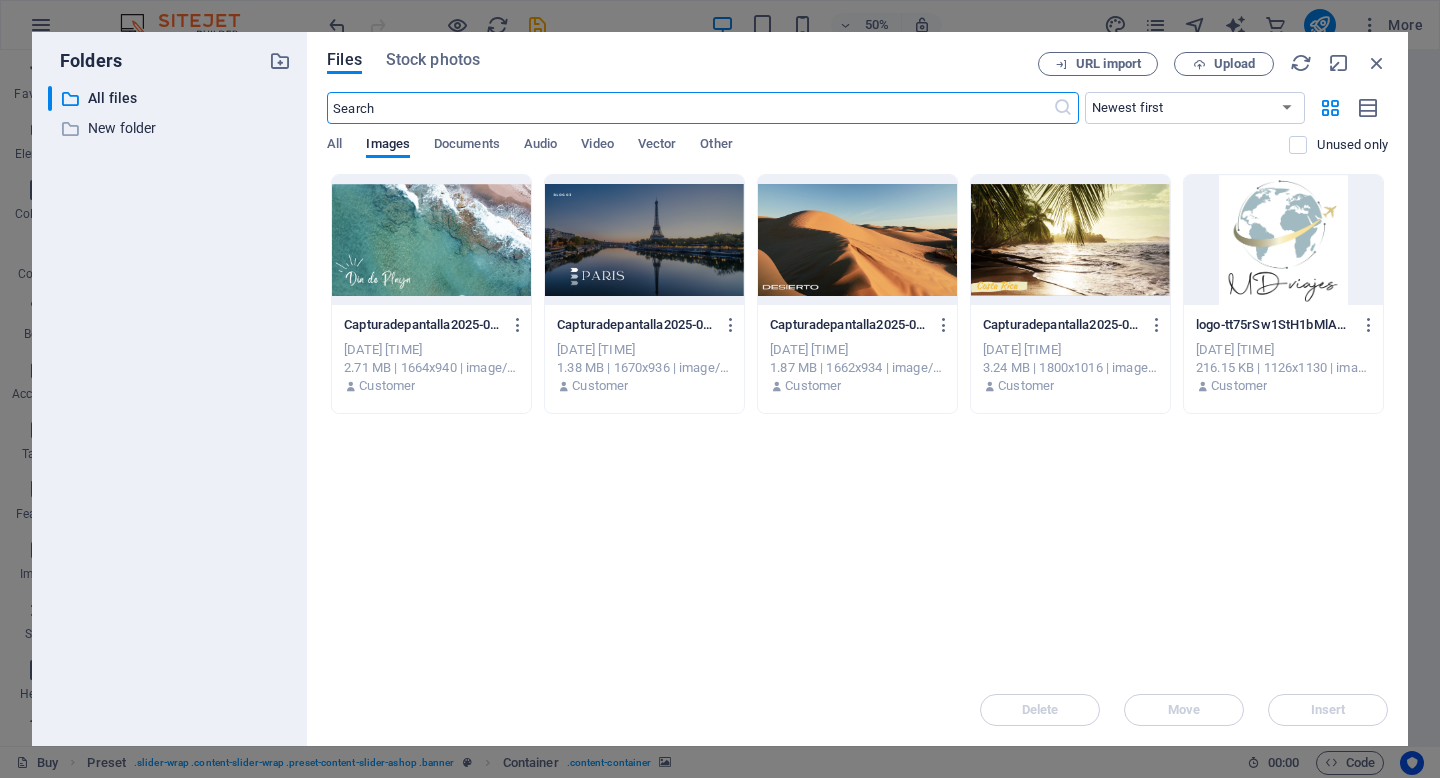 click at bounding box center (1070, 240) 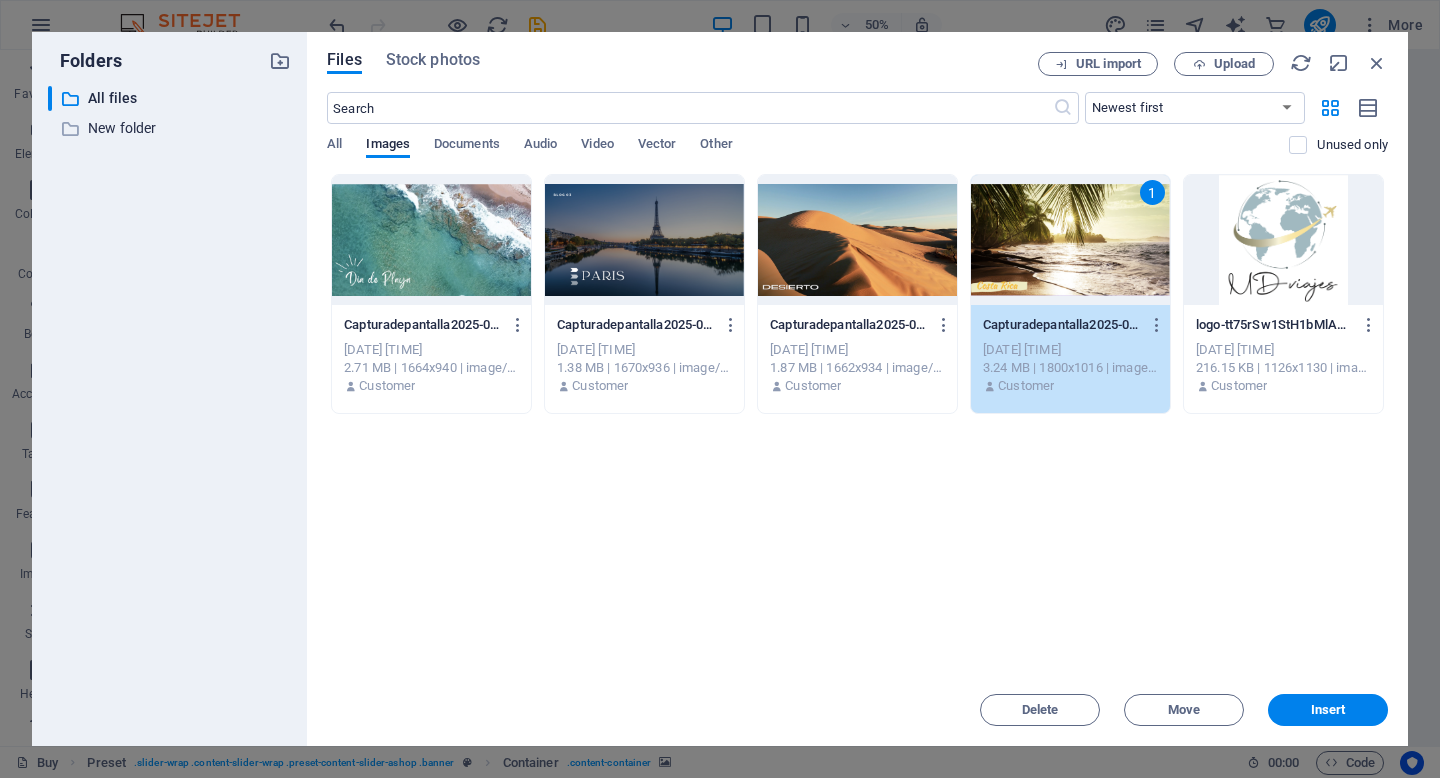 click on "1" at bounding box center (1070, 240) 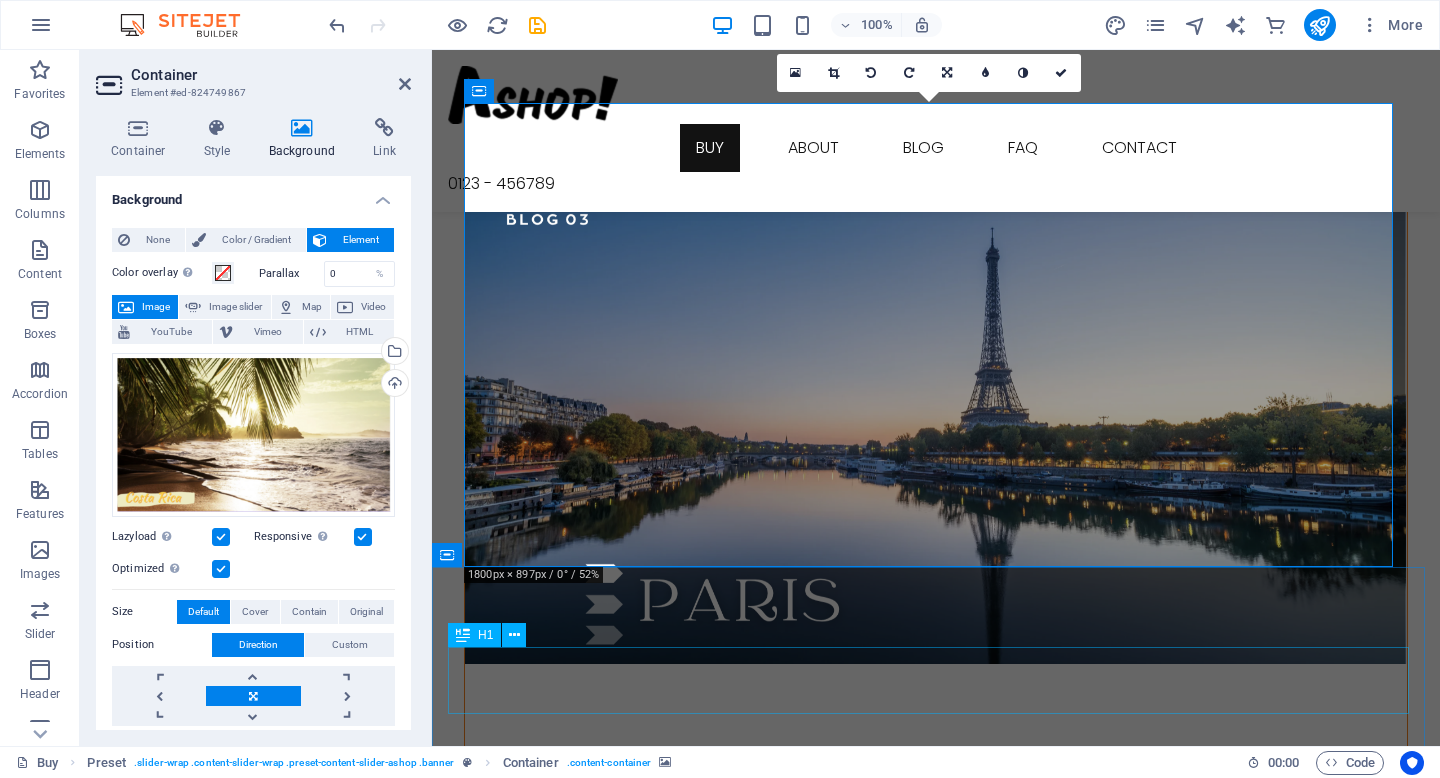 click on "Welcome to Ashop" at bounding box center [936, 2359] 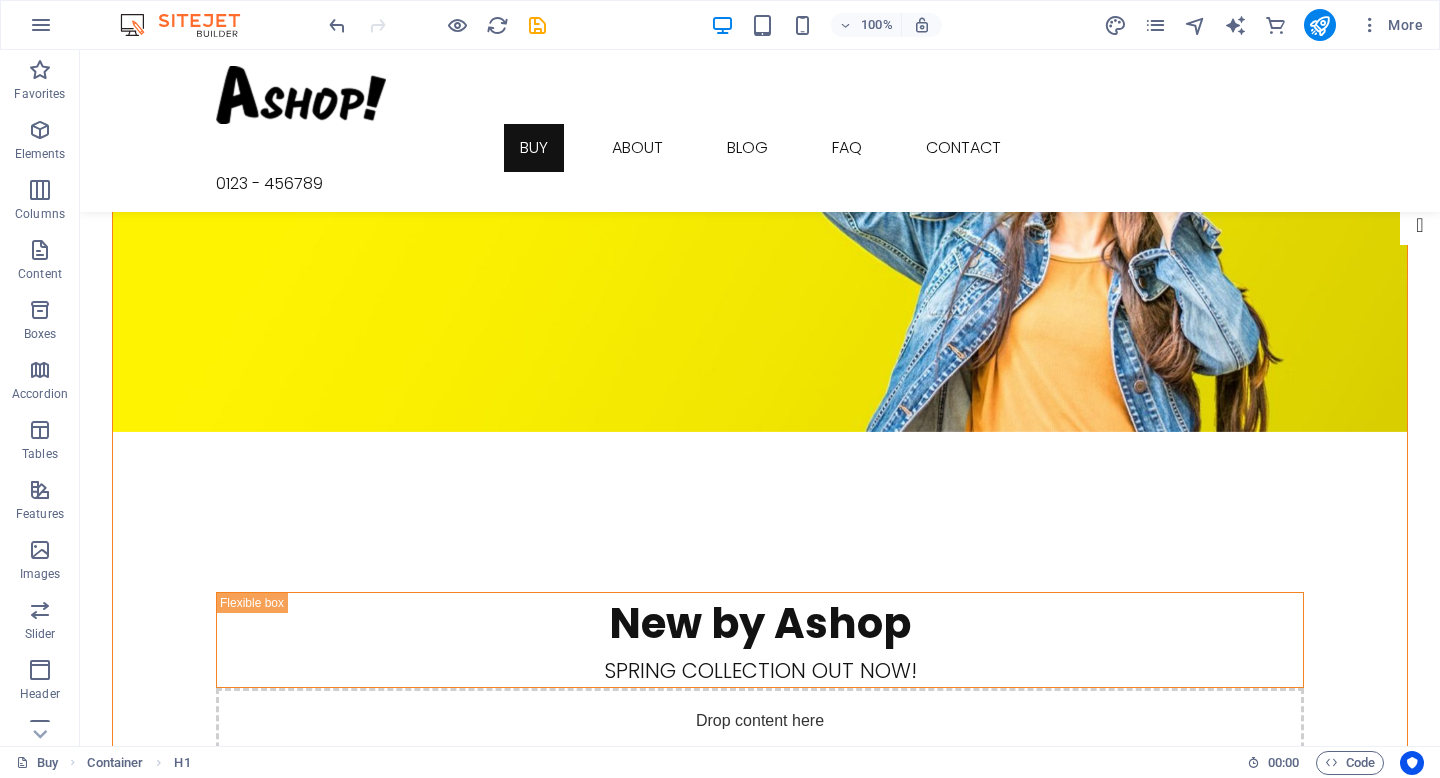 scroll, scrollTop: 172, scrollLeft: 0, axis: vertical 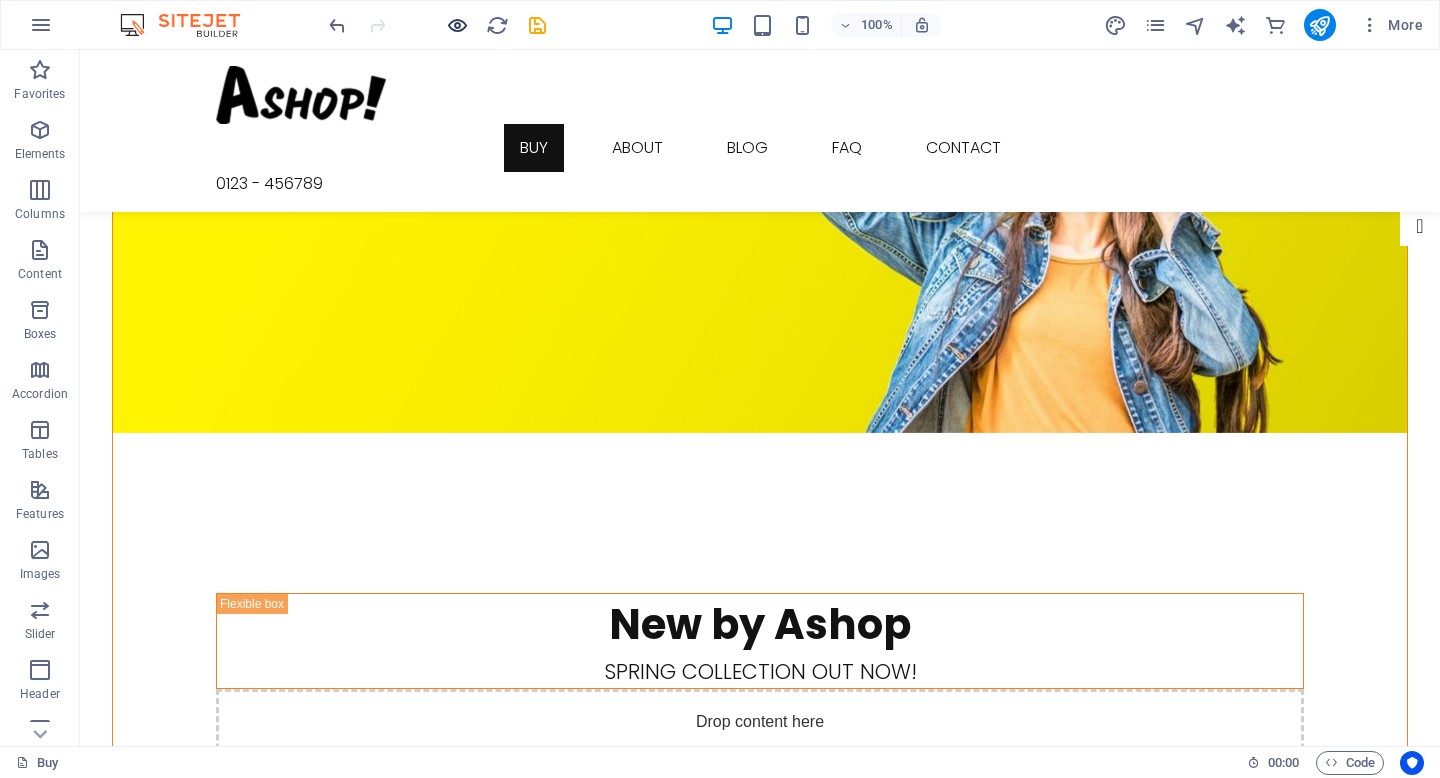 click at bounding box center (457, 25) 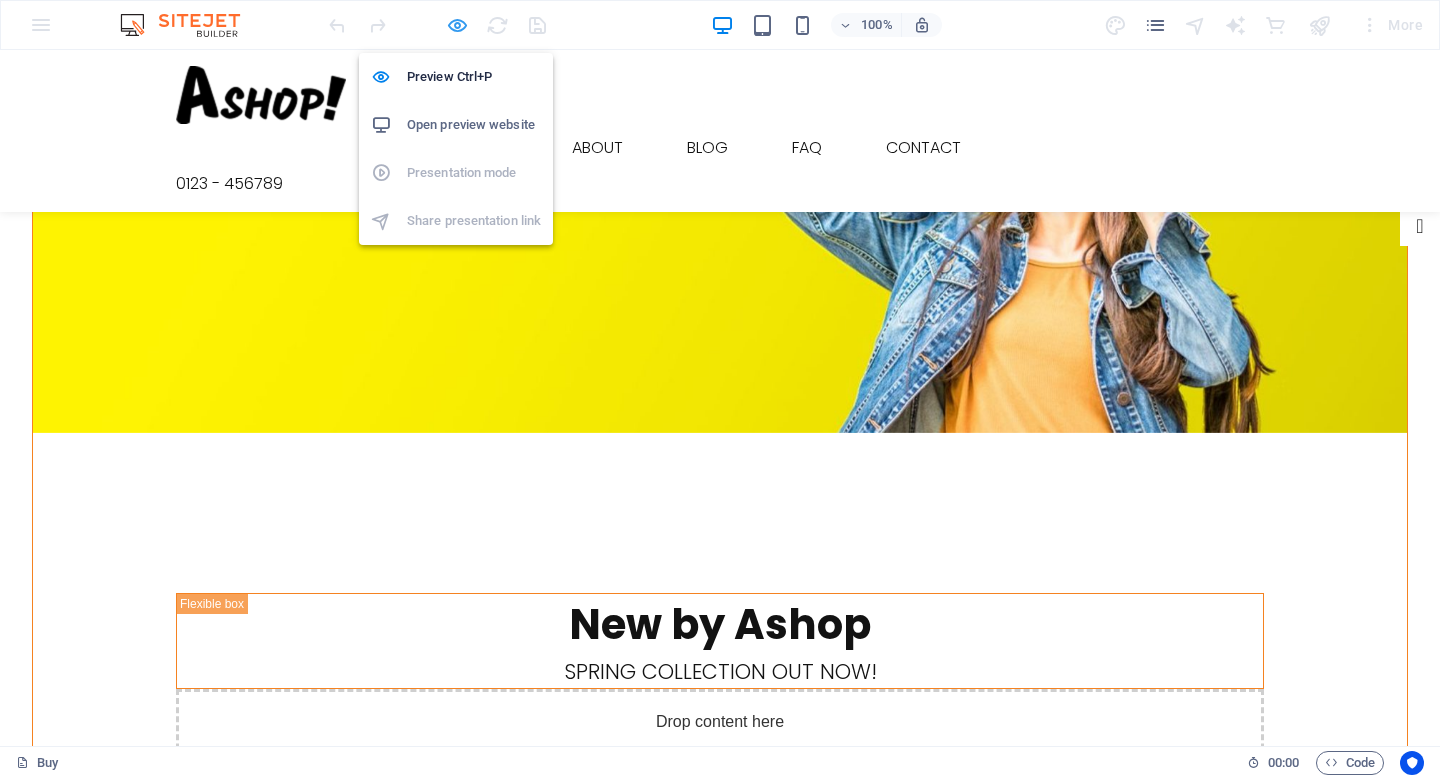 scroll, scrollTop: 96, scrollLeft: 0, axis: vertical 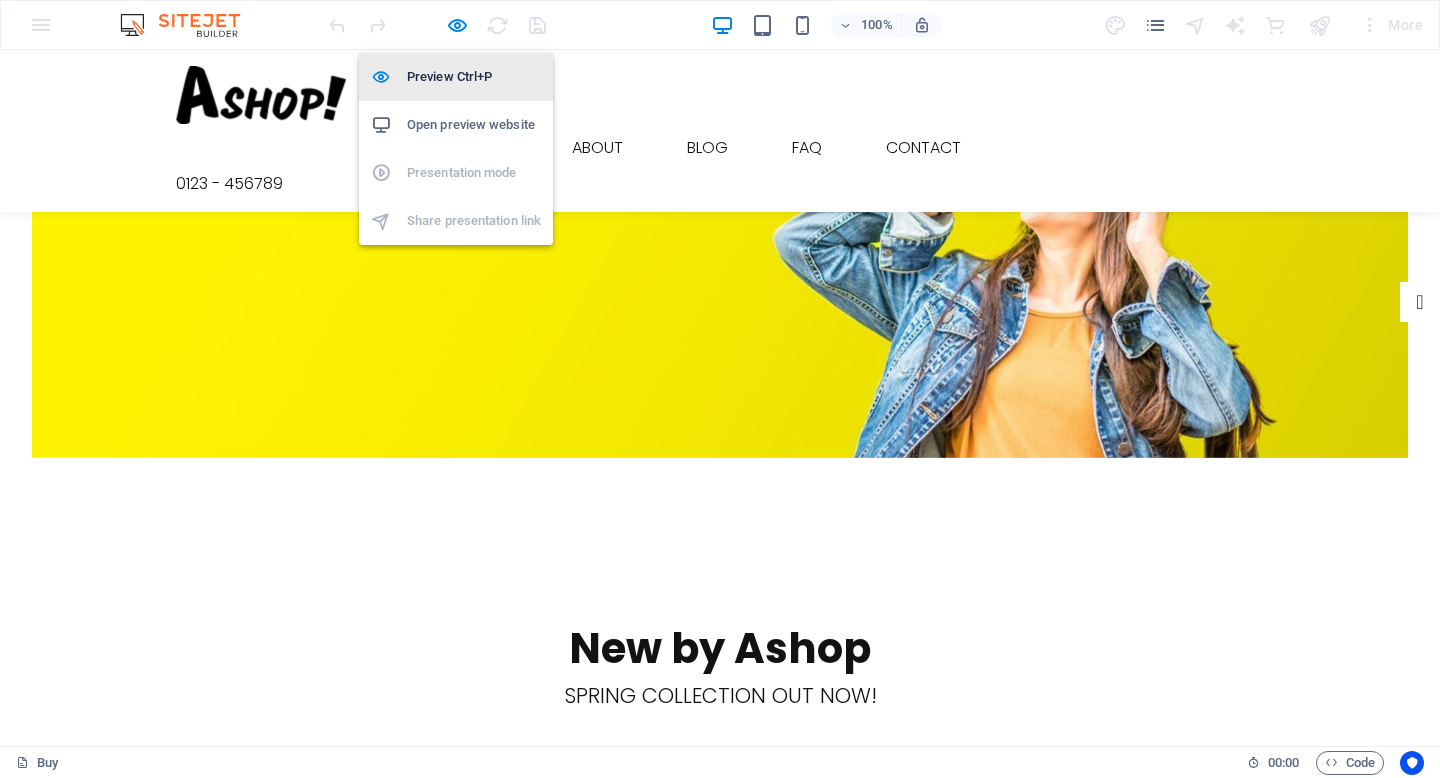 click on "Preview Ctrl+P" at bounding box center [474, 77] 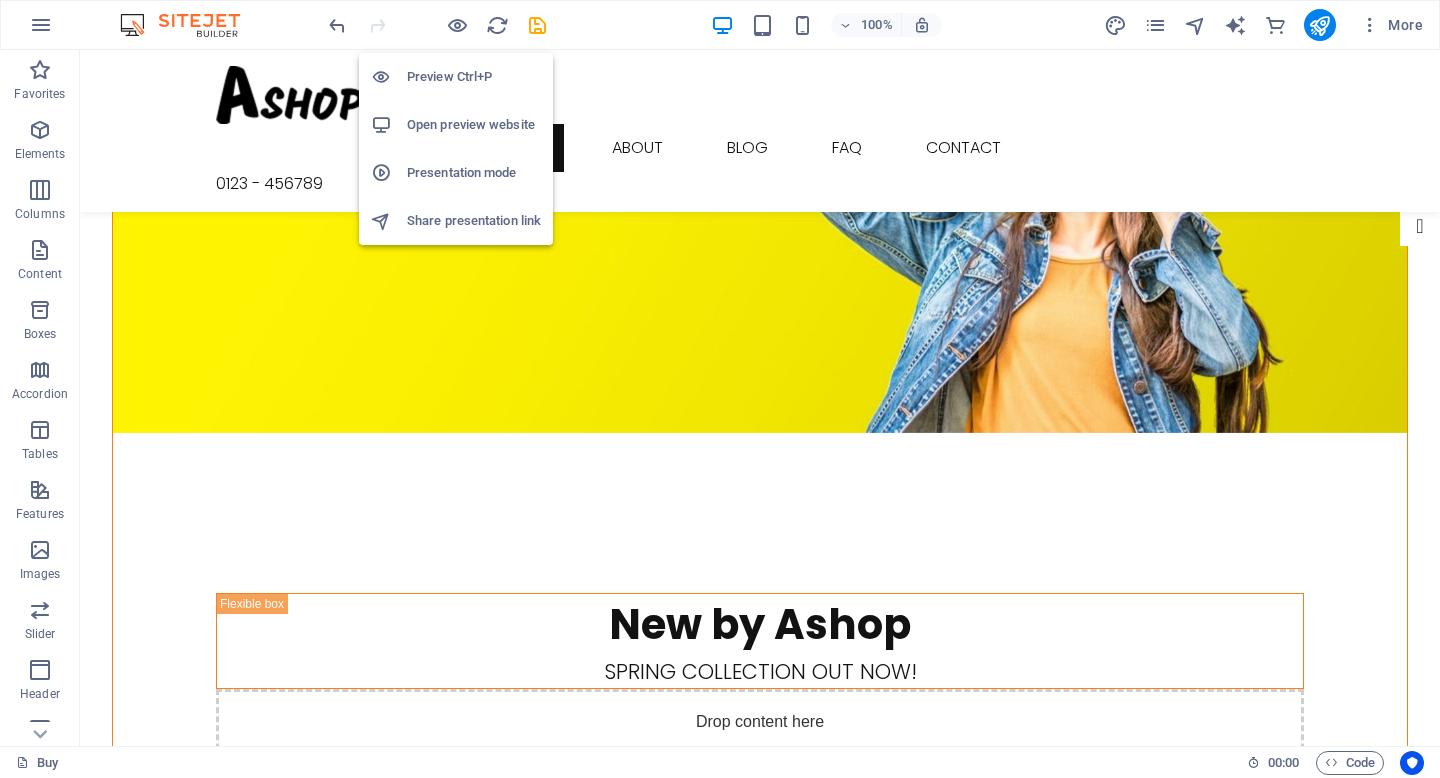 click on "Presentation mode" at bounding box center (474, 173) 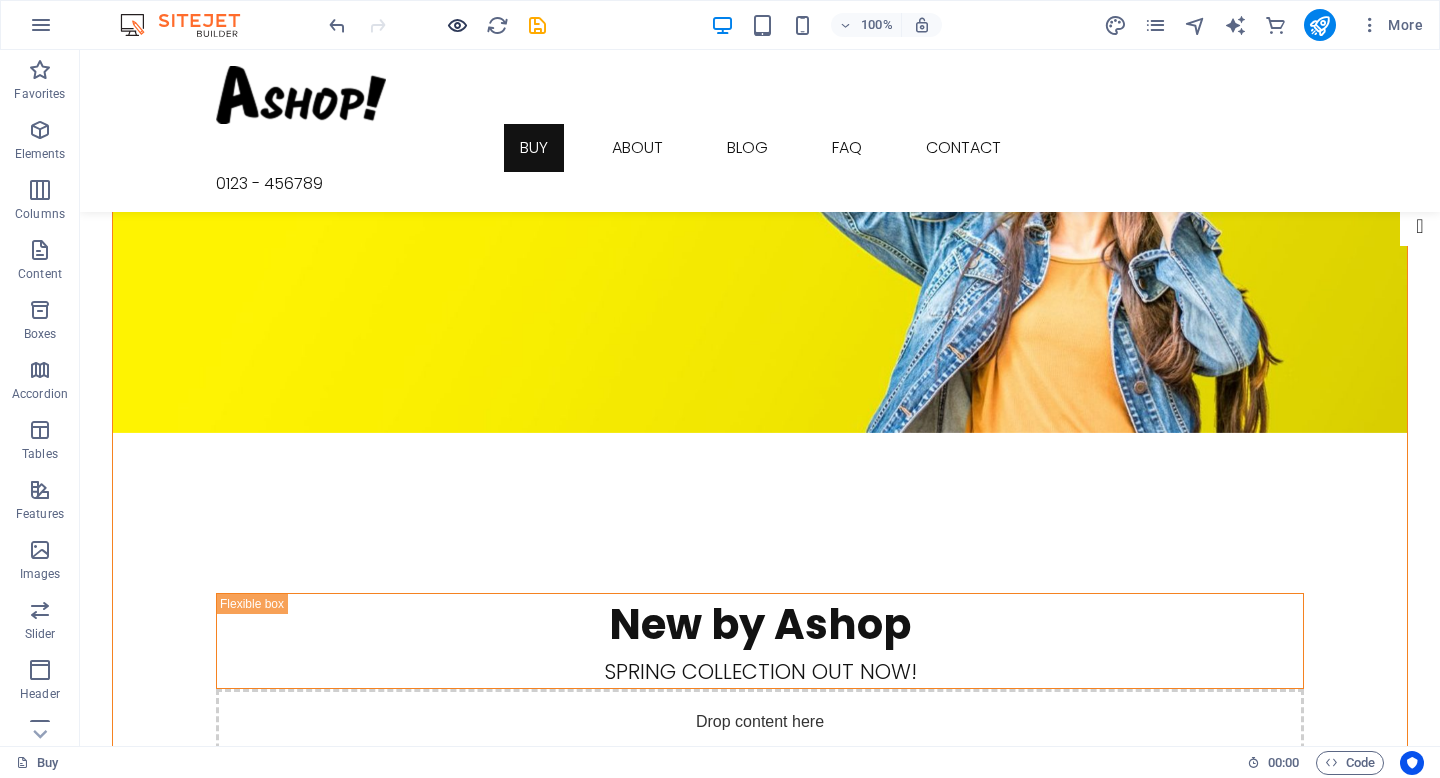 click at bounding box center (457, 25) 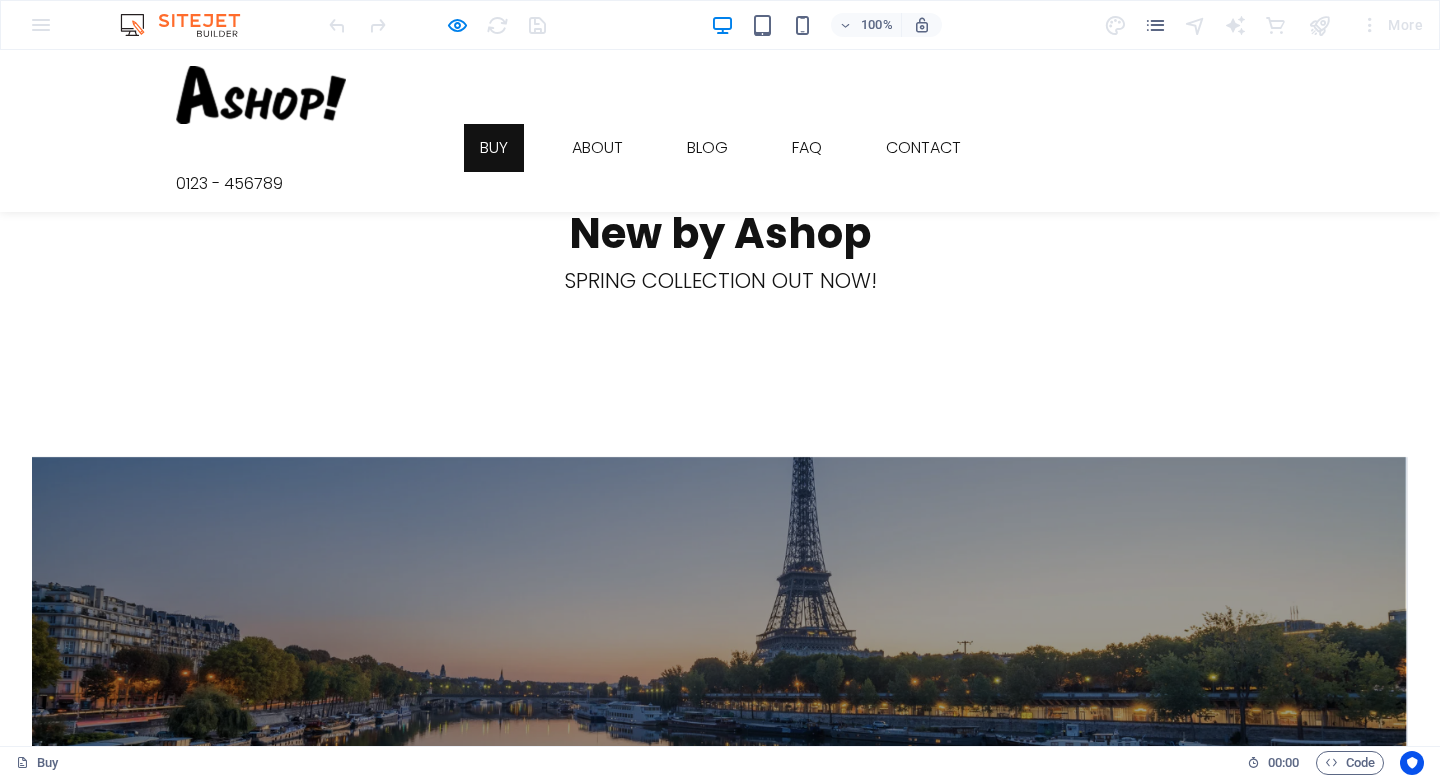 scroll, scrollTop: 362, scrollLeft: 0, axis: vertical 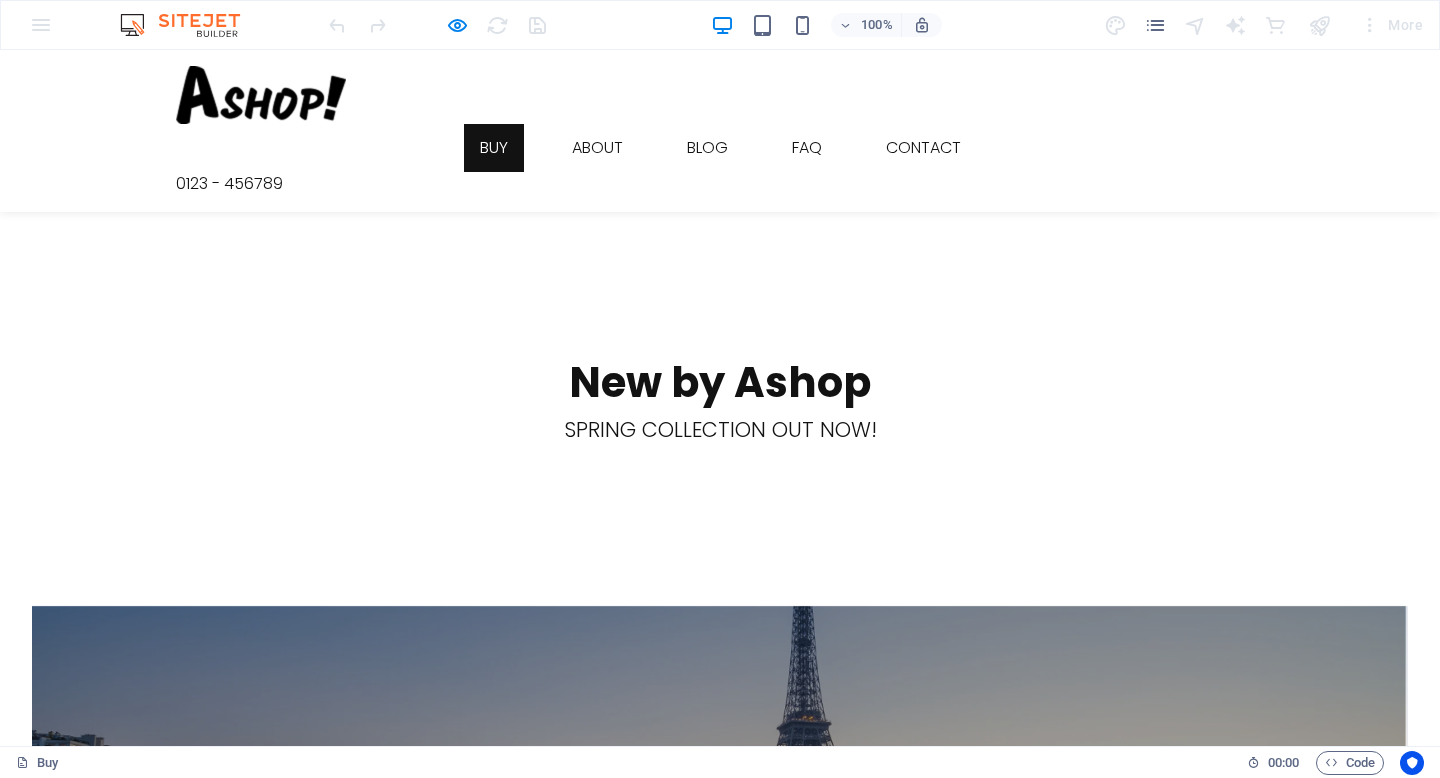 click at bounding box center [720, 813] 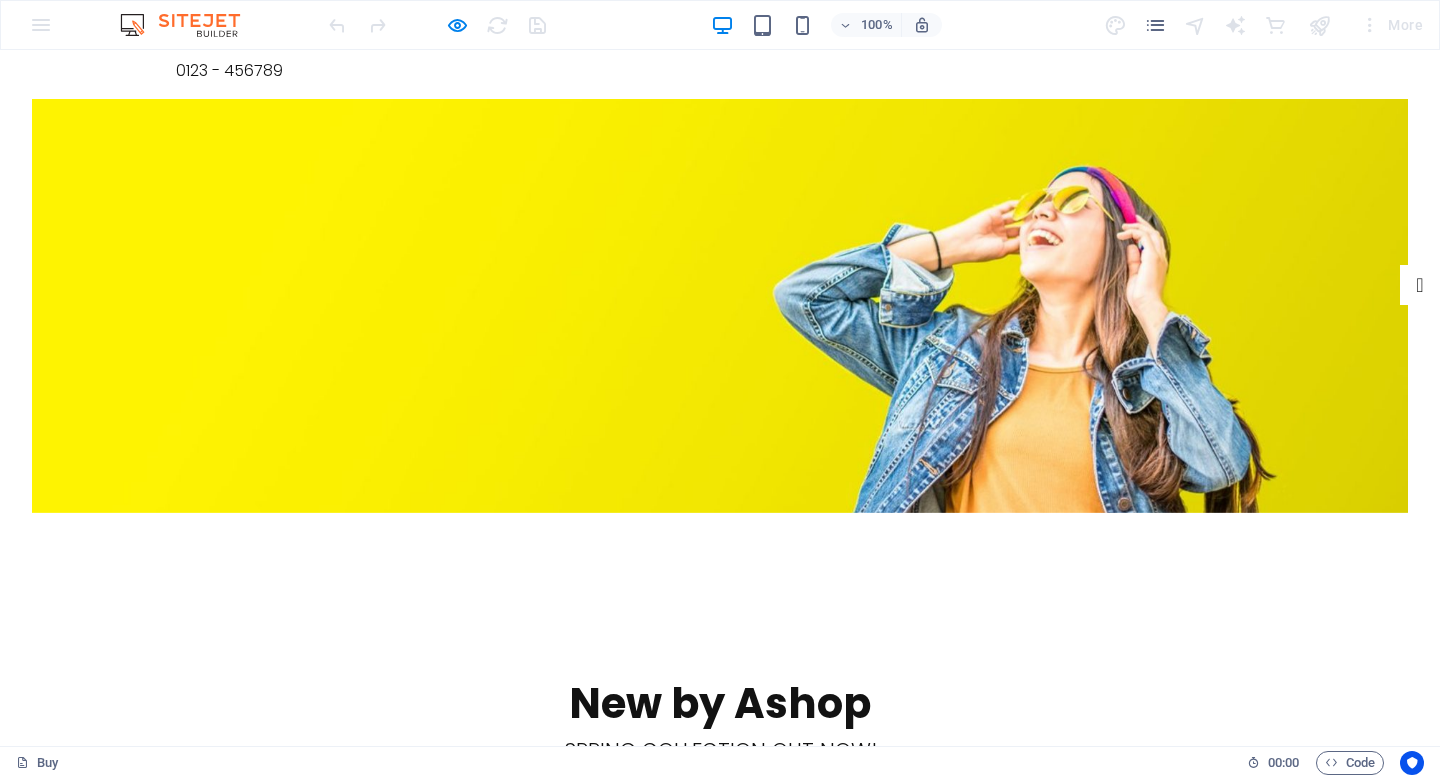 scroll, scrollTop: 0, scrollLeft: 0, axis: both 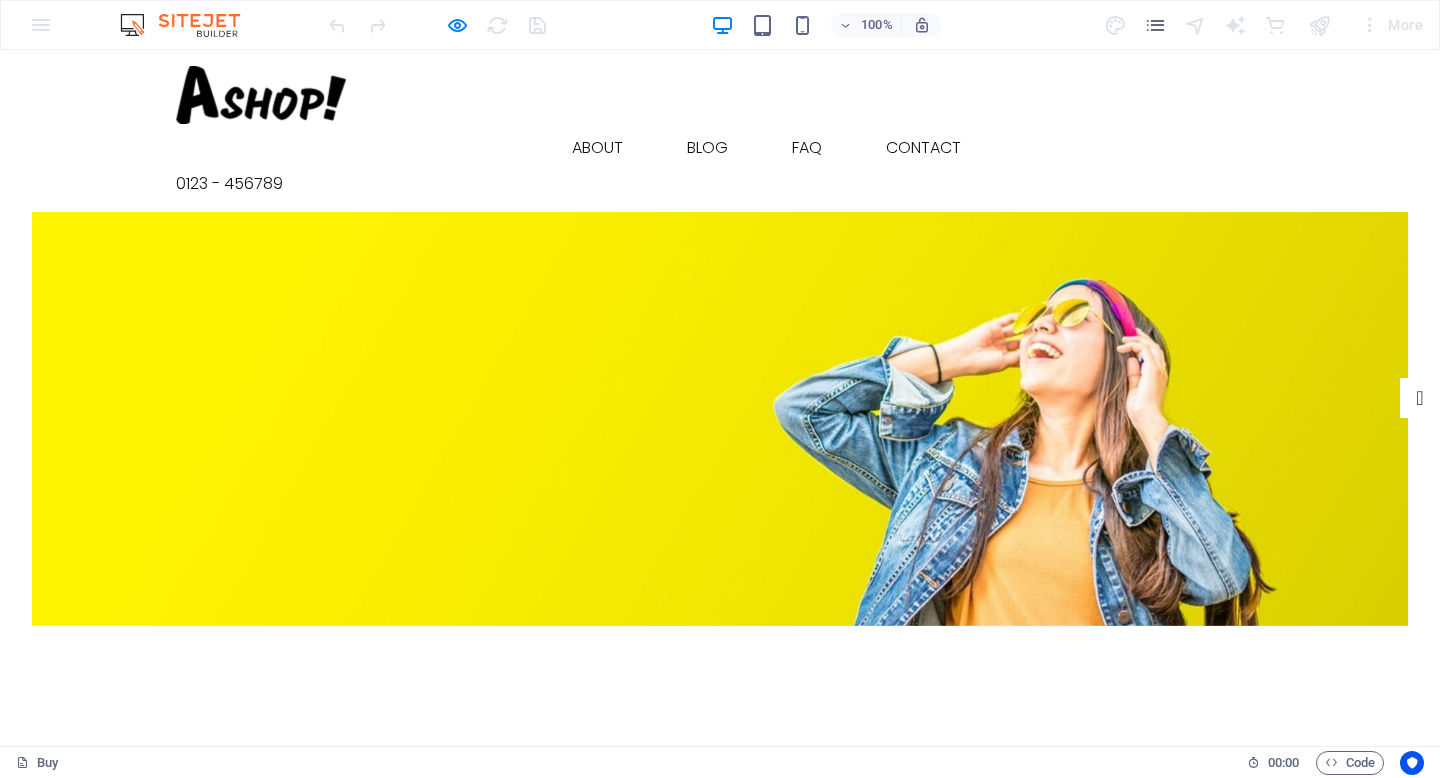 click on "100%" at bounding box center (826, 25) 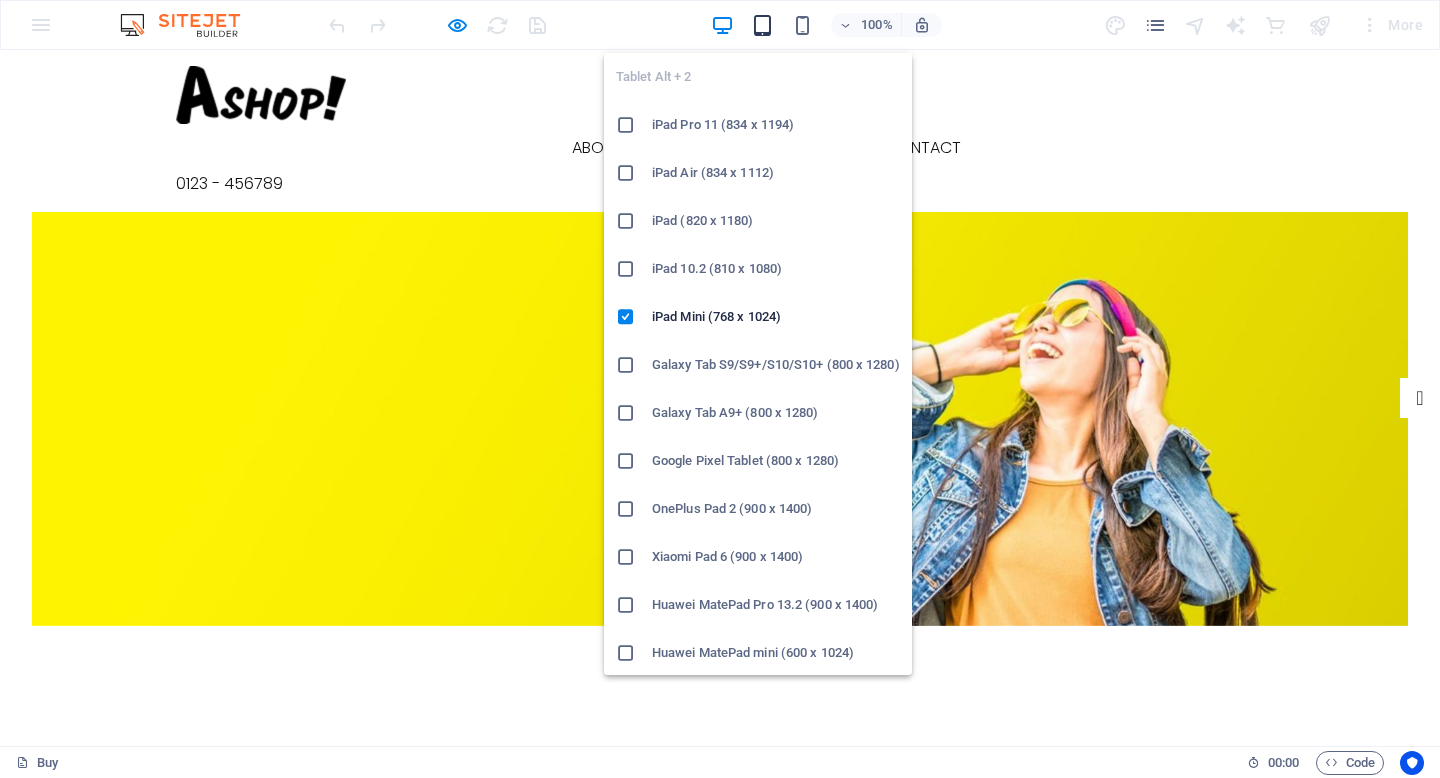 click at bounding box center (762, 25) 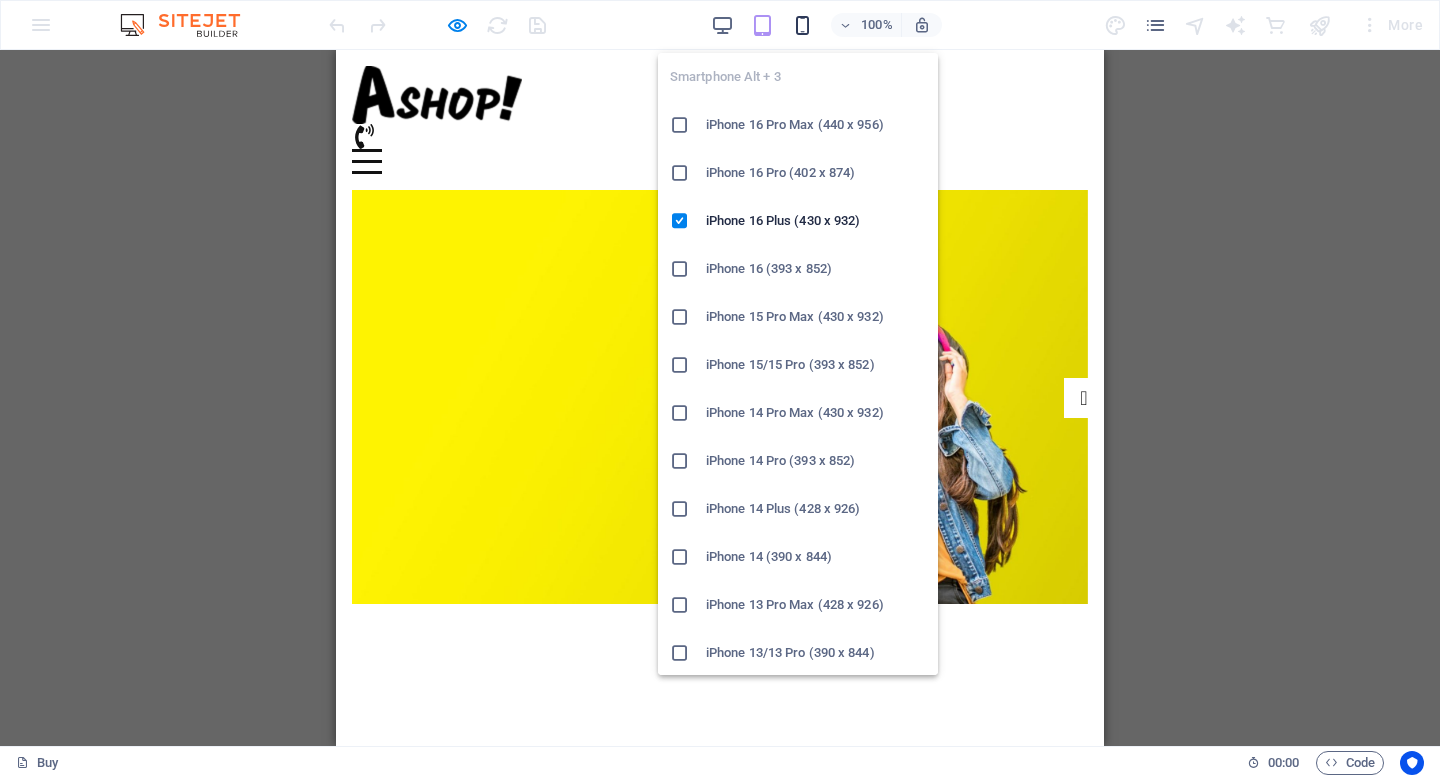 click at bounding box center [802, 25] 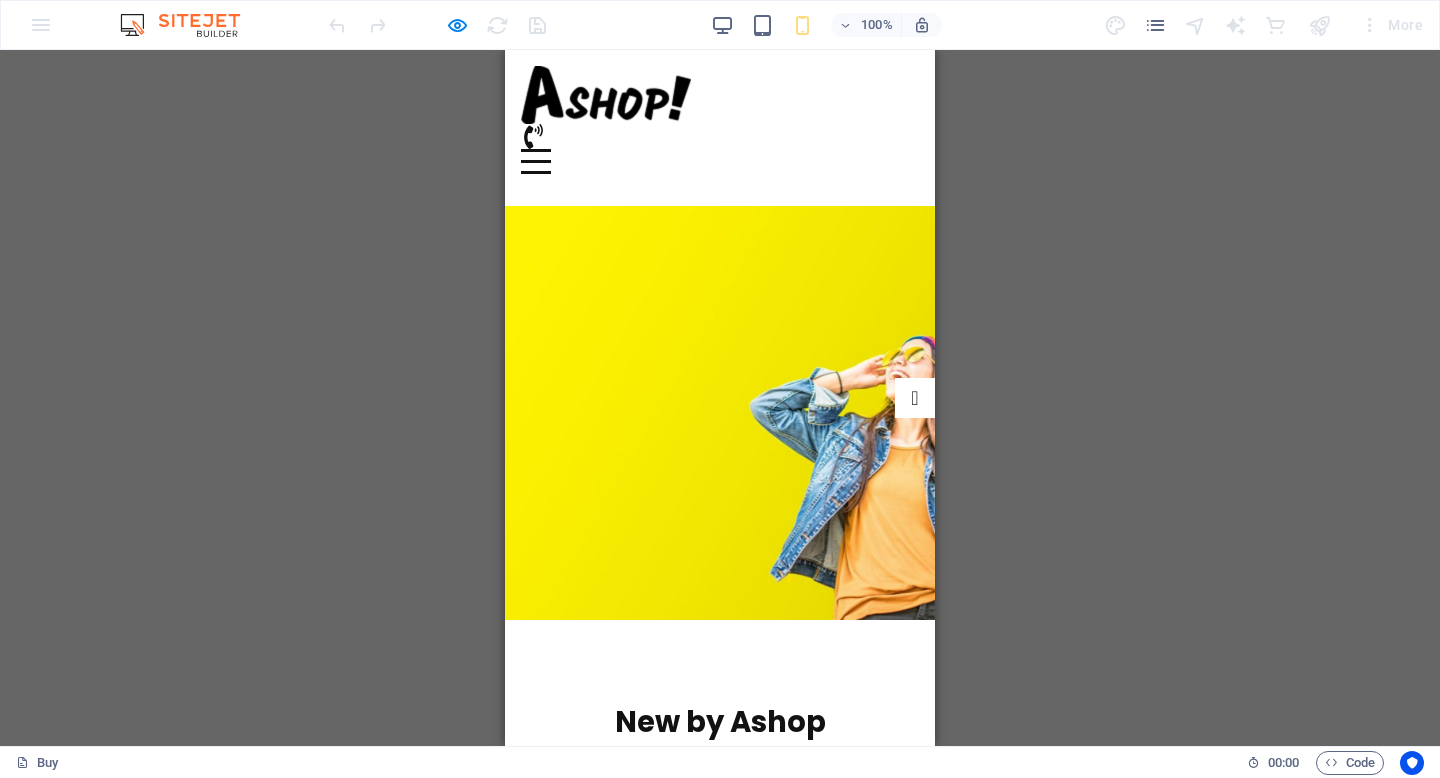 click on "Drag here to replace the existing content. Press “Ctrl” if you want to create a new element.
Preset   H2   Preset   Container   Preset   Preset   Container   H2   Container   Preset   Container   H3   Placeholder   Container   Preset   Container   Container   H1   Spacer   Image   Preset   H3   Placeholder   Preset   Container   Preset   Container   Preset   H2   H3   Placeholder   Container   Menu Bar   Menu" at bounding box center [720, 398] 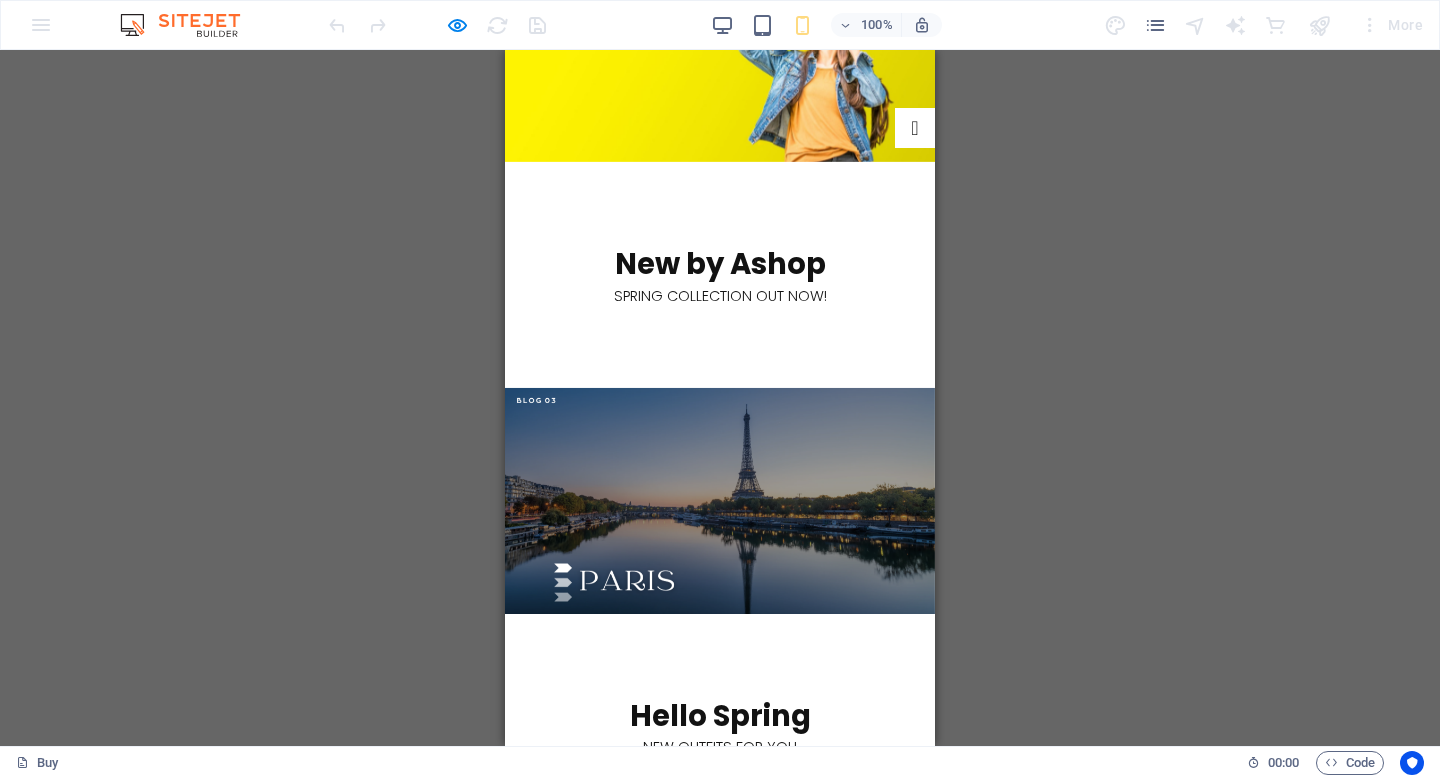 scroll, scrollTop: 0, scrollLeft: 0, axis: both 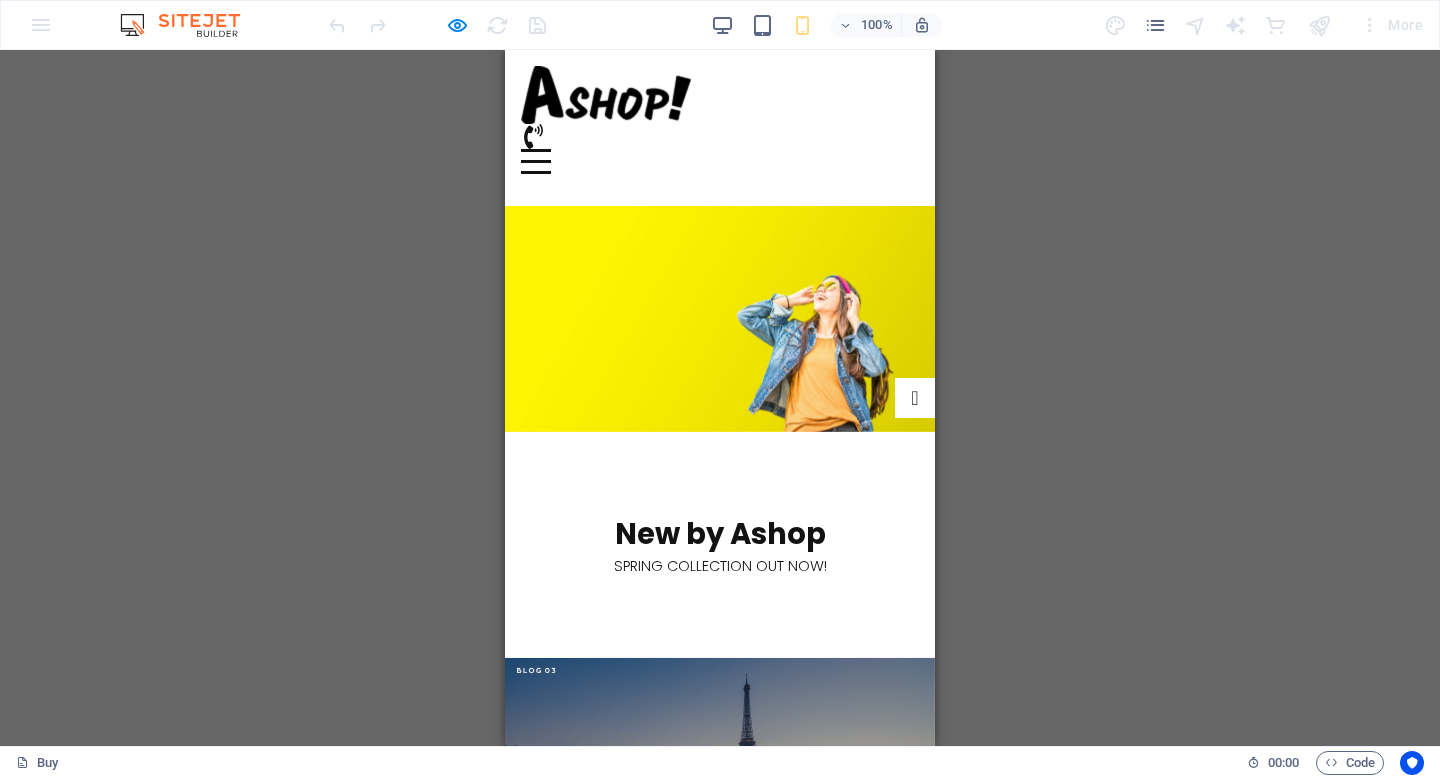 click at bounding box center (437, 25) 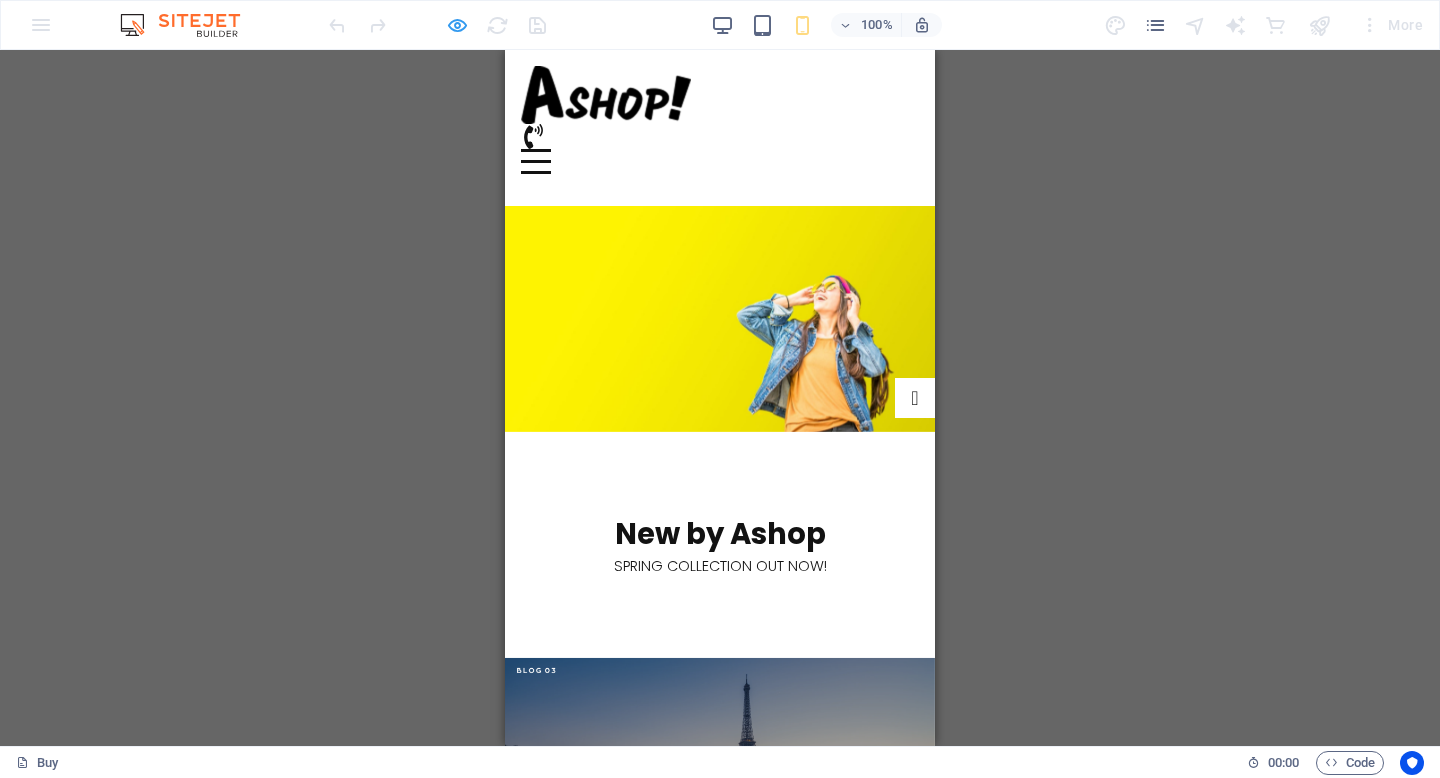 click at bounding box center (457, 25) 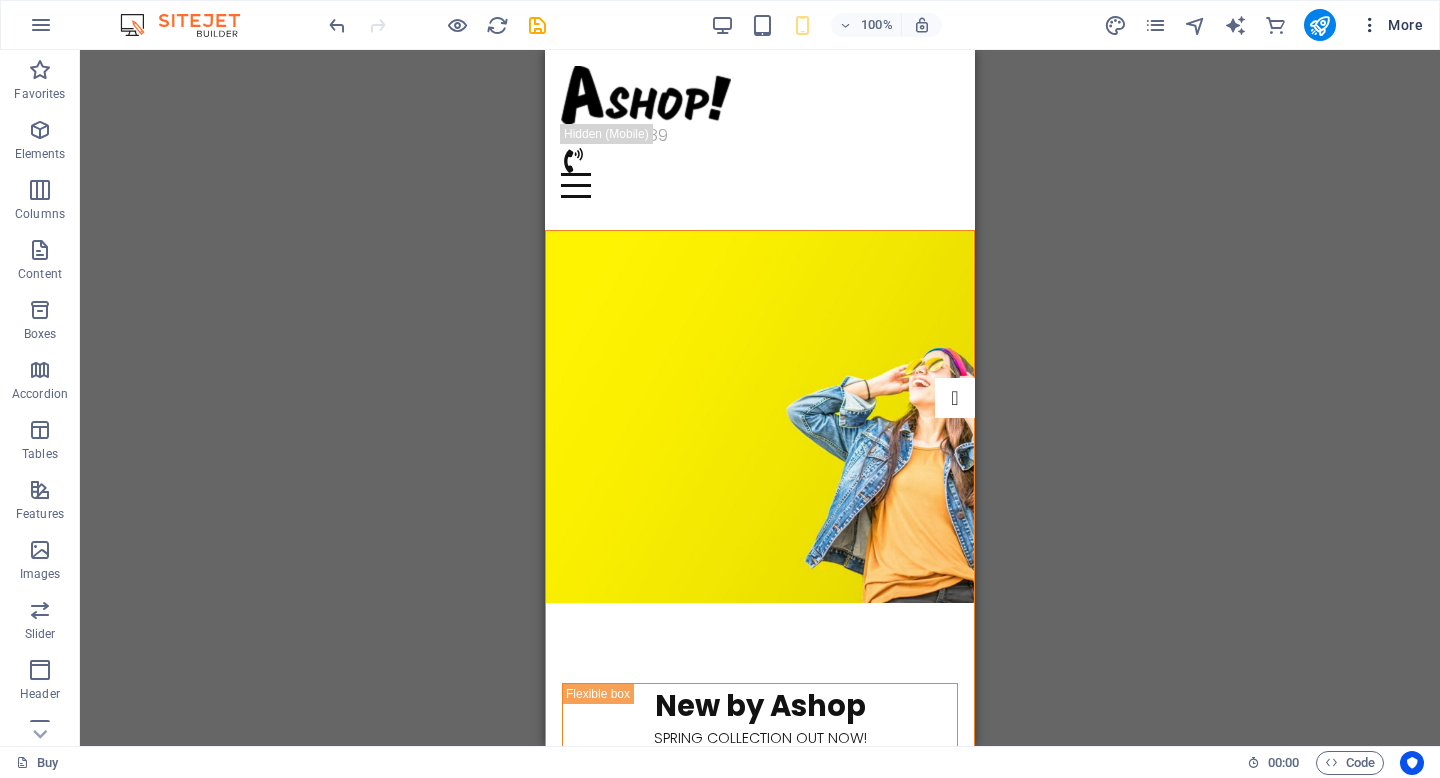click on "More" at bounding box center [1391, 25] 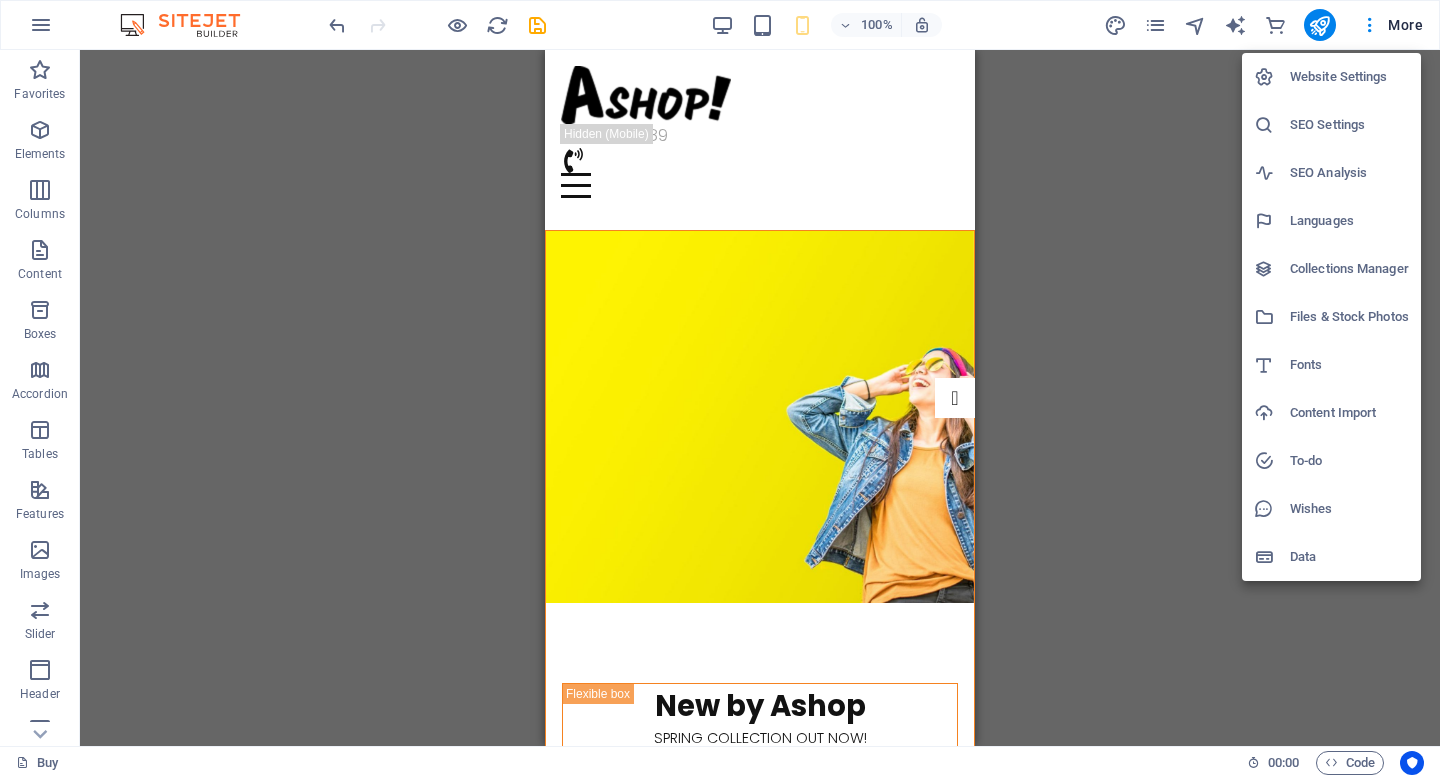 click at bounding box center (720, 389) 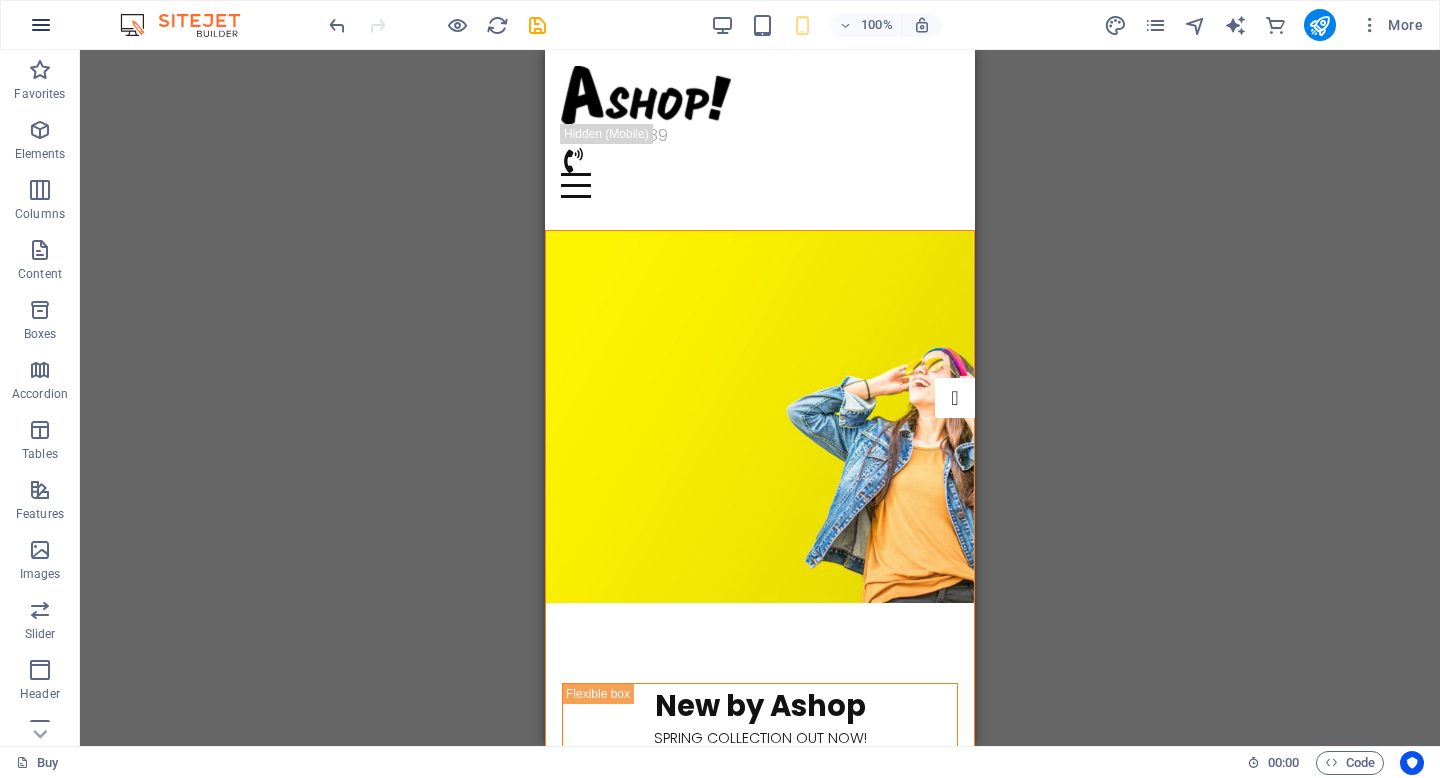 click at bounding box center (41, 25) 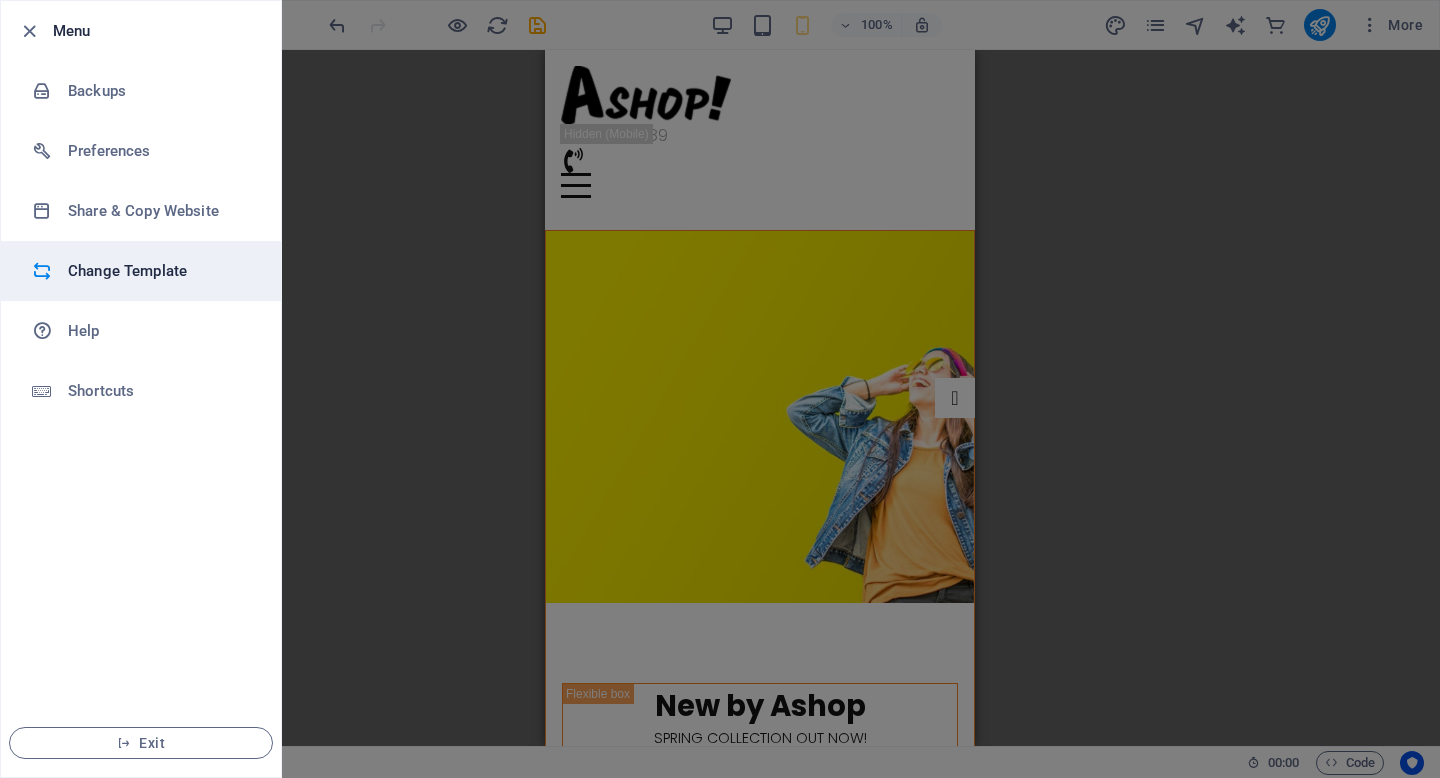 click on "Change Template" at bounding box center [160, 271] 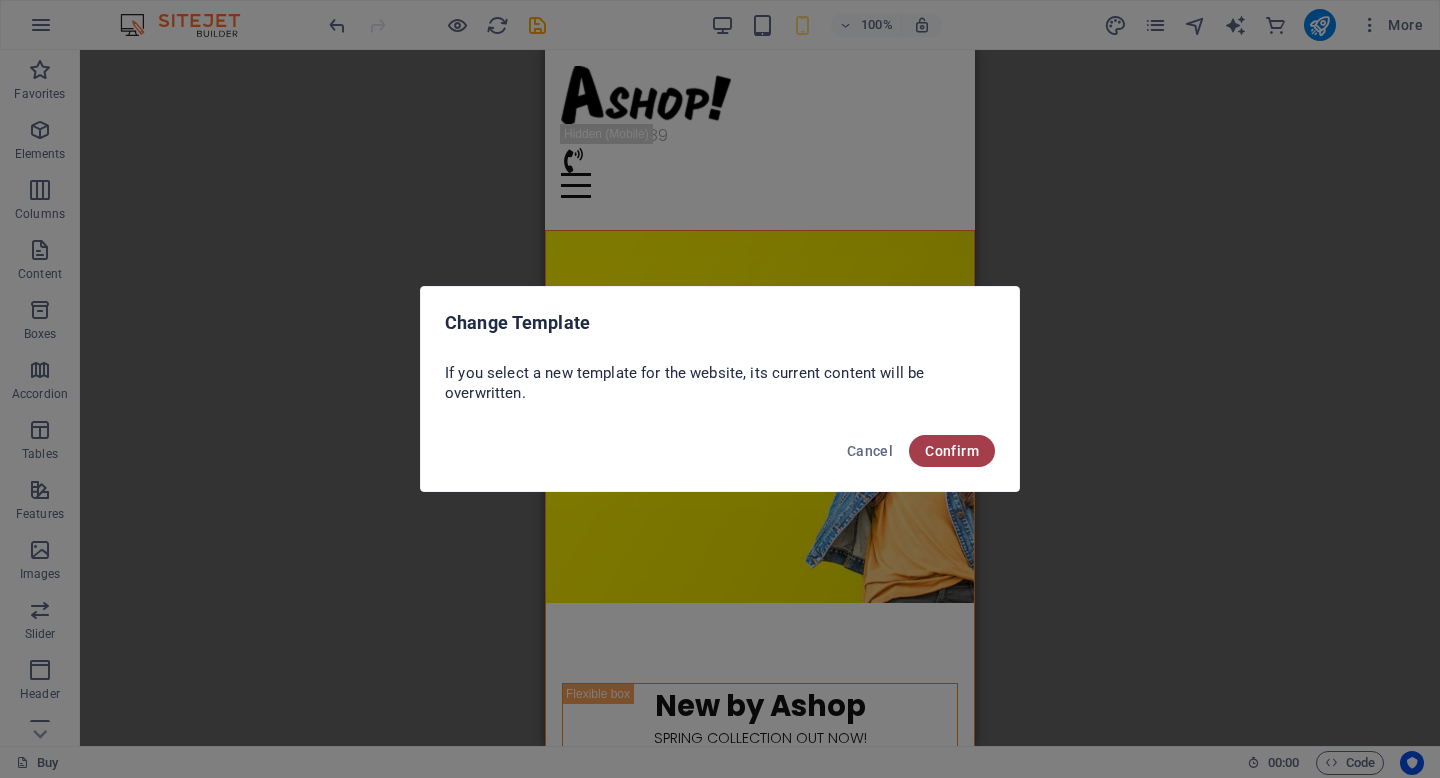 click on "Confirm" at bounding box center (952, 451) 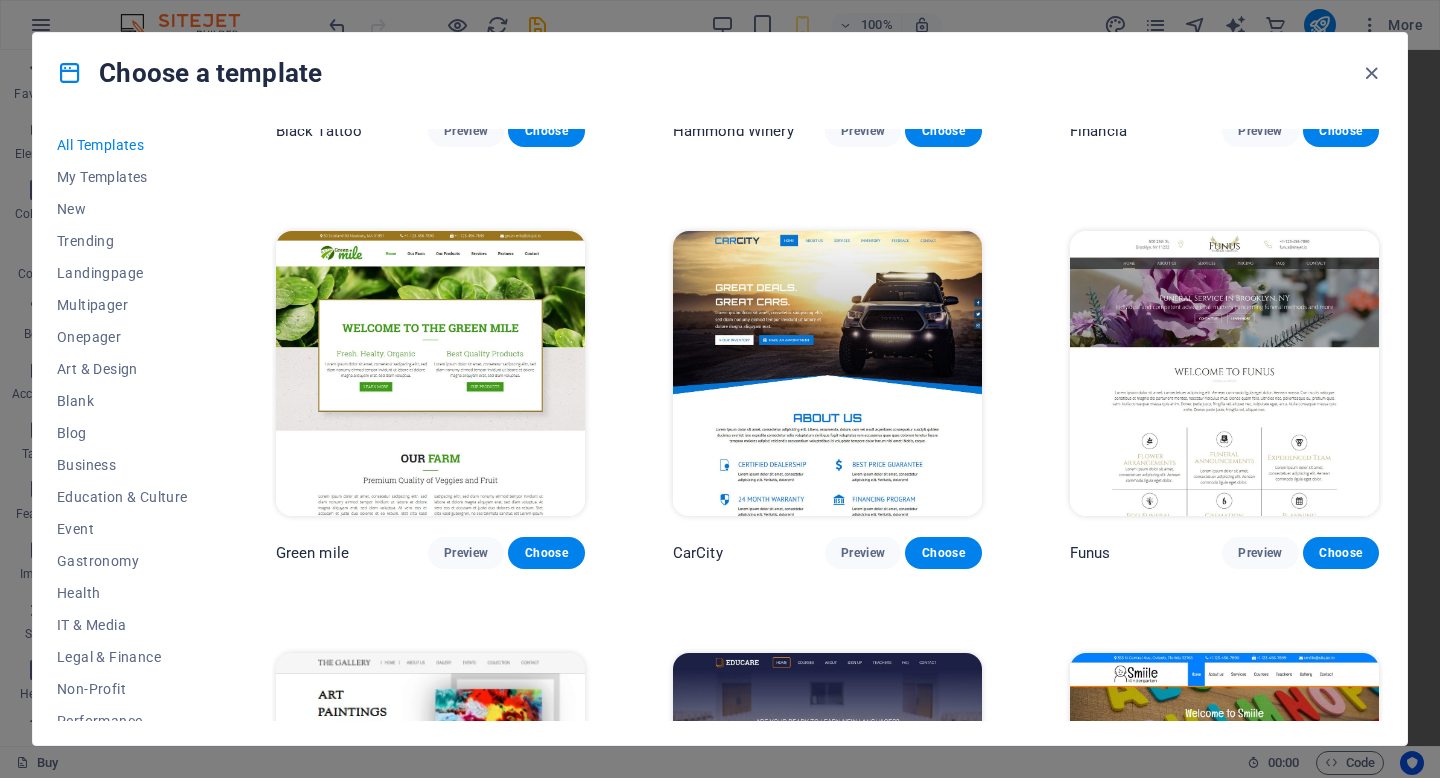 scroll, scrollTop: 13409, scrollLeft: 0, axis: vertical 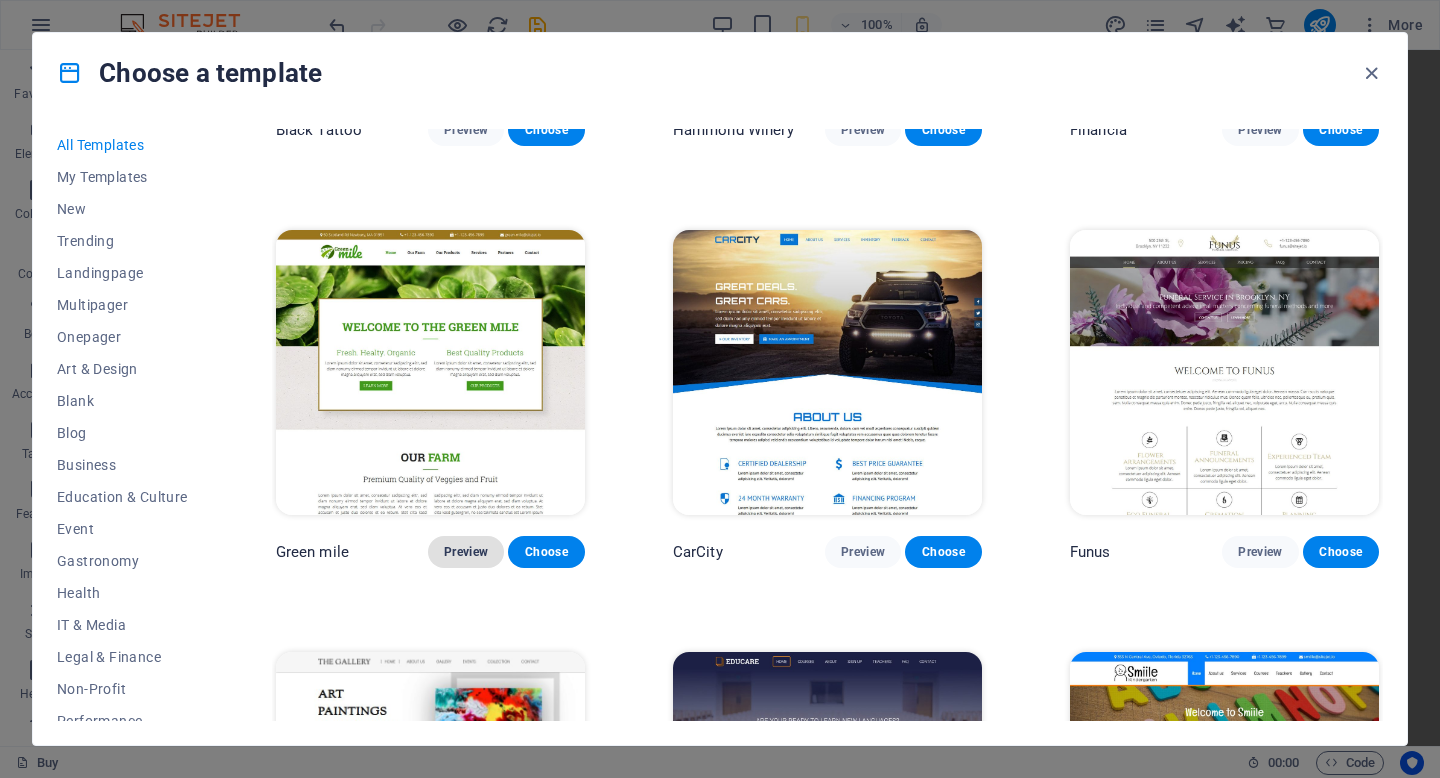 click on "Preview" at bounding box center [466, 552] 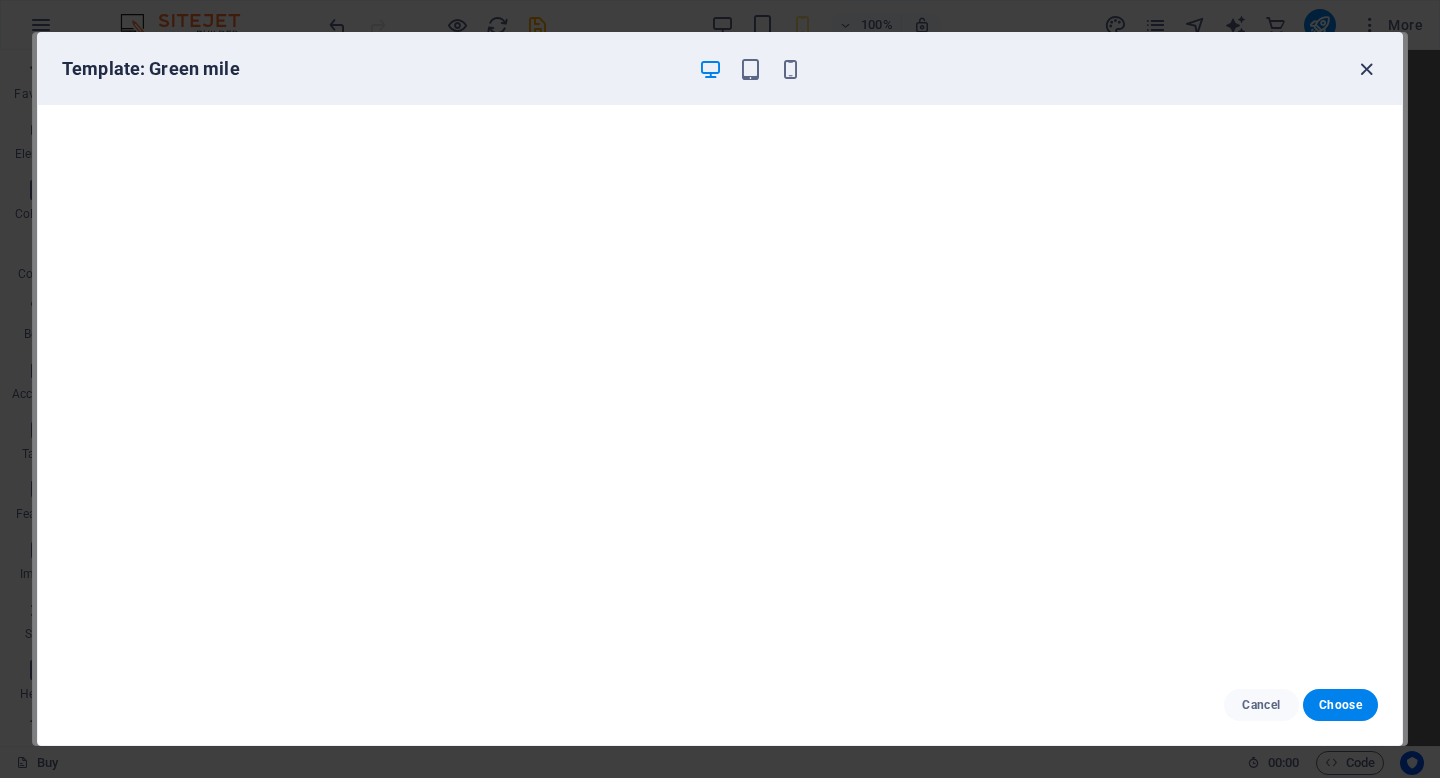 click at bounding box center [1366, 69] 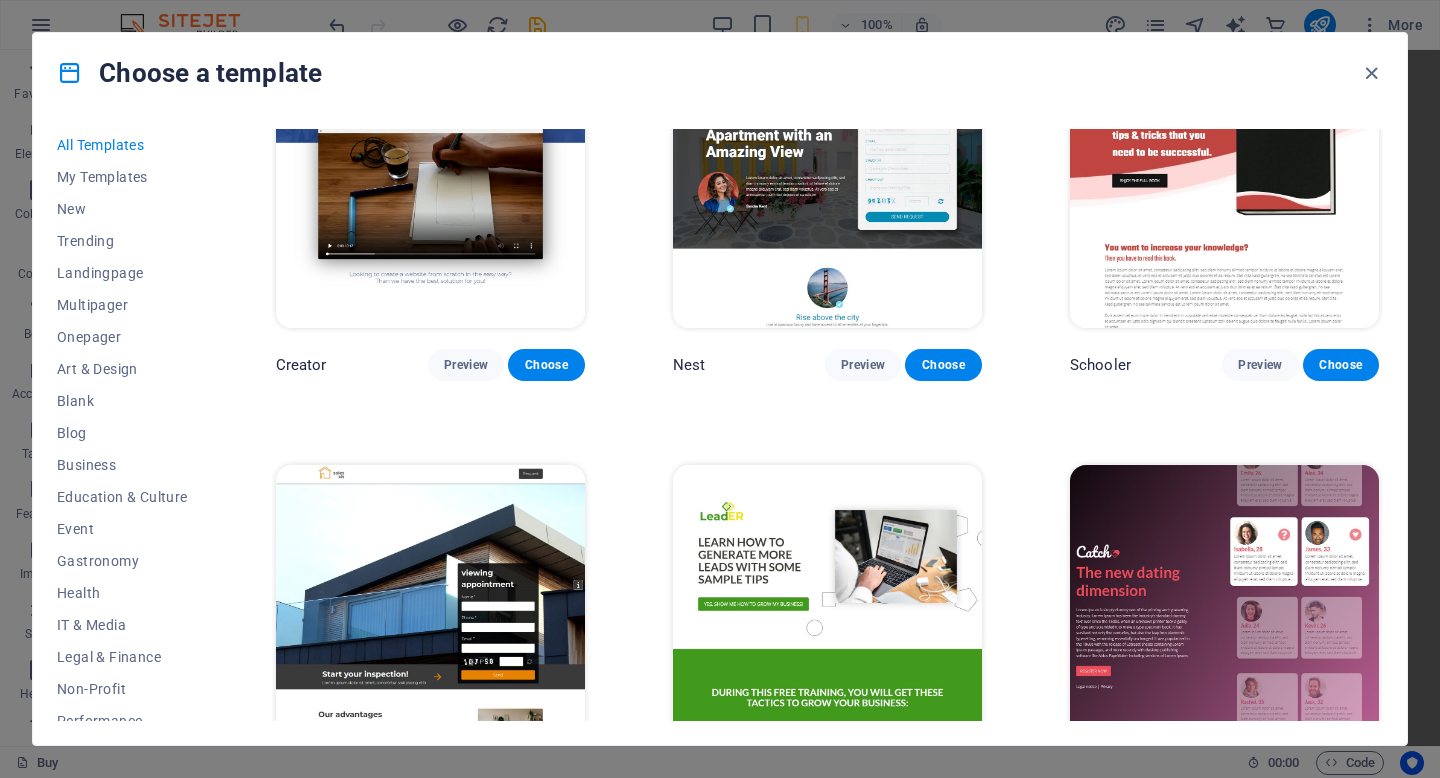scroll, scrollTop: 22893, scrollLeft: 0, axis: vertical 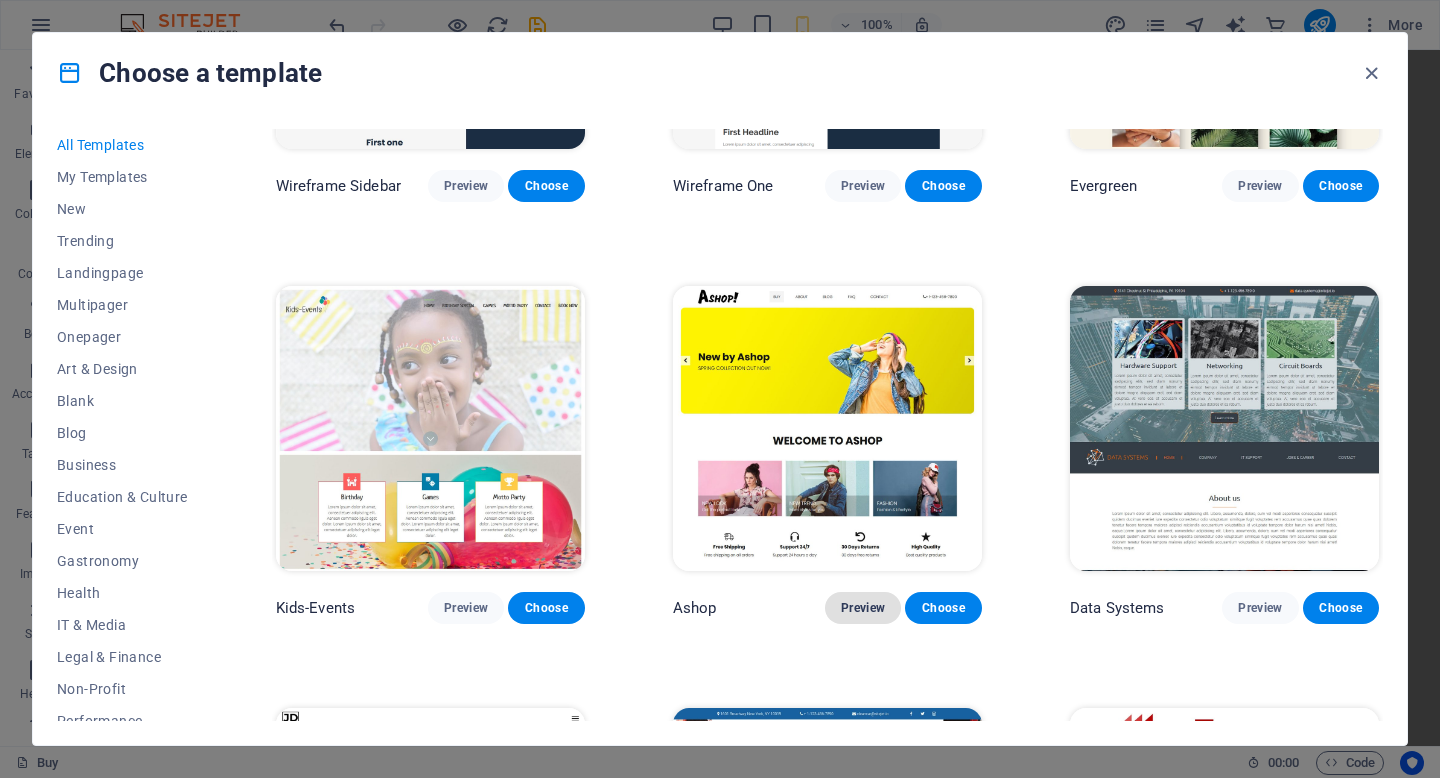 click on "Preview" at bounding box center (863, 608) 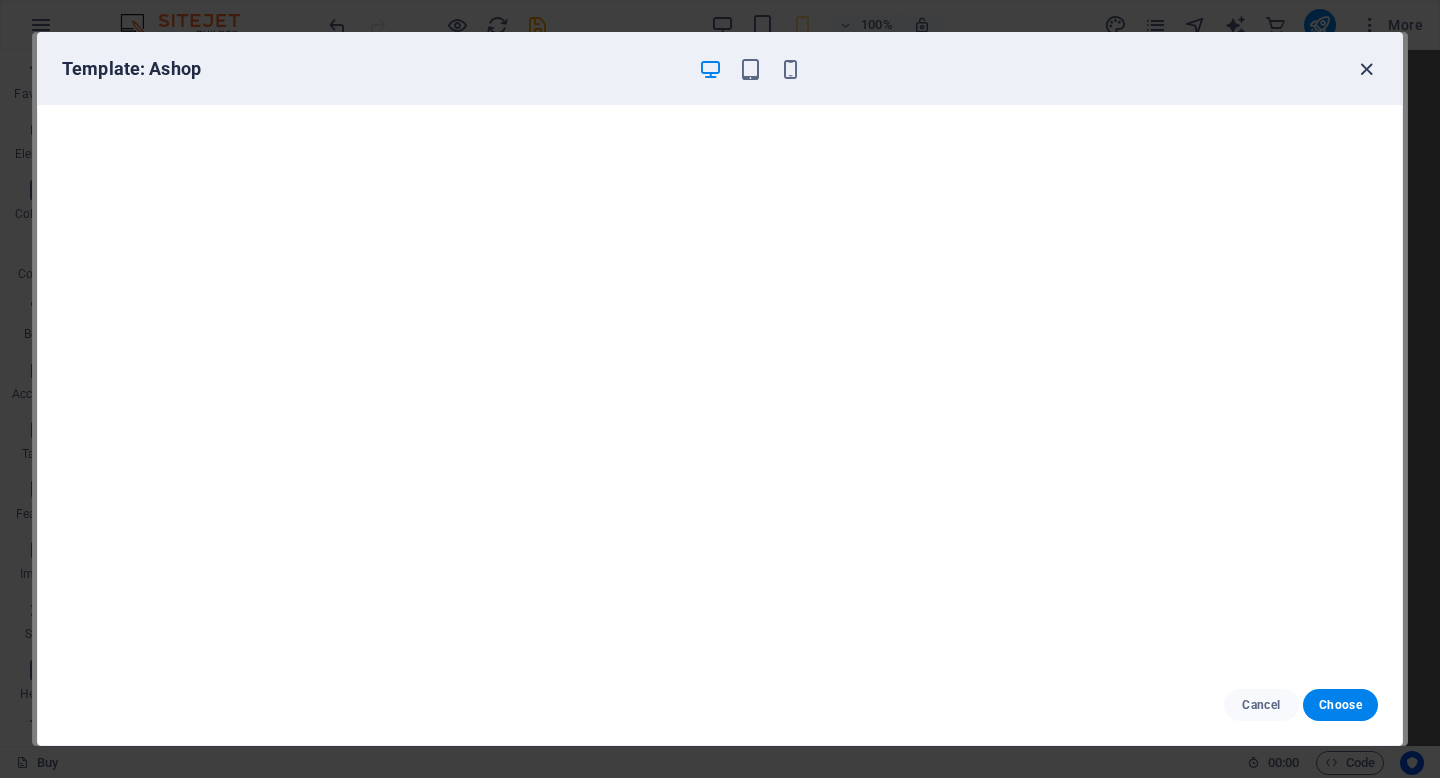 click at bounding box center (1366, 69) 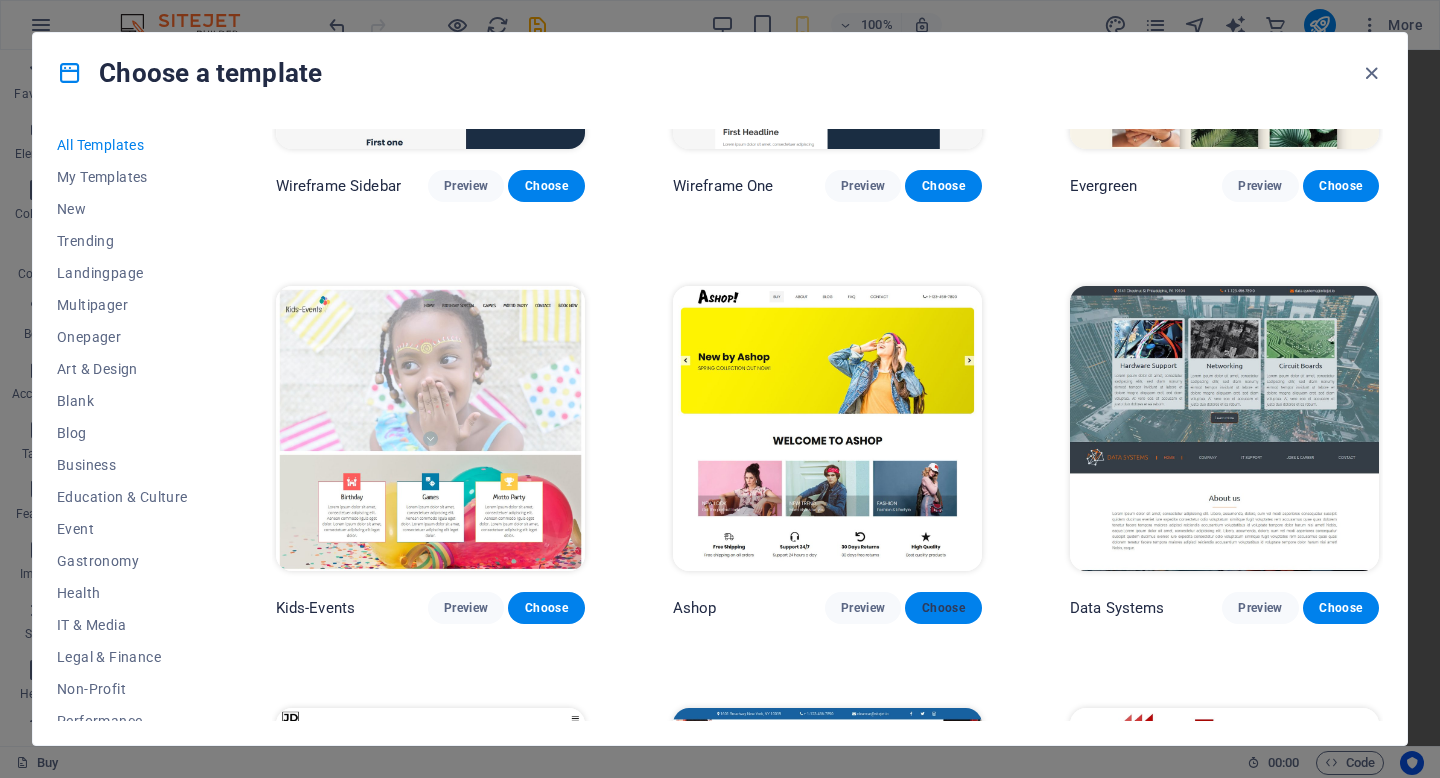 click on "Choose" at bounding box center (943, 608) 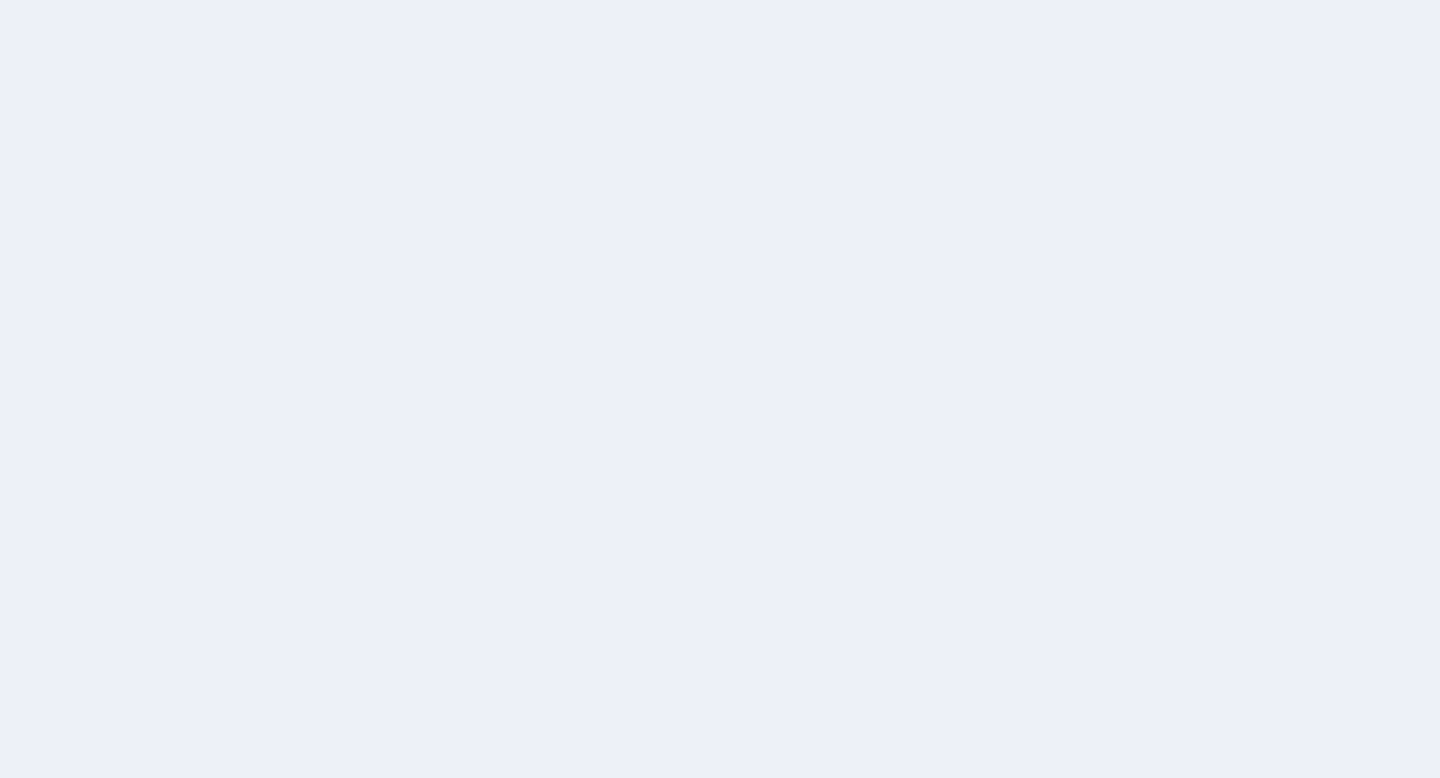 scroll, scrollTop: 0, scrollLeft: 0, axis: both 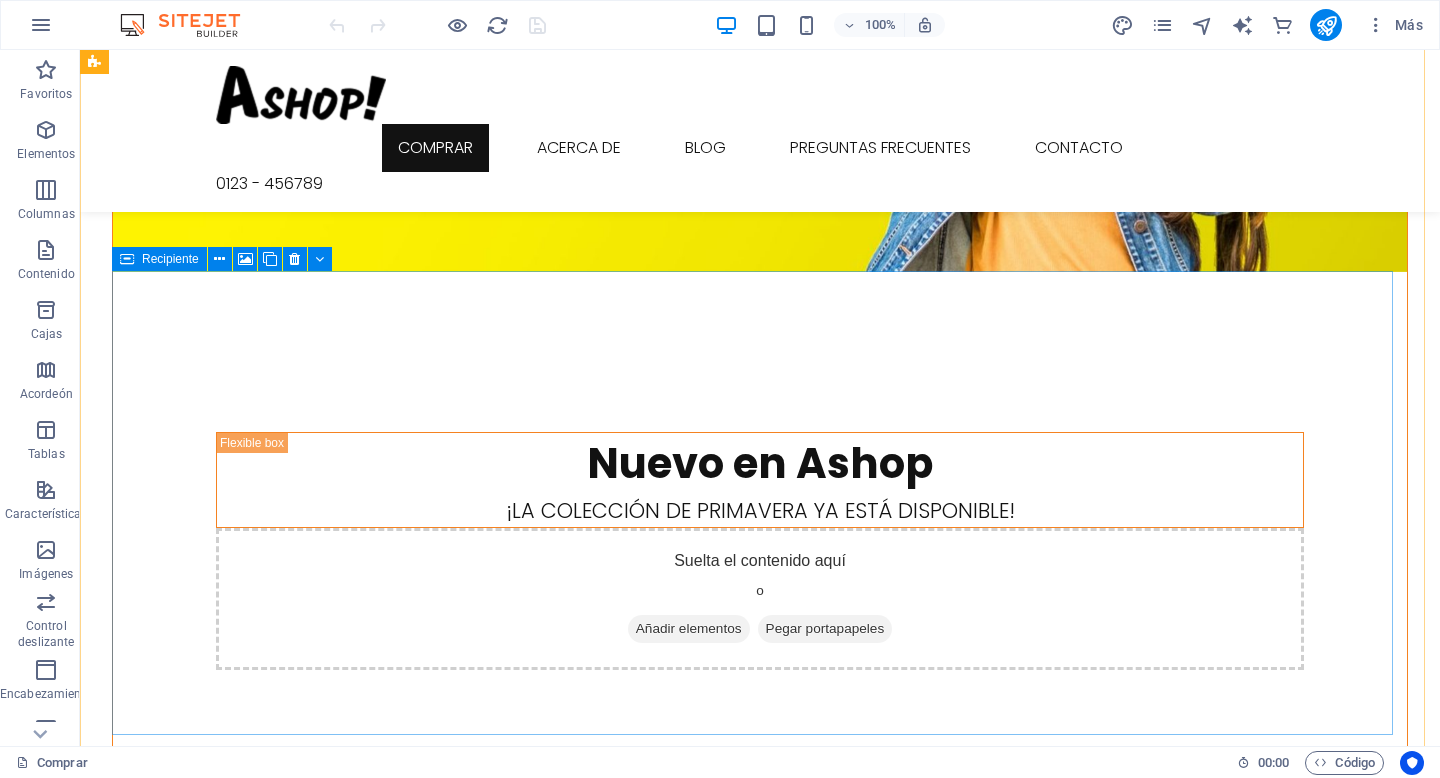 click on "Recipiente" at bounding box center [170, 259] 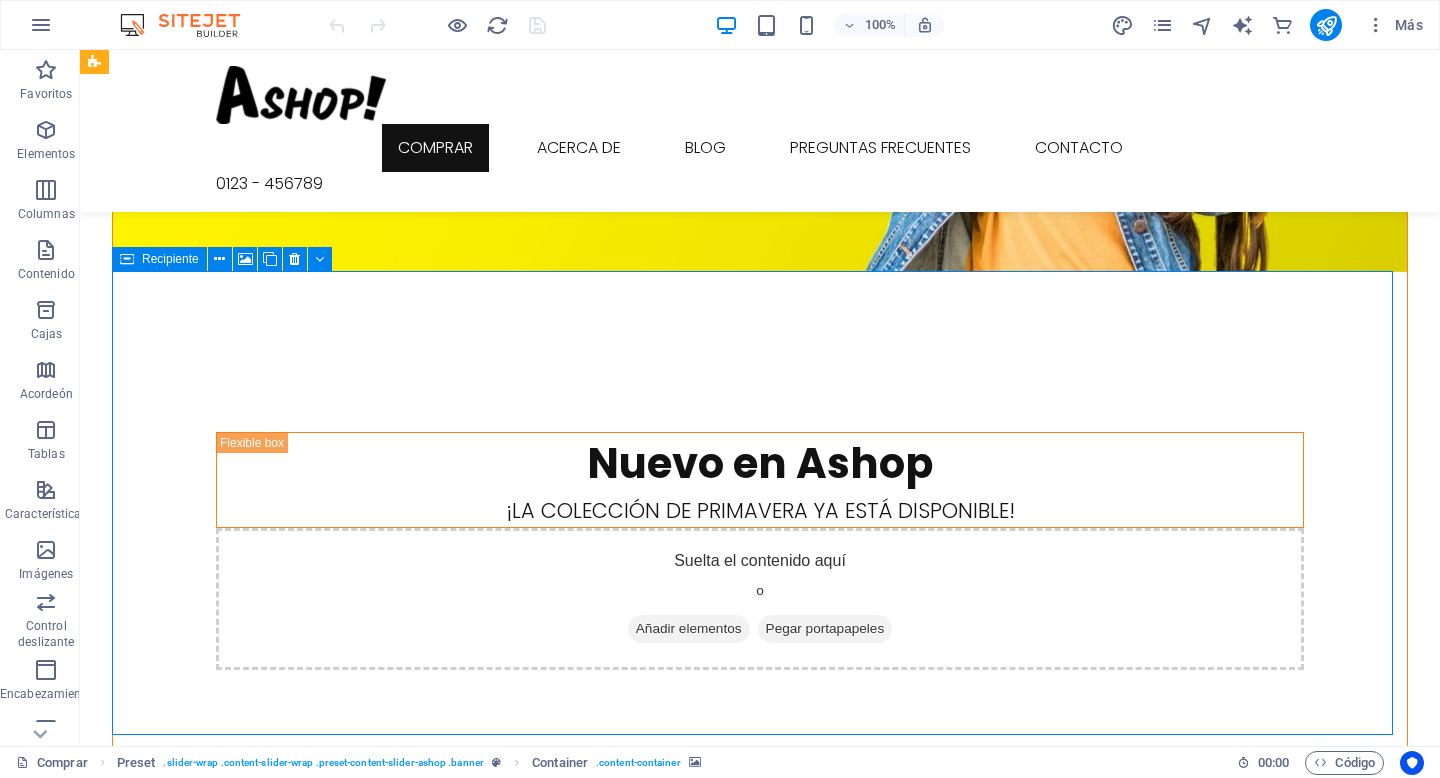 click on "Recipiente" at bounding box center [170, 259] 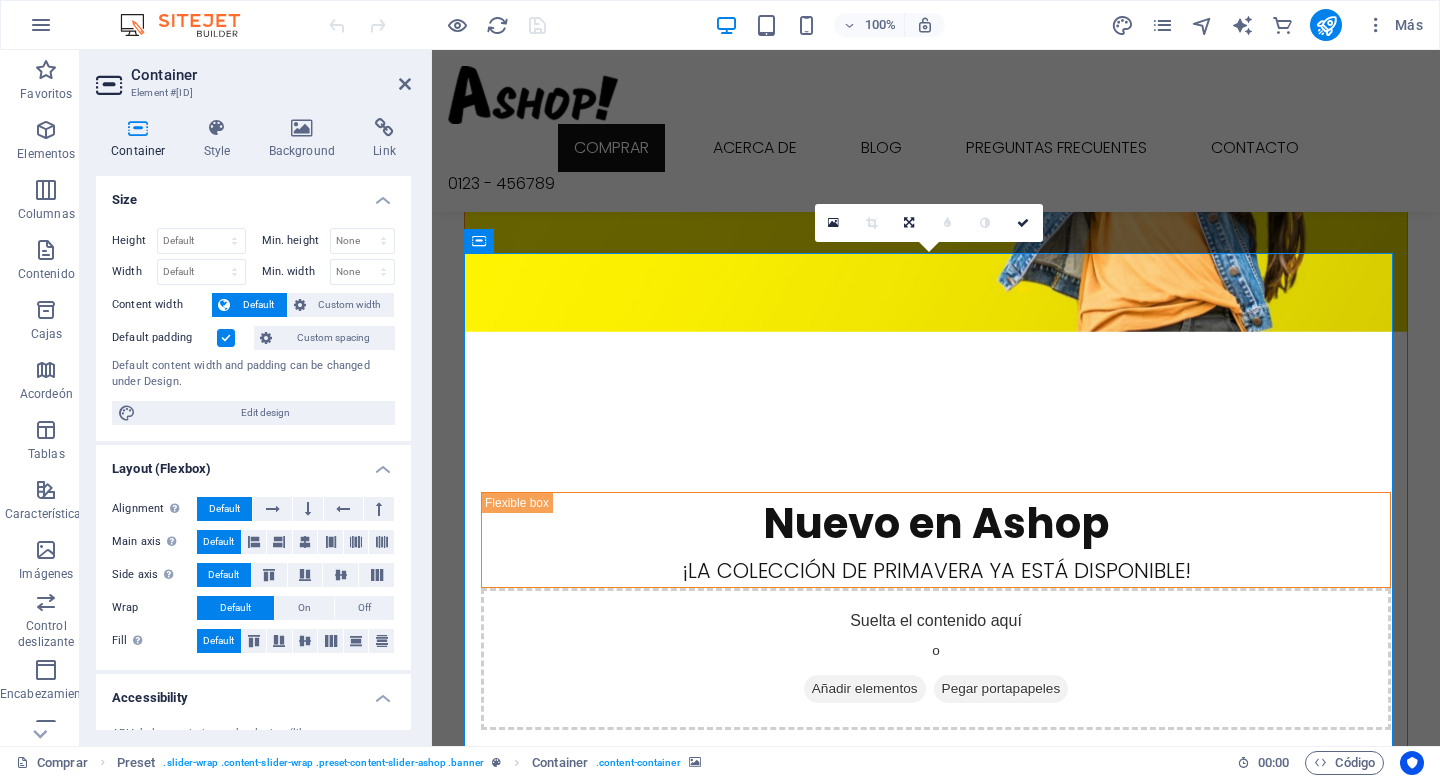 scroll, scrollTop: 411, scrollLeft: 0, axis: vertical 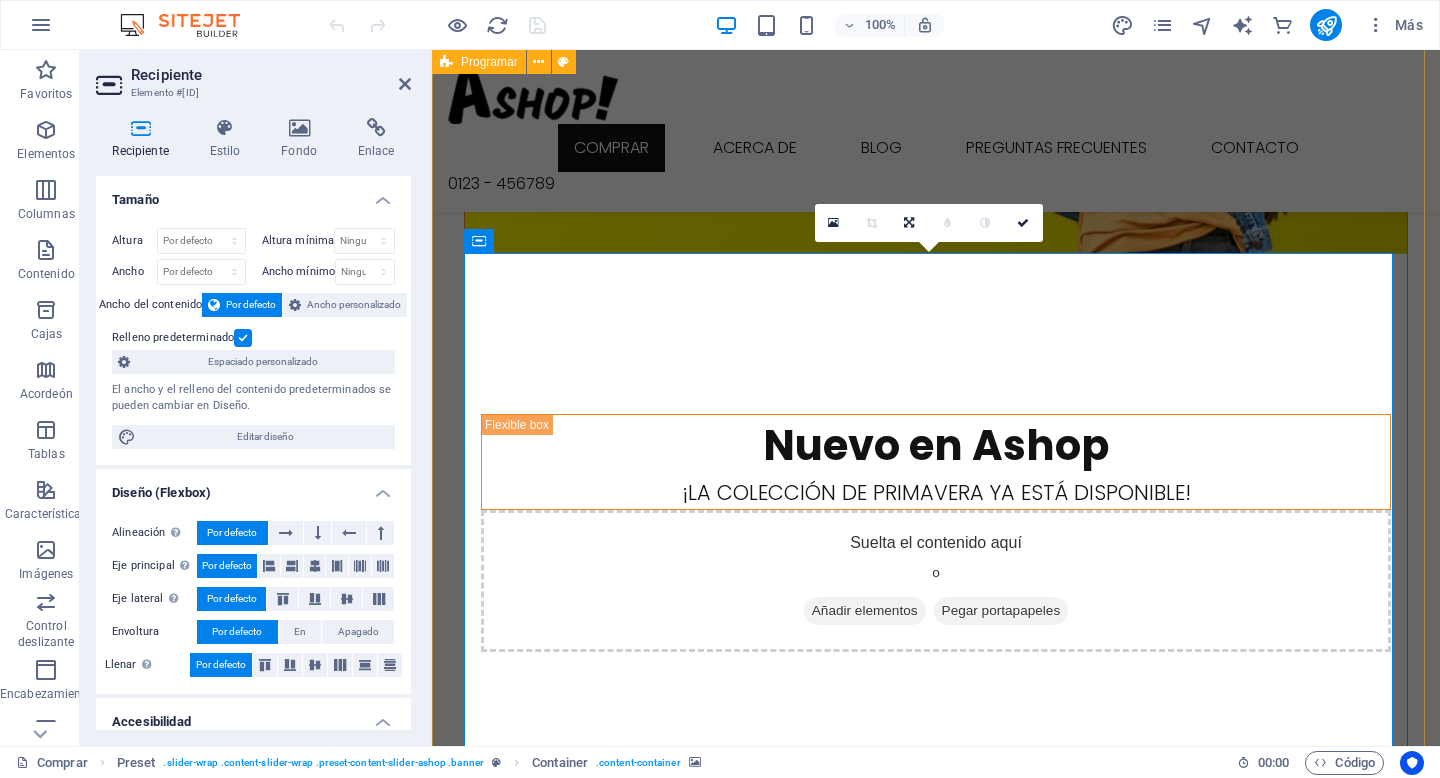 click at bounding box center [936, 1064] 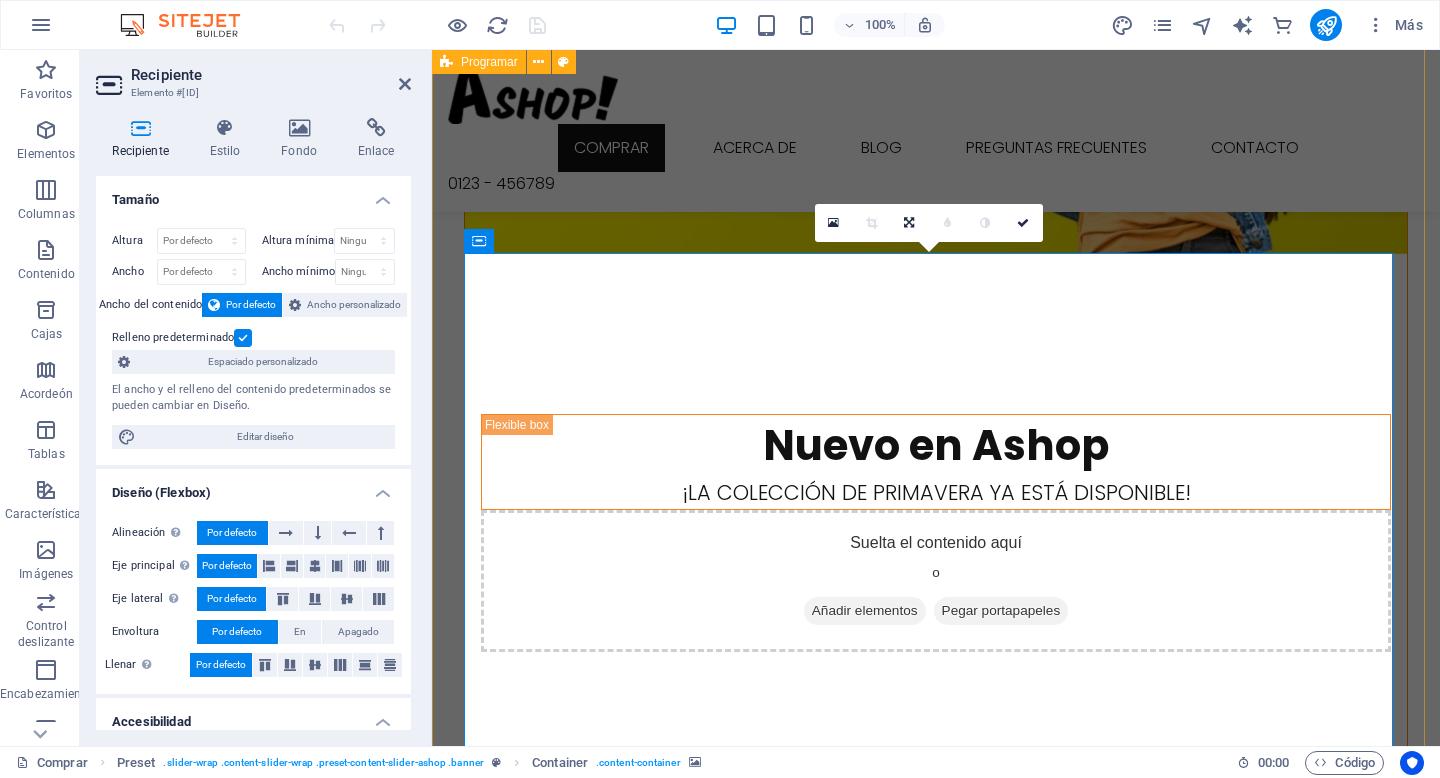 click at bounding box center [936, 1064] 